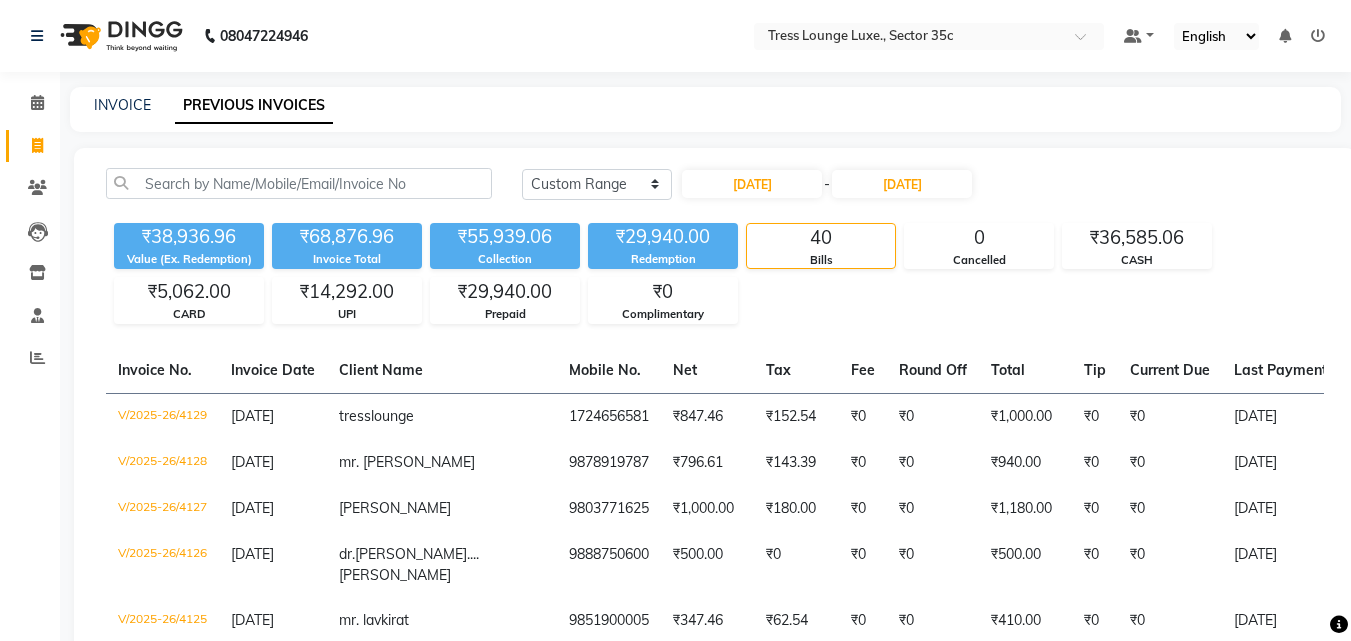select on "range" 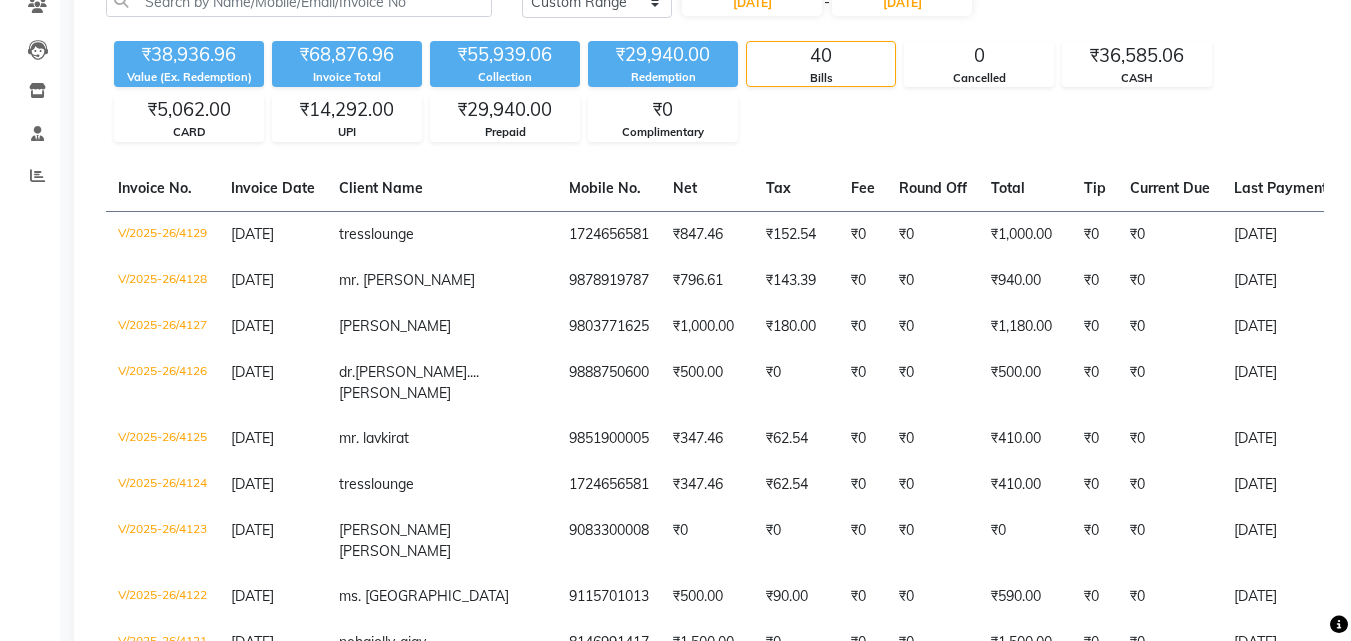scroll, scrollTop: 89, scrollLeft: 0, axis: vertical 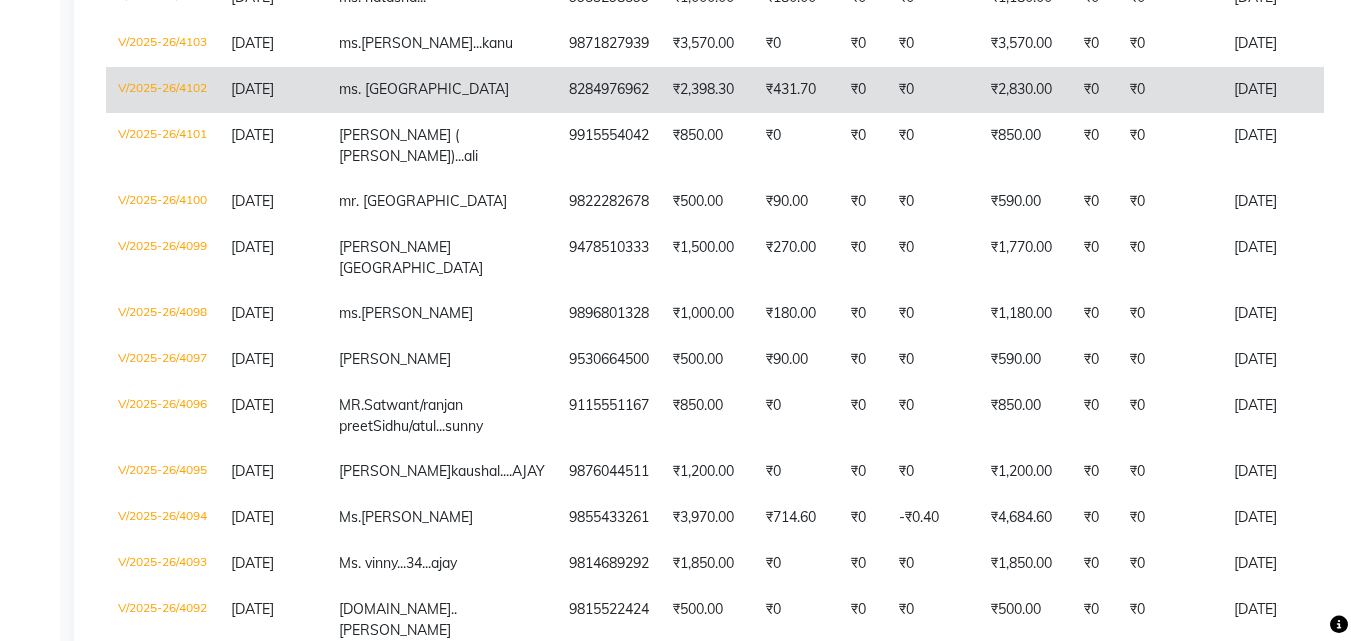 click on "ms. shreya" 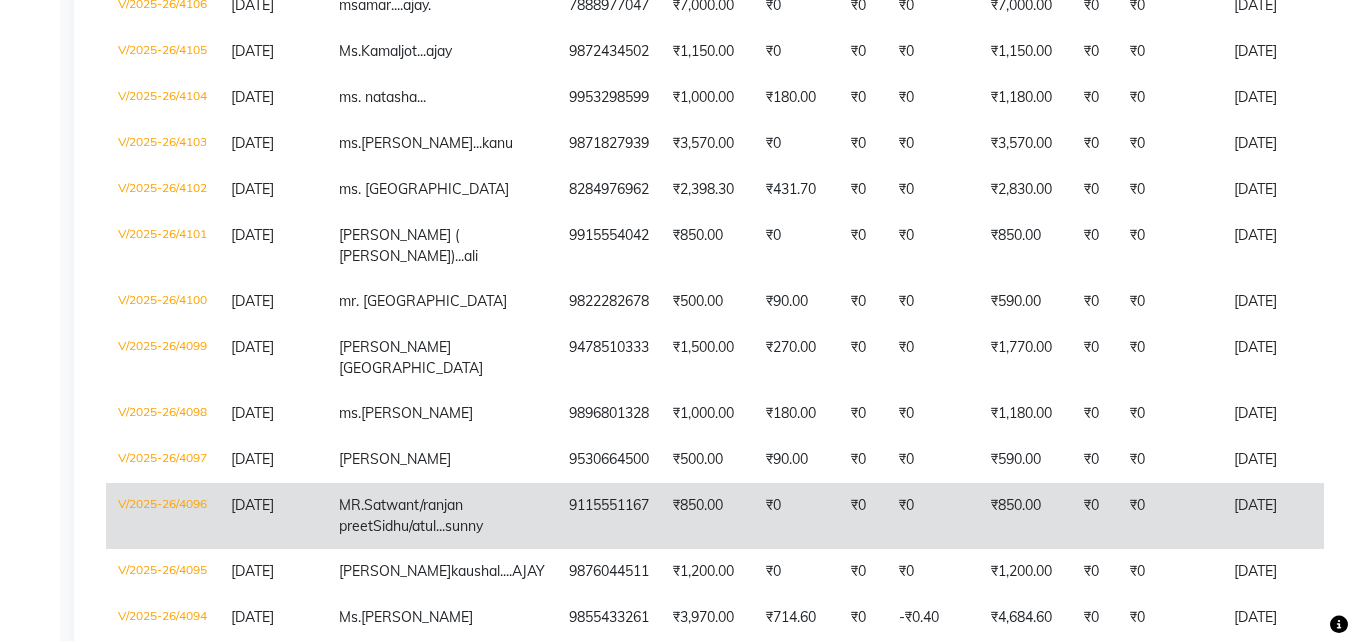 scroll, scrollTop: 1389, scrollLeft: 0, axis: vertical 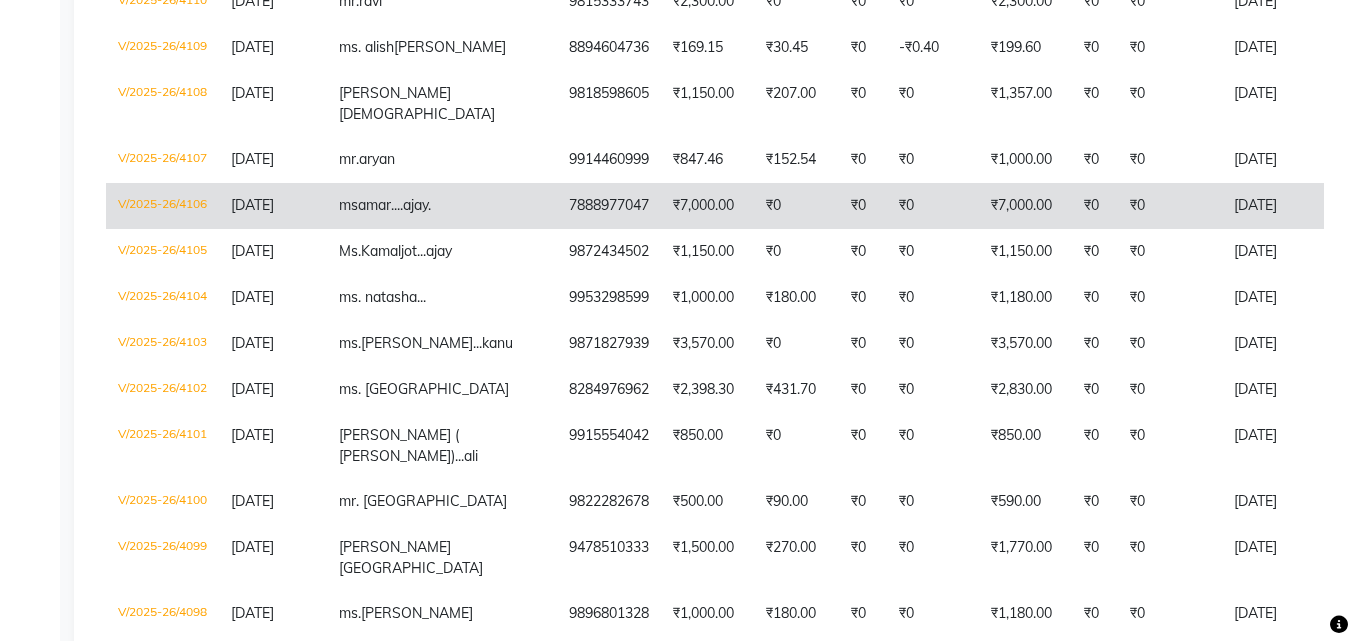 click on "amar....ajay." 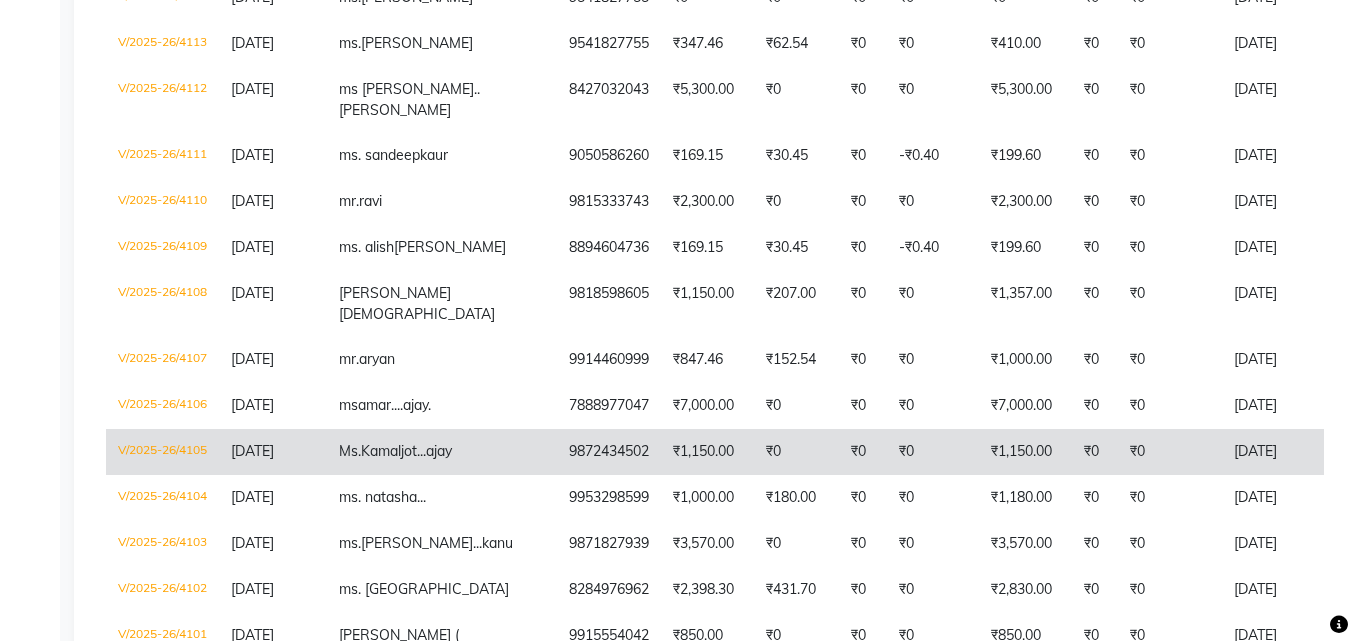 scroll, scrollTop: 1089, scrollLeft: 0, axis: vertical 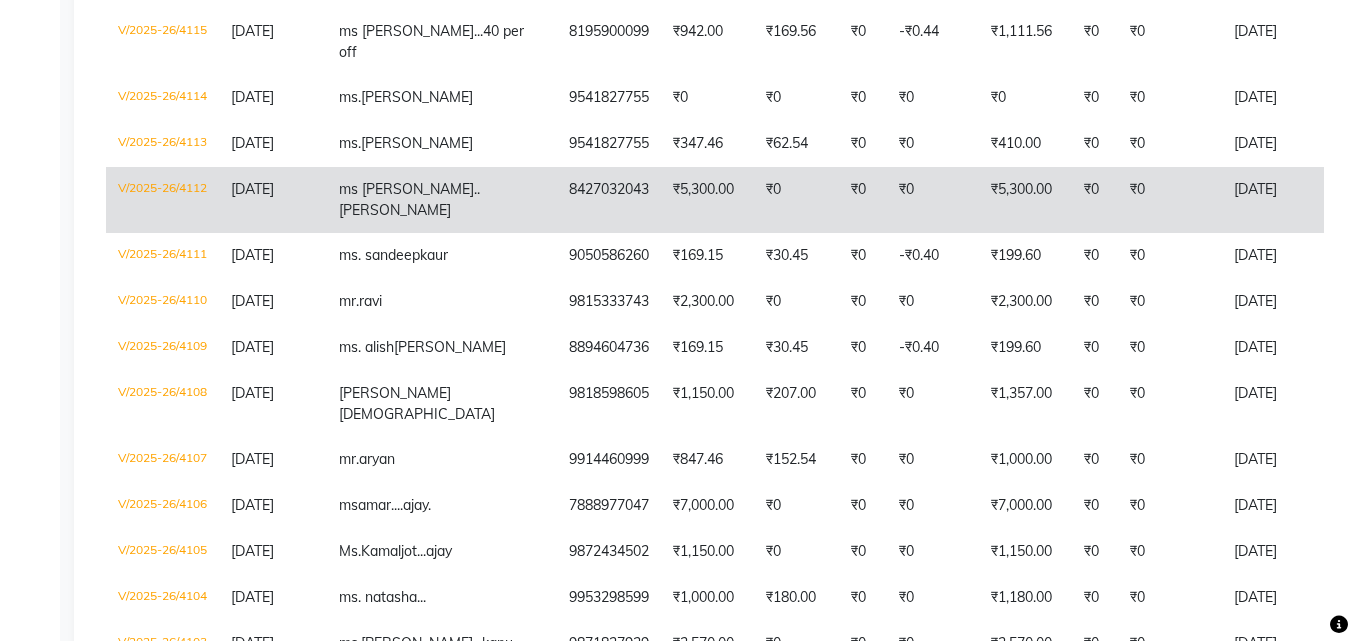 click on "ms aashmita..ajay" 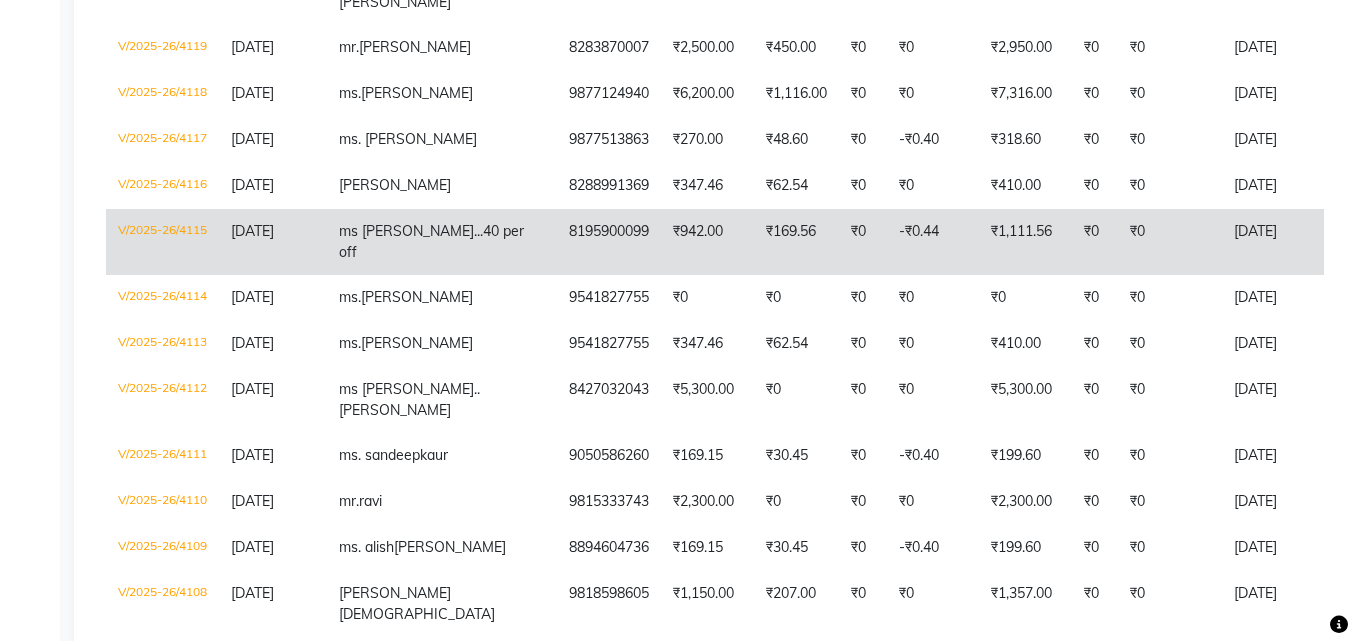 scroll, scrollTop: 789, scrollLeft: 0, axis: vertical 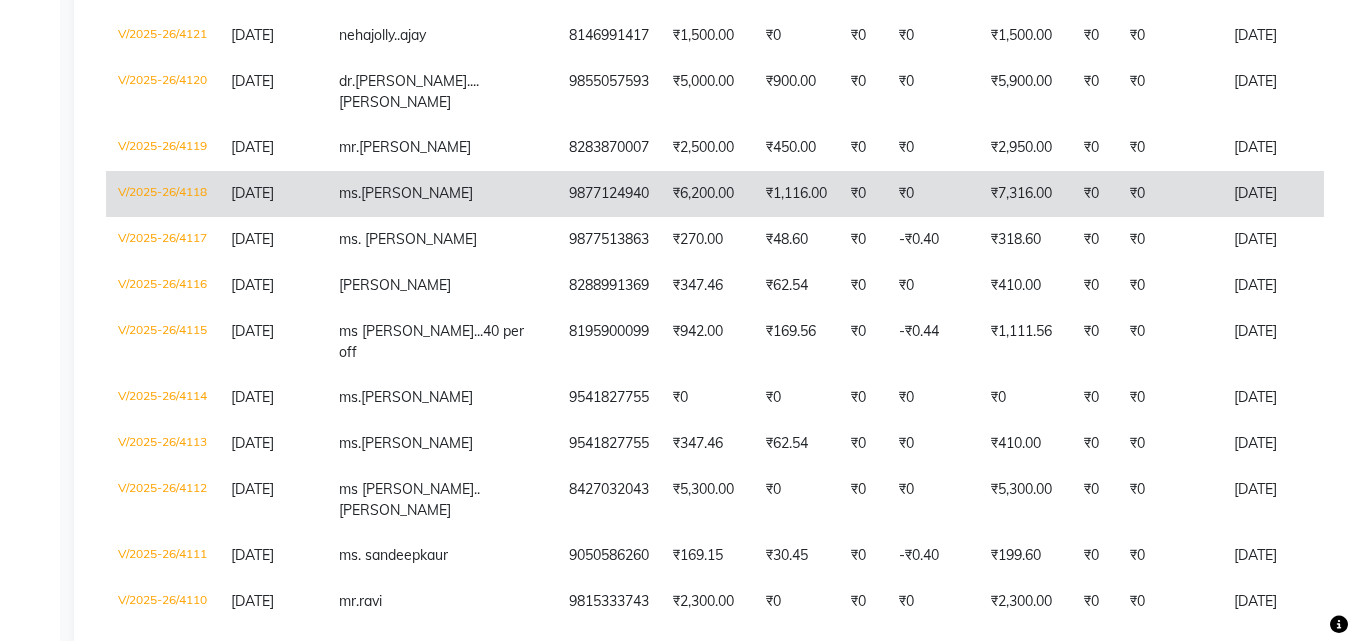 click on "ms.anchal" 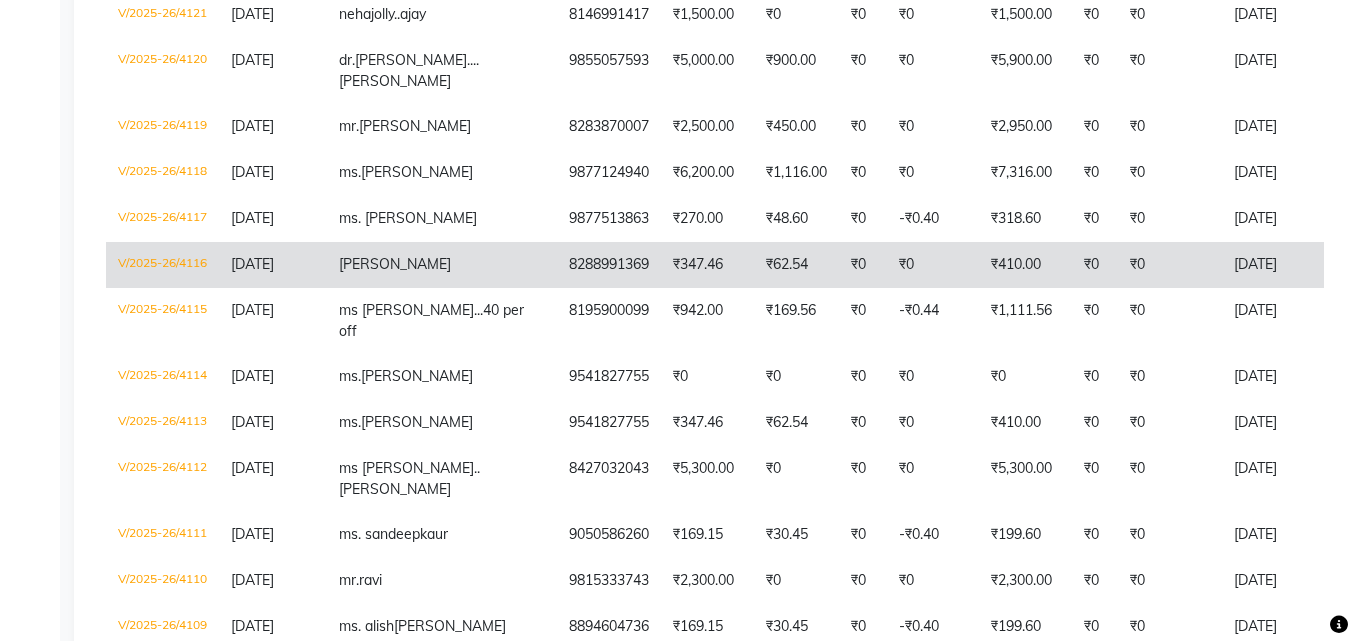 scroll, scrollTop: 889, scrollLeft: 0, axis: vertical 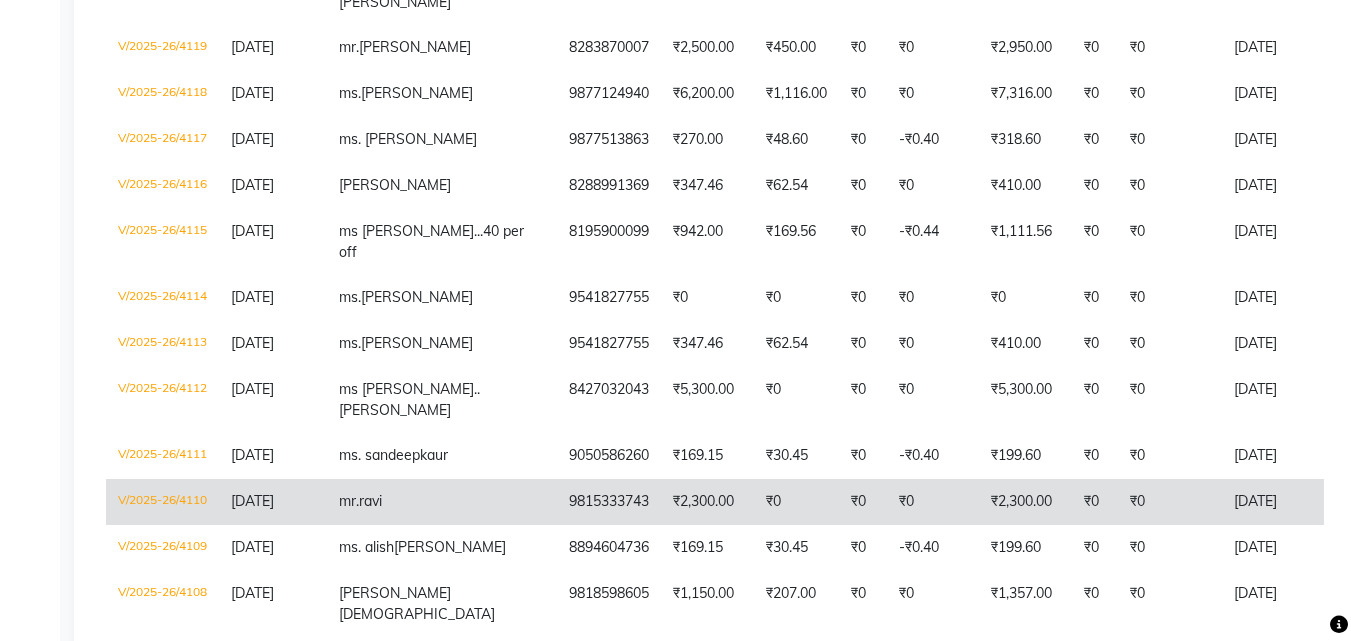 click on "mr.ravi" 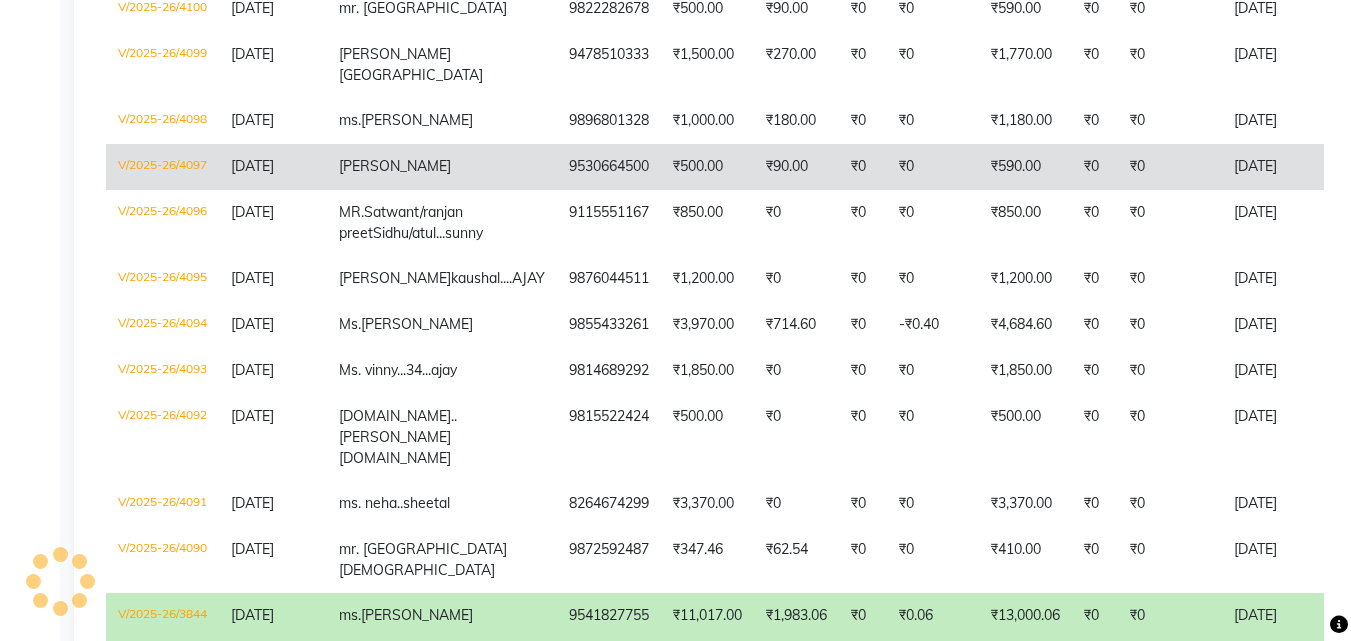 scroll, scrollTop: 1889, scrollLeft: 0, axis: vertical 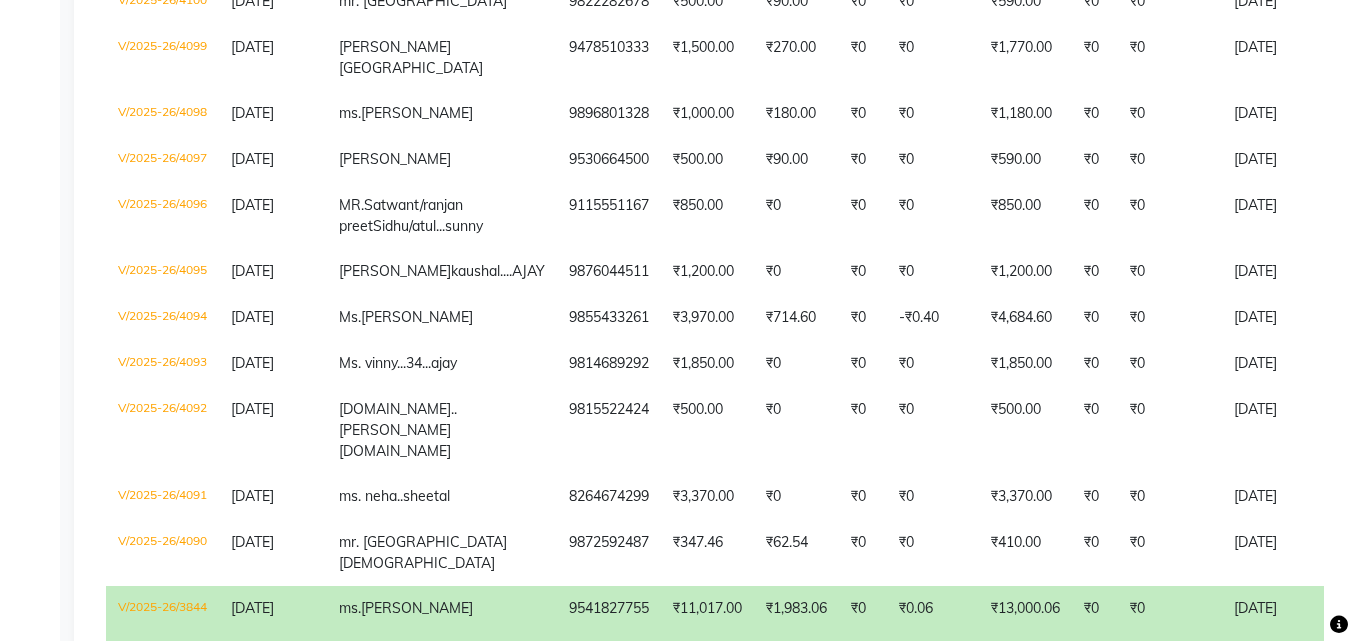 click on "9541827755" 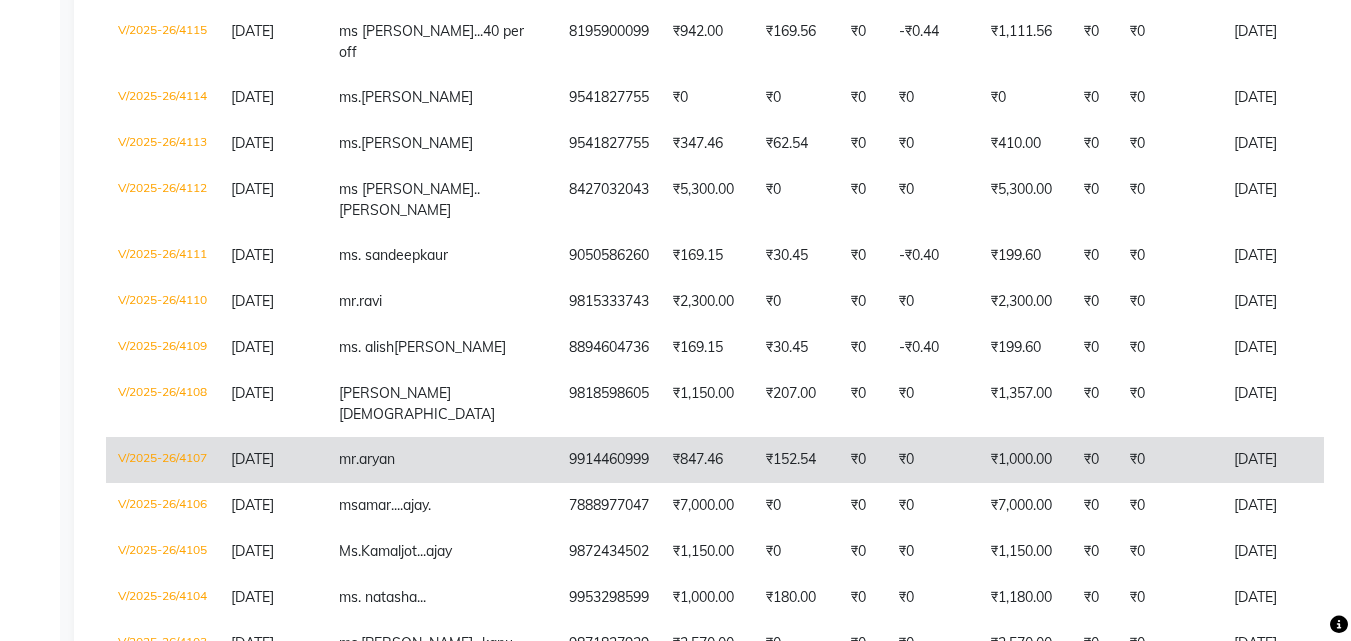 scroll, scrollTop: 989, scrollLeft: 0, axis: vertical 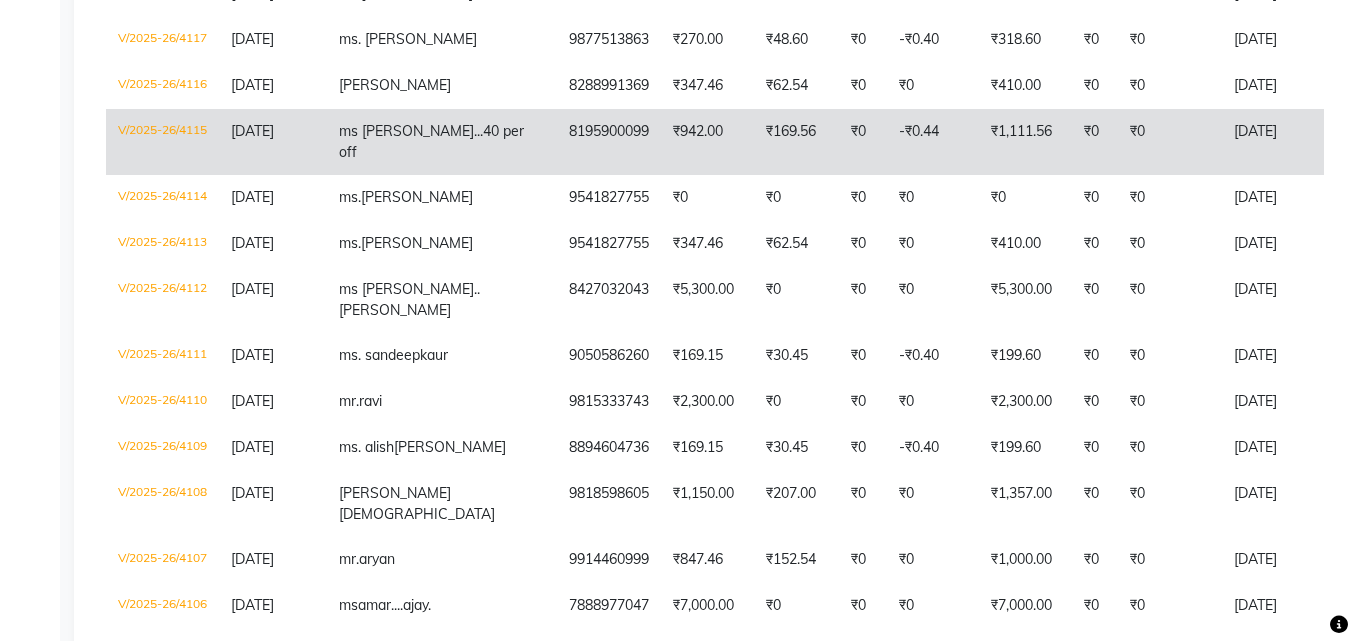 click on "ms naina...40 per off" 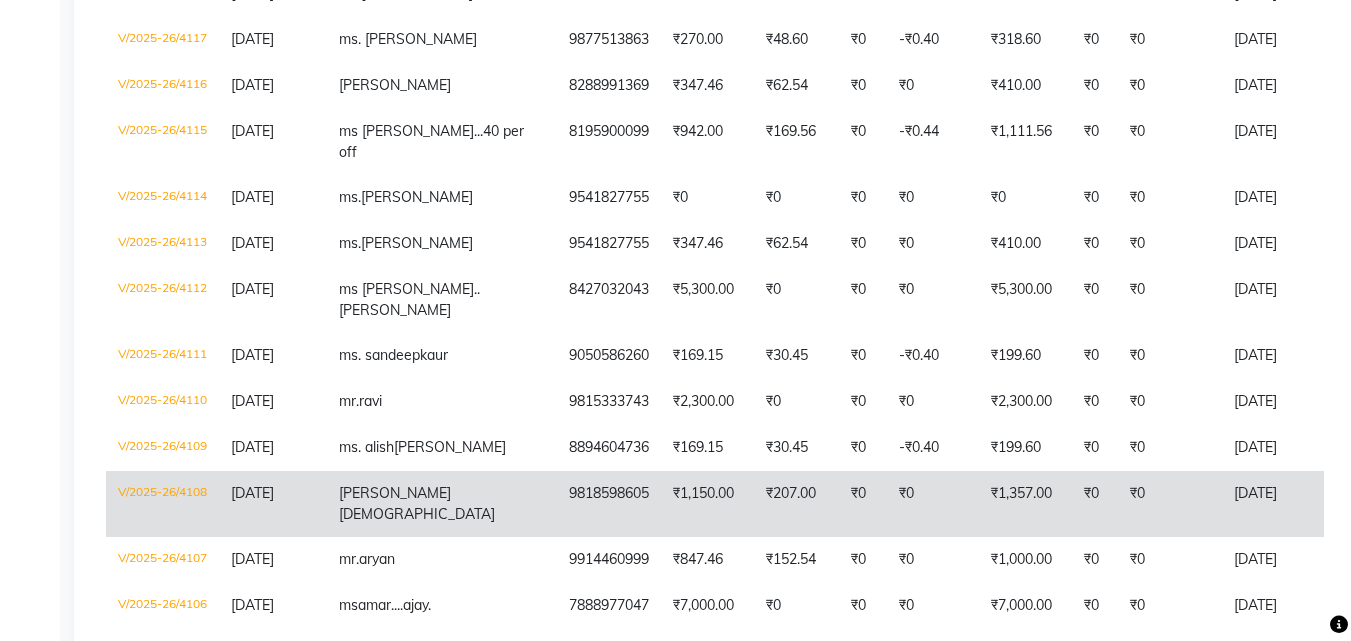 scroll, scrollTop: 1089, scrollLeft: 0, axis: vertical 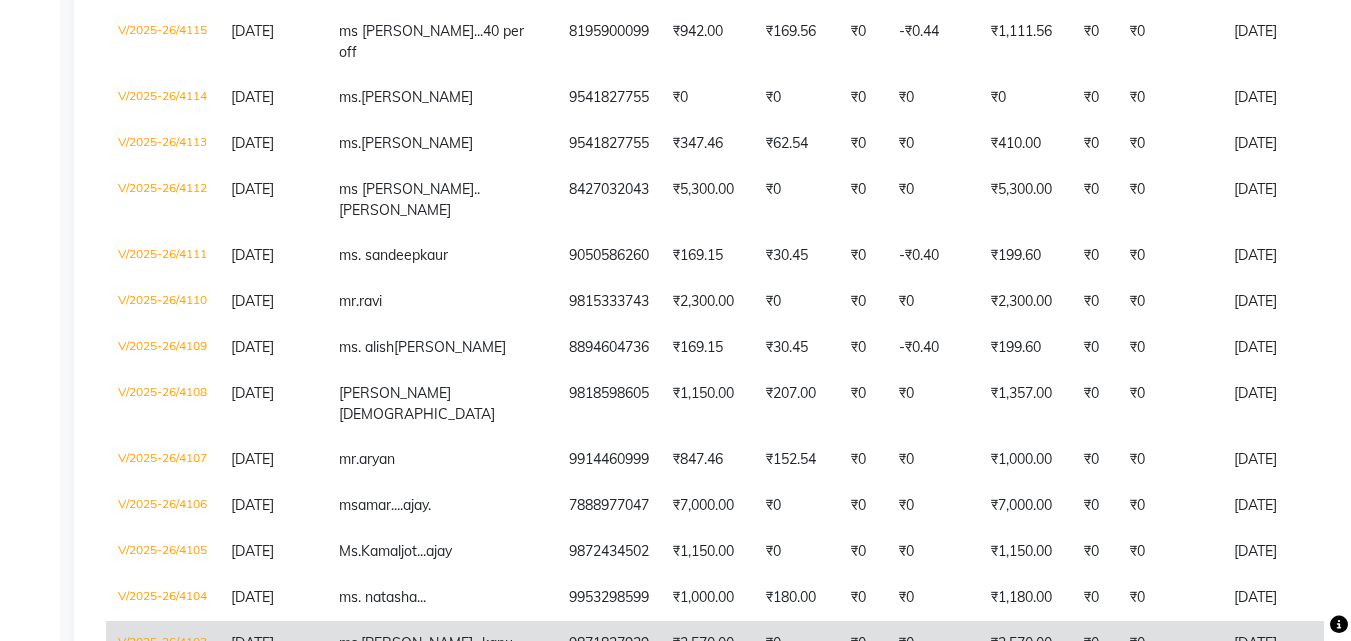 click on "ms.vinita...kanu" 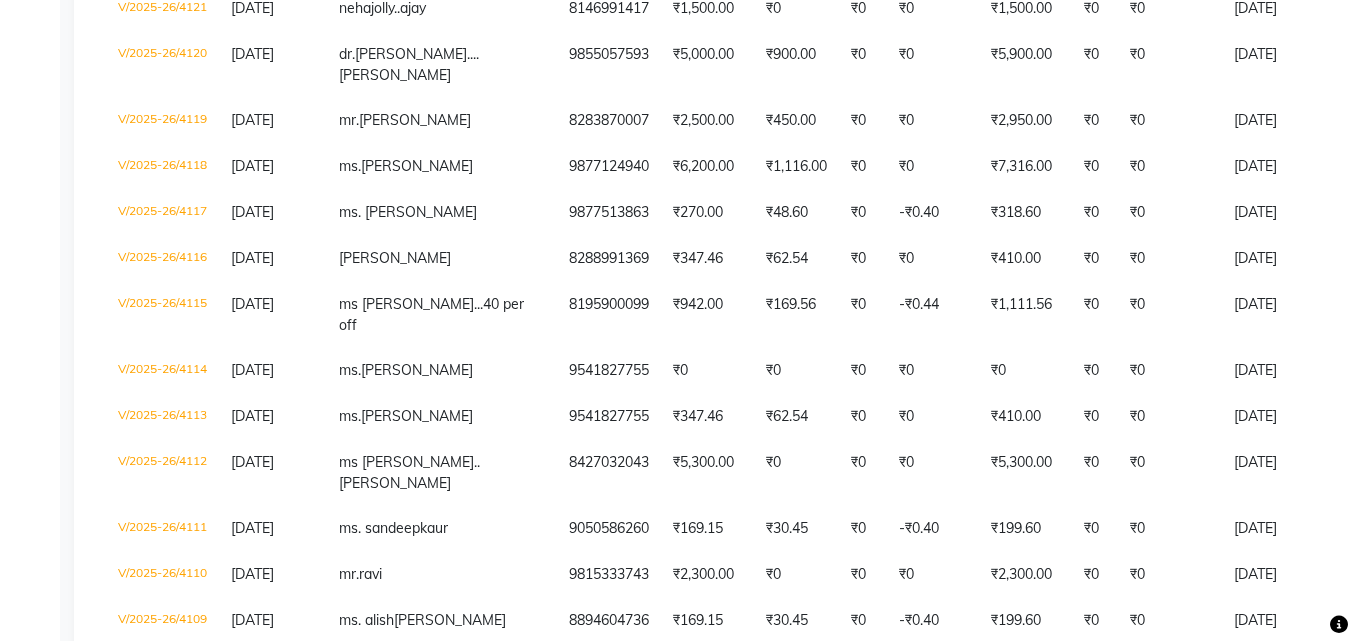 scroll, scrollTop: 689, scrollLeft: 0, axis: vertical 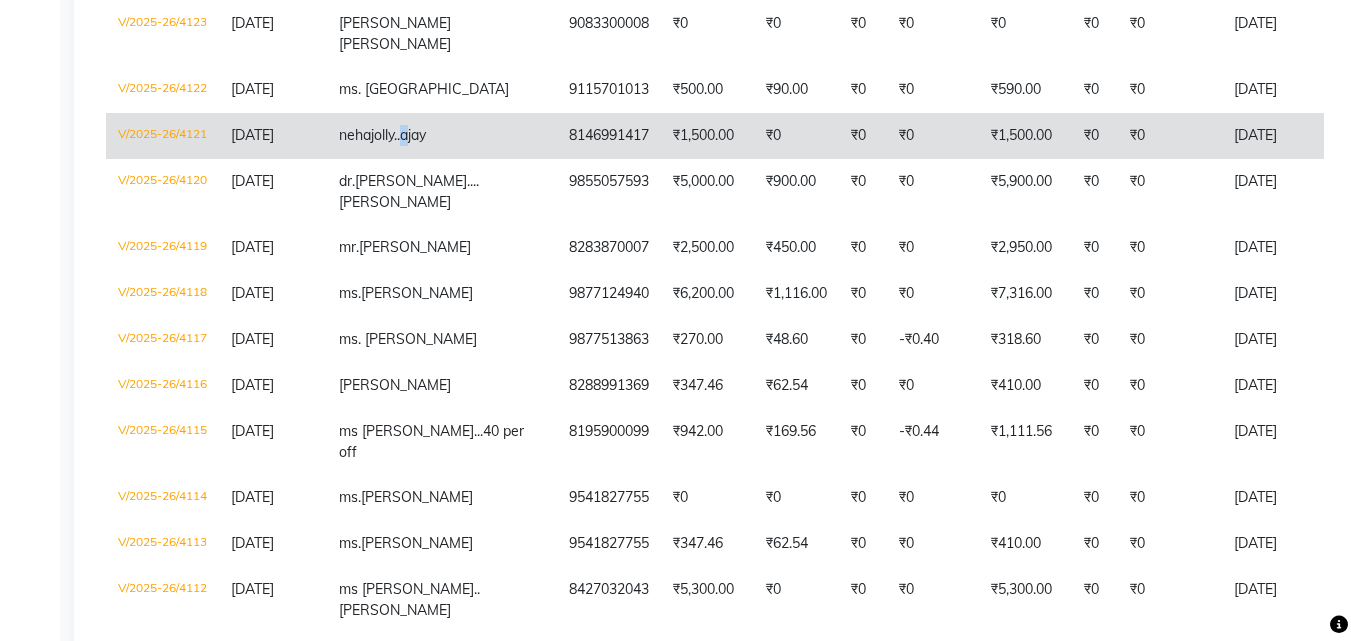 click on "jolly..ajay" 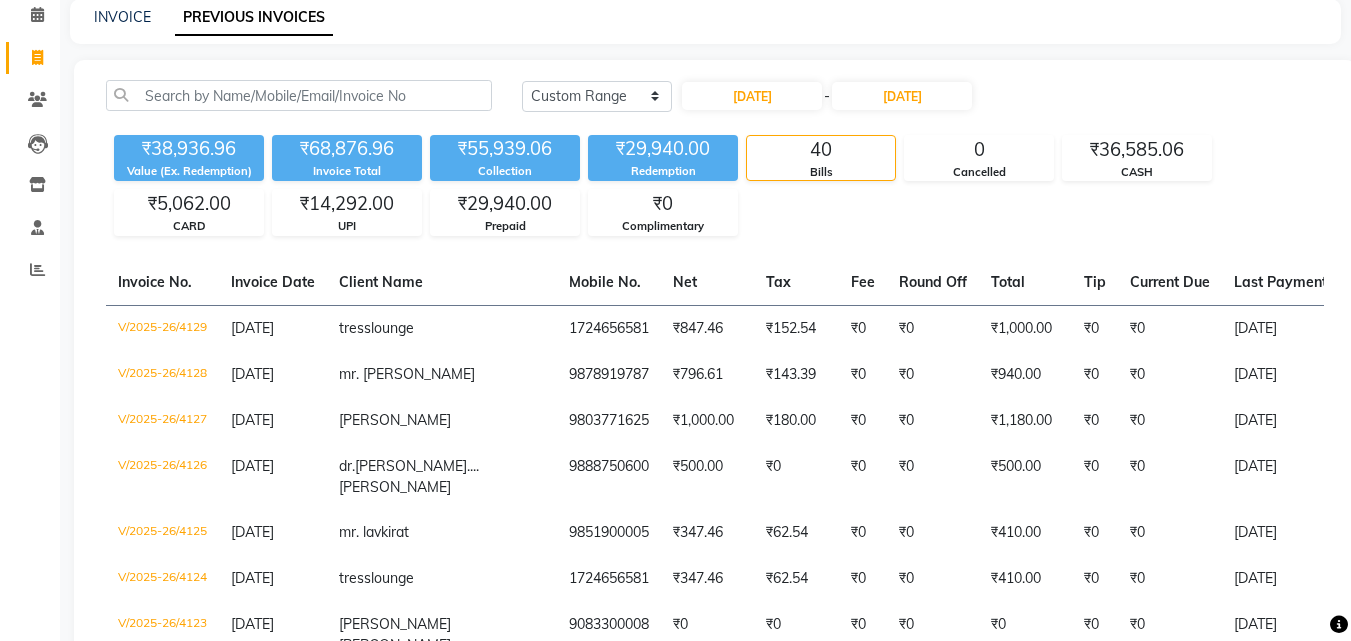 scroll, scrollTop: 0, scrollLeft: 0, axis: both 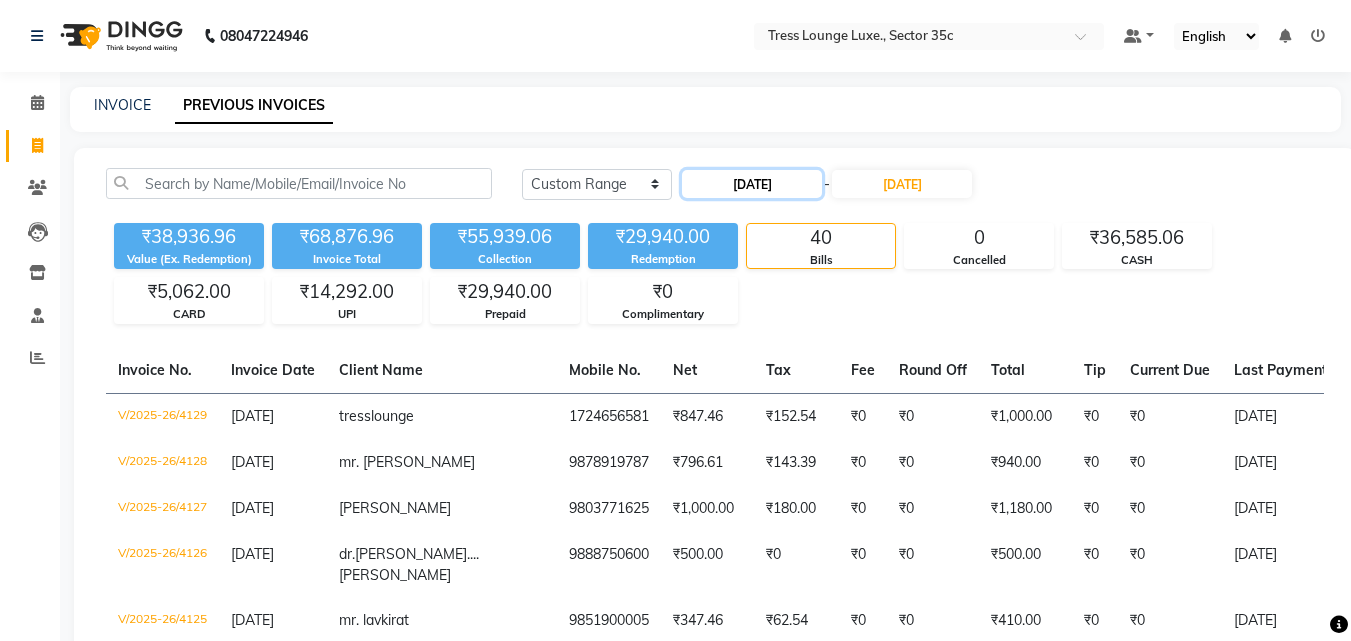 click on "09-07-2025" 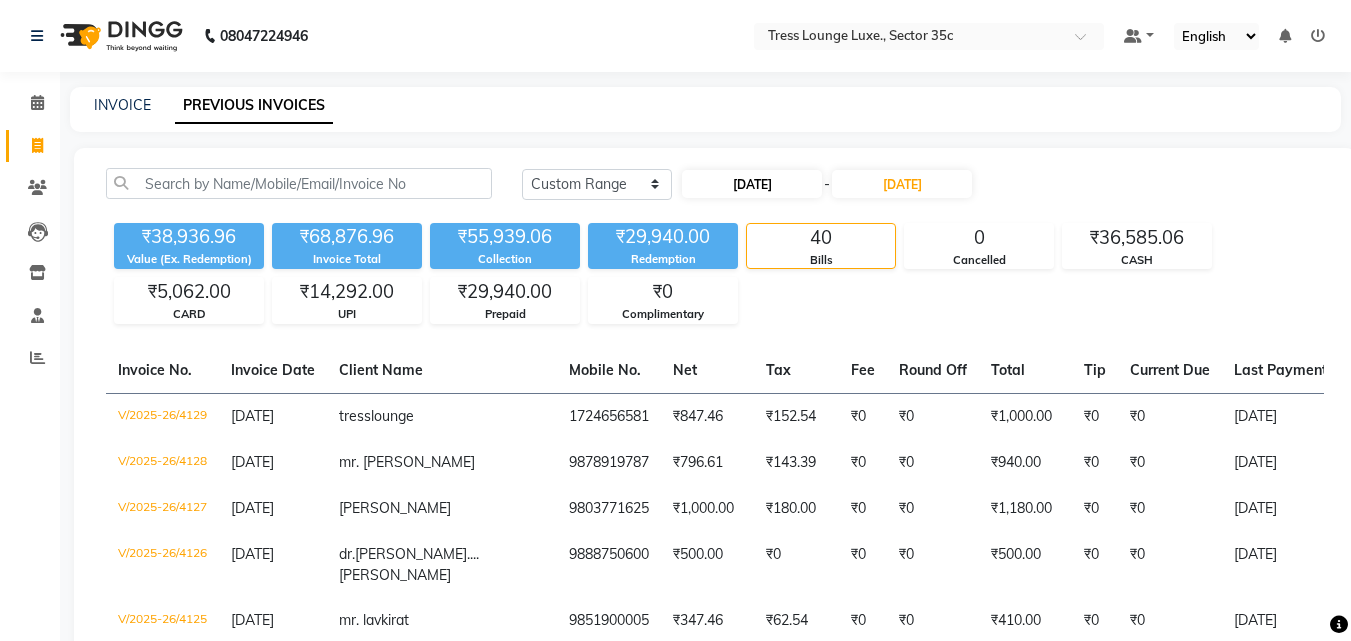 select on "7" 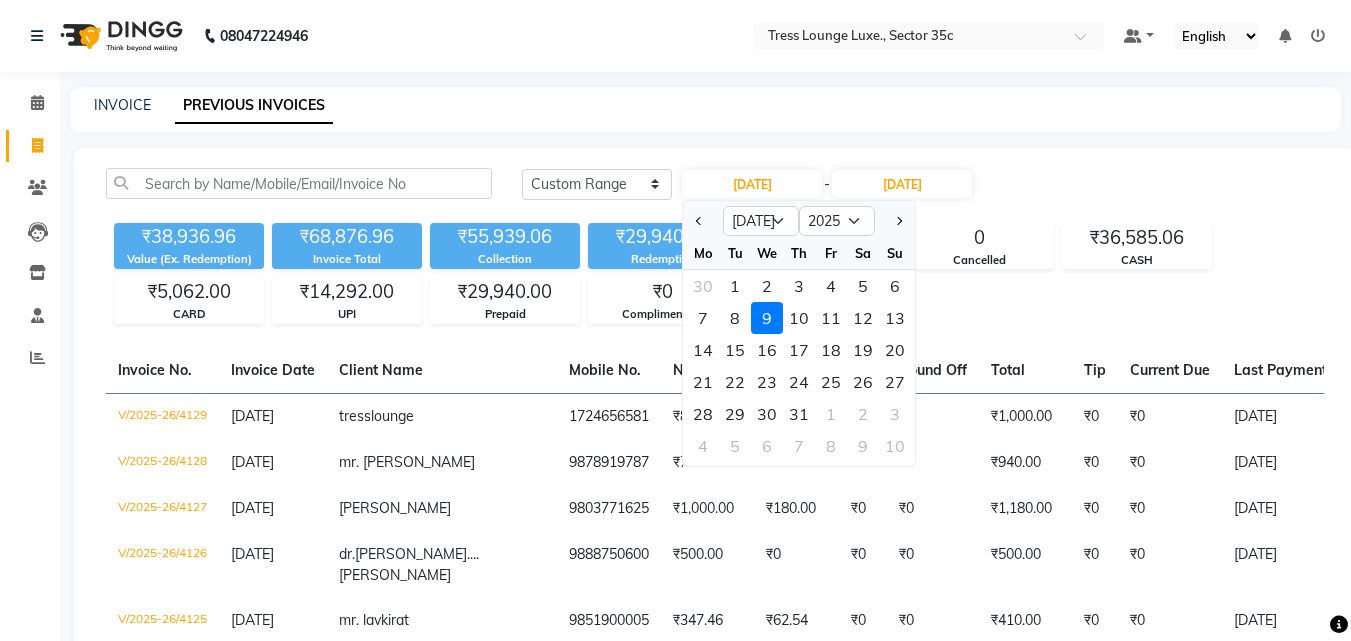 drag, startPoint x: 799, startPoint y: 325, endPoint x: 817, endPoint y: 289, distance: 40.24922 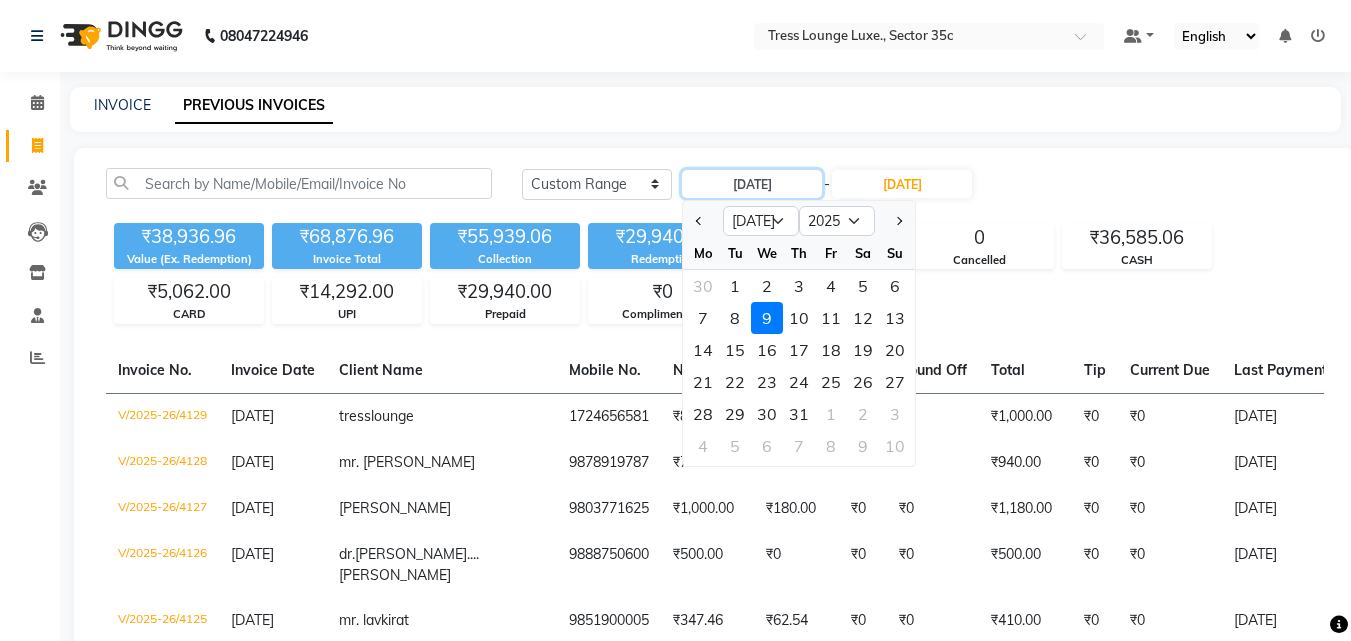 type on "[DATE]" 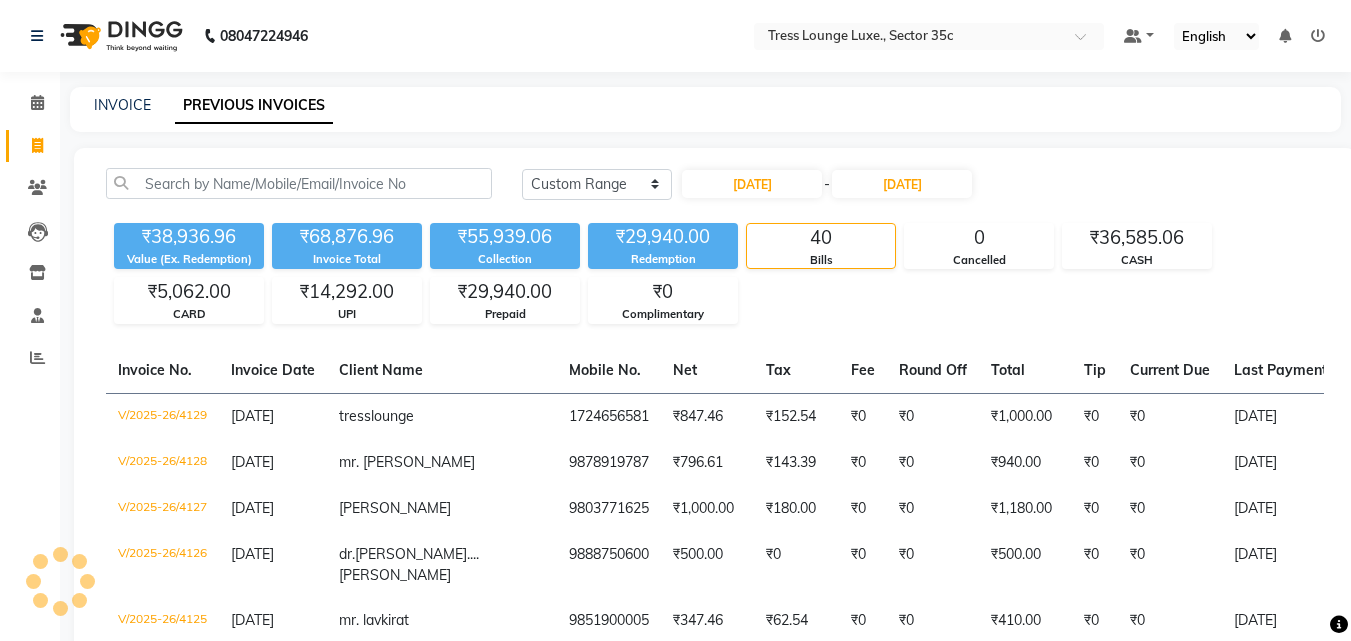 click on "Today Yesterday Custom Range 10-07-2025 - 09-07-2025 ₹38,936.96 Value (Ex. Redemption) ₹68,876.96 Invoice Total  ₹55,939.06 Collection ₹29,940.00 Redemption 40 Bills 0 Cancelled ₹36,585.06 CASH ₹5,062.00 CARD ₹14,292.00 UPI ₹29,940.00 Prepaid ₹0 Complimentary  Invoice No.   Invoice Date   Client Name   Mobile No.   Net   Tax   Fee   Round Off   Total   Tip   Current Due   Last Payment Date   Payment Amount   Payment Methods   Cancel Reason   Status   V/2025-26/4129  09-07-2025 tress  lounge 1724656581 ₹847.46 ₹152.54  ₹0  ₹0 ₹1,000.00 ₹0 ₹0 09-07-2025 ₹0  CARD - PAID  V/2025-26/4128  09-07-2025 mr. angad   9878919787 ₹796.61 ₹143.39  ₹0  ₹0 ₹940.00 ₹0 ₹0 09-07-2025 ₹0  UPI - PAID  V/2025-26/4127  09-07-2025 ms. vimal   9803771625 ₹1,000.00 ₹180.00  ₹0  ₹0 ₹1,180.00 ₹0 ₹0 09-07-2025 ₹0  UPI - PAID  V/2025-26/4126  09-07-2025 dr.  sharanjeet....sandeep 9888750600 ₹500.00 ₹0  ₹0  ₹0 ₹500.00 ₹0 ₹0 09-07-2025 ₹0  Prepaid - PAID   UPI" 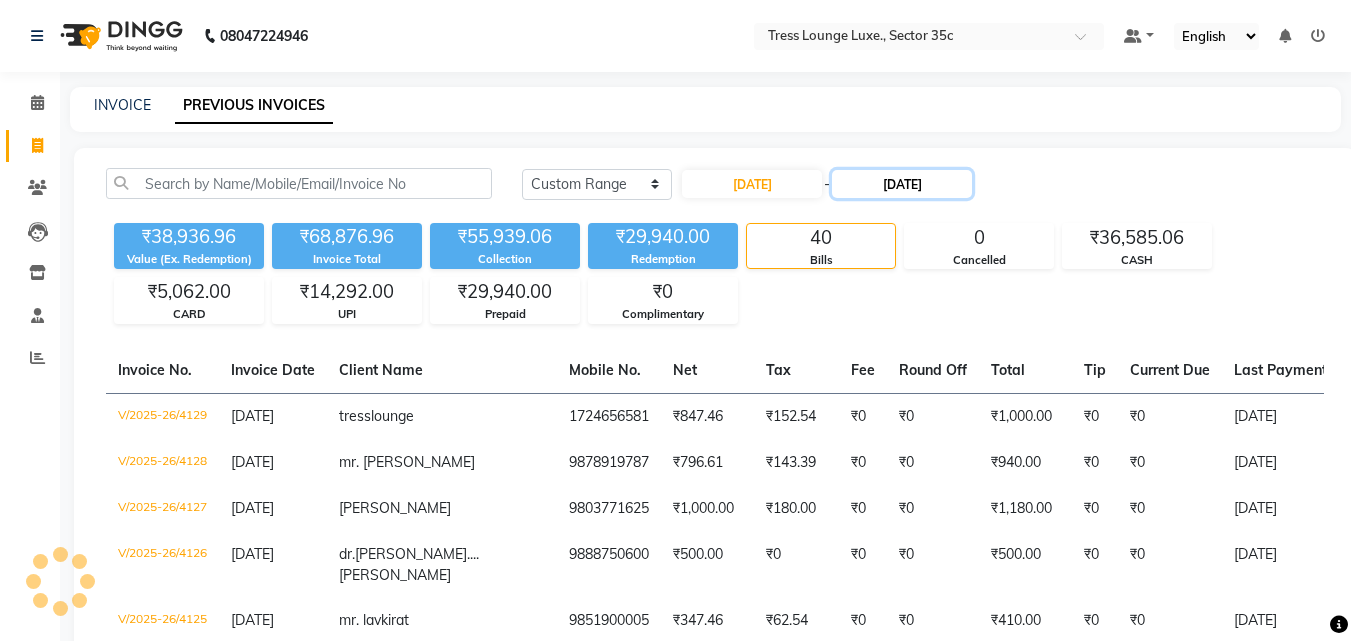 click on "09-07-2025" 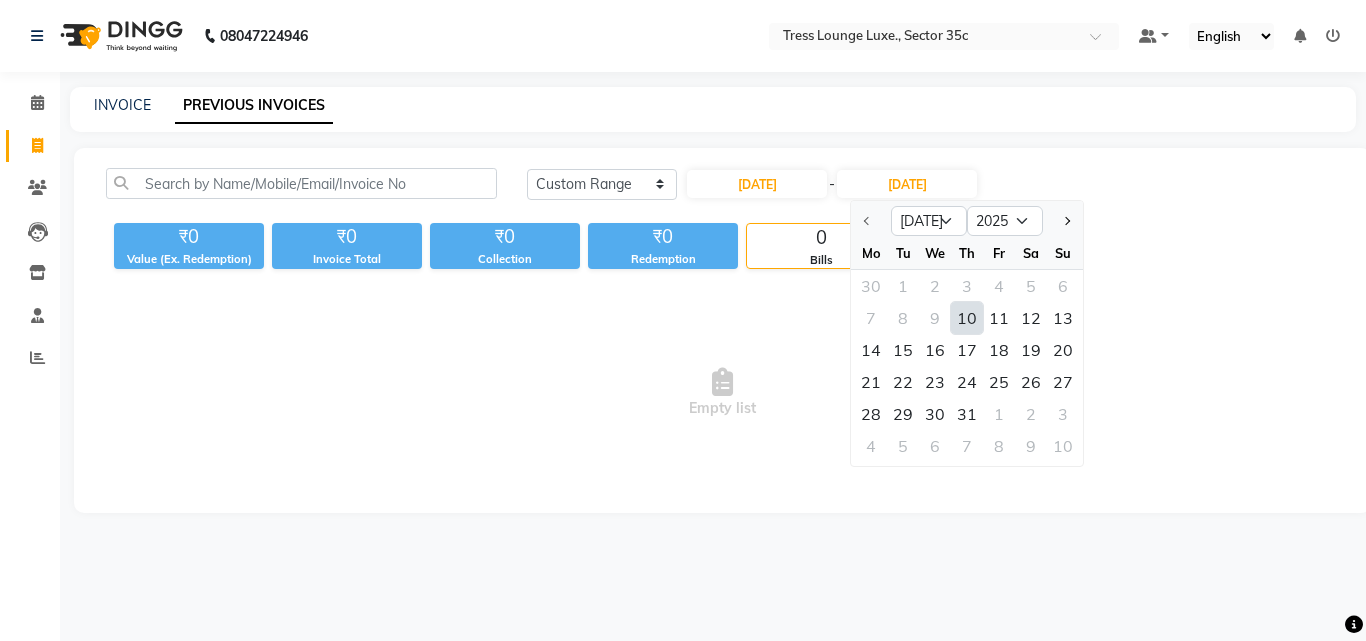 click on "10" 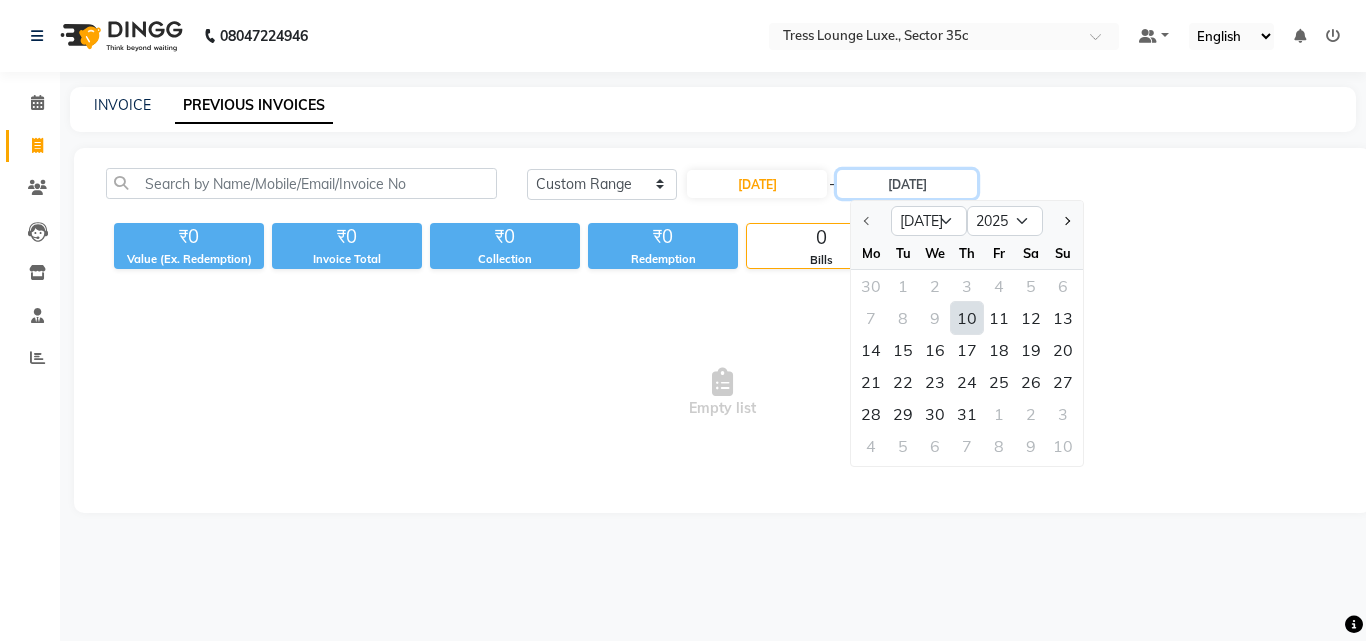 type on "[DATE]" 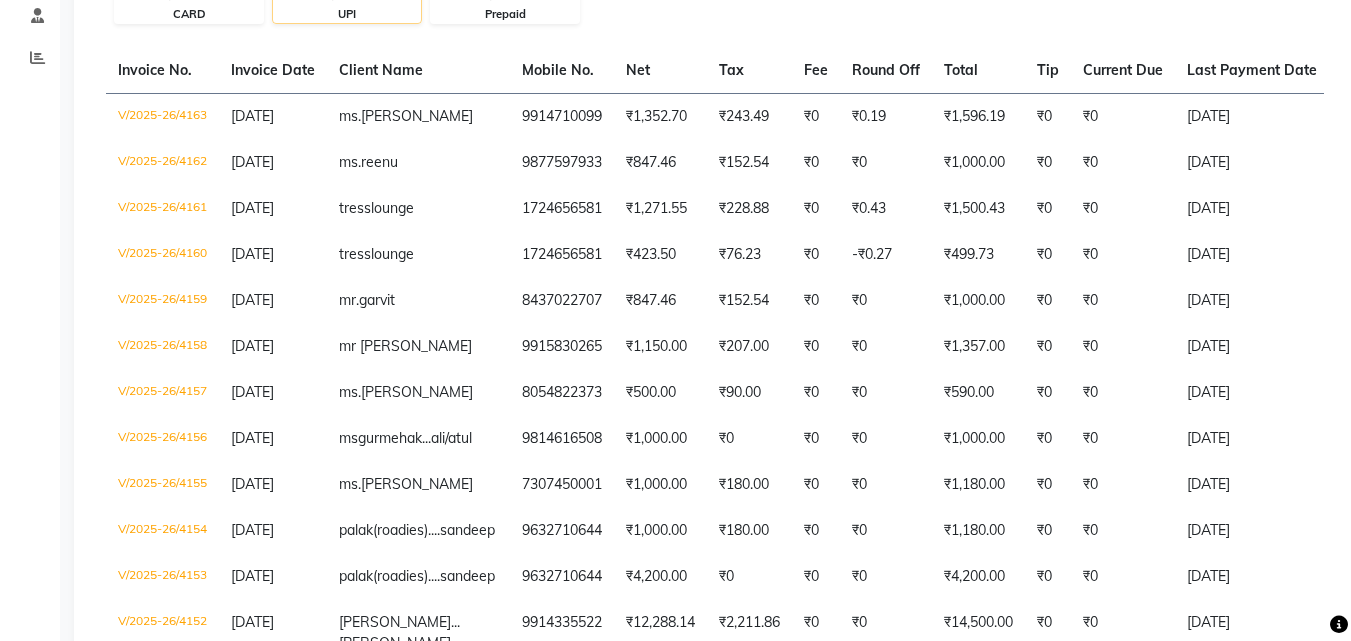 scroll, scrollTop: 0, scrollLeft: 0, axis: both 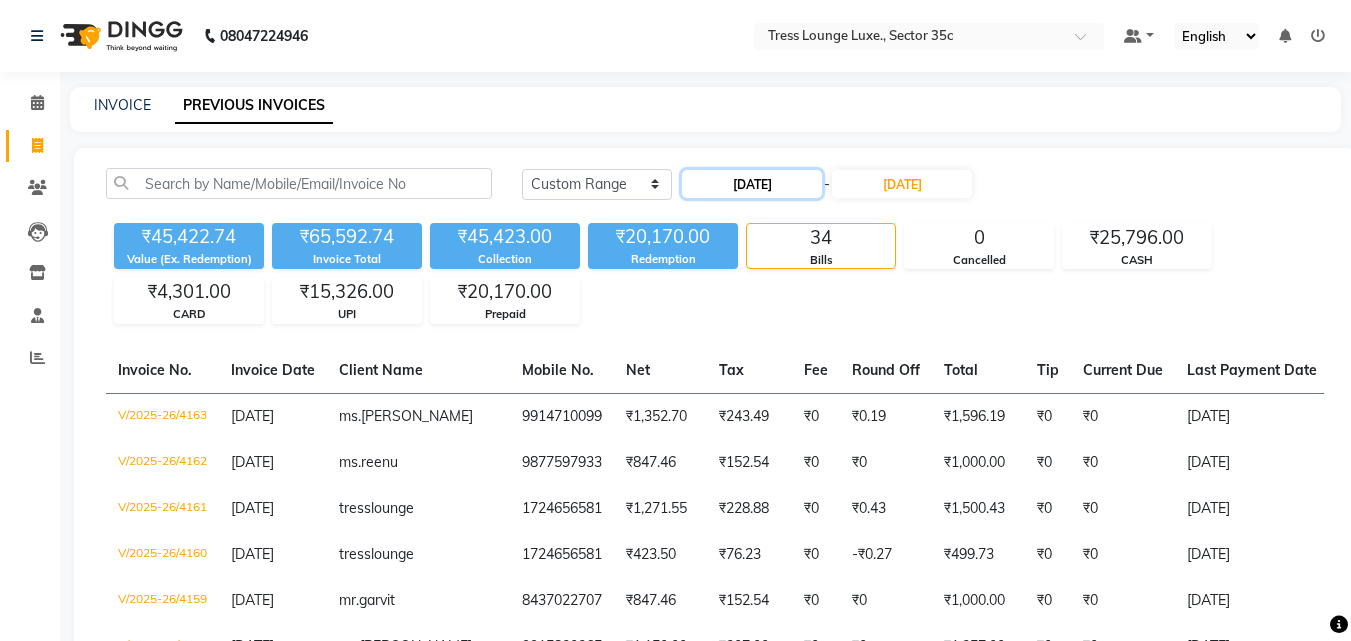 click on "[DATE]" 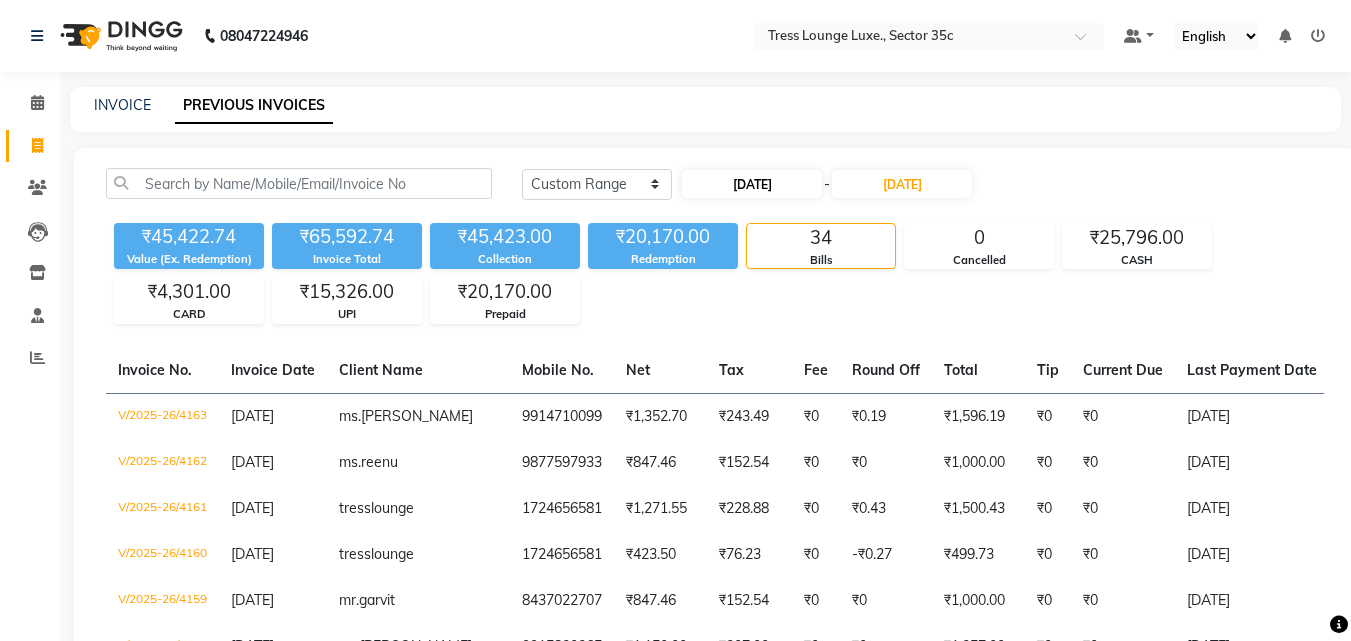 select on "7" 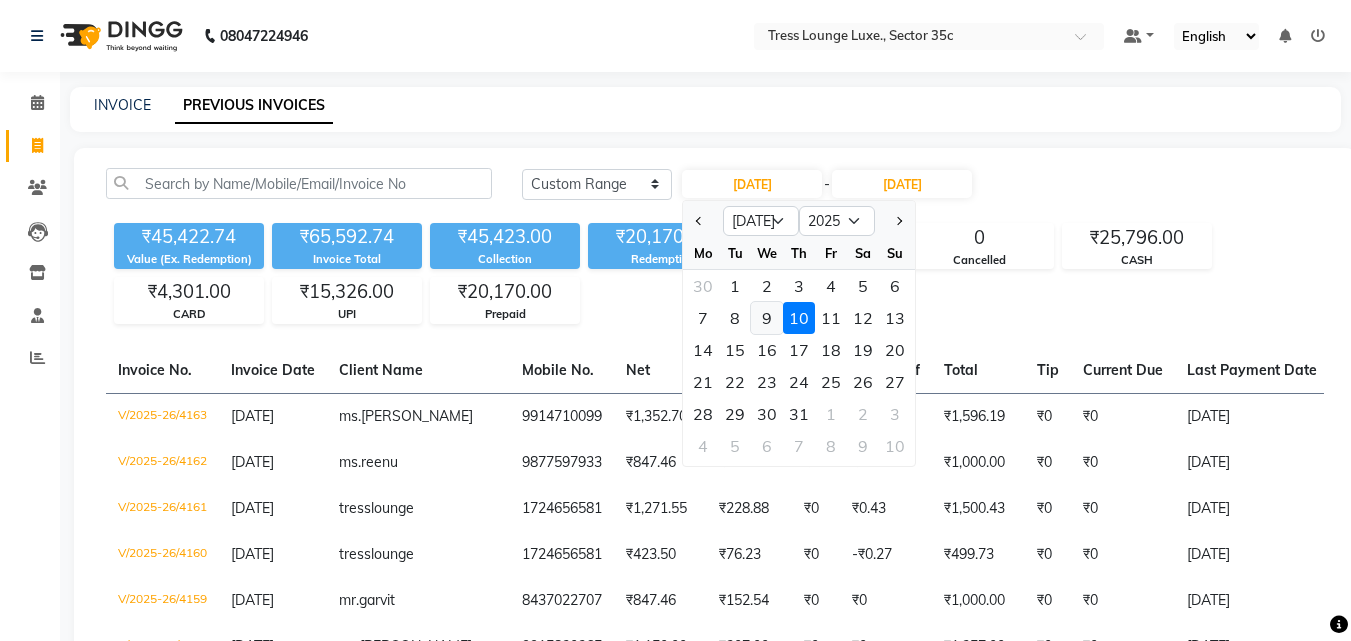 click on "9" 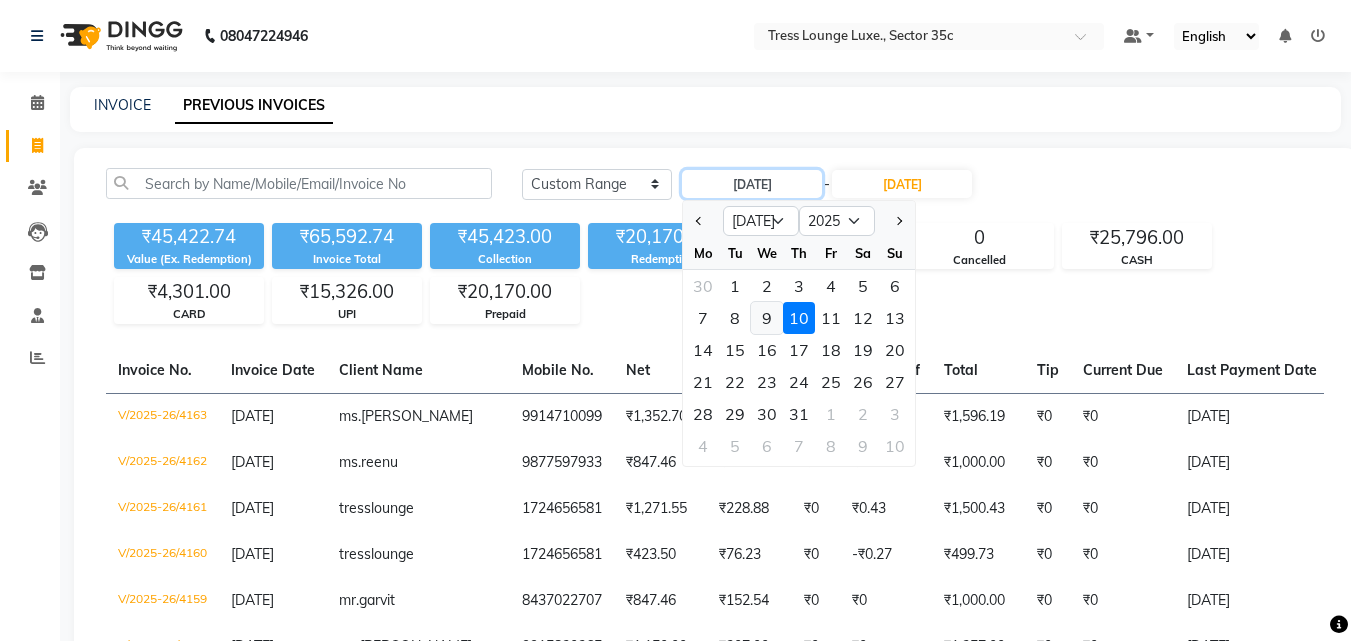 type on "09-07-2025" 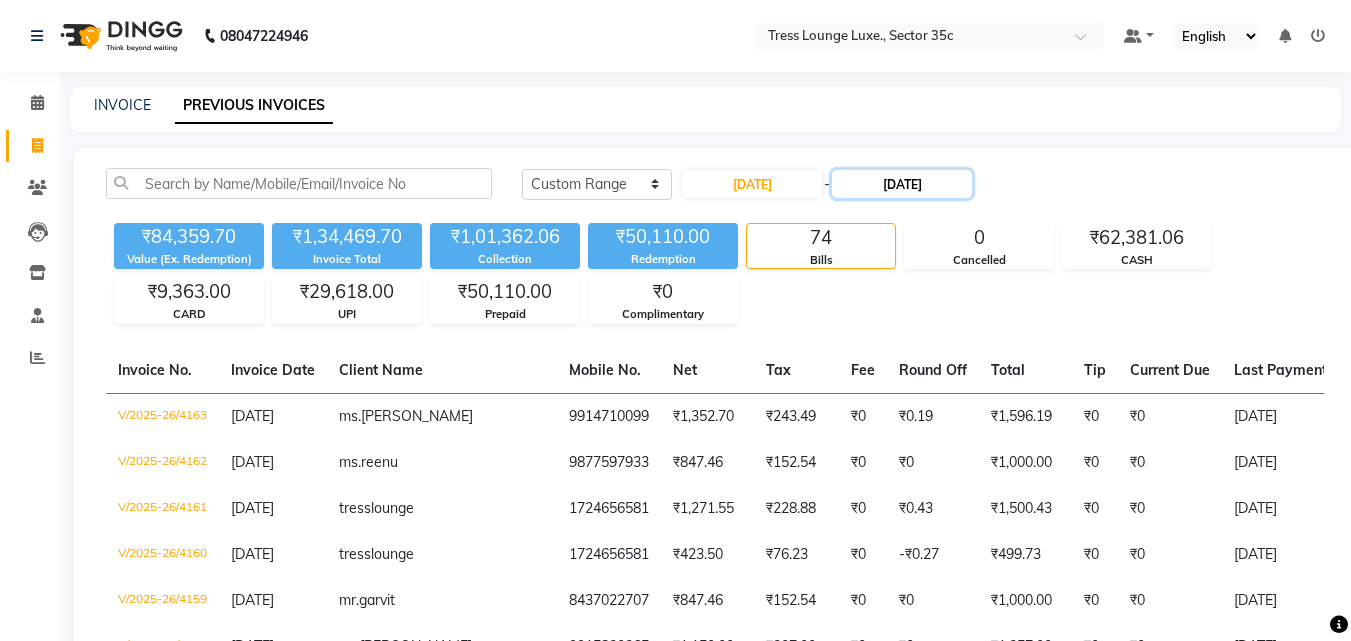 click on "[DATE]" 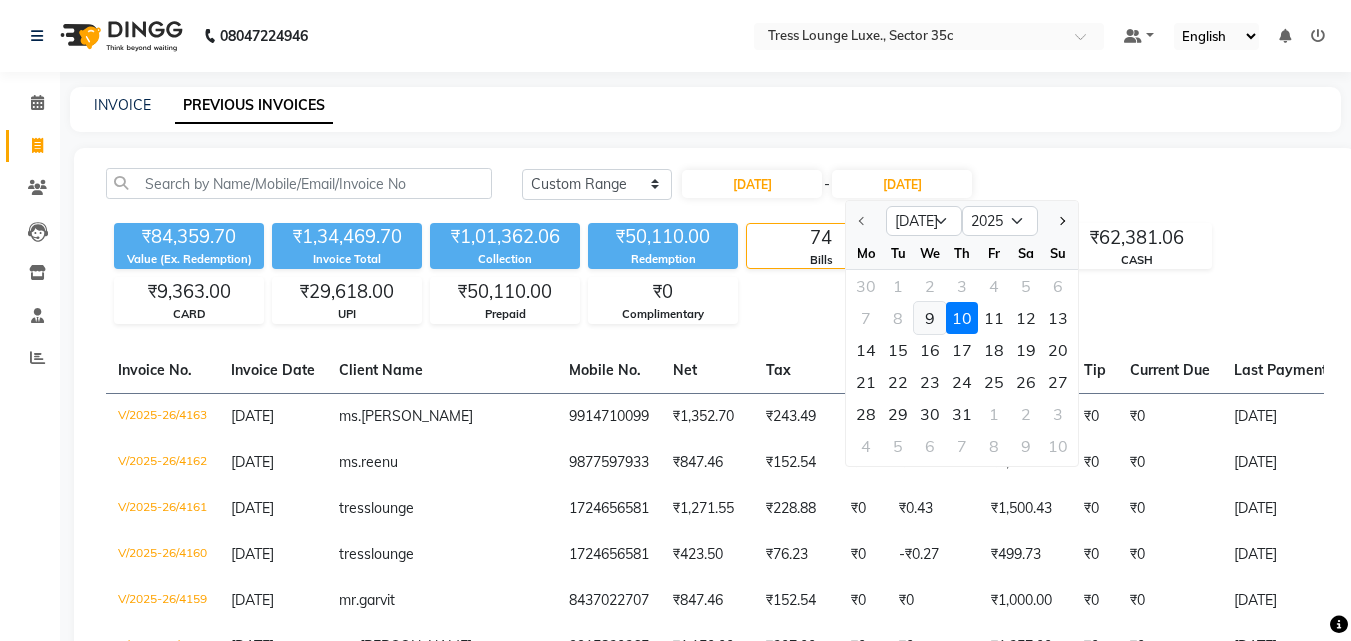 click on "9" 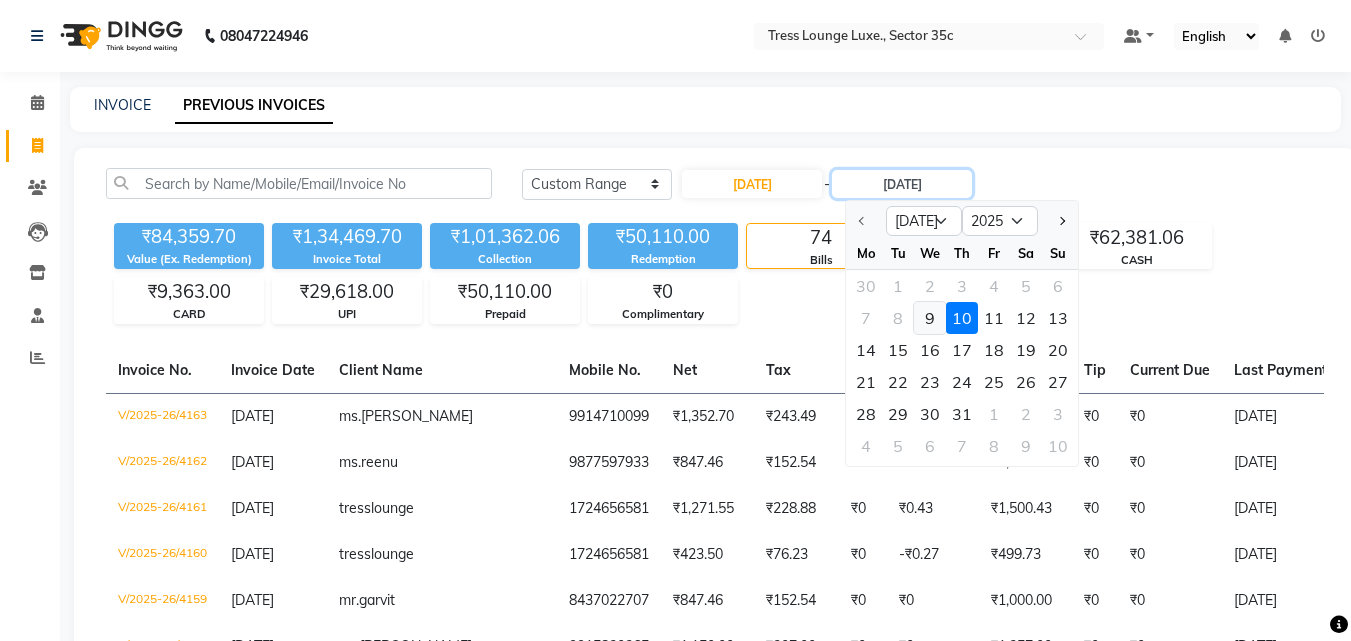 type on "09-07-2025" 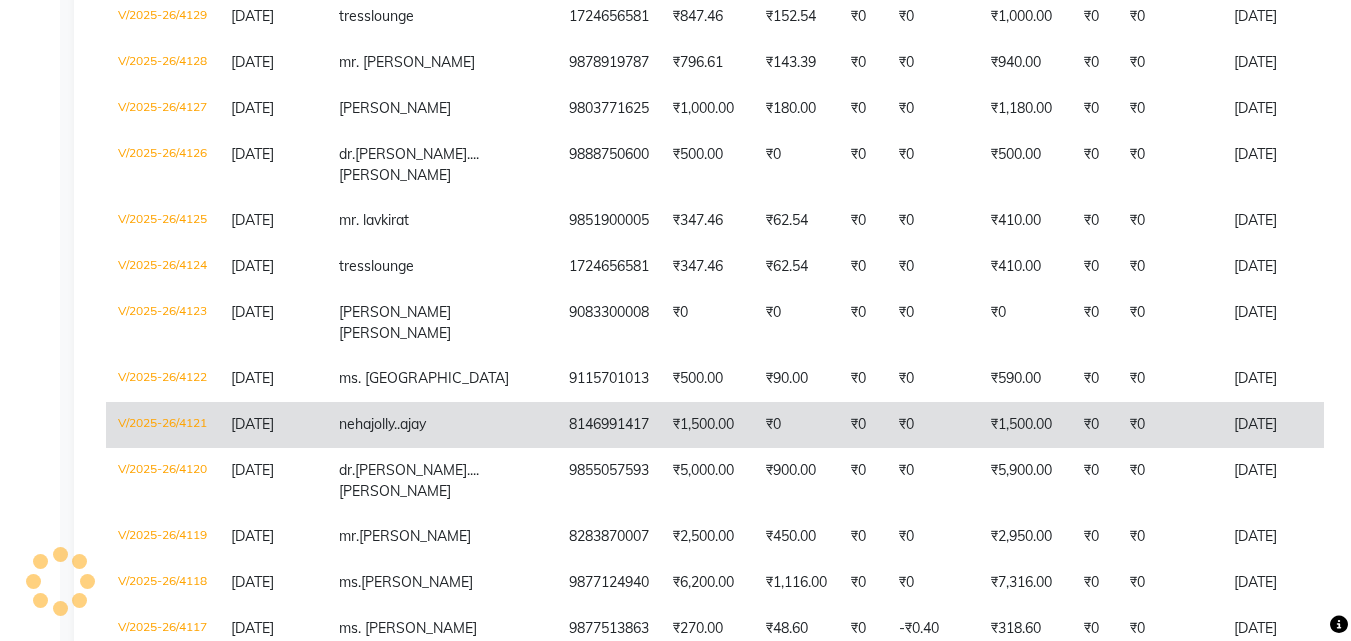 scroll, scrollTop: 600, scrollLeft: 0, axis: vertical 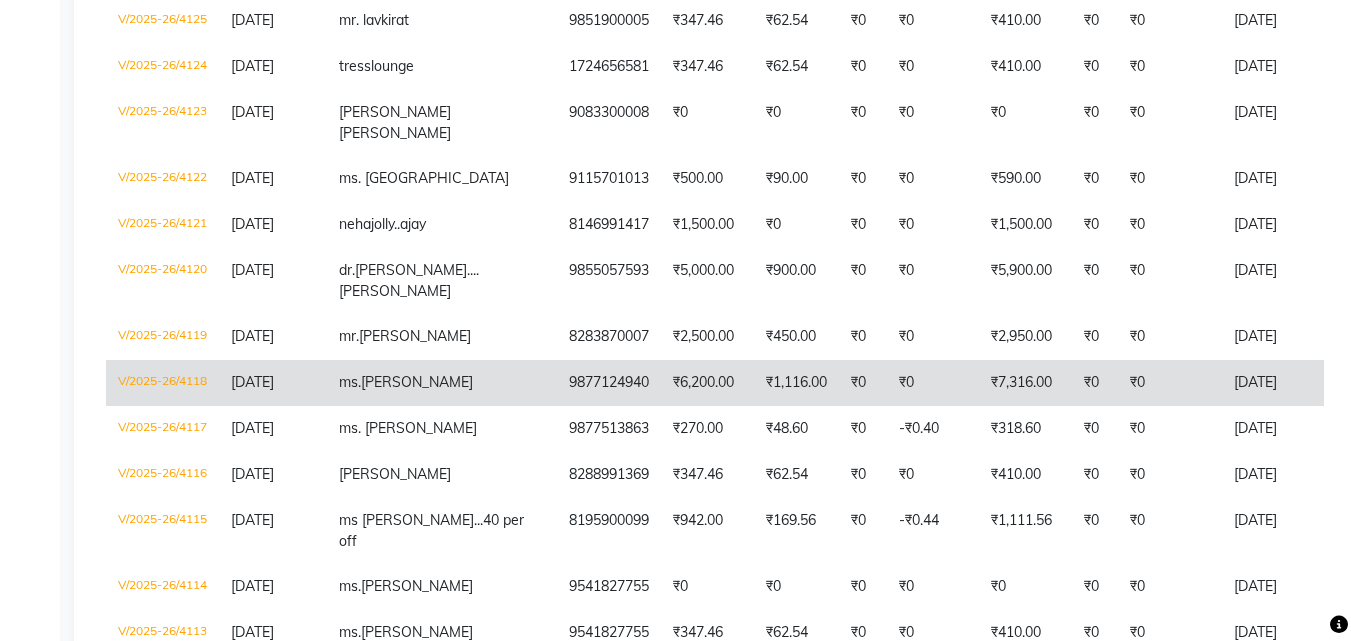 click on "ms.anchal" 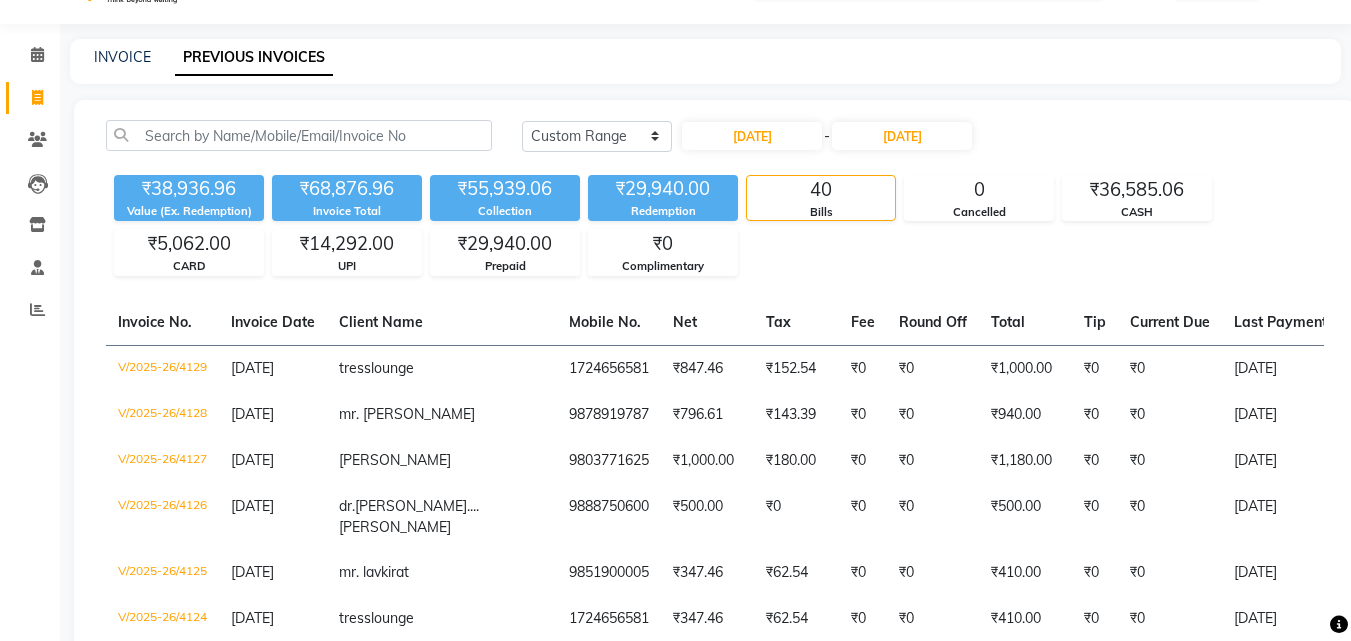 scroll, scrollTop: 0, scrollLeft: 0, axis: both 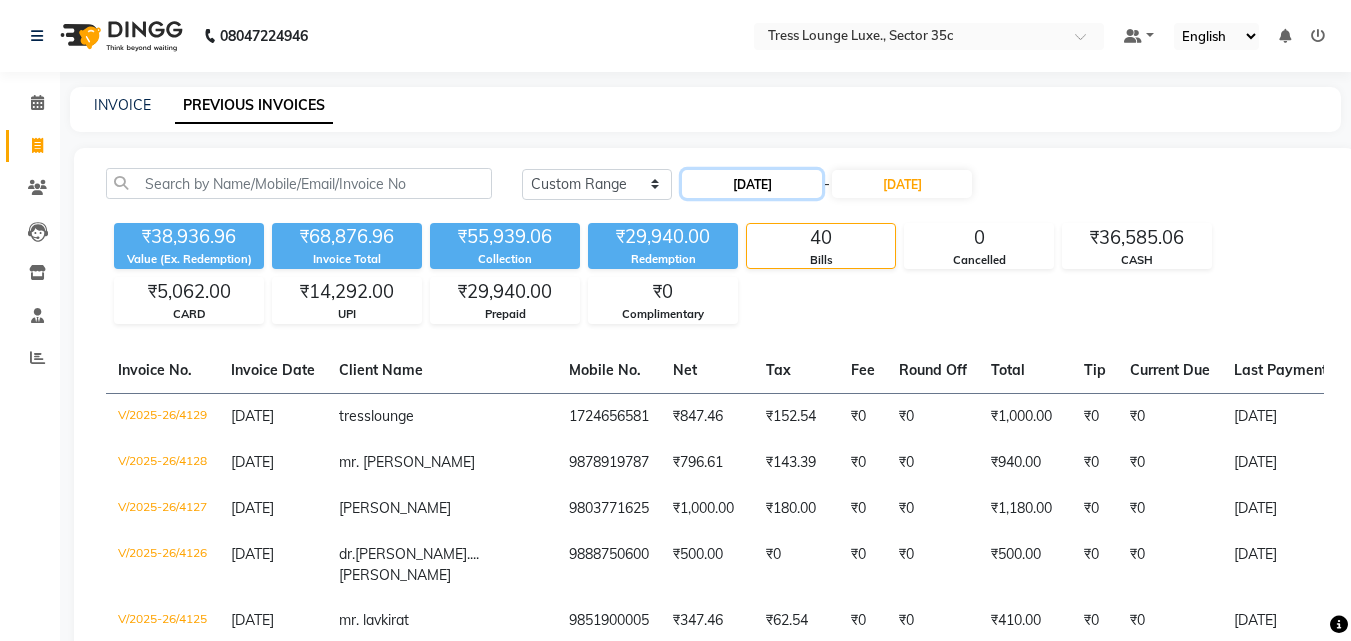 click on "09-07-2025" 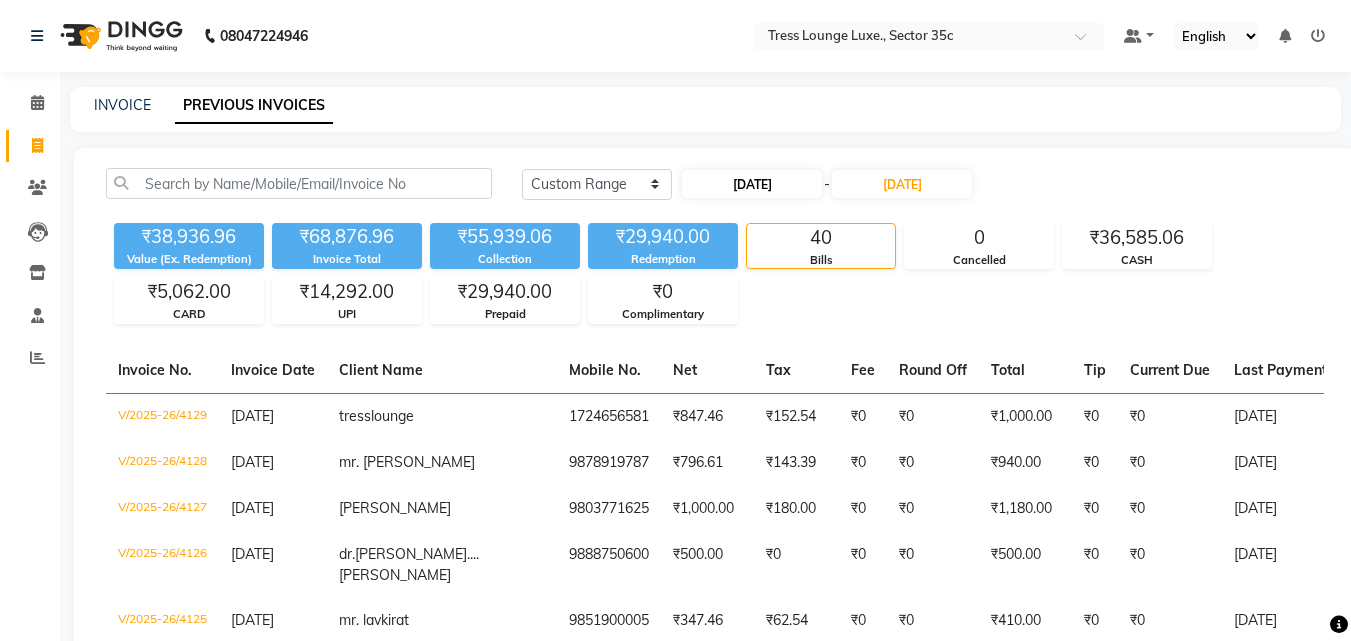 select on "7" 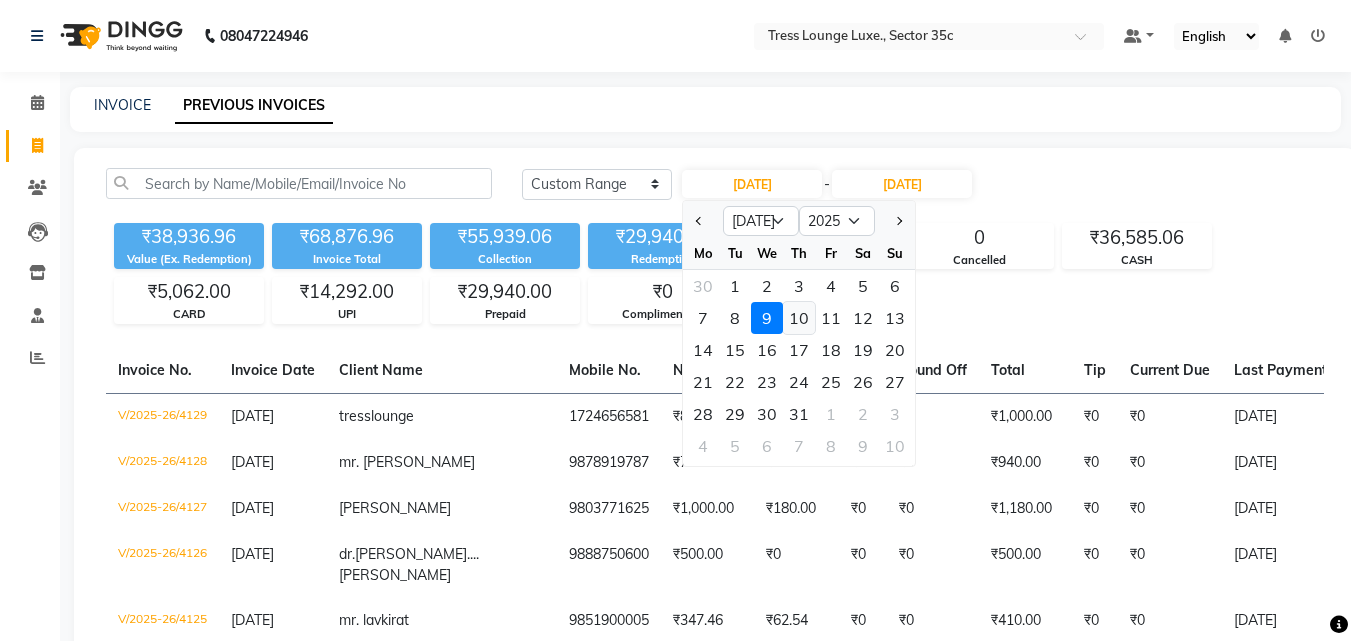 click on "10" 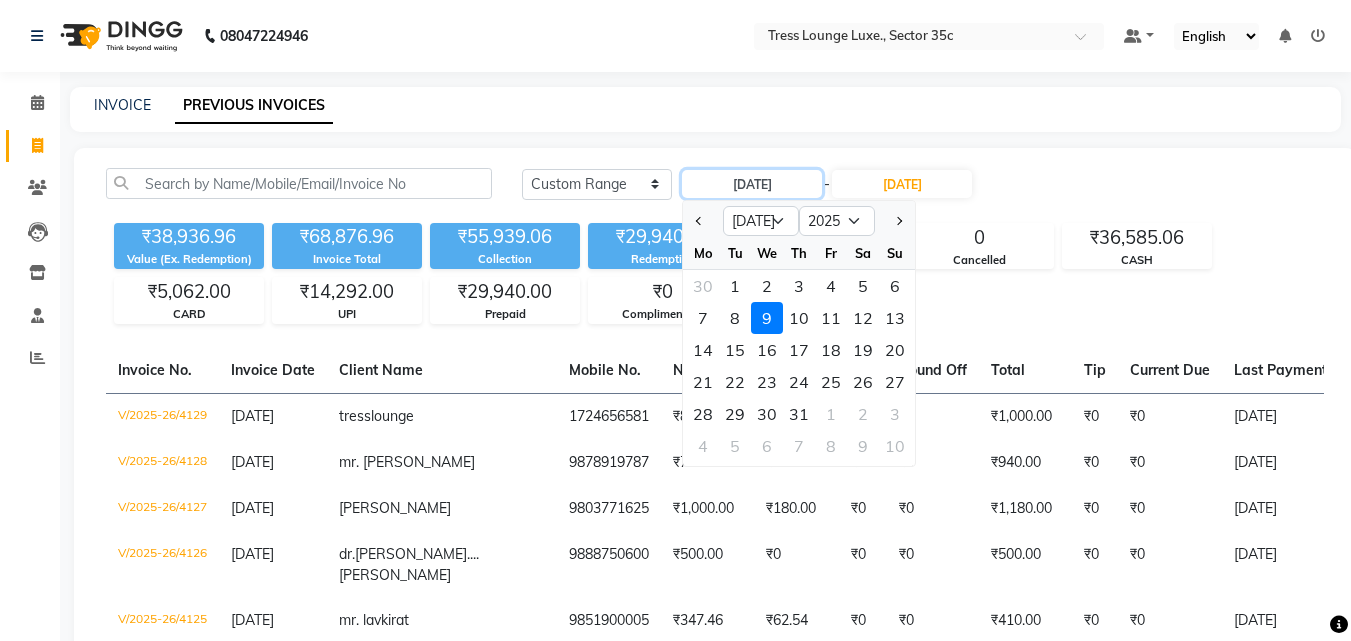 type on "[DATE]" 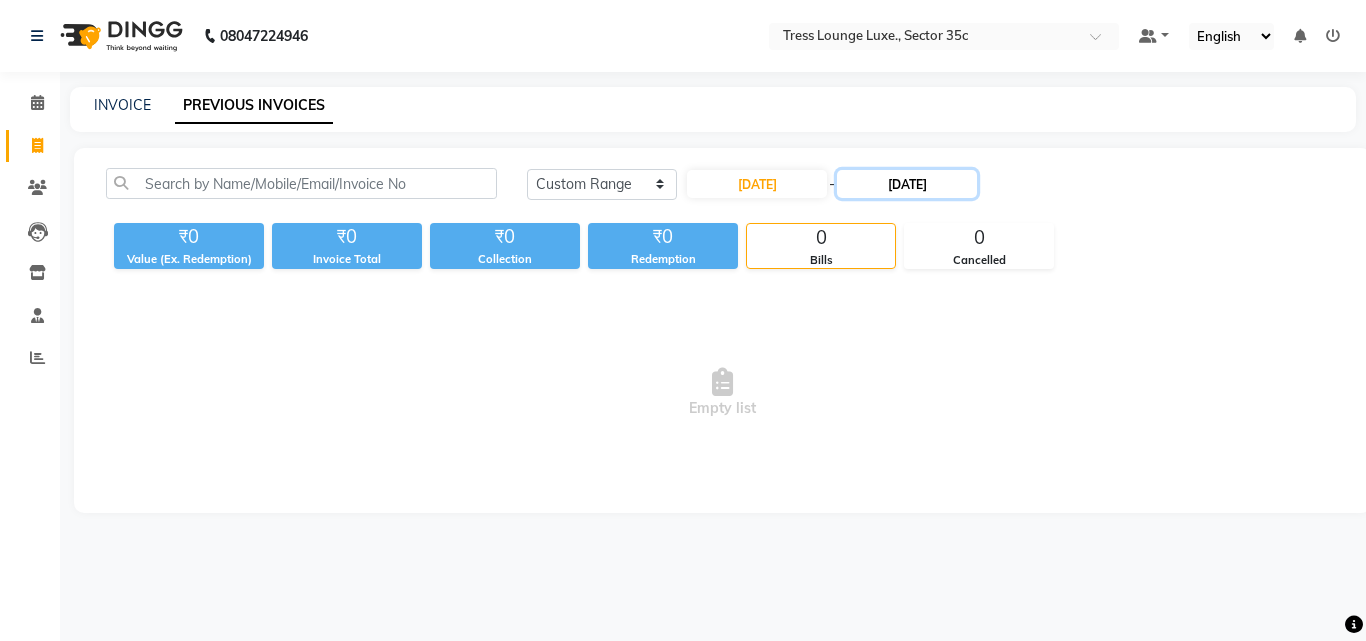 click on "09-07-2025" 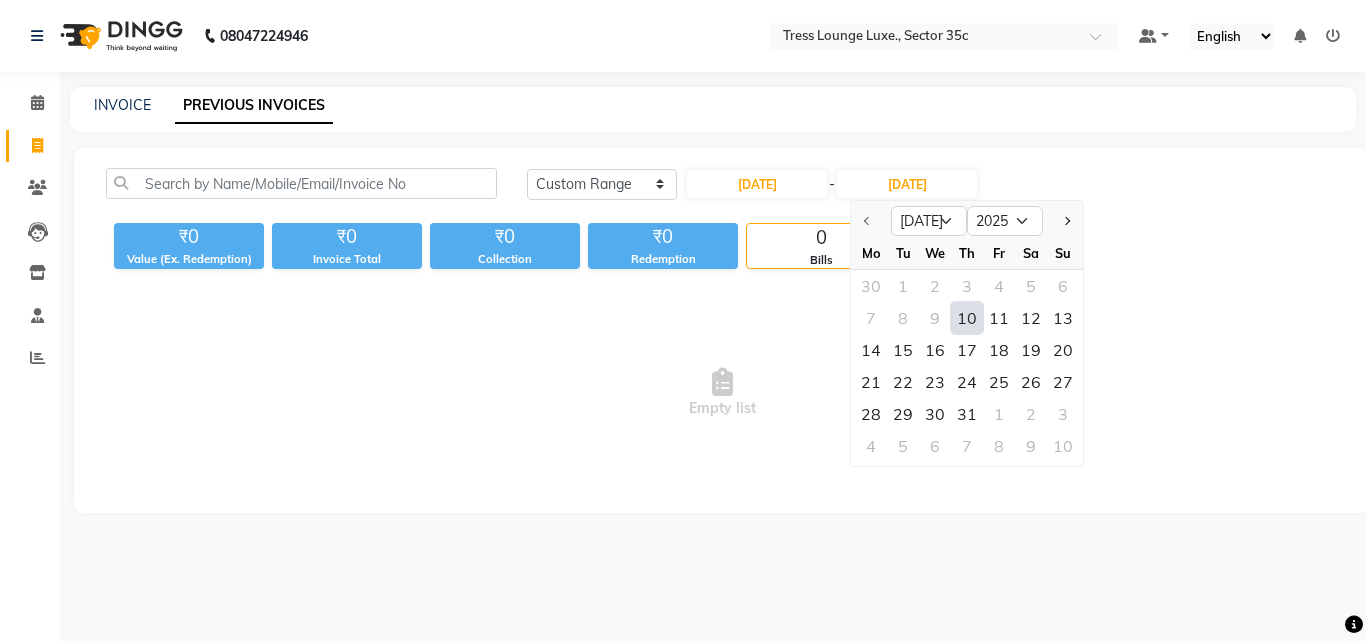 click on "10" 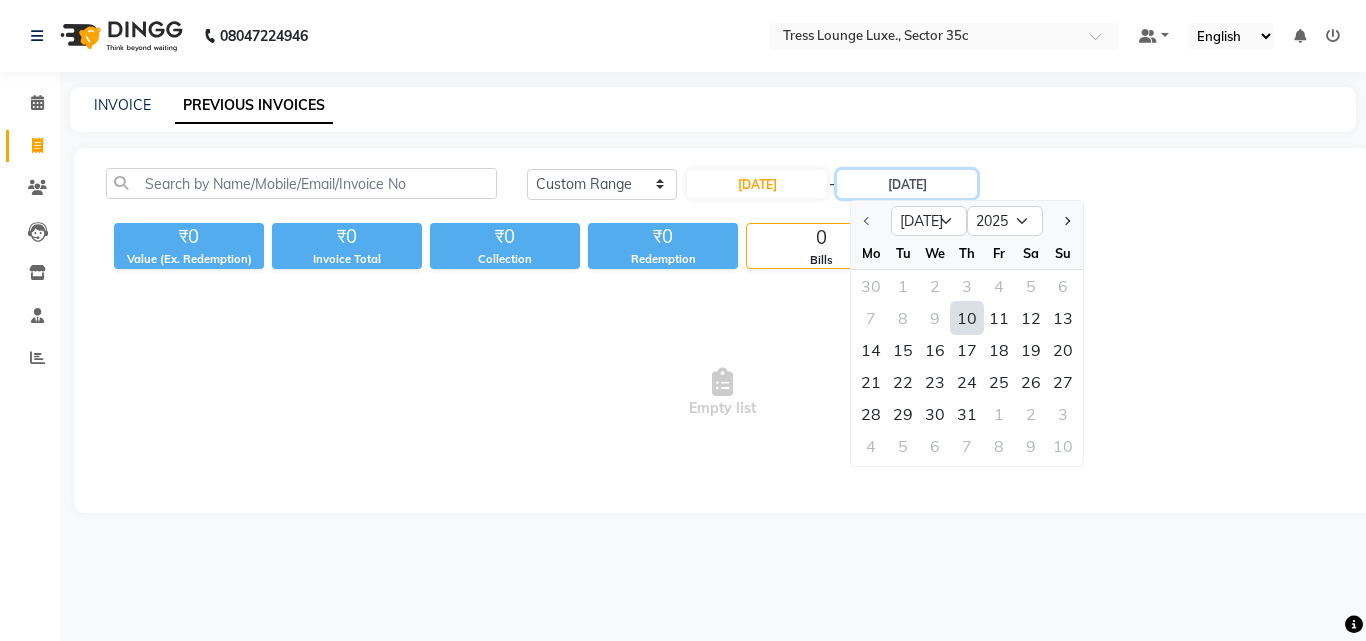 type on "[DATE]" 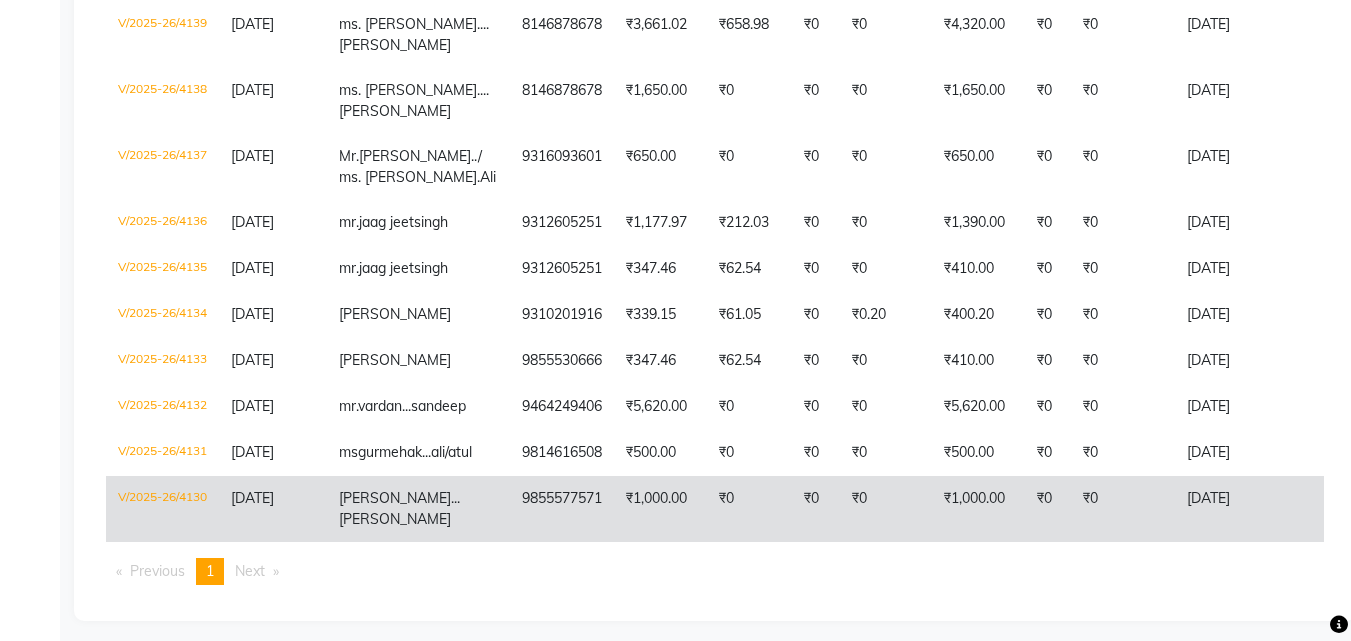 scroll, scrollTop: 1601, scrollLeft: 0, axis: vertical 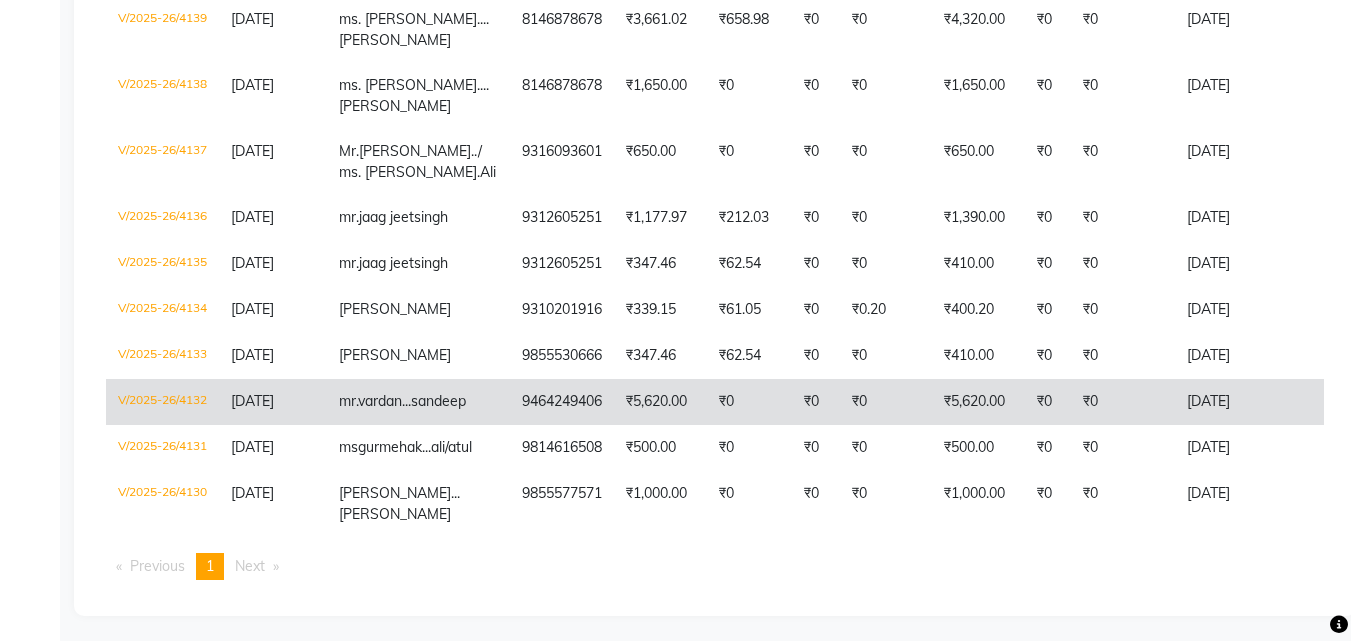 click on "mr.vardan...sandeep" 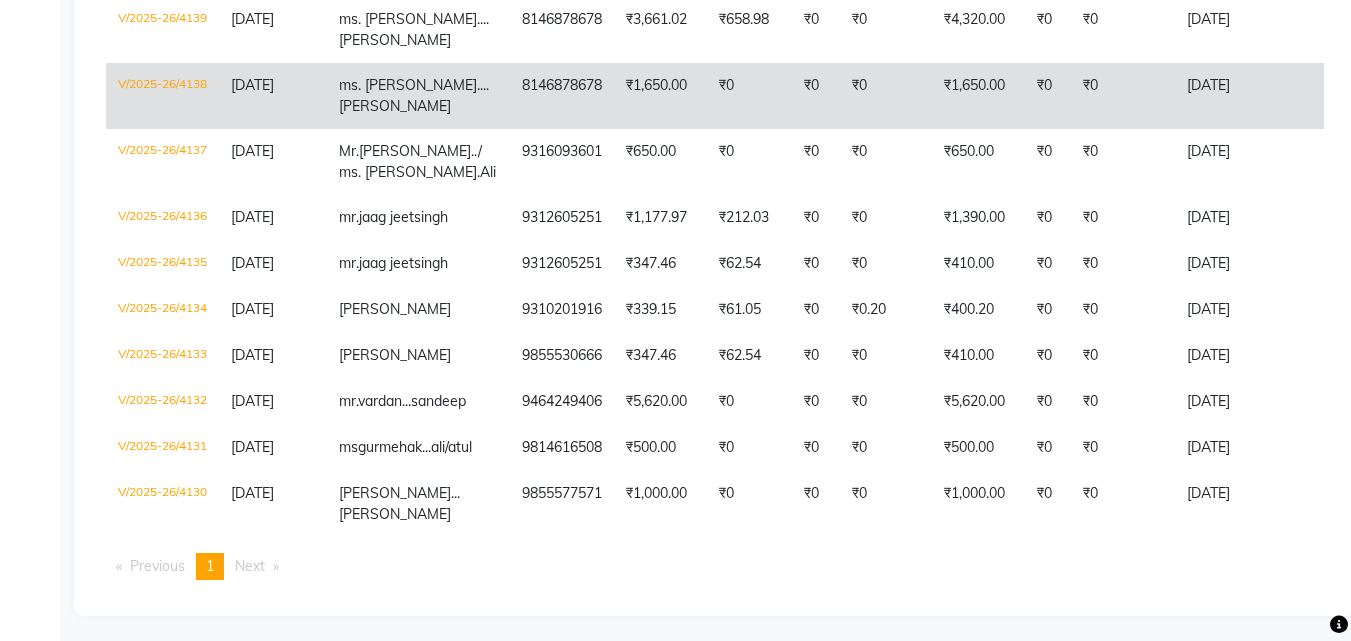 click on "8146878678" 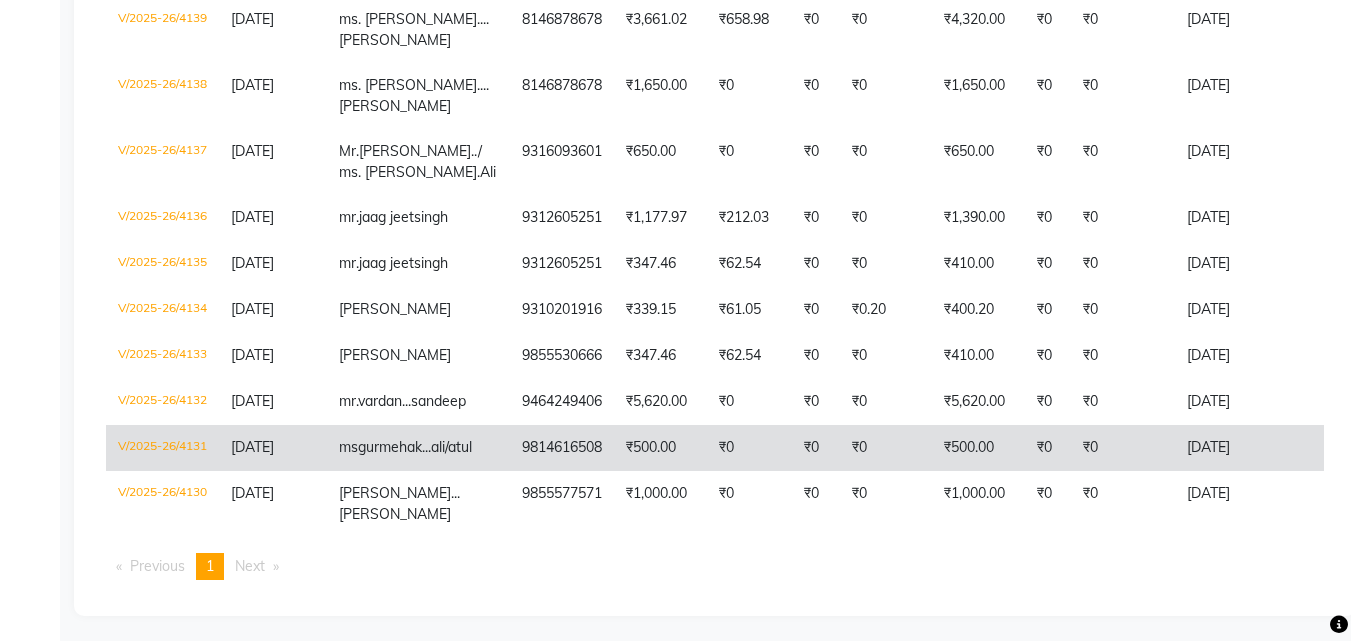 scroll, scrollTop: 1501, scrollLeft: 0, axis: vertical 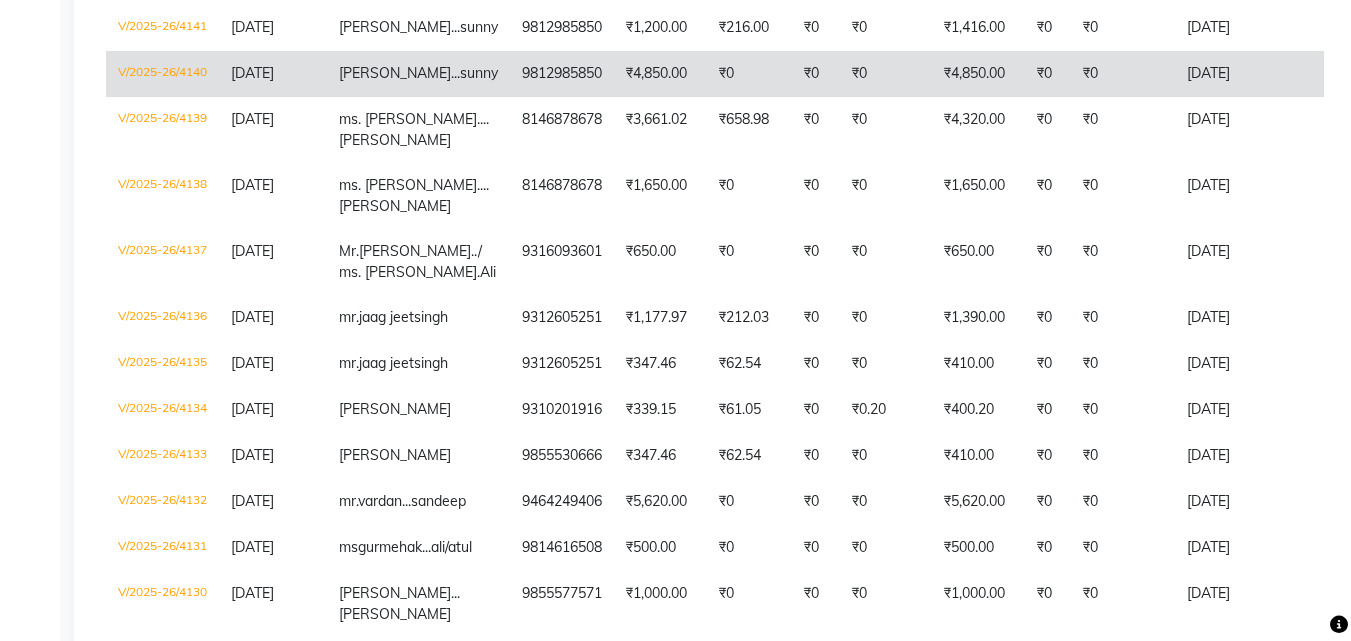 click on "mr.ratan singh...sunny" 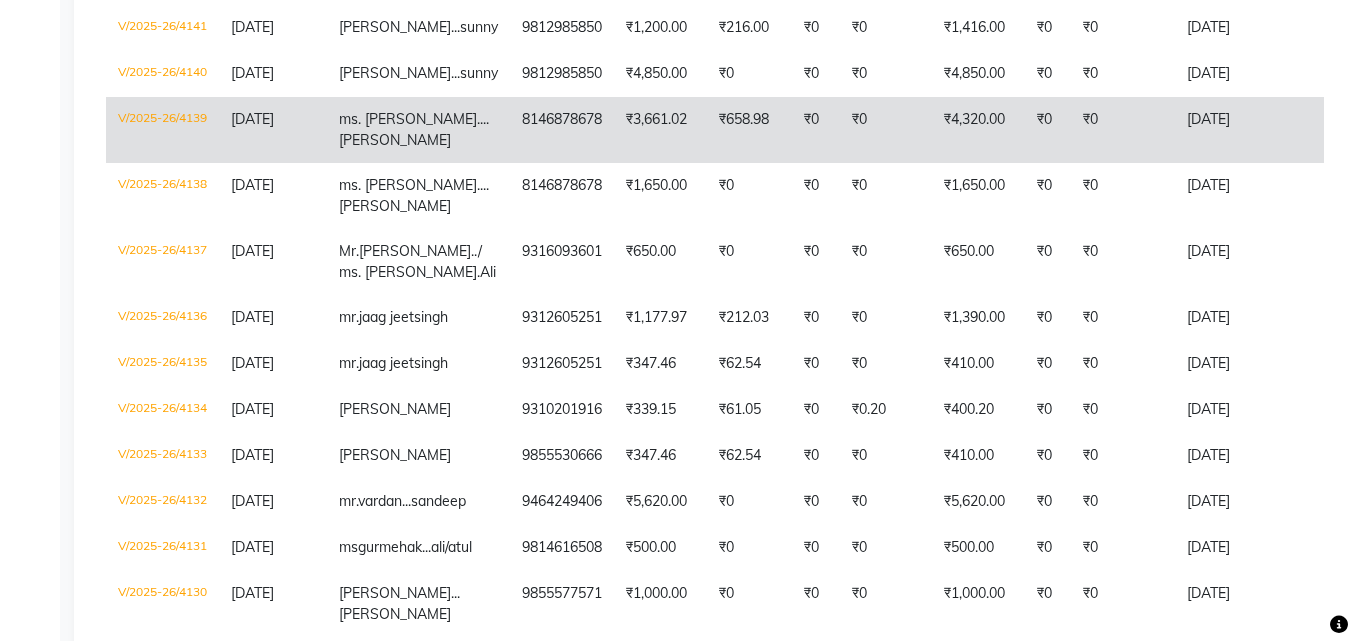scroll, scrollTop: 1401, scrollLeft: 0, axis: vertical 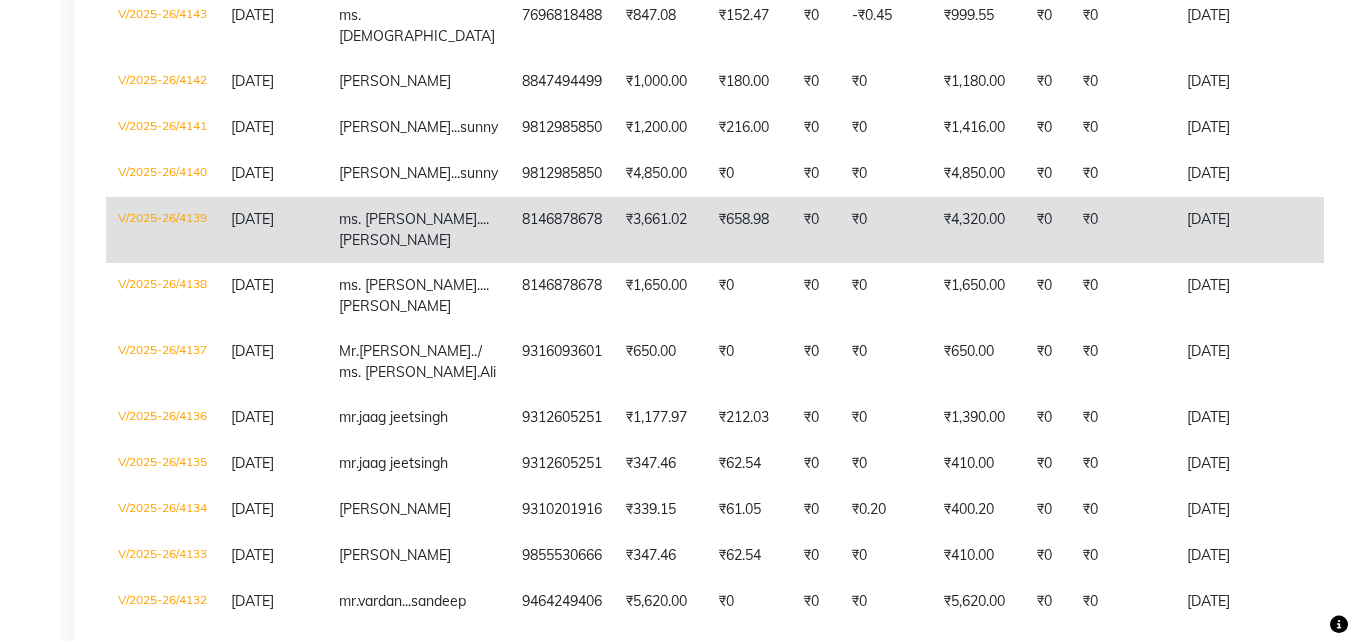click on "mr.ratan singh...sunny" 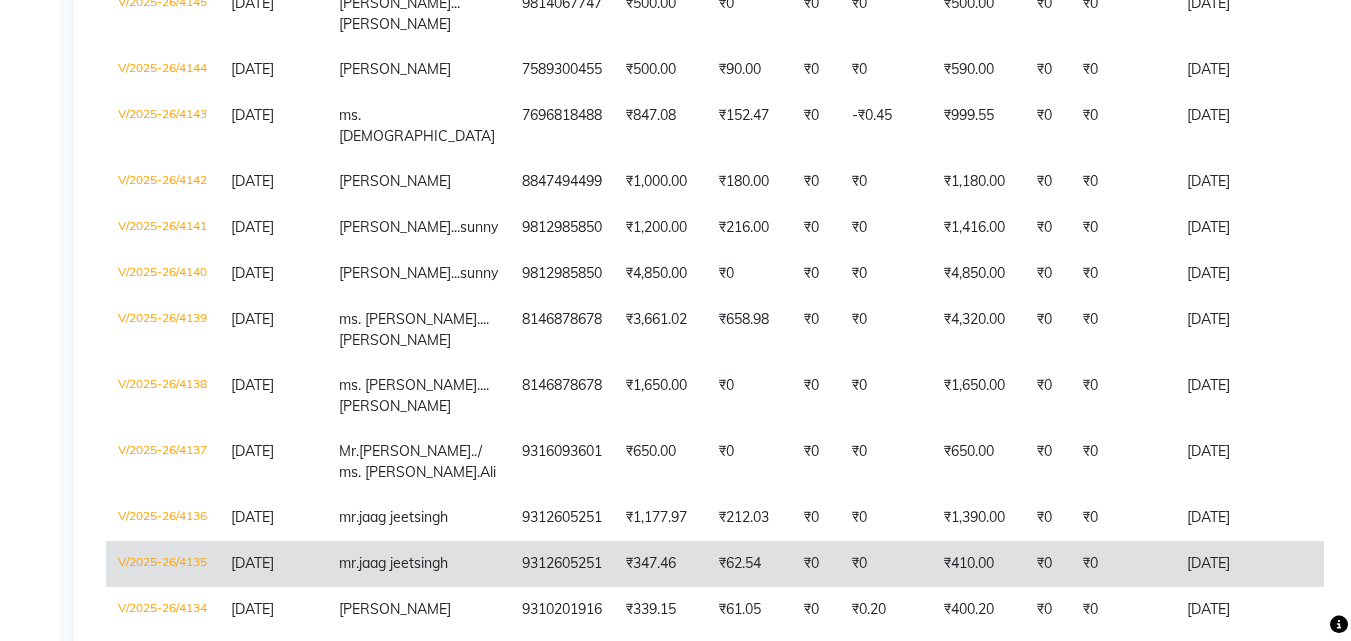 scroll, scrollTop: 1601, scrollLeft: 0, axis: vertical 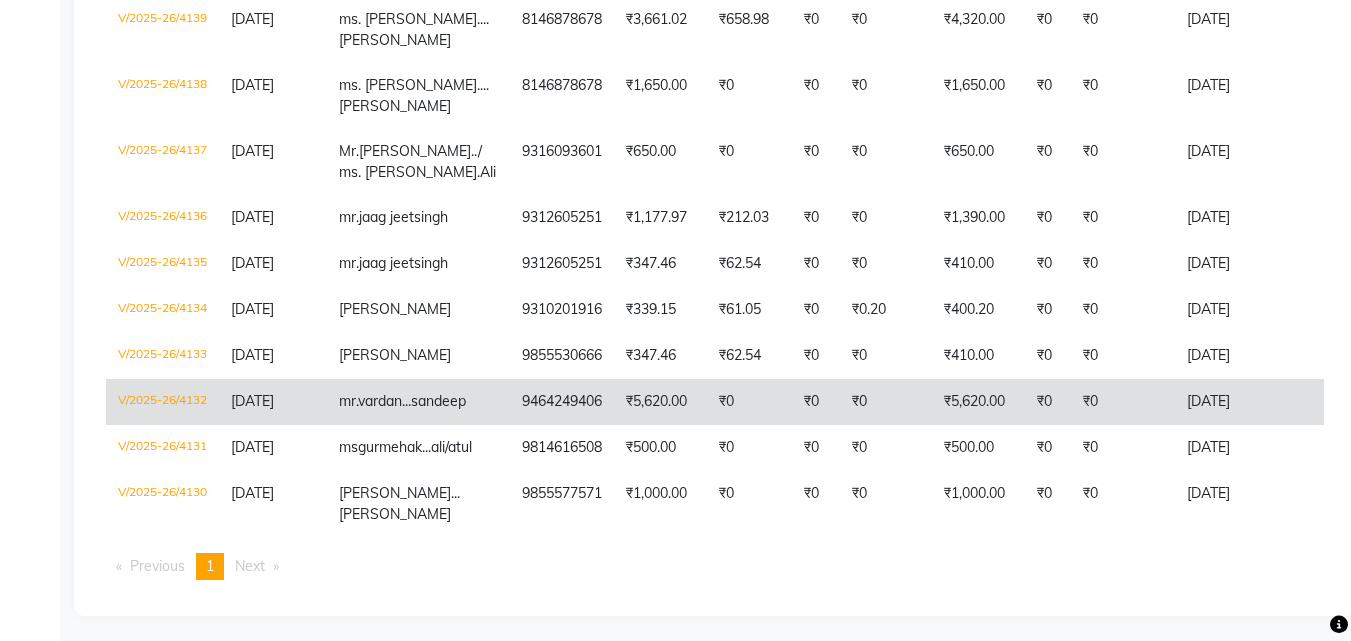 click on "mr.vardan...sandeep" 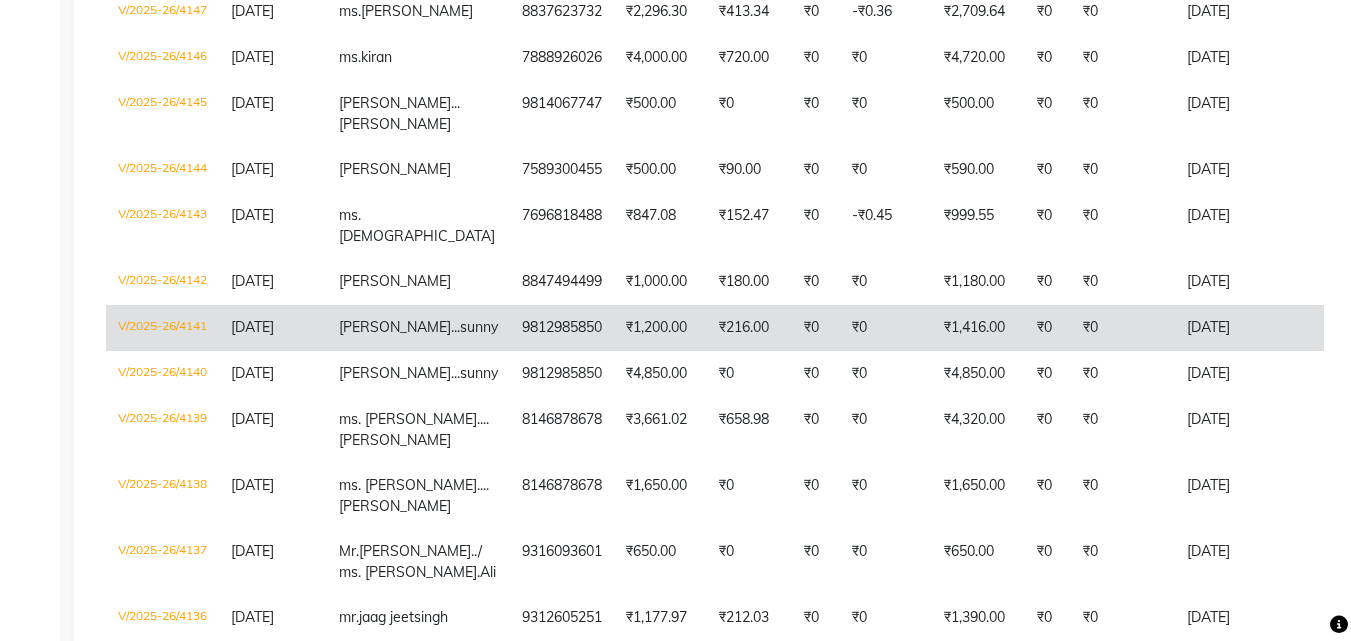 scroll, scrollTop: 1101, scrollLeft: 0, axis: vertical 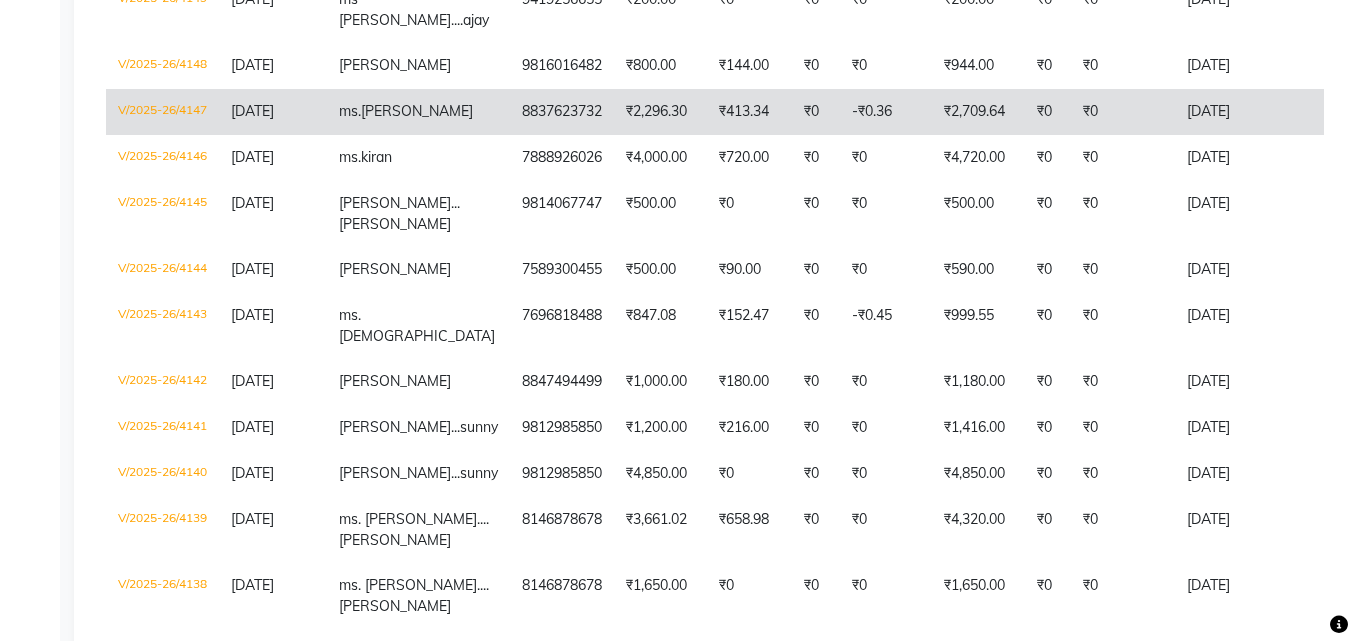 click on "ms.megha" 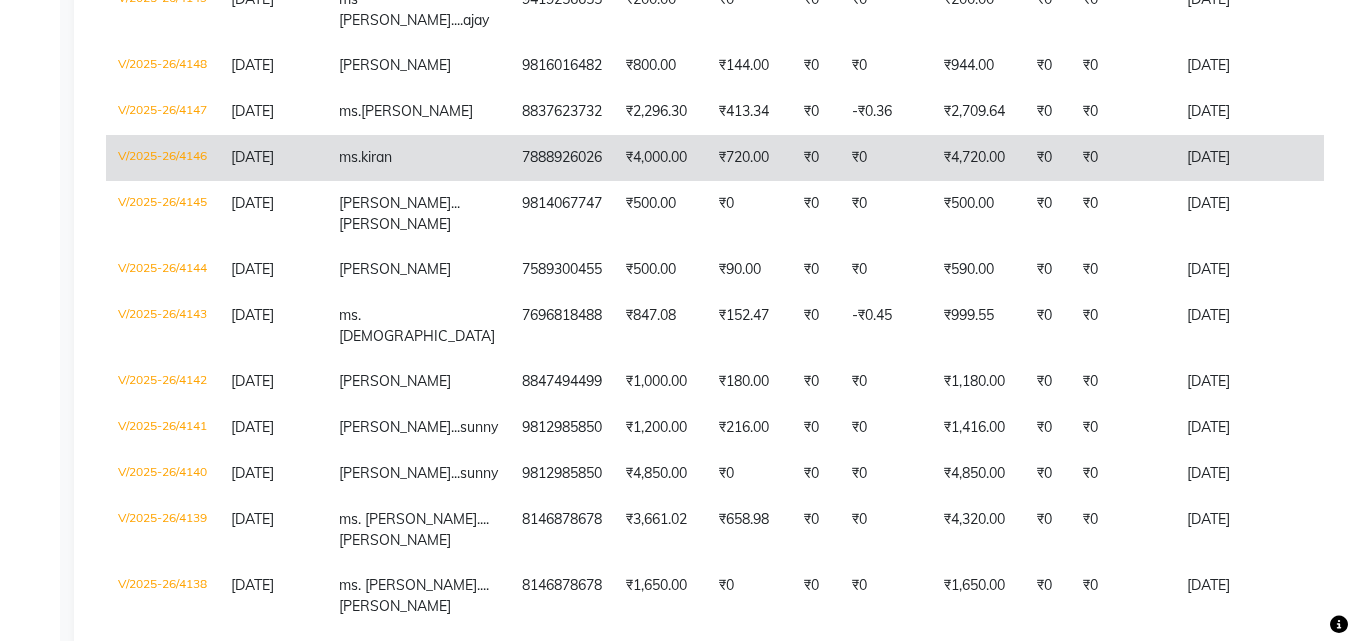 click on "ms.kiran" 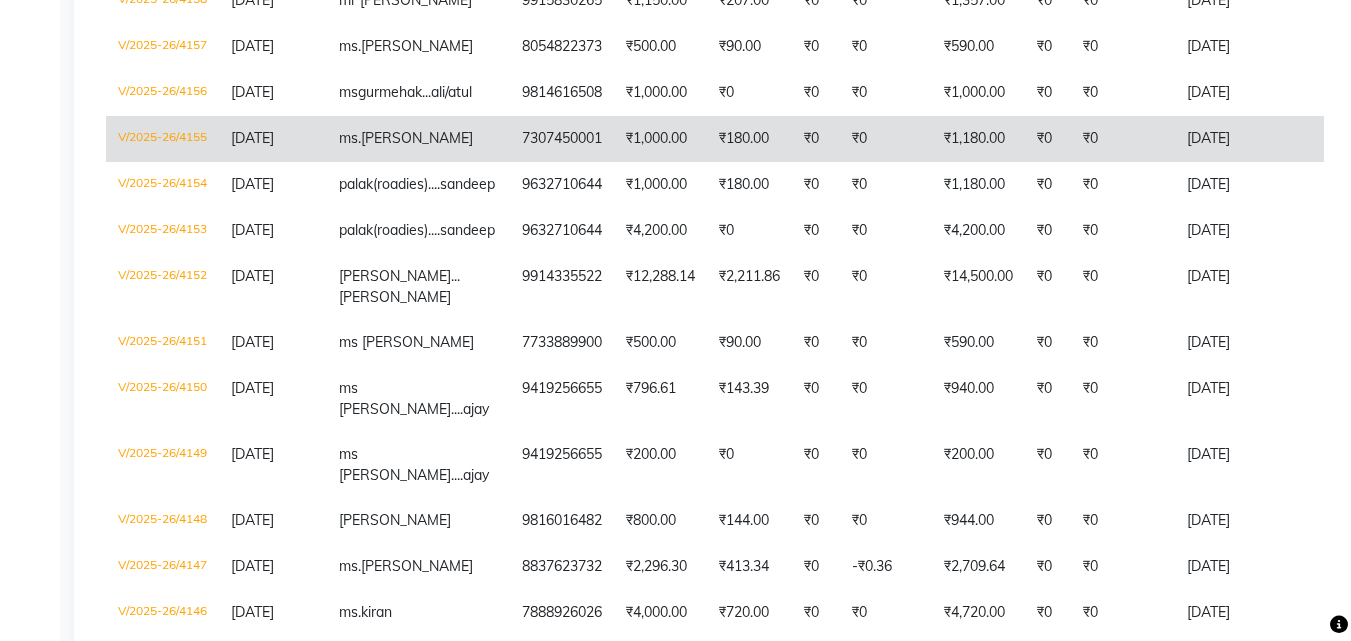 scroll, scrollTop: 601, scrollLeft: 0, axis: vertical 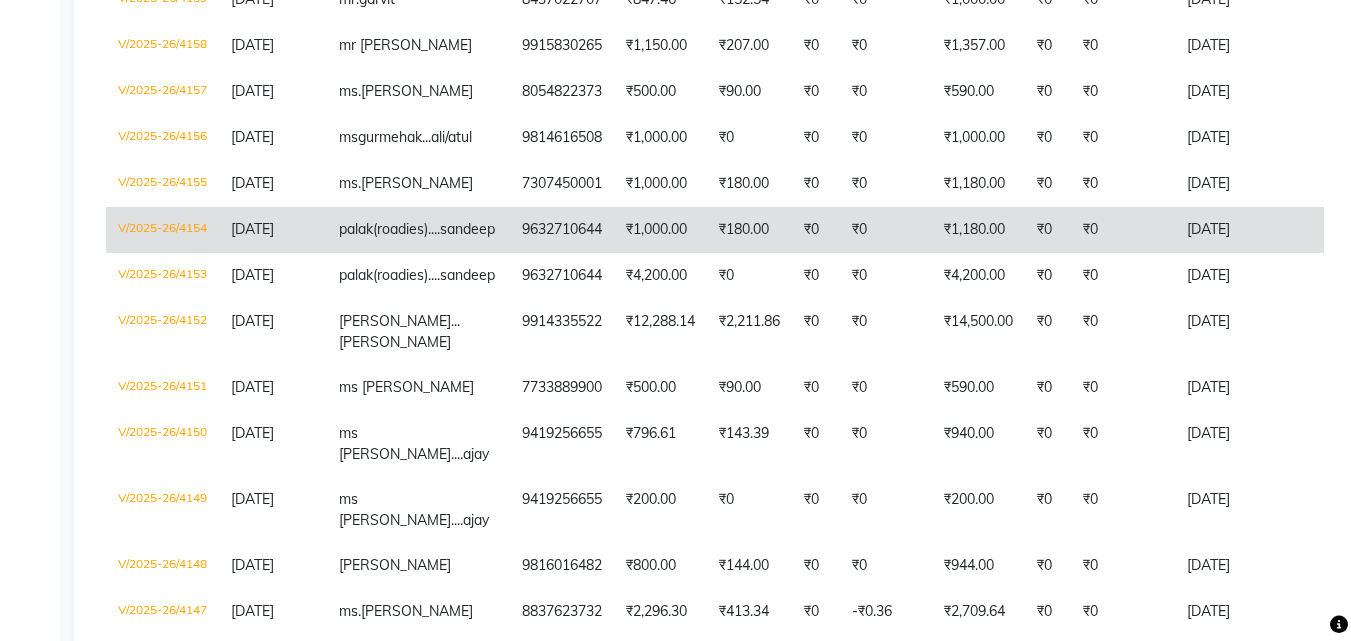 click on "(roadies)....sandeep" 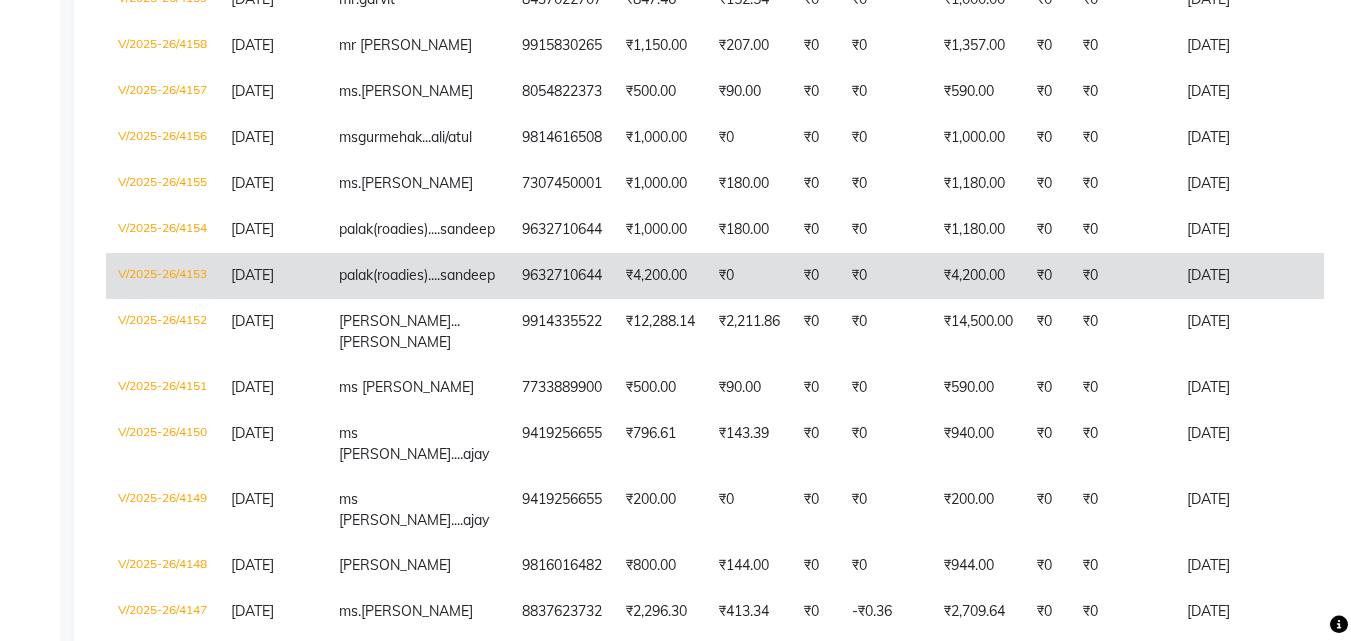 click on "palak  (roadies)....sandeep" 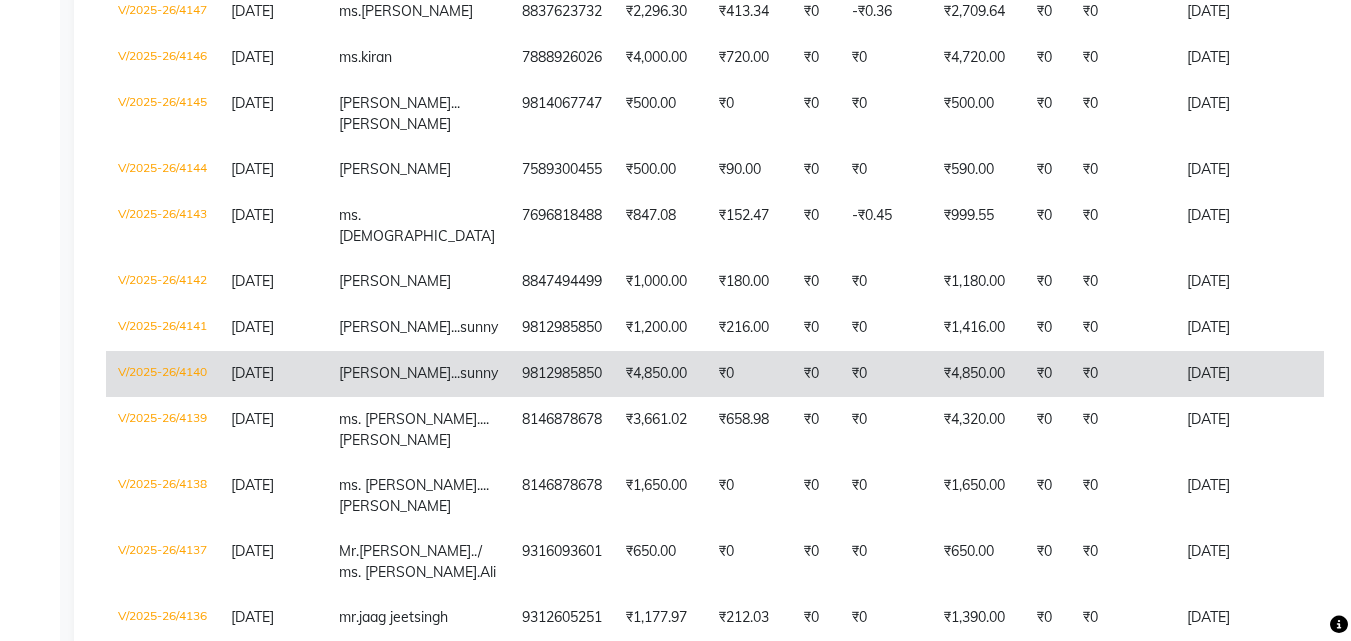 scroll, scrollTop: 1601, scrollLeft: 0, axis: vertical 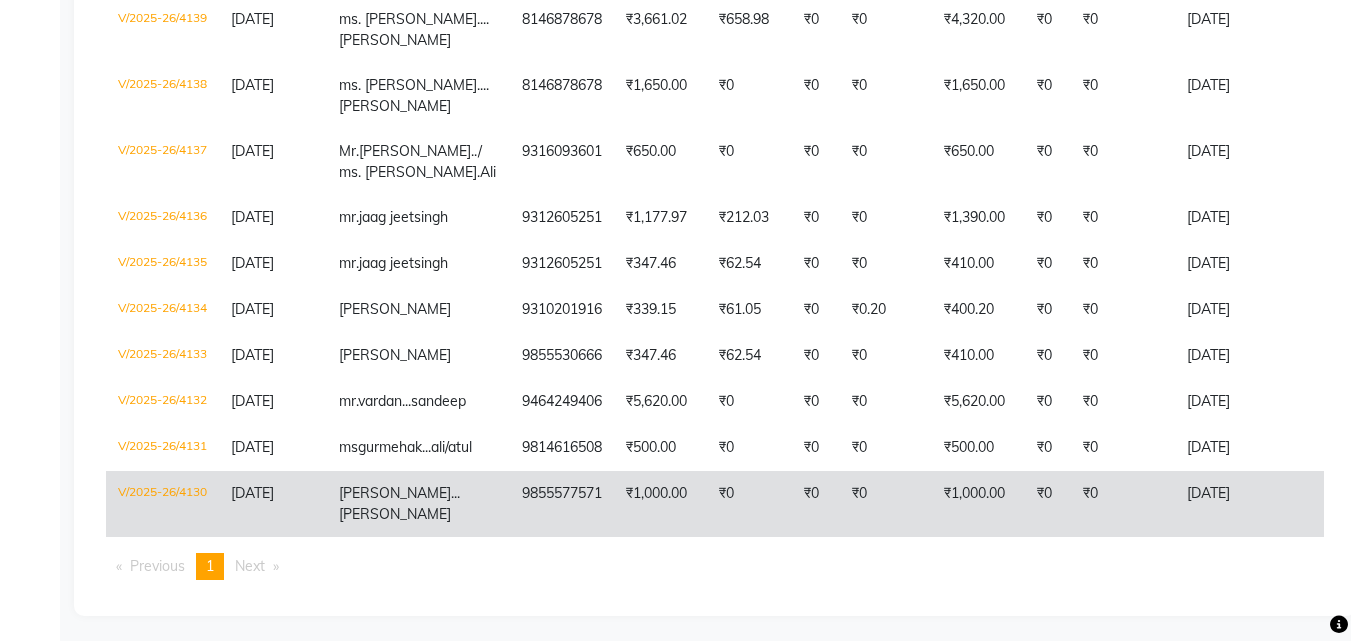 click on "9855577571" 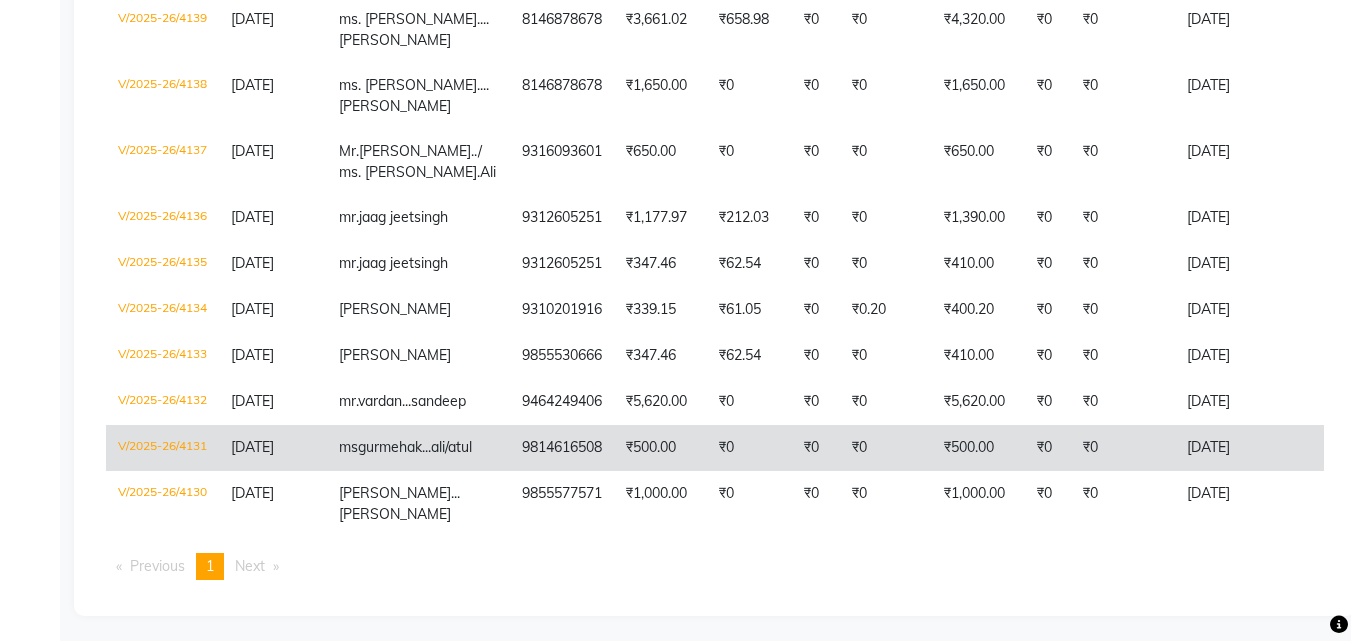 click on "ms  gurmehak...ali/atul" 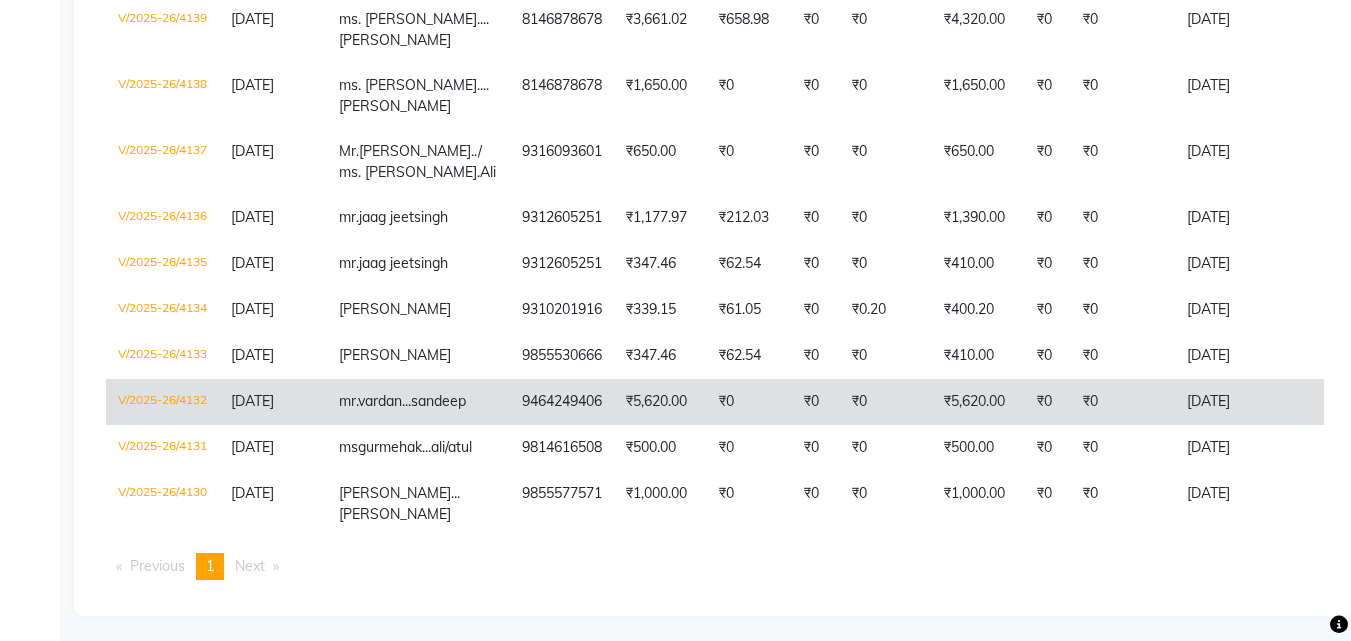 click on "mr.vardan...sandeep" 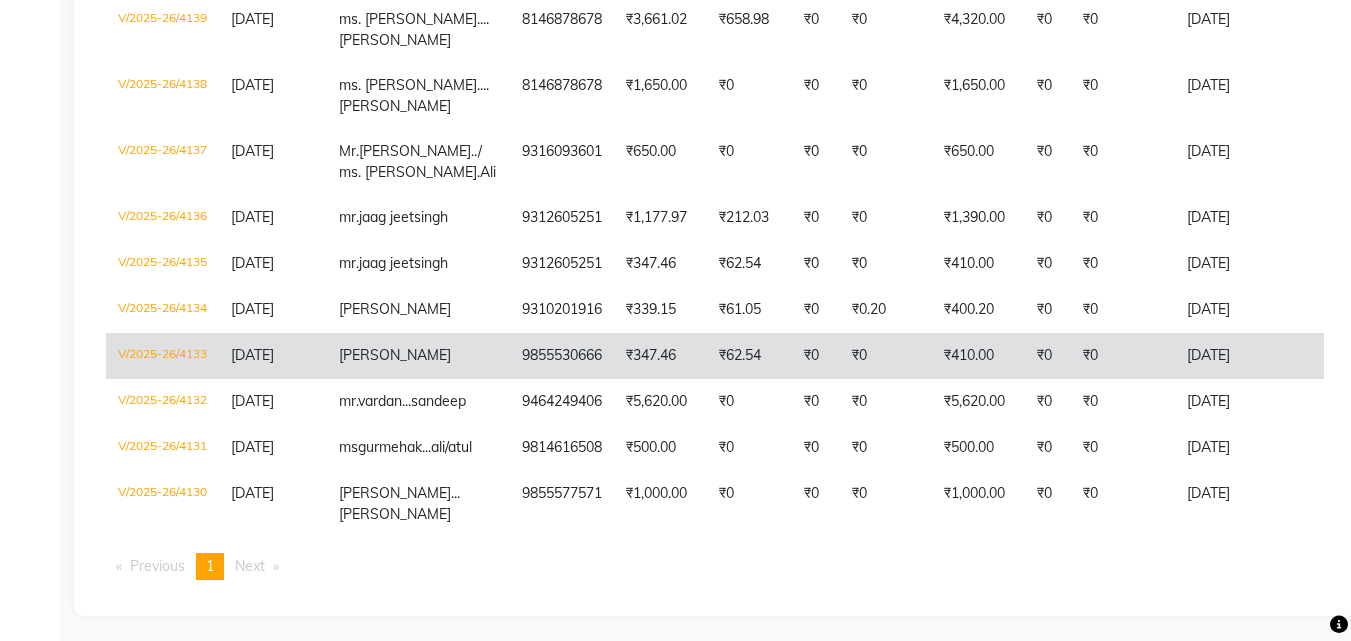 click on "mr. nayab khan" 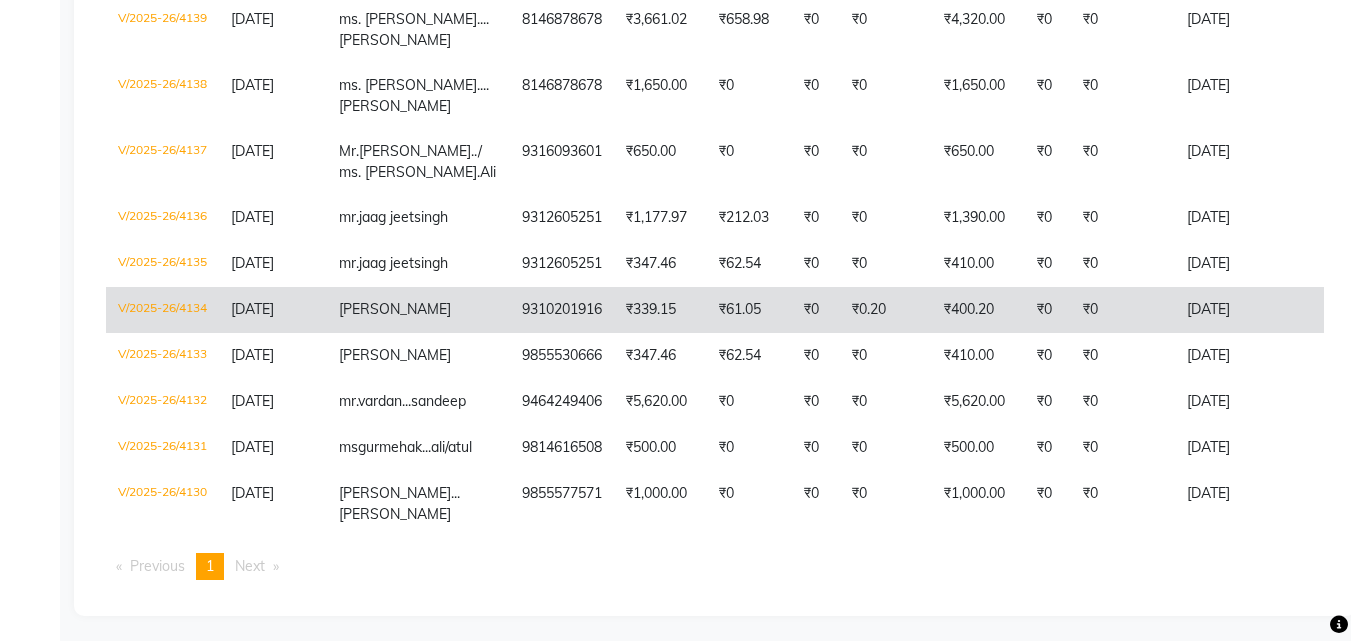 click on "ms.kirti" 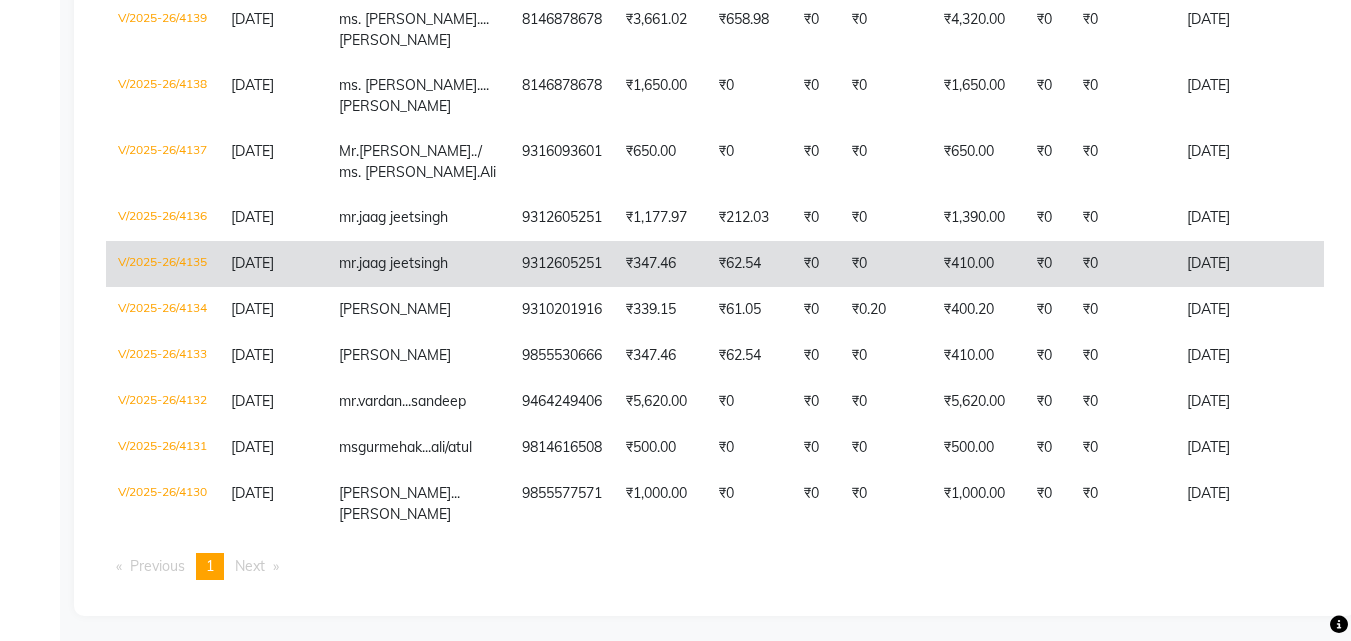 click on "mr.jaag jeet" 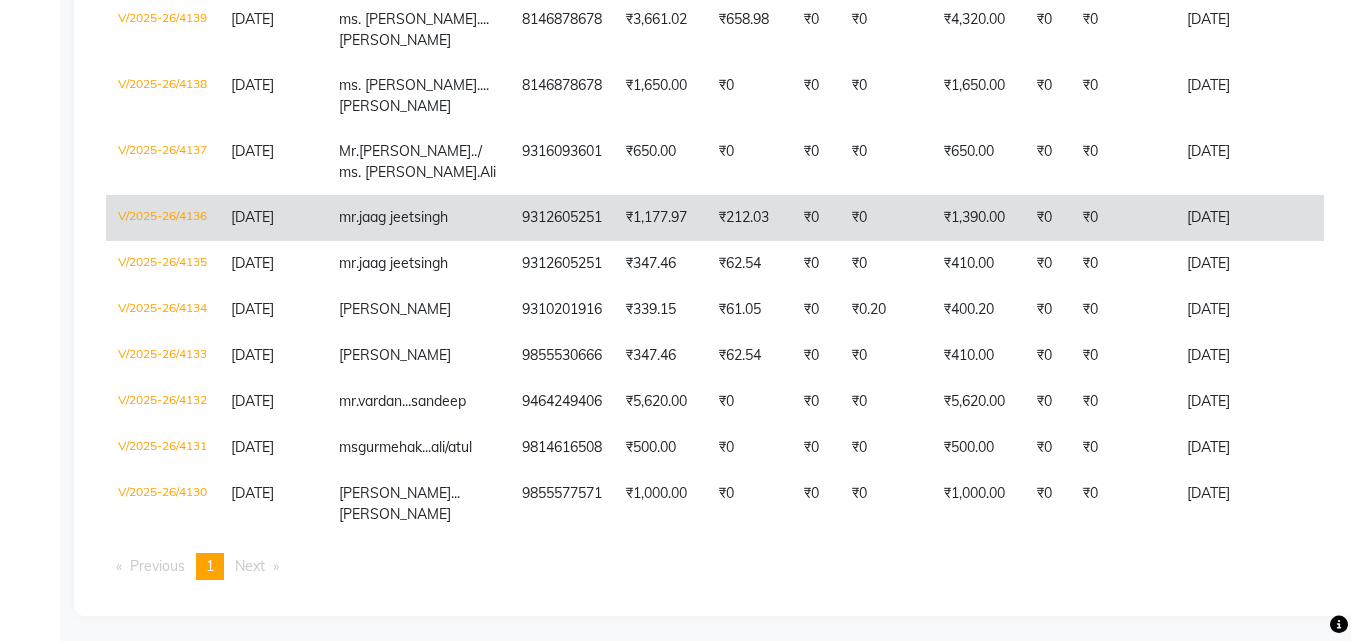 click on "mr.jaag jeet  singh" 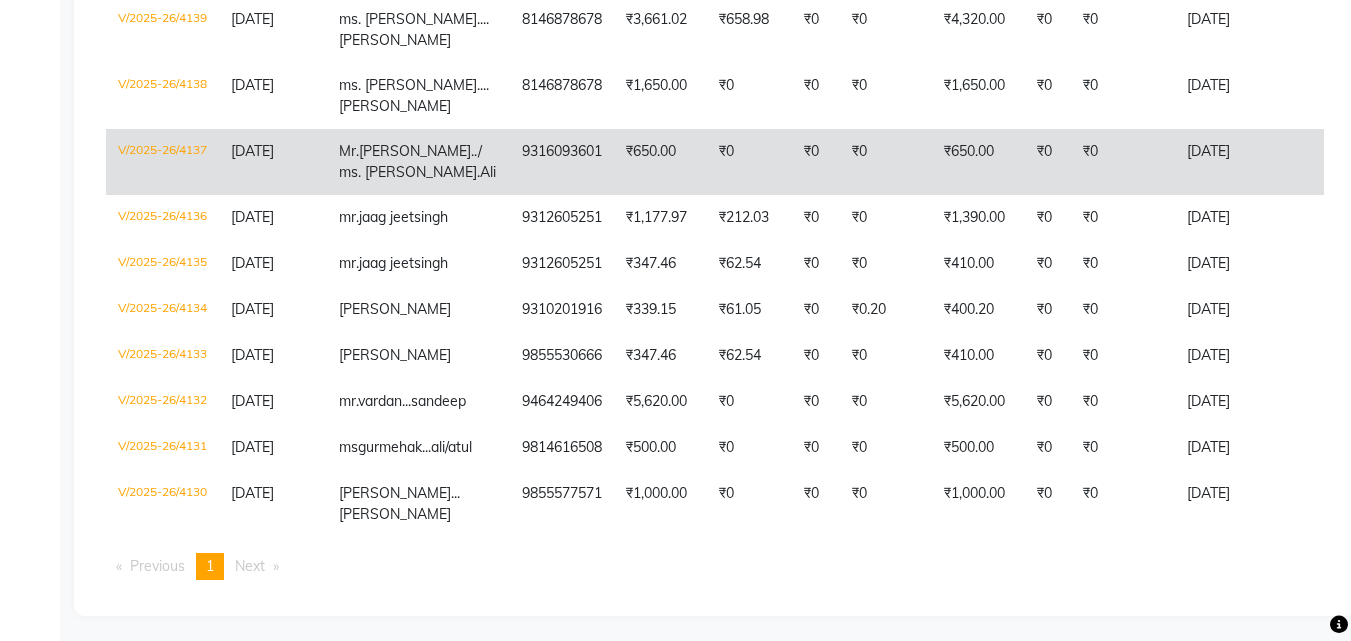 click on "Mr.Vivek singh../ ms. anupam.Ali" 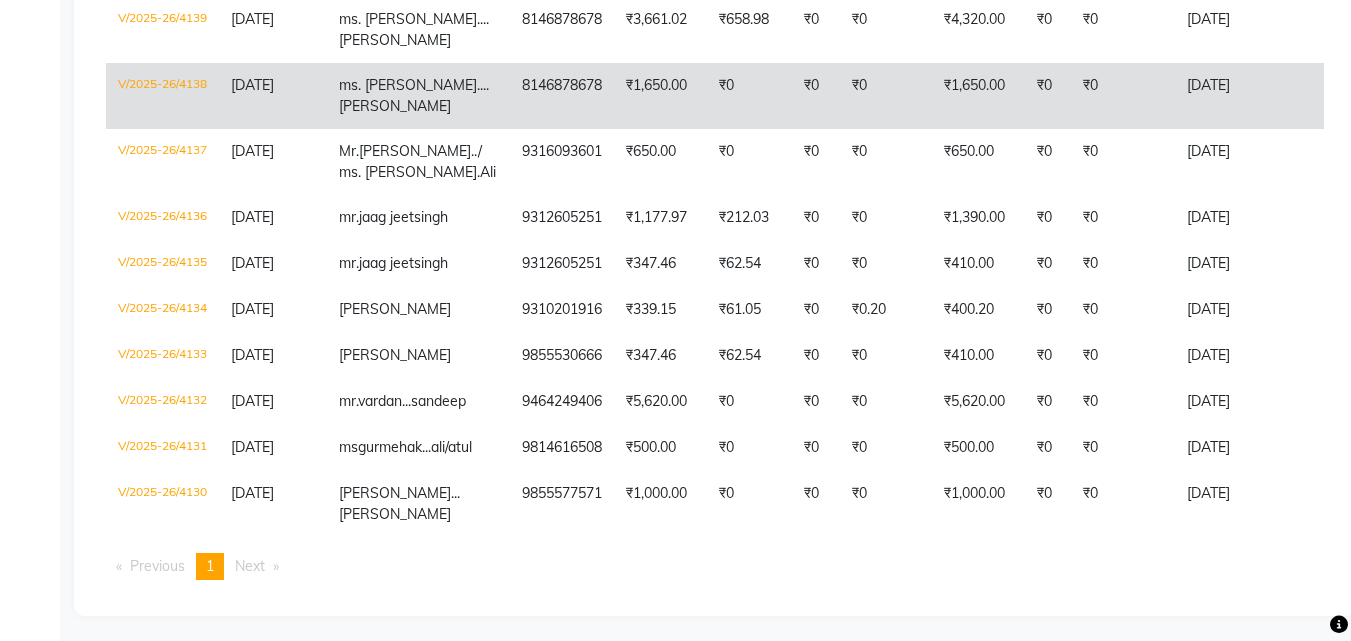 click on "ms. Arsheen....Atul" 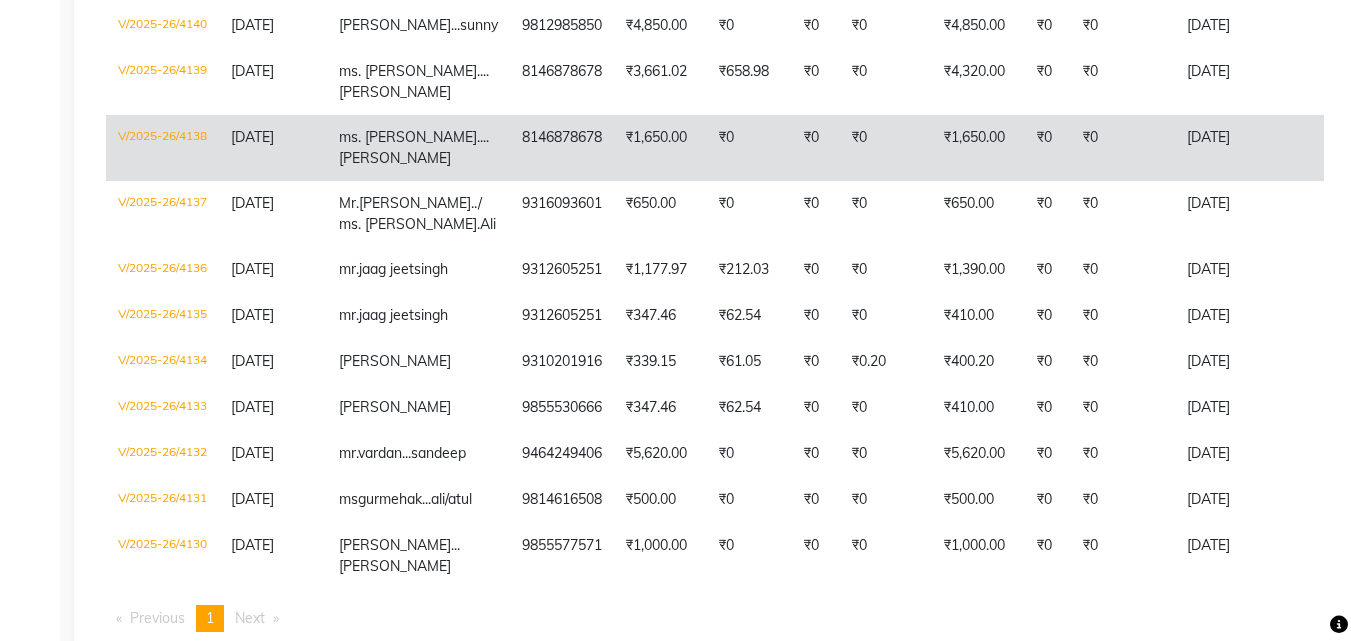 scroll, scrollTop: 1401, scrollLeft: 0, axis: vertical 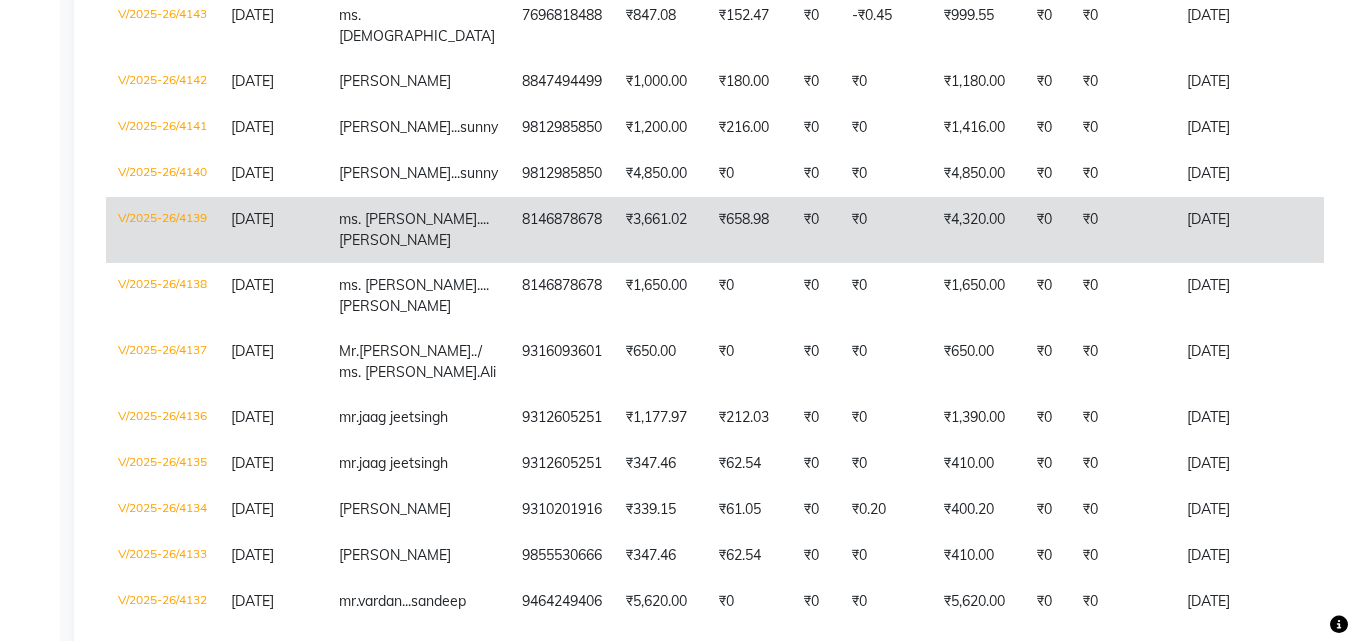 click on "ms. Arsheen....Atul" 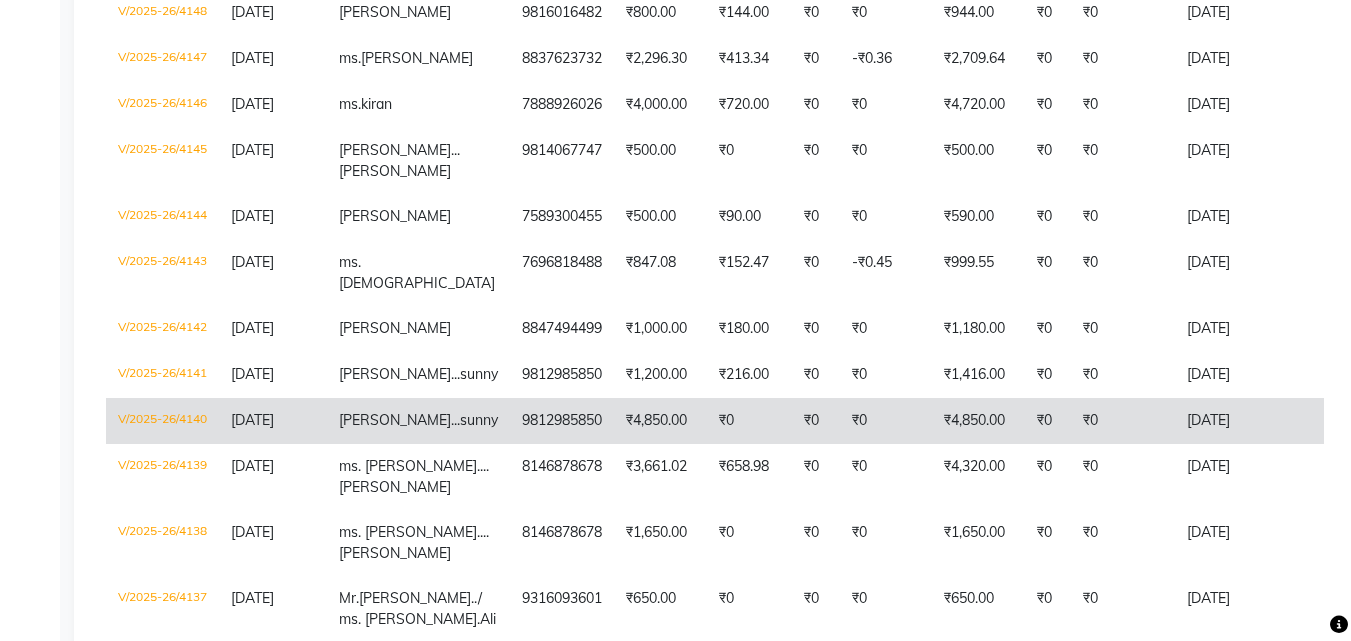 scroll, scrollTop: 1101, scrollLeft: 0, axis: vertical 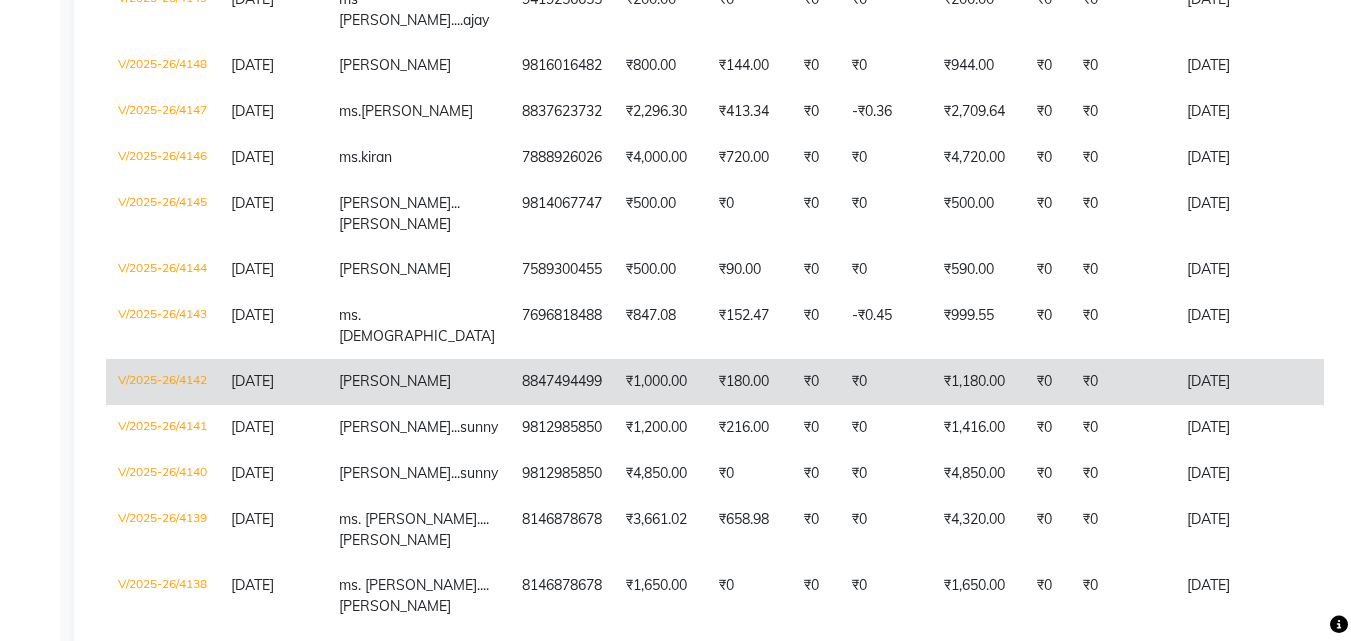 click on "ms.babal" 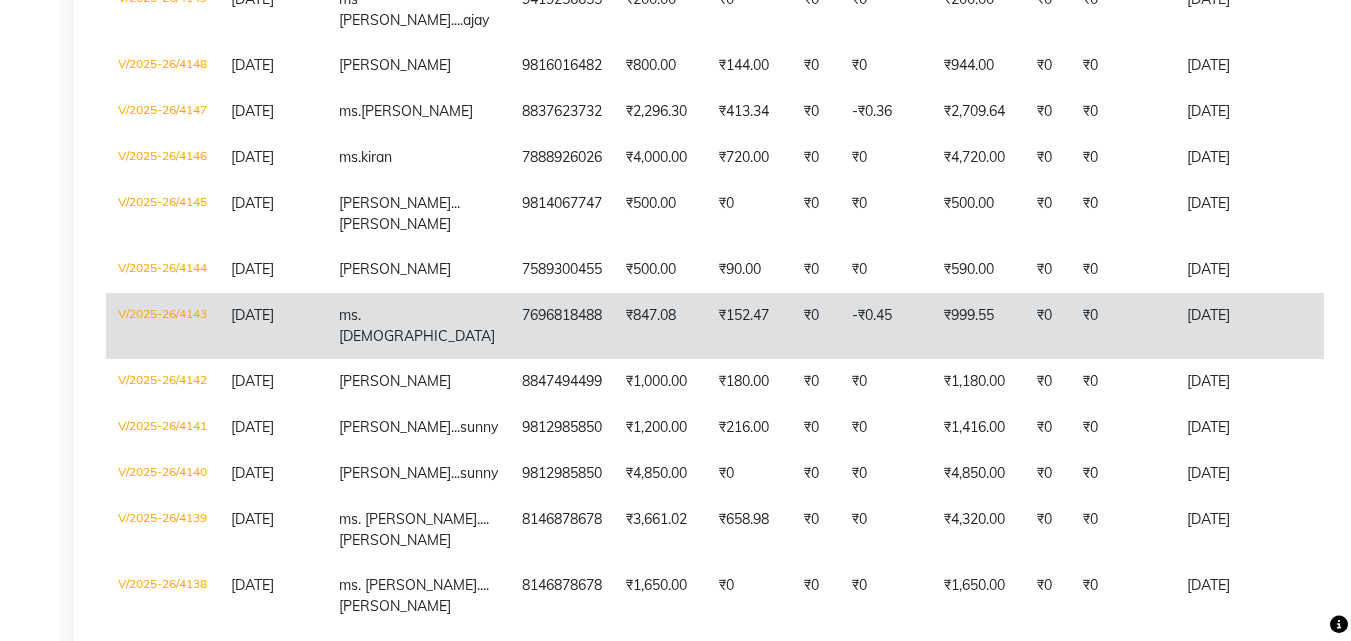 click on "ms. romika" 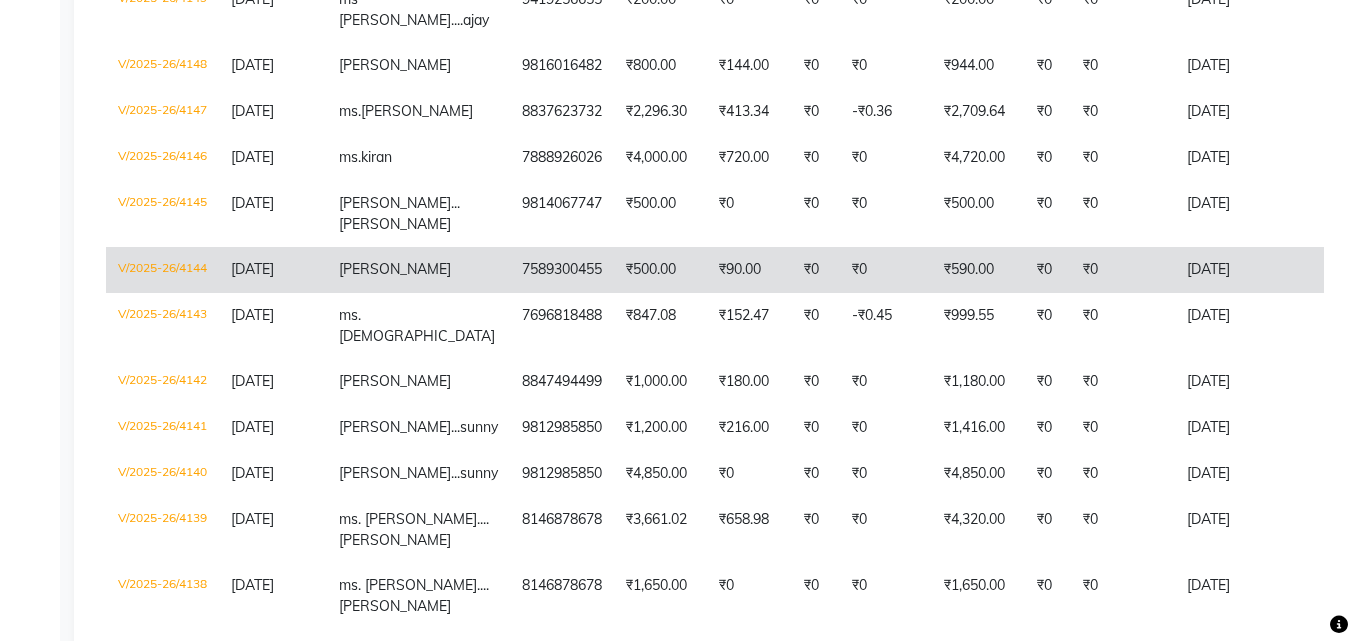 click on "mr.jasreet singh" 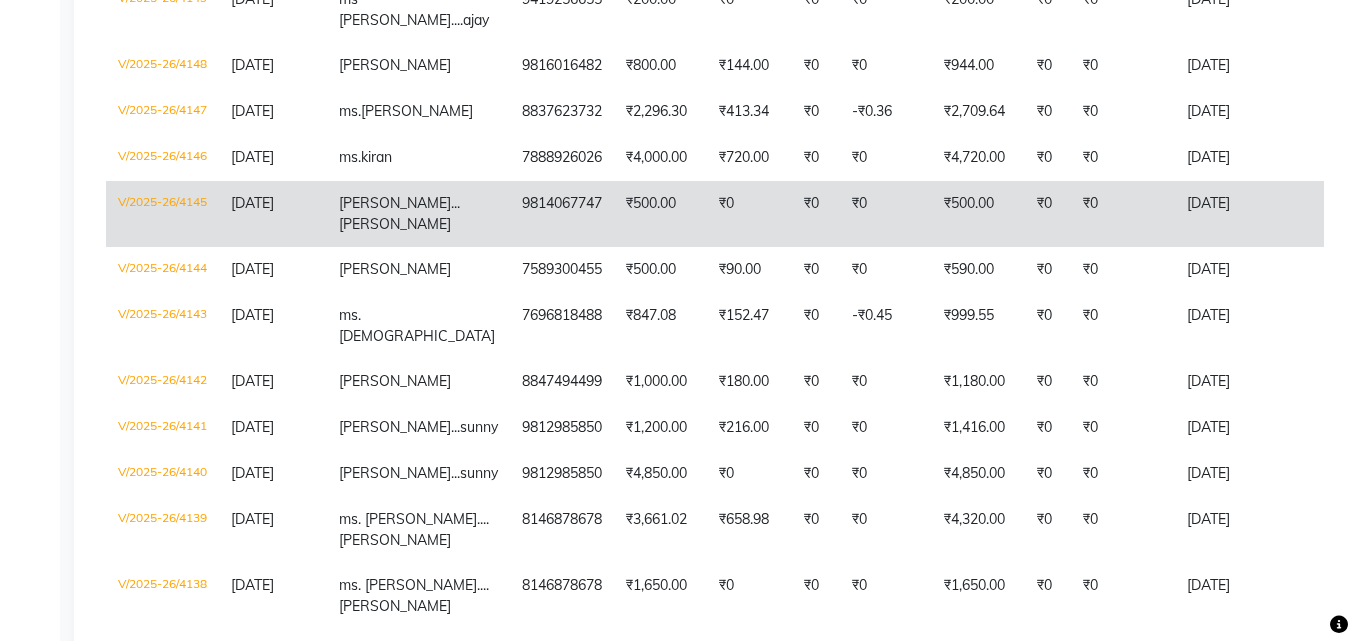 click on "dr kavina...sandeep" 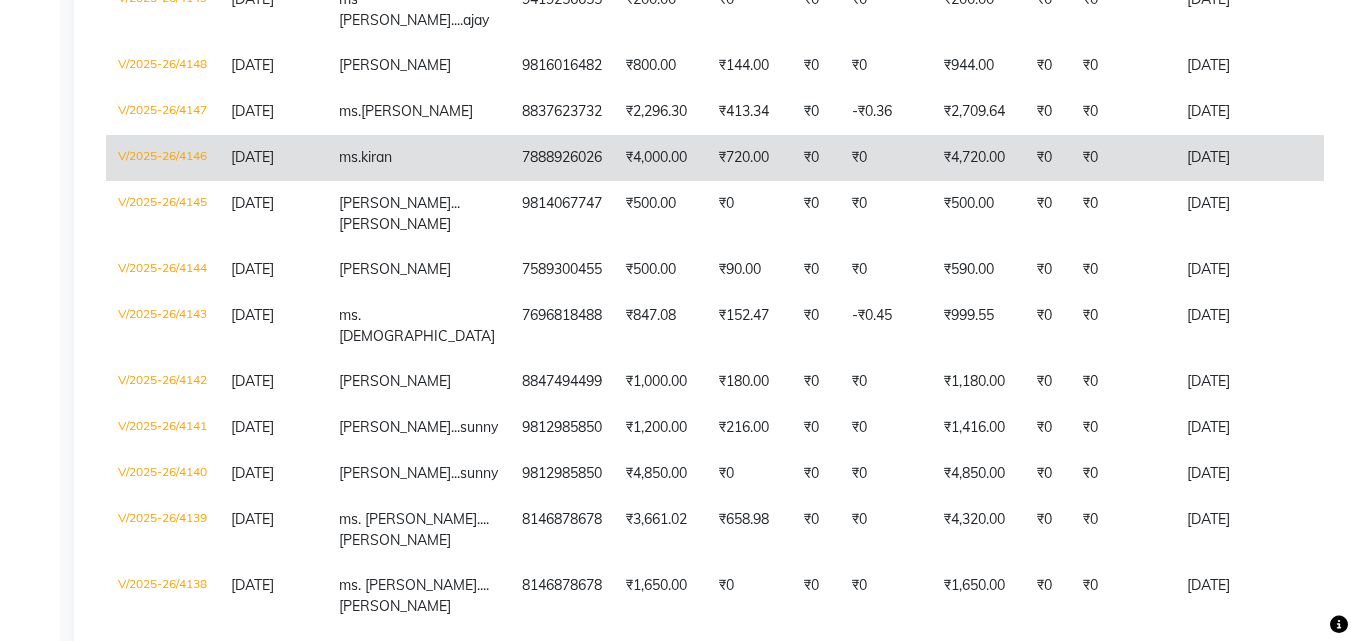 click on "ms.kiran" 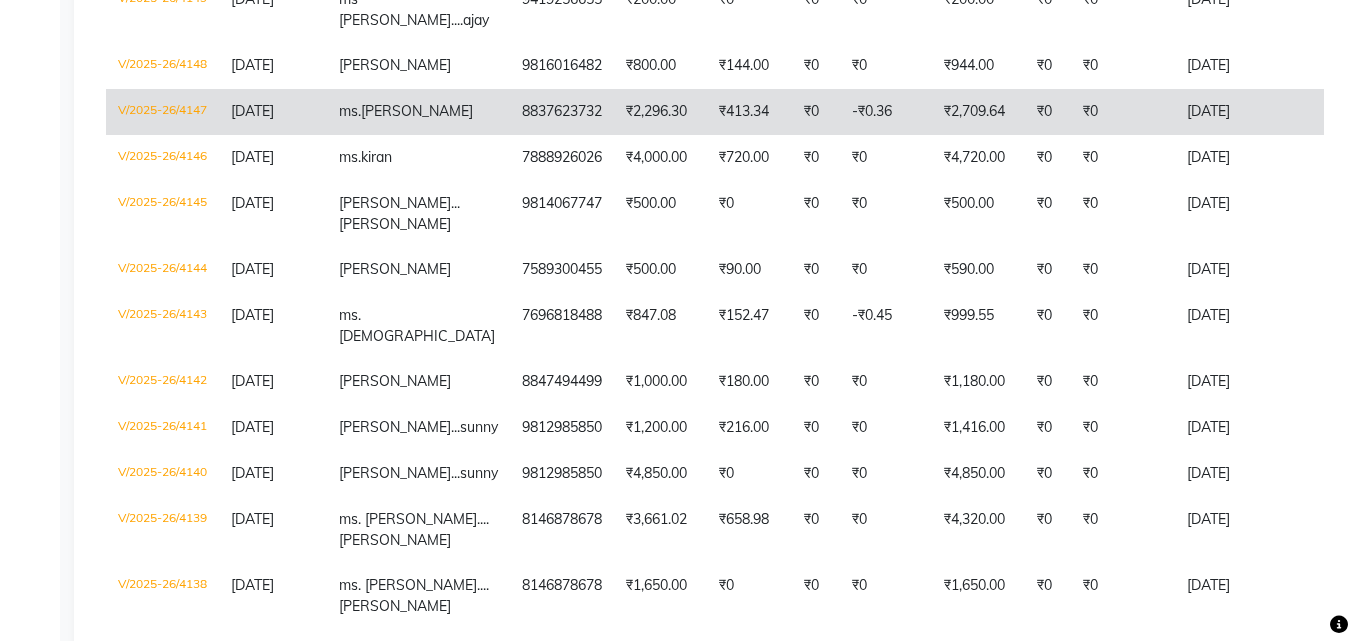 click on "ms.megha" 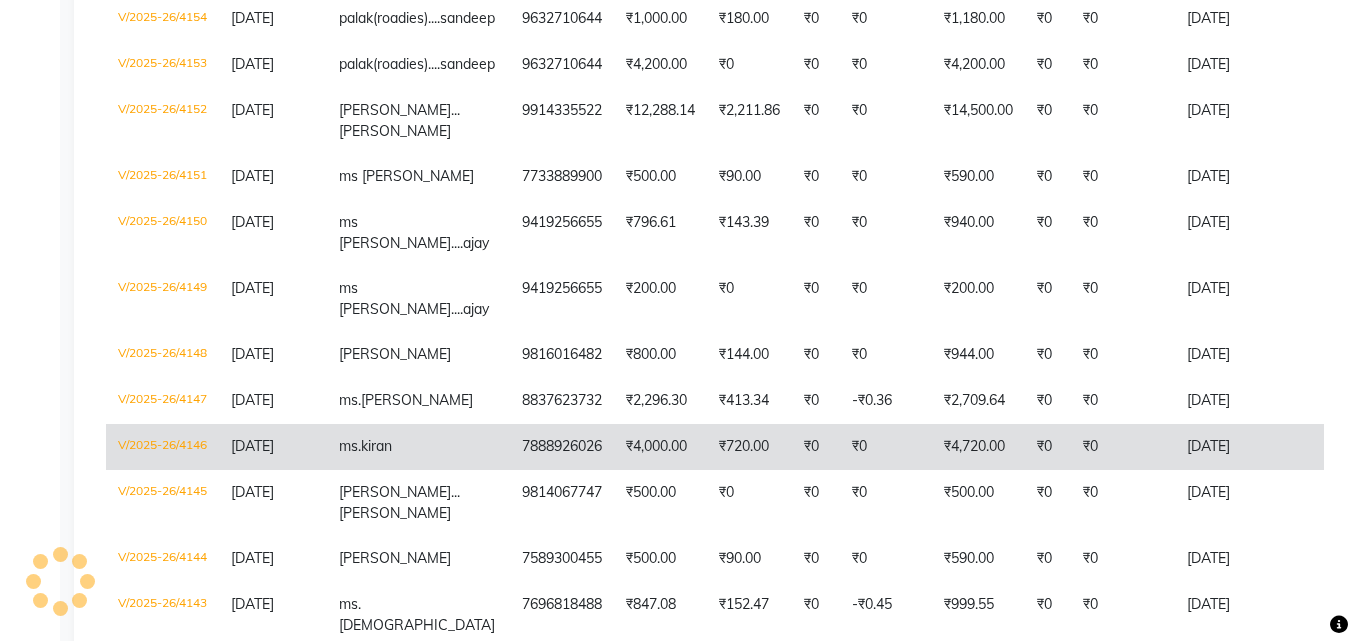 scroll, scrollTop: 801, scrollLeft: 0, axis: vertical 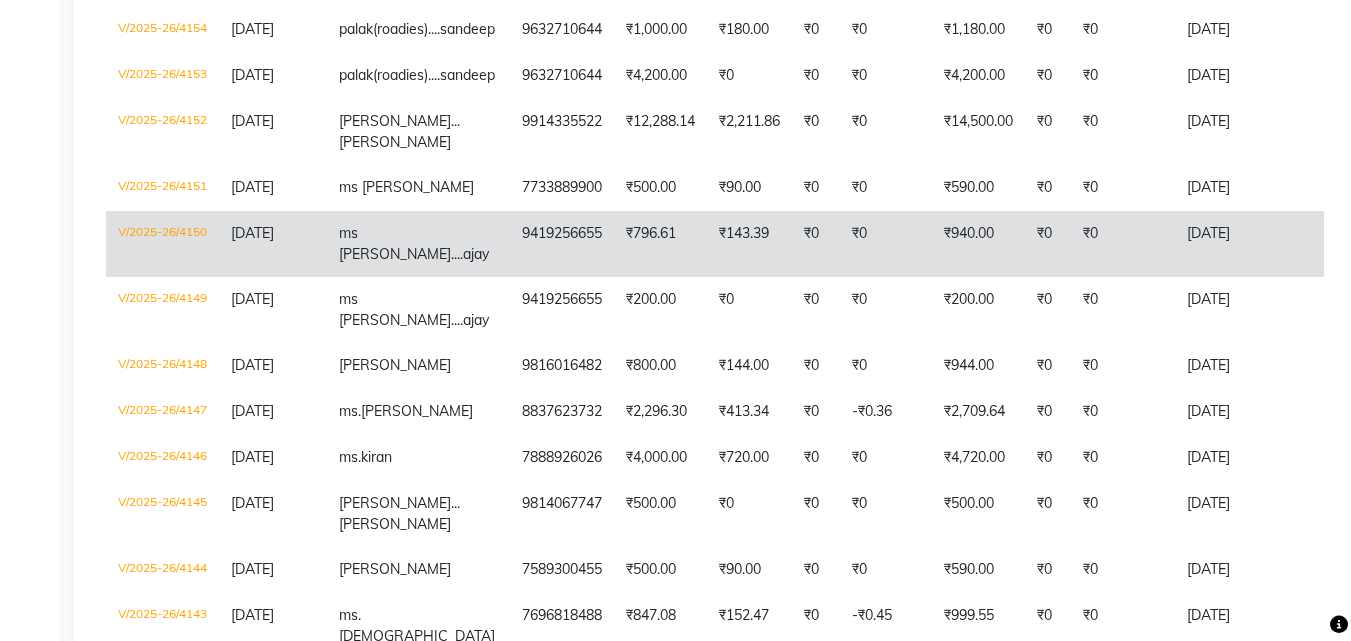click on "ms priyanka....ajay" 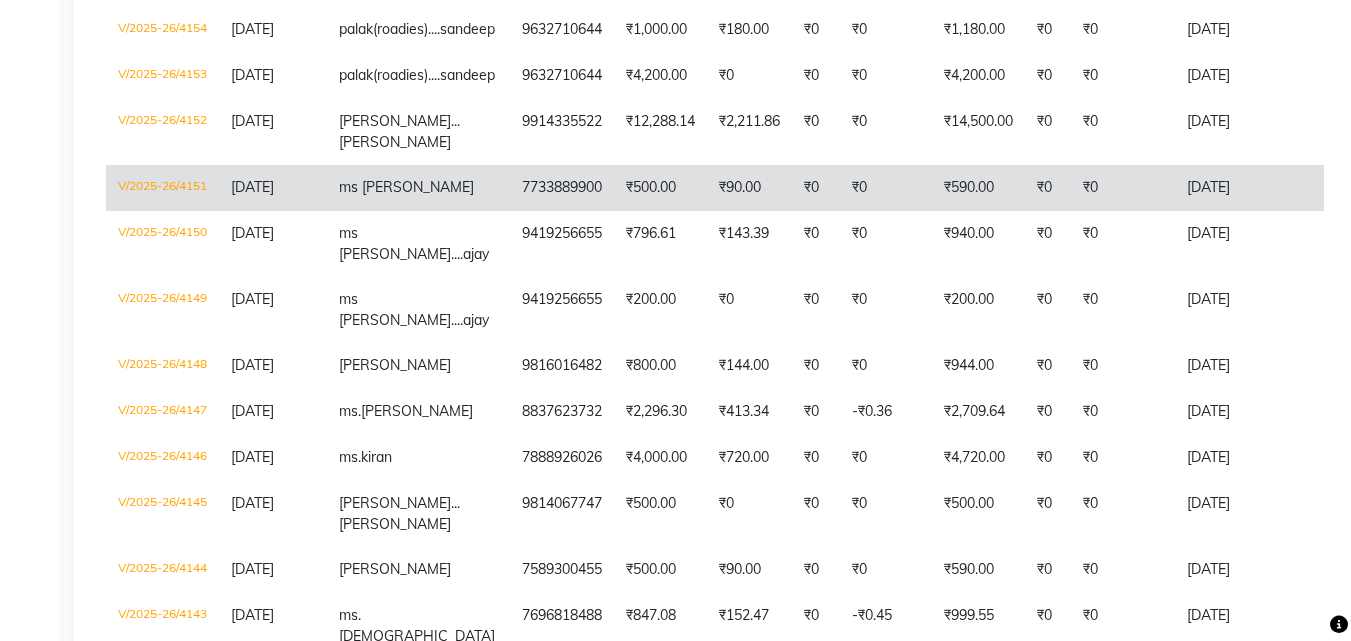 click on "ms amreen" 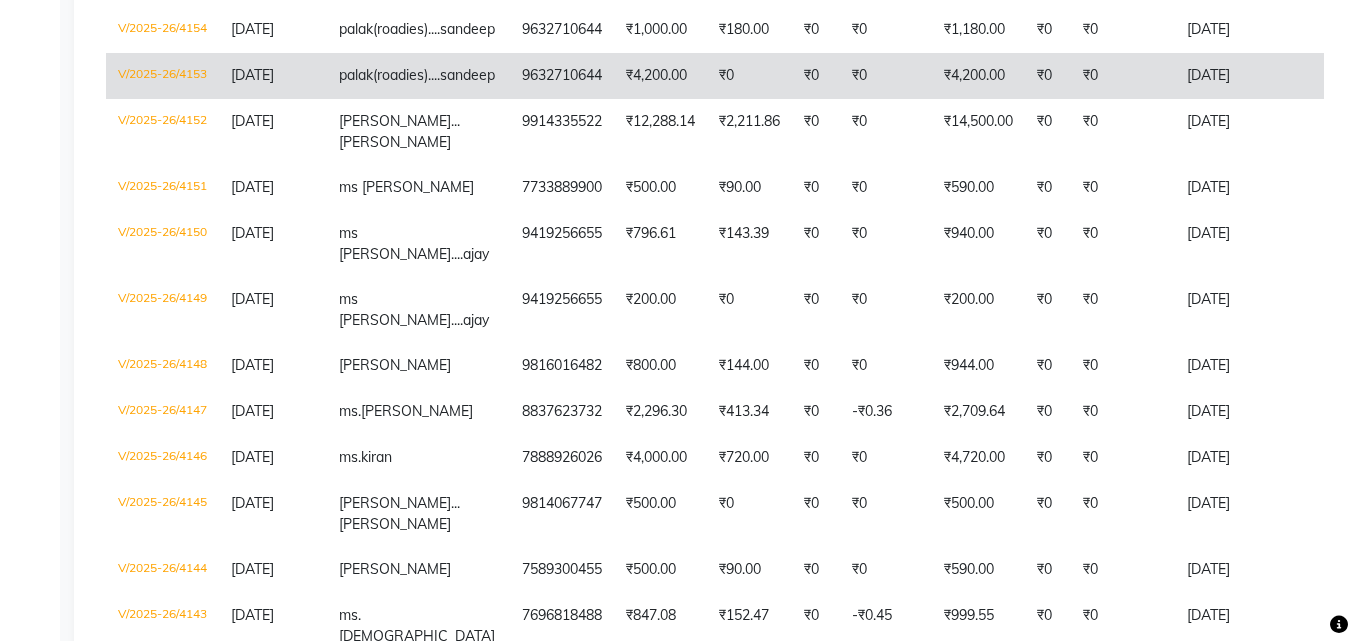 click on "palak  (roadies)....sandeep" 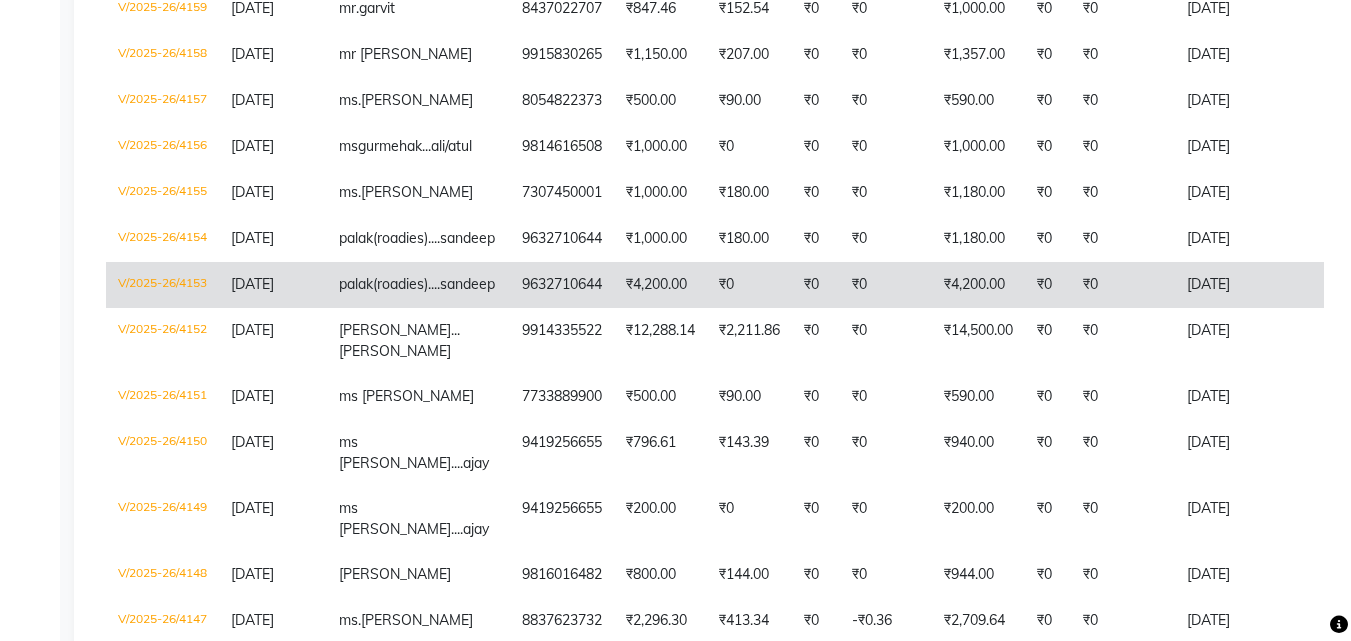 scroll, scrollTop: 501, scrollLeft: 0, axis: vertical 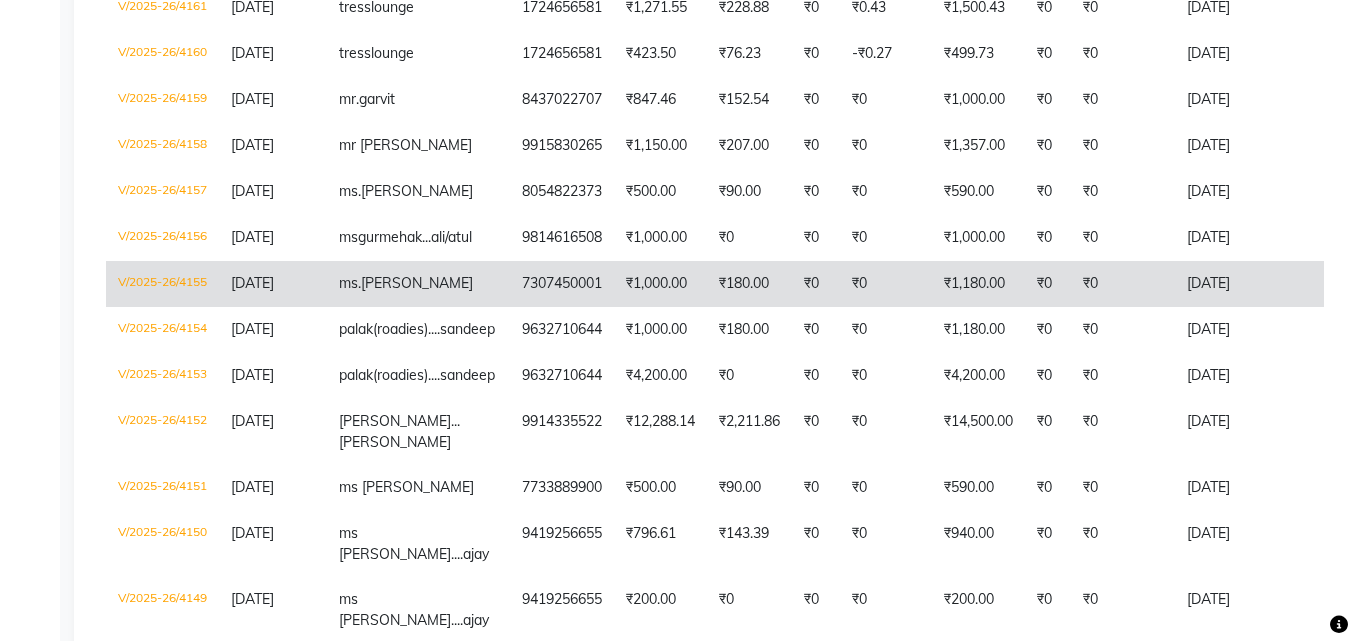 click on "ms.ishita" 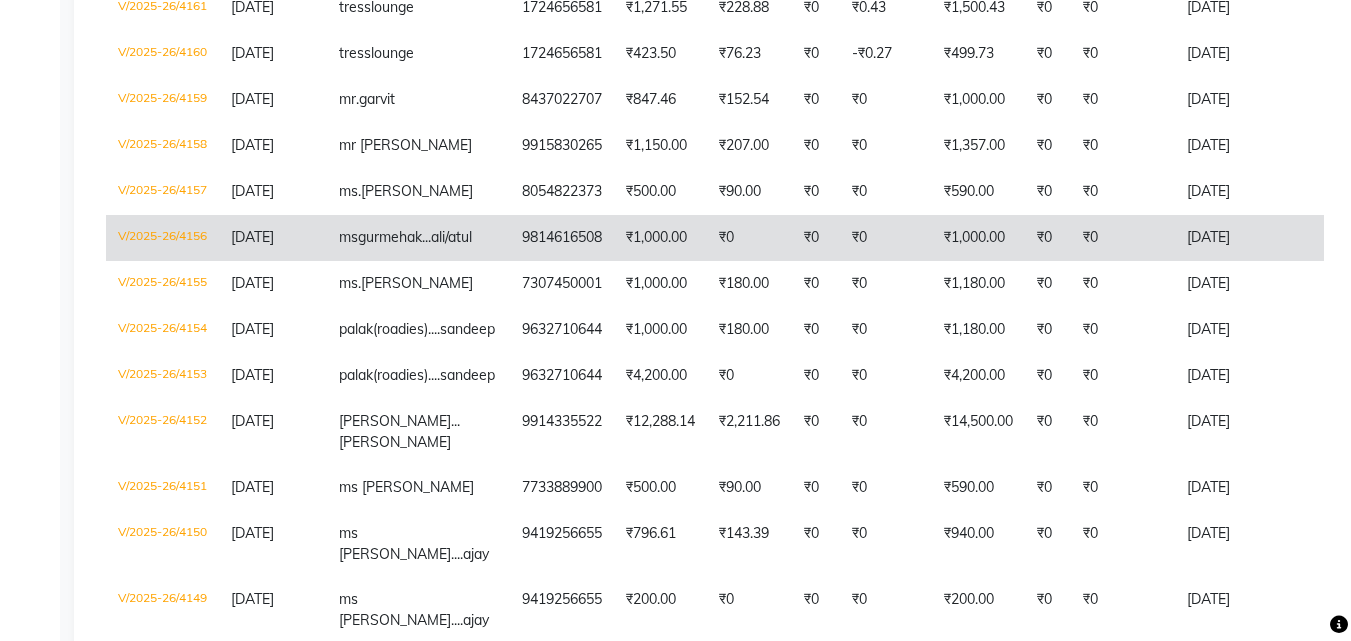 click on "ms  gurmehak...ali/atul" 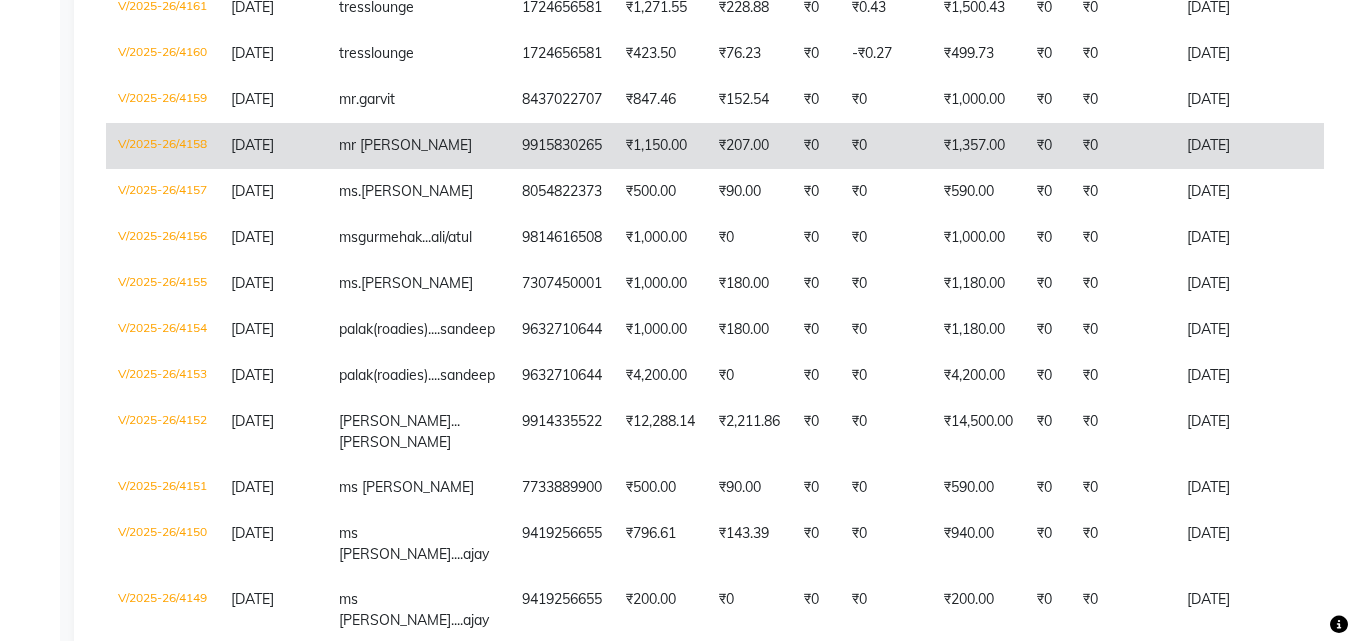 click on "mr siddharth" 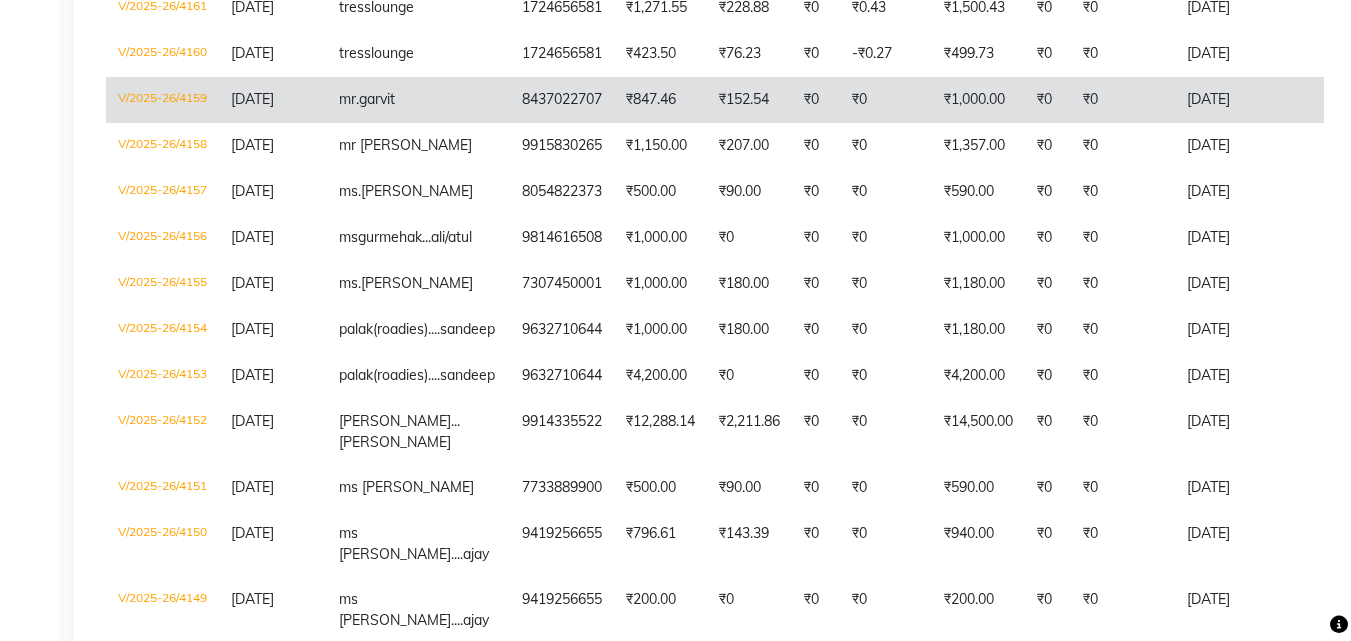 click on "mr.garvit" 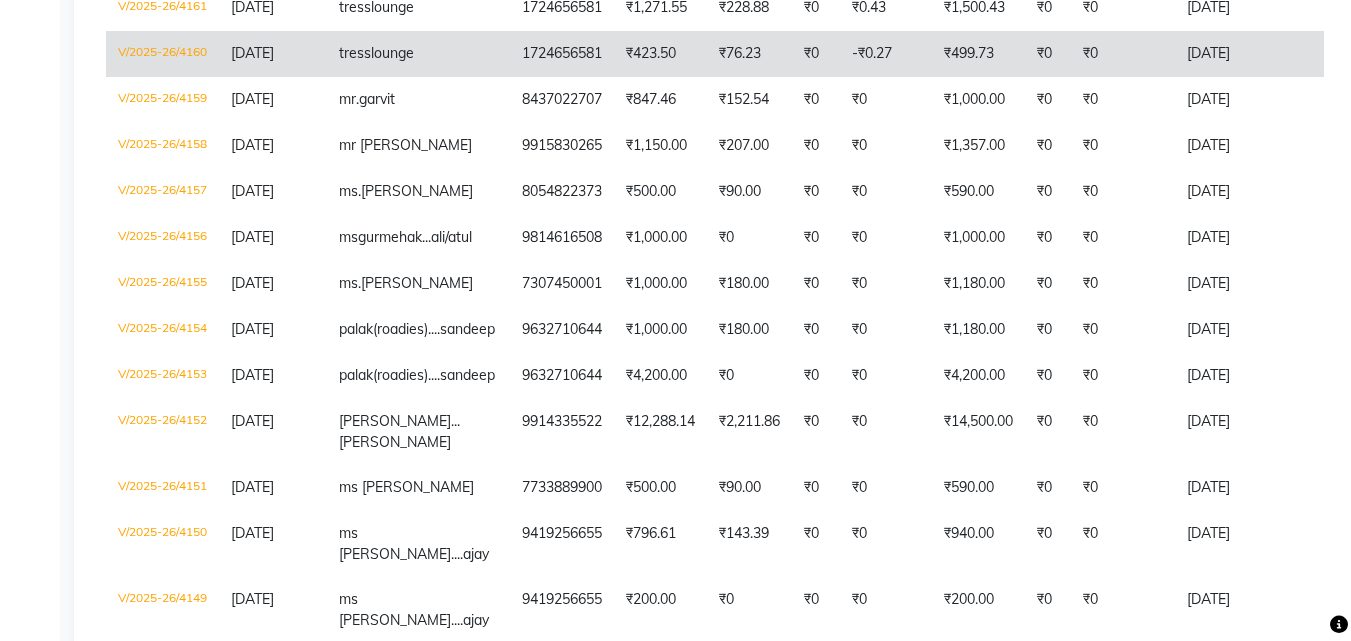 click on "tress  lounge" 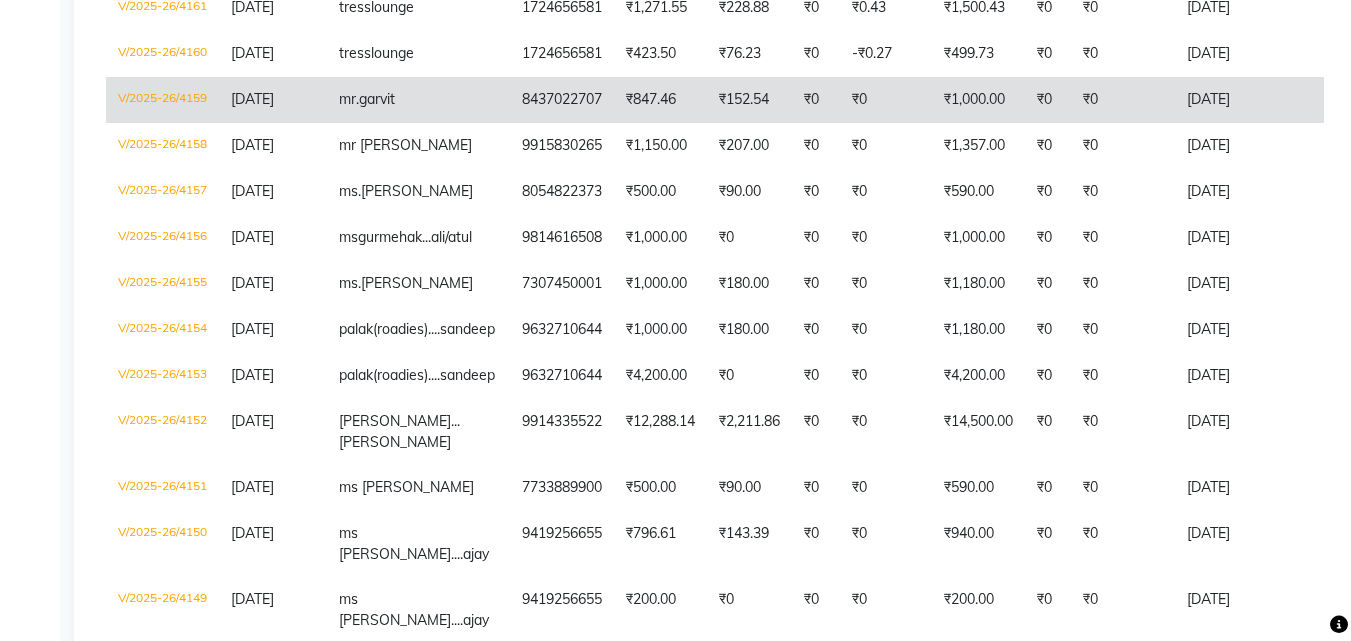 scroll, scrollTop: 301, scrollLeft: 0, axis: vertical 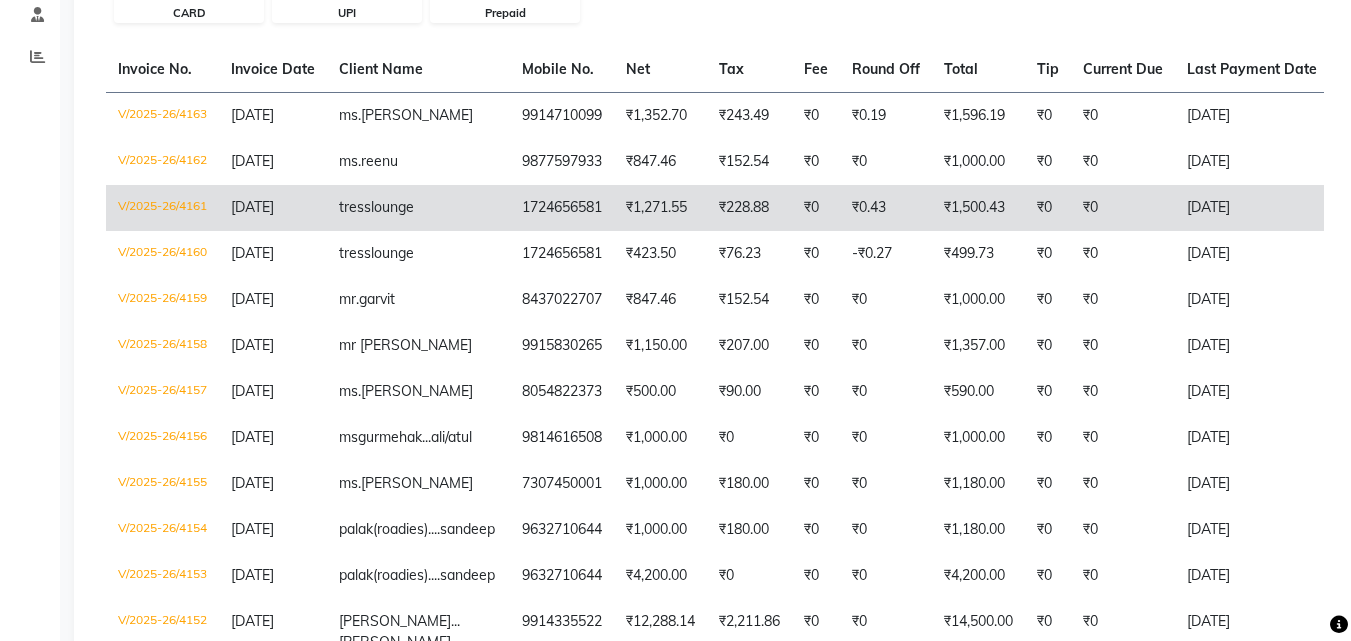 click on "tress  lounge" 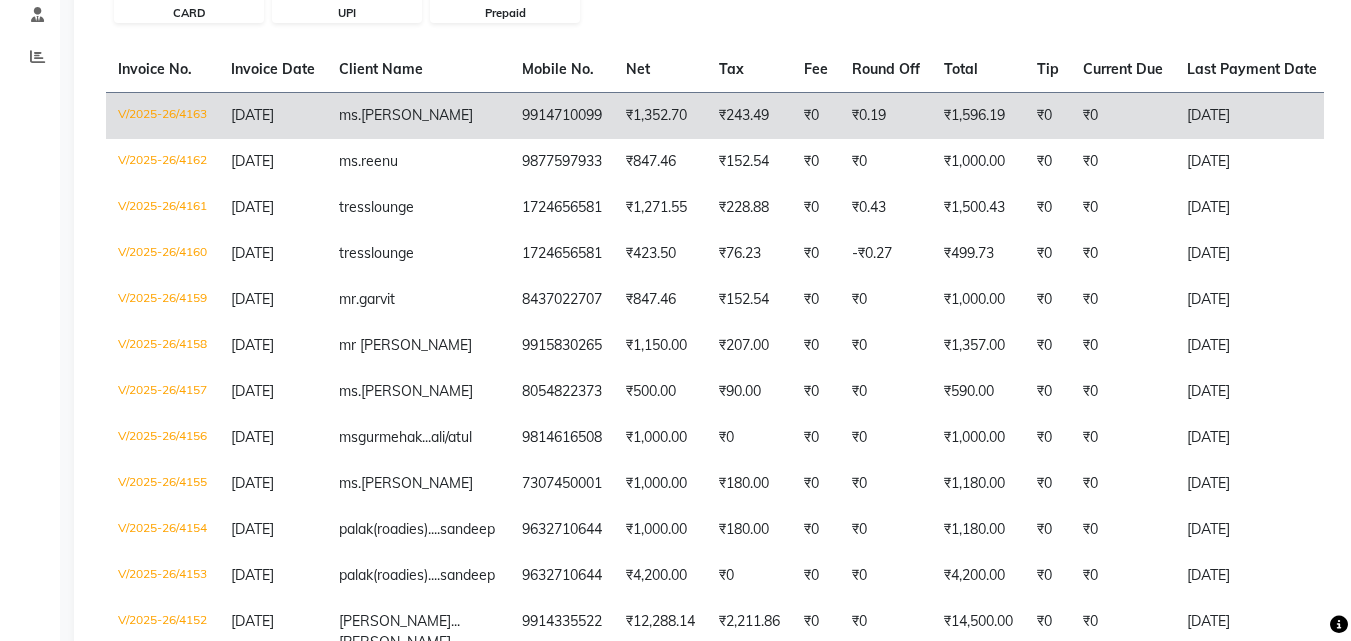 click on "ms.kashish" 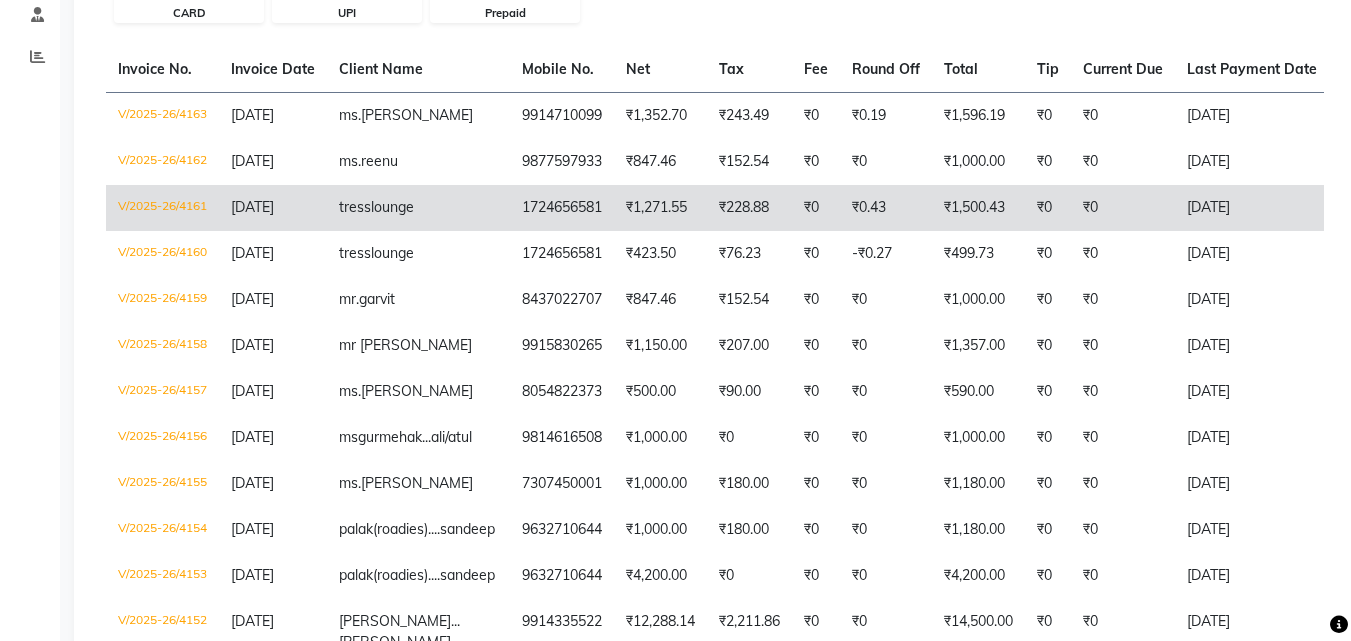 scroll, scrollTop: 0, scrollLeft: 0, axis: both 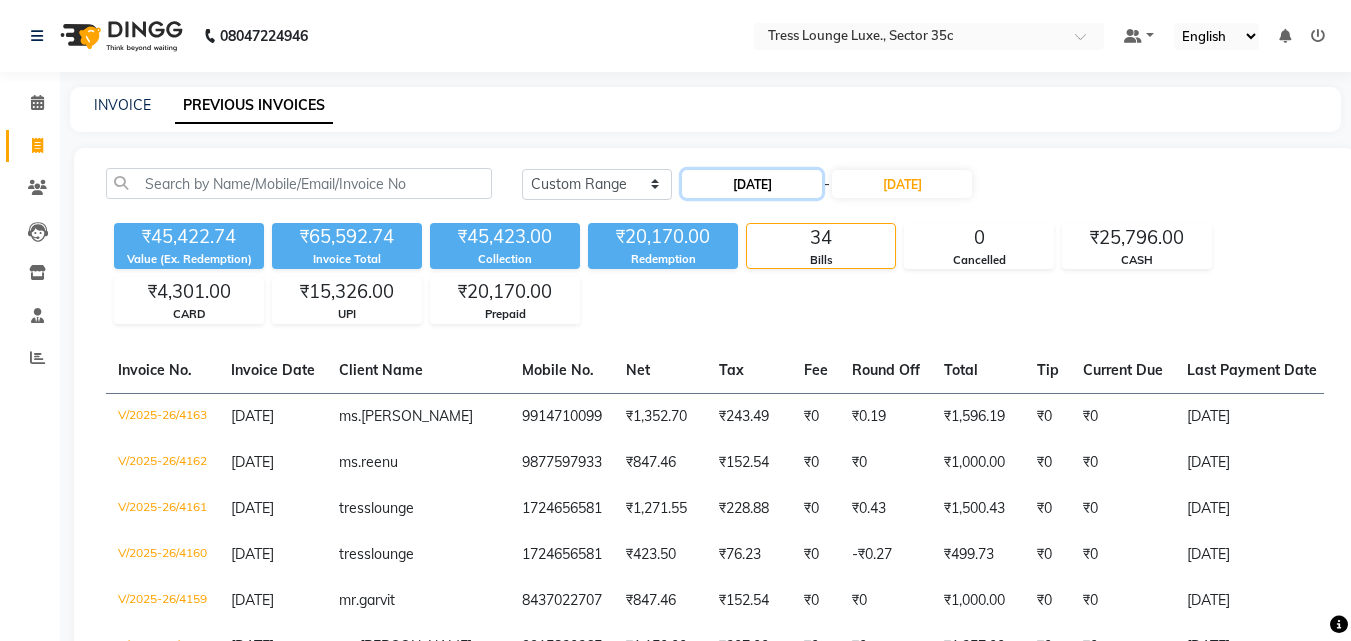 click on "10-07-2025" 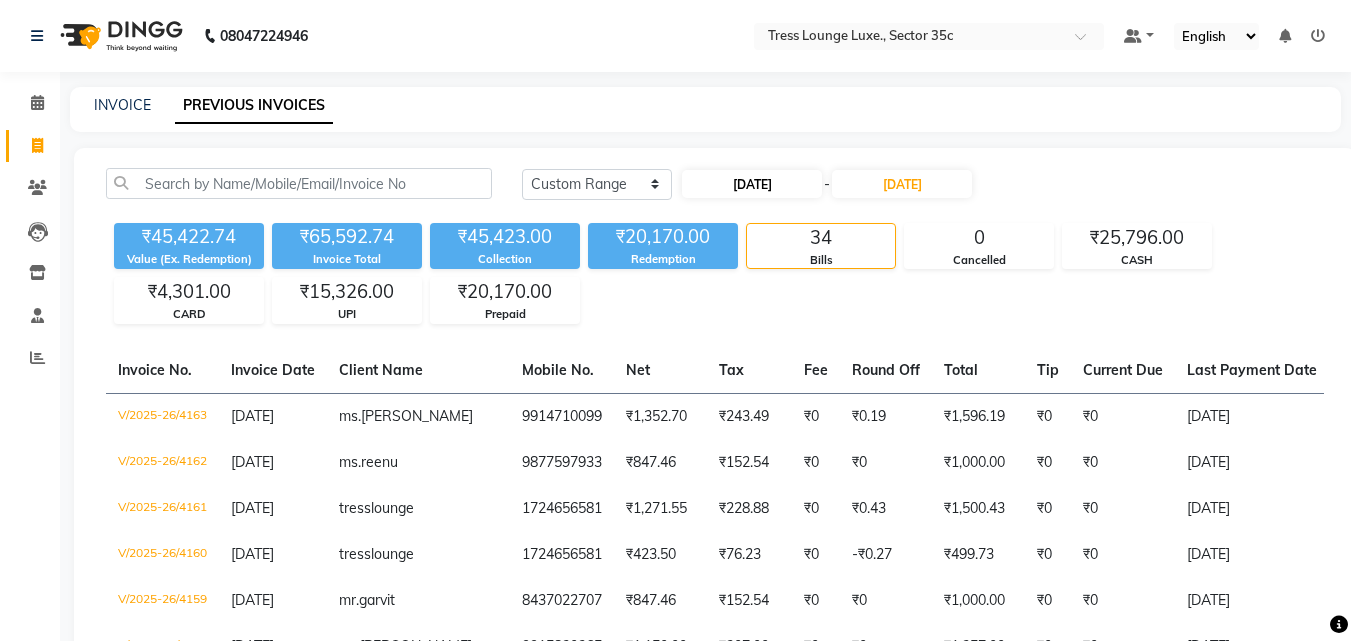 select on "7" 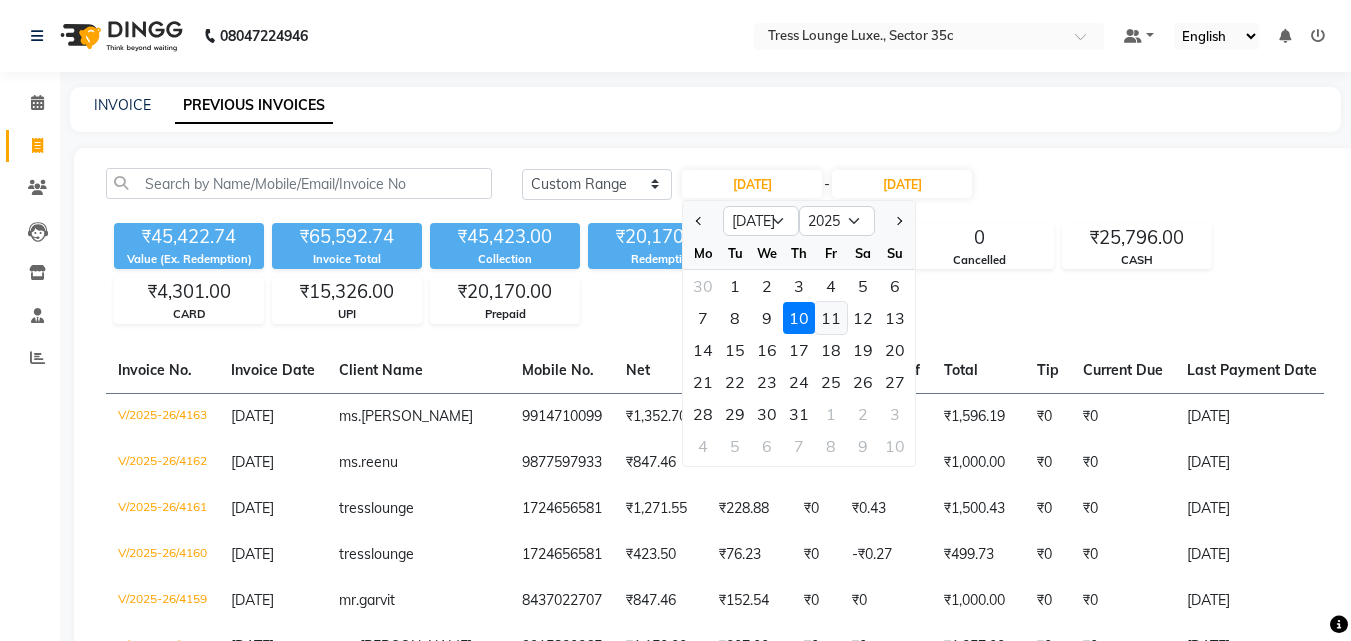 click on "11" 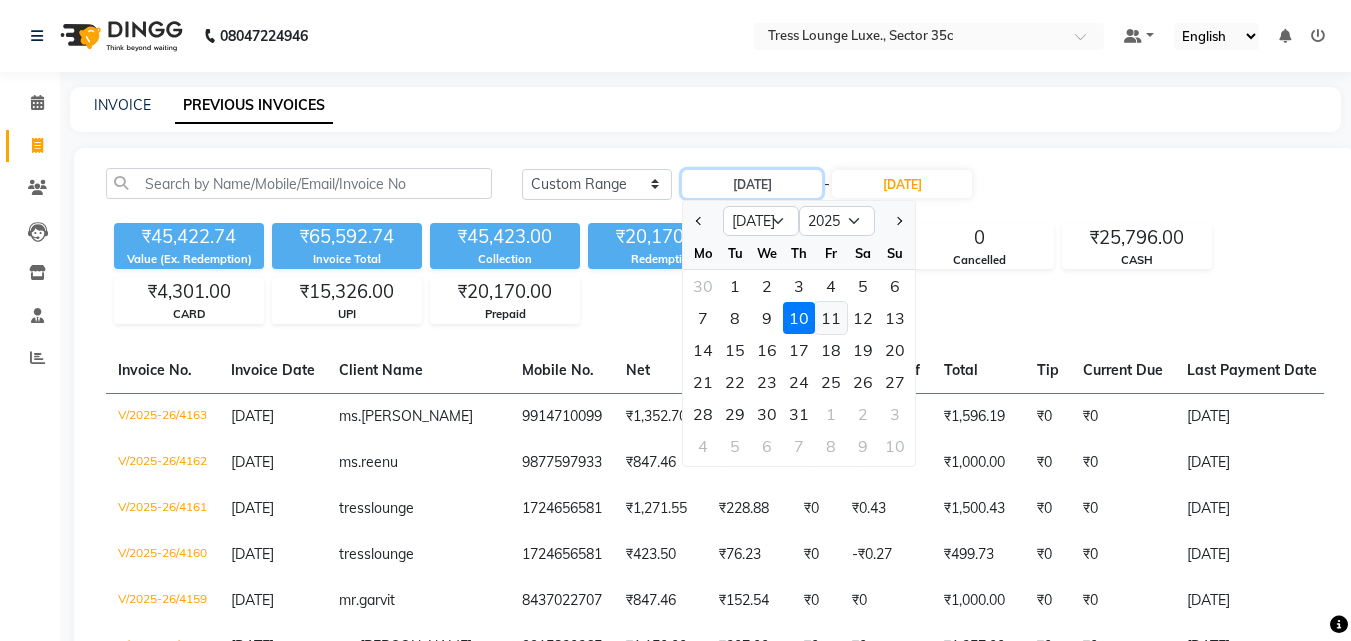 type on "11-07-2025" 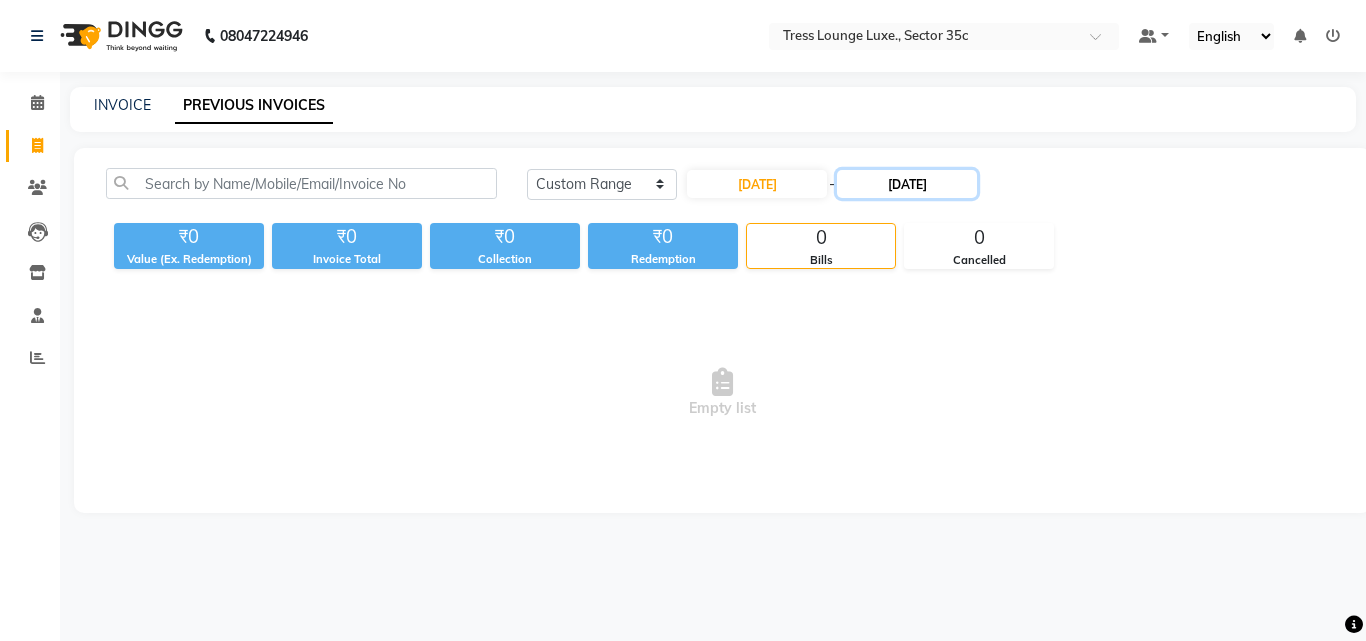 click on "10-07-2025" 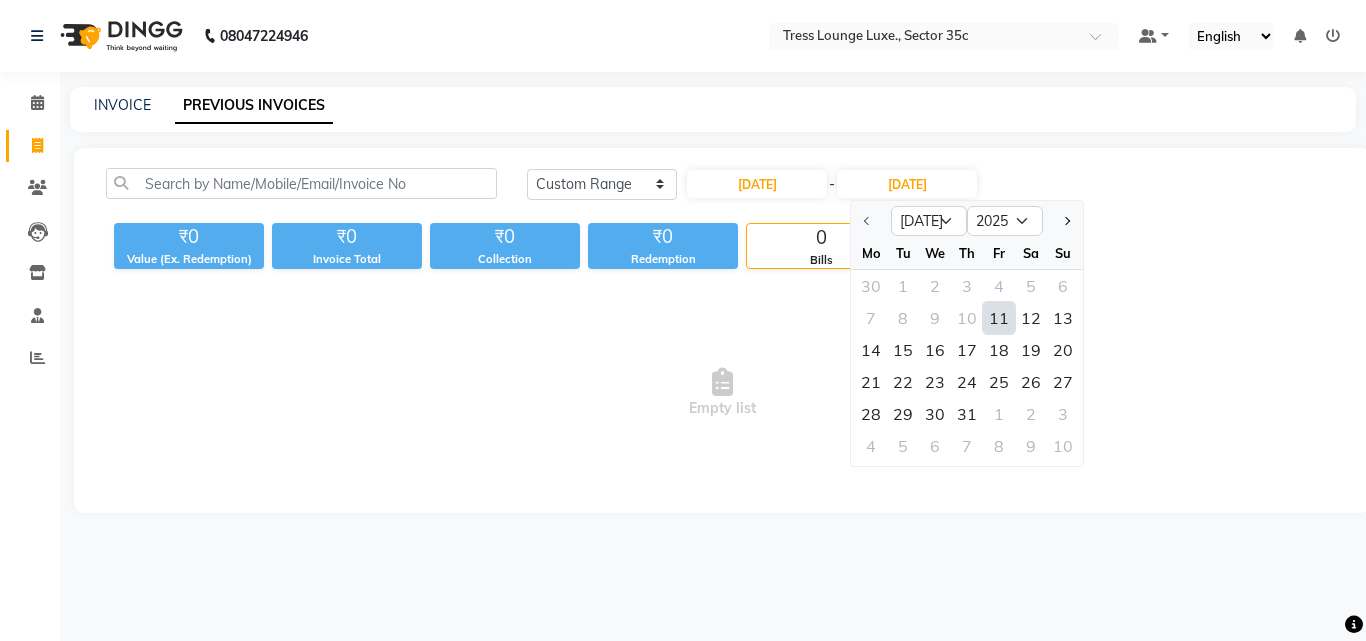 click on "11" 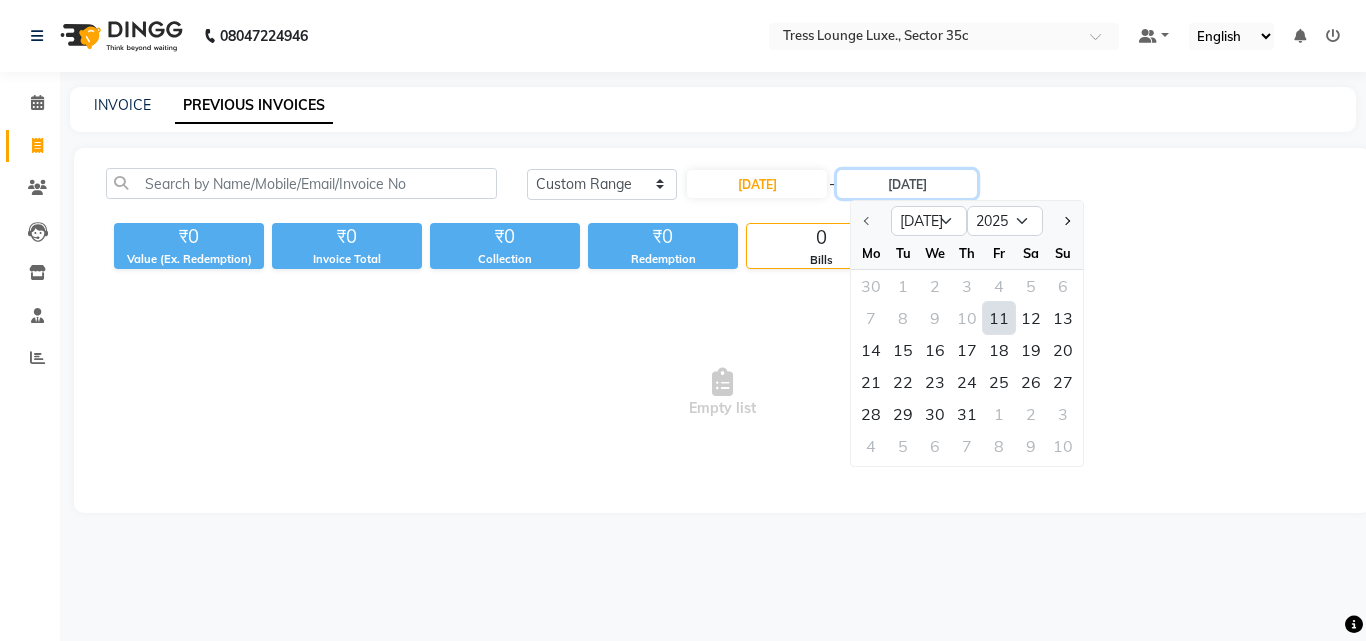 type on "[DATE]" 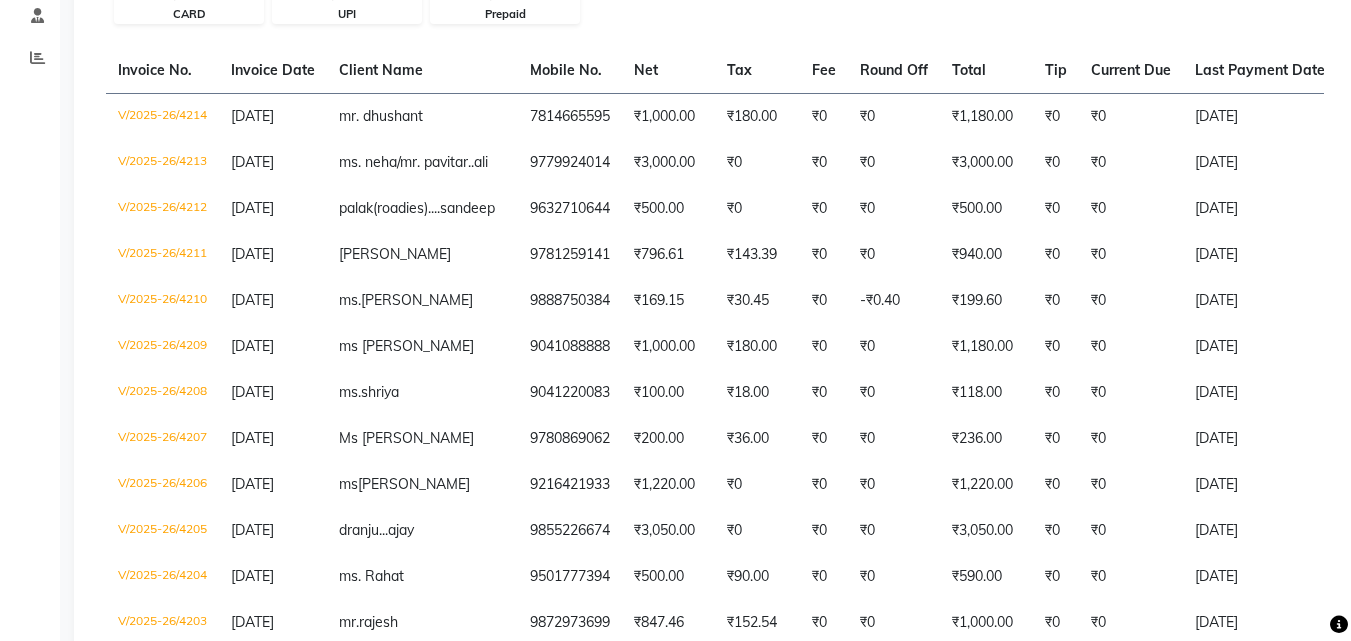 scroll, scrollTop: 0, scrollLeft: 0, axis: both 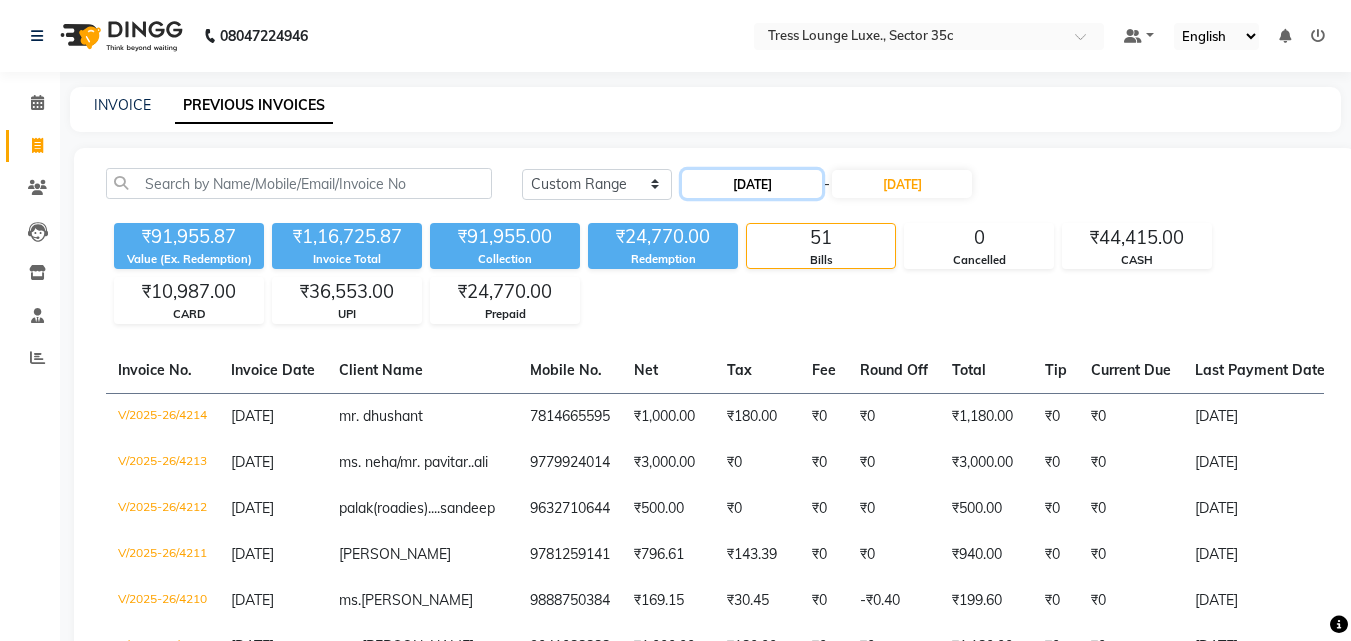 click on "[DATE]" 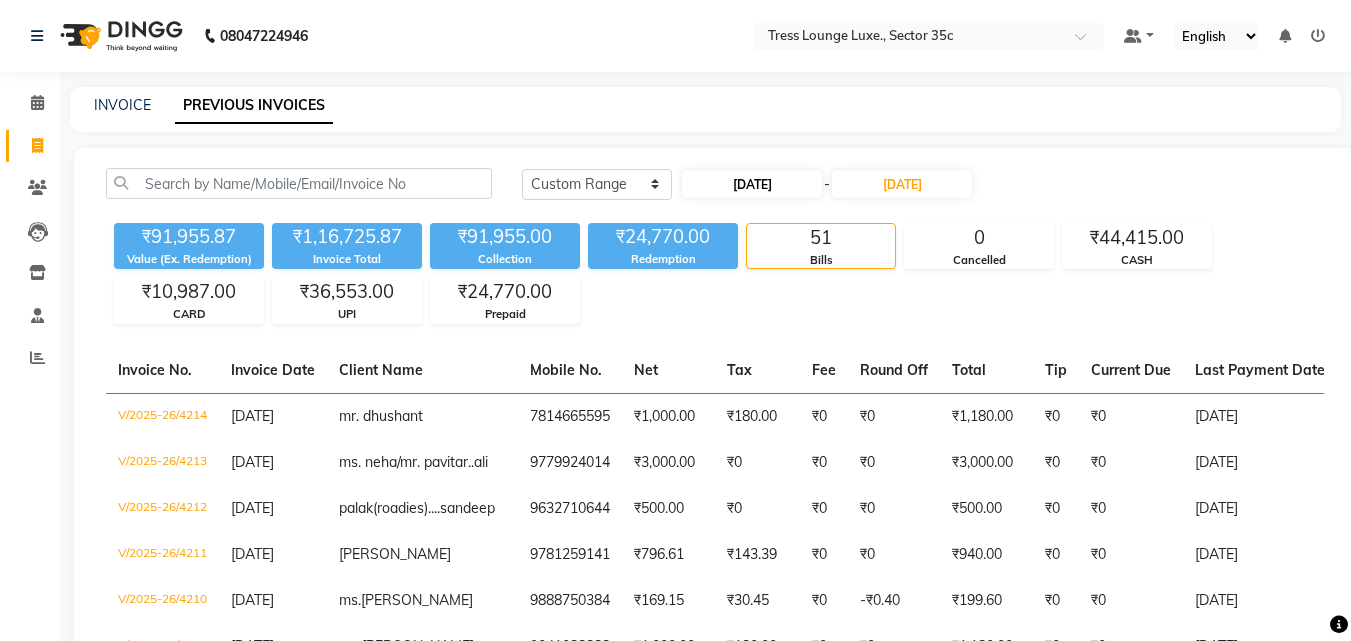 select on "7" 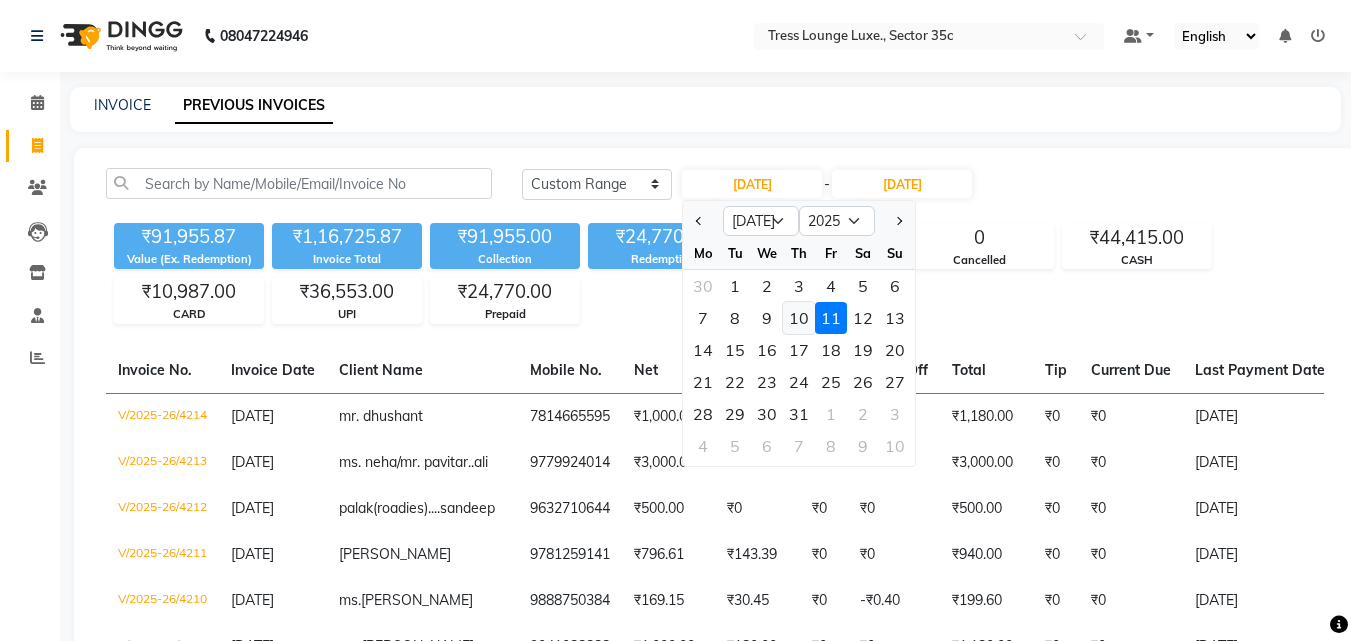click on "10" 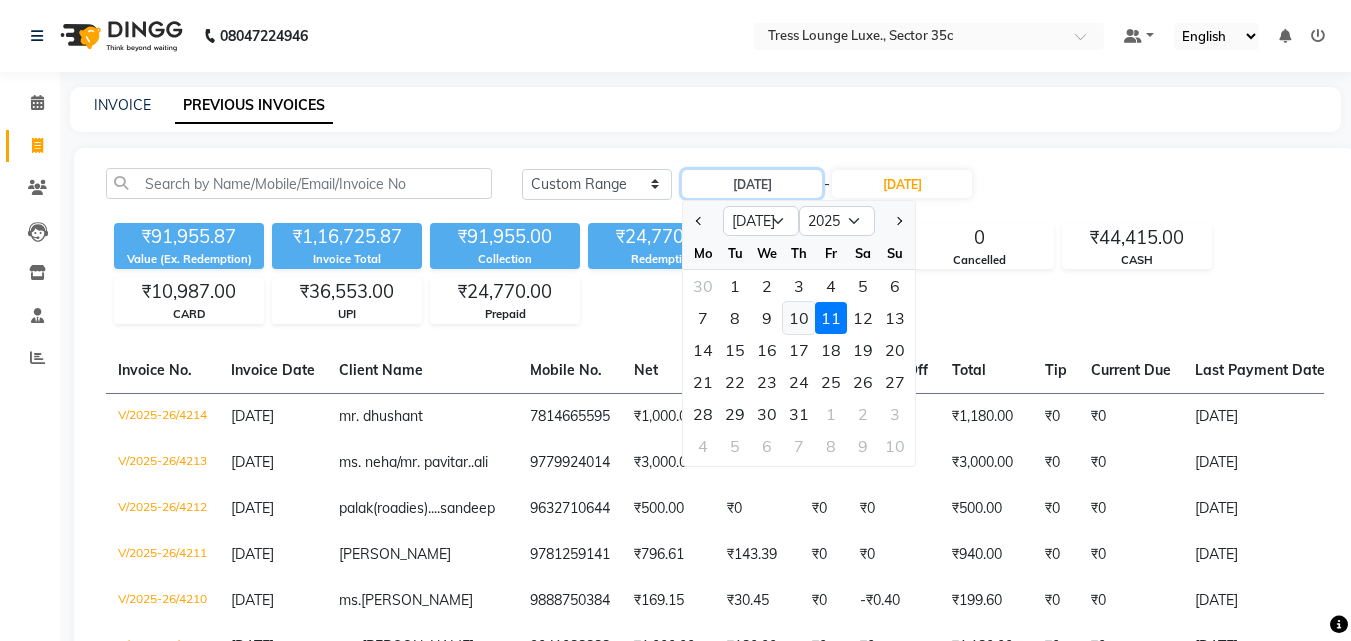 type on "10-07-2025" 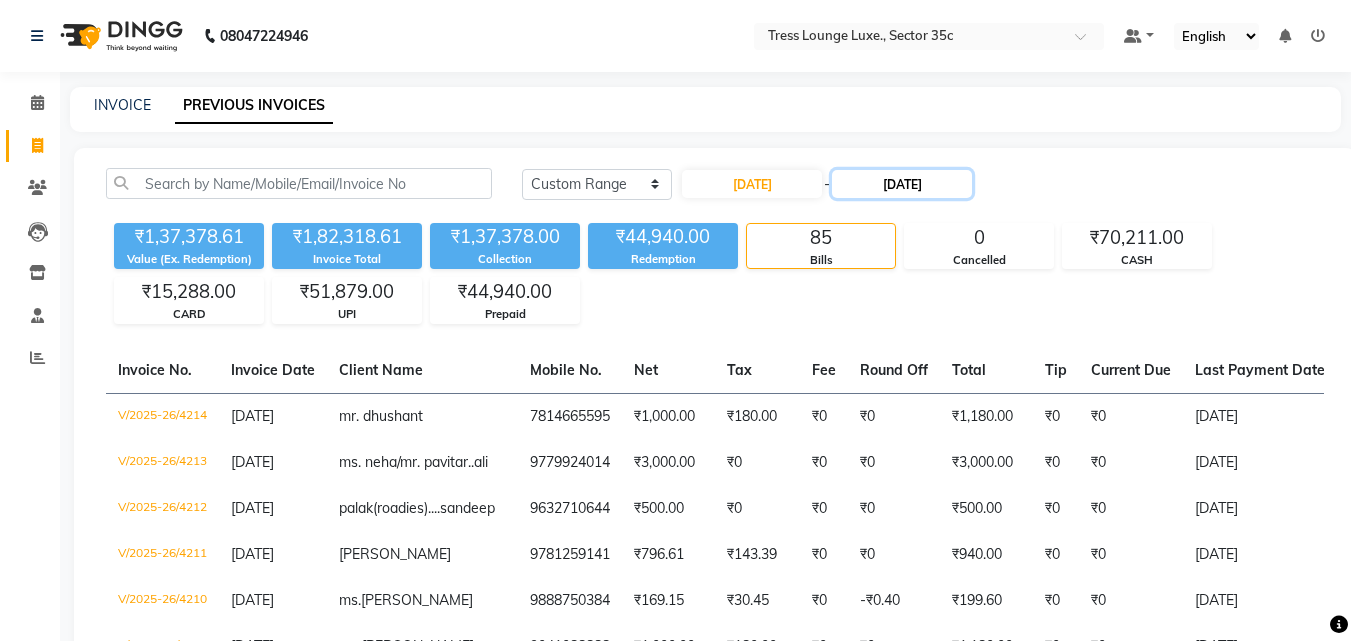 click on "[DATE]" 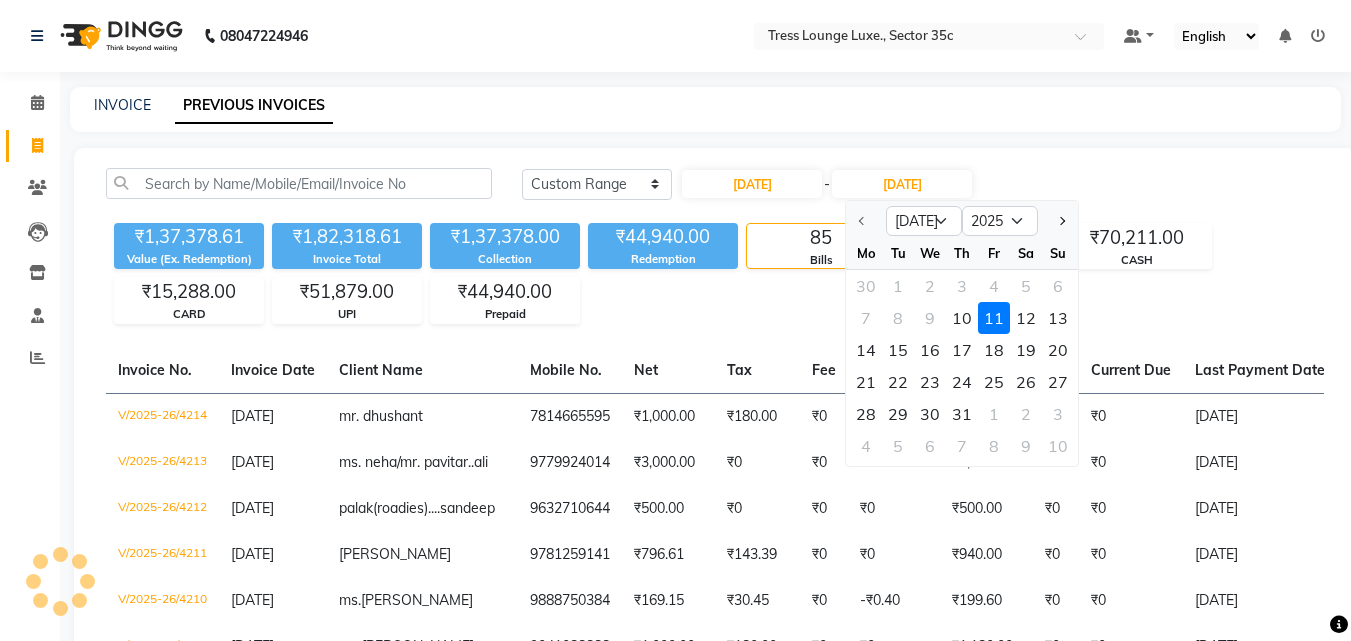 drag, startPoint x: 960, startPoint y: 316, endPoint x: 950, endPoint y: 320, distance: 10.770329 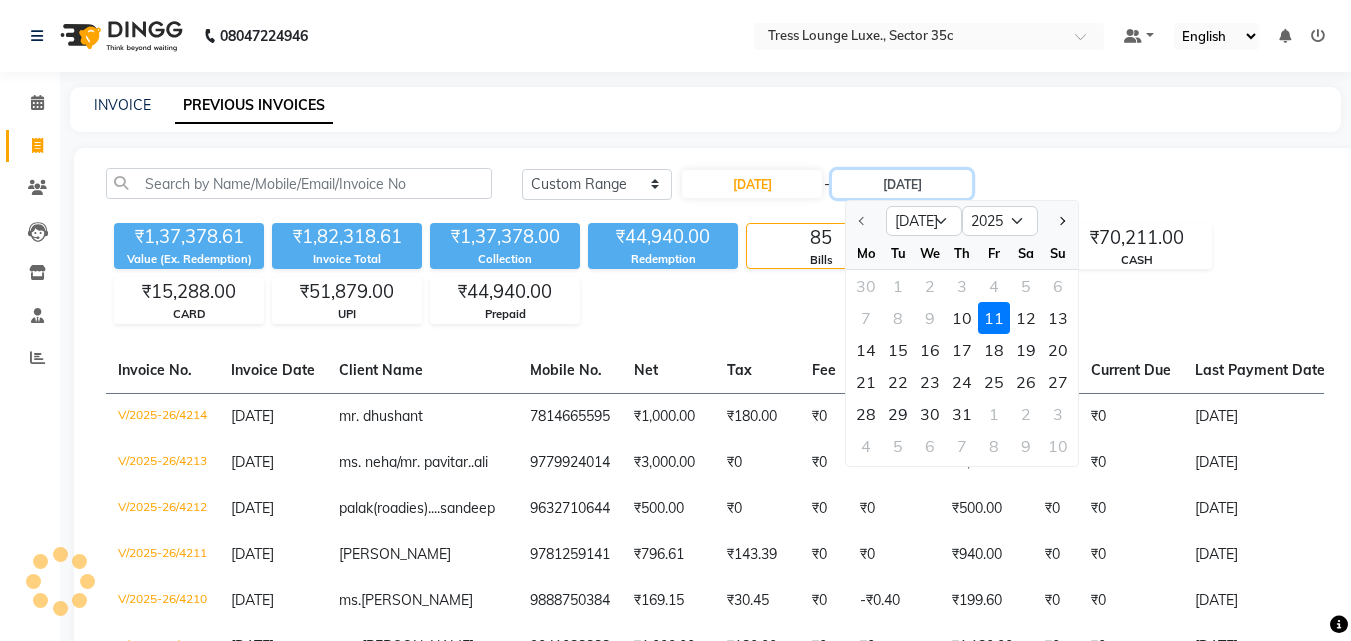 type on "10-07-2025" 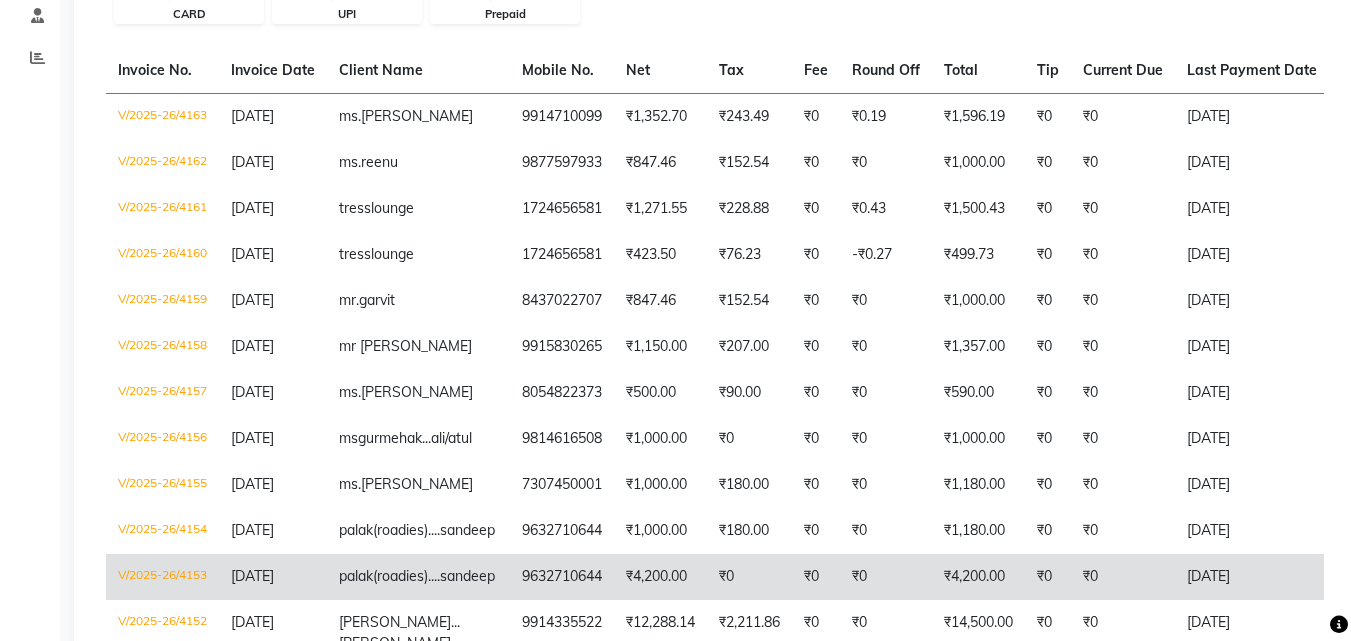 scroll, scrollTop: 500, scrollLeft: 0, axis: vertical 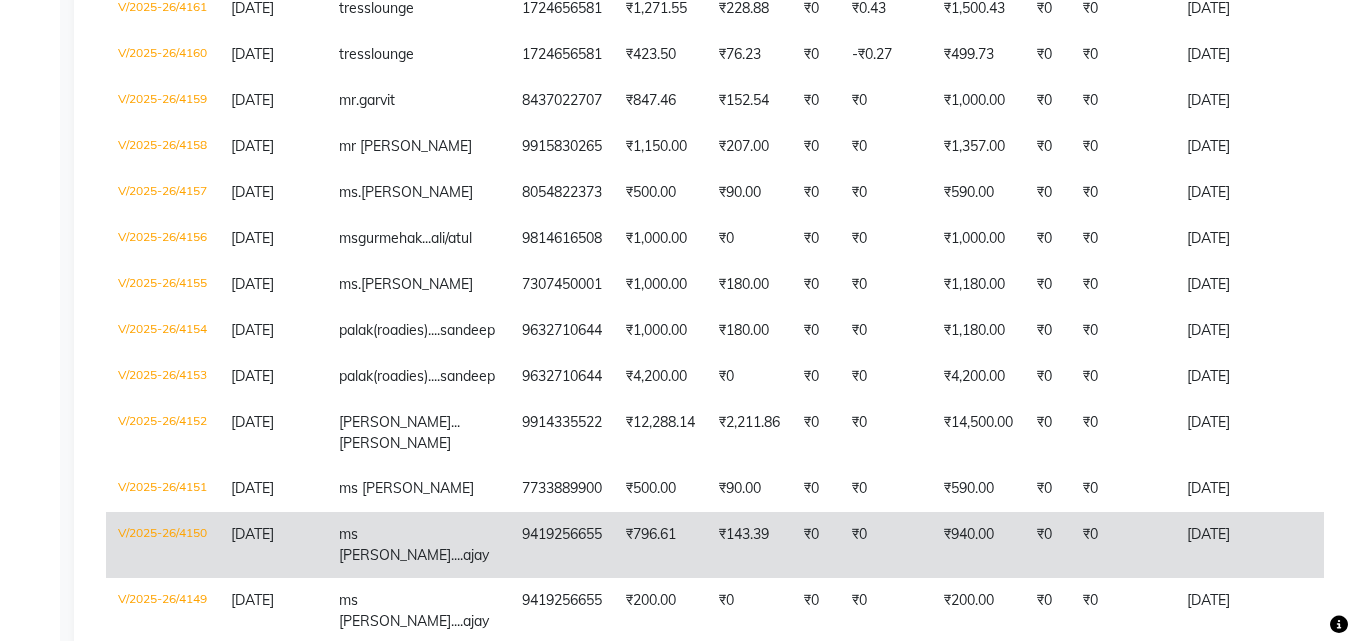 click on "ms priyanka....ajay" 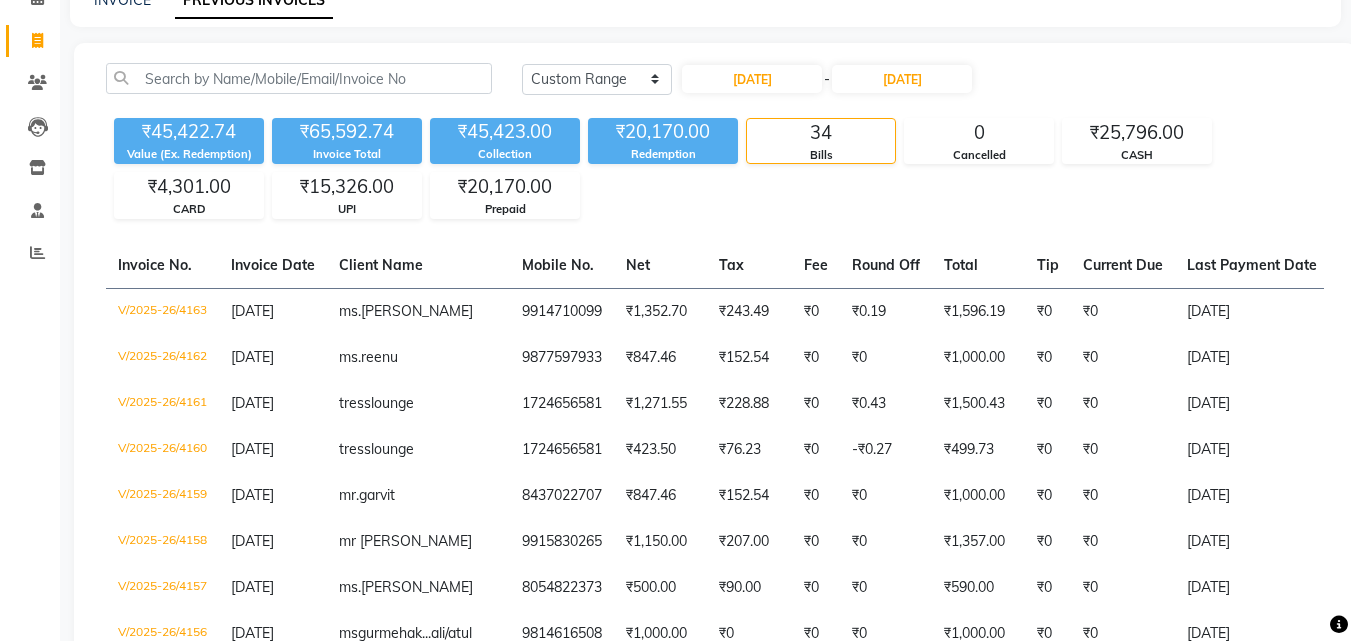 scroll, scrollTop: 0, scrollLeft: 0, axis: both 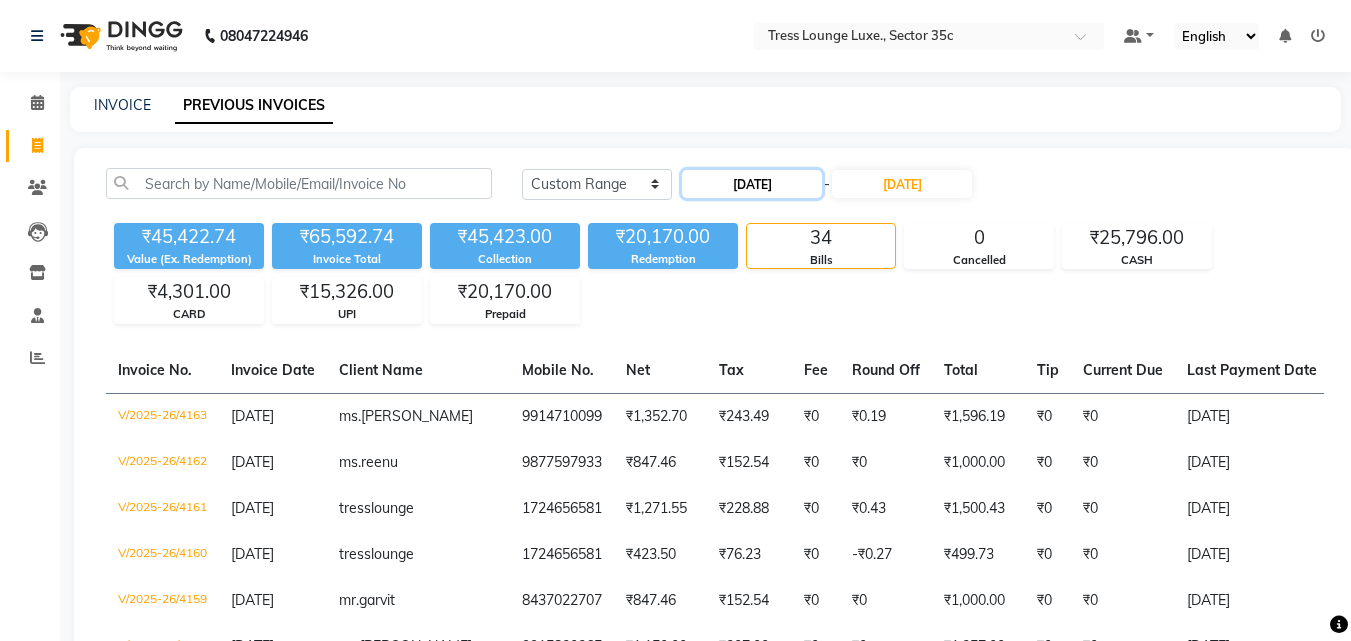 click on "10-07-2025" 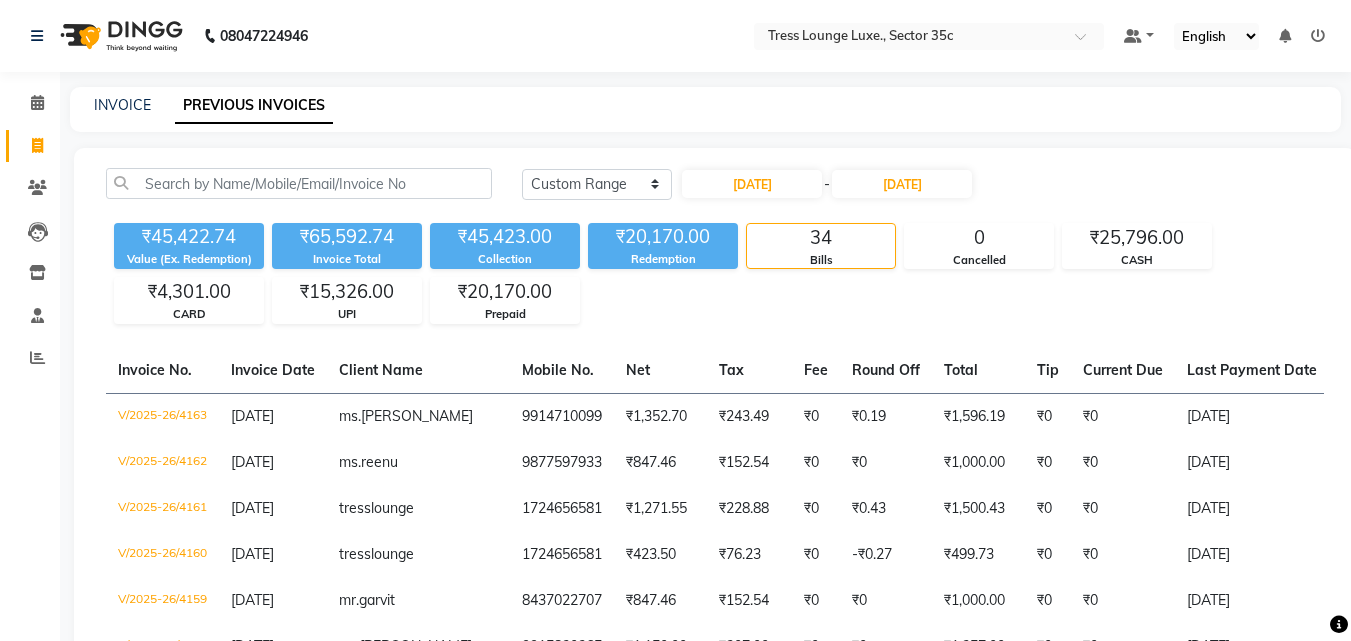 select on "7" 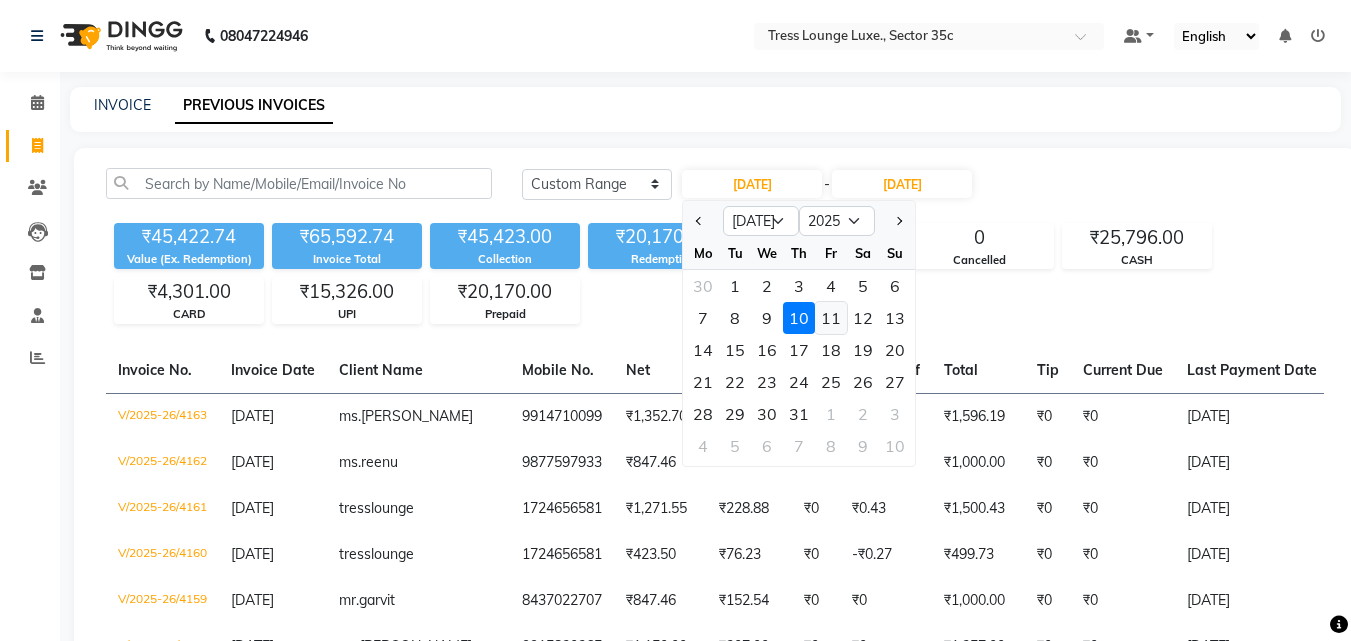 click on "11" 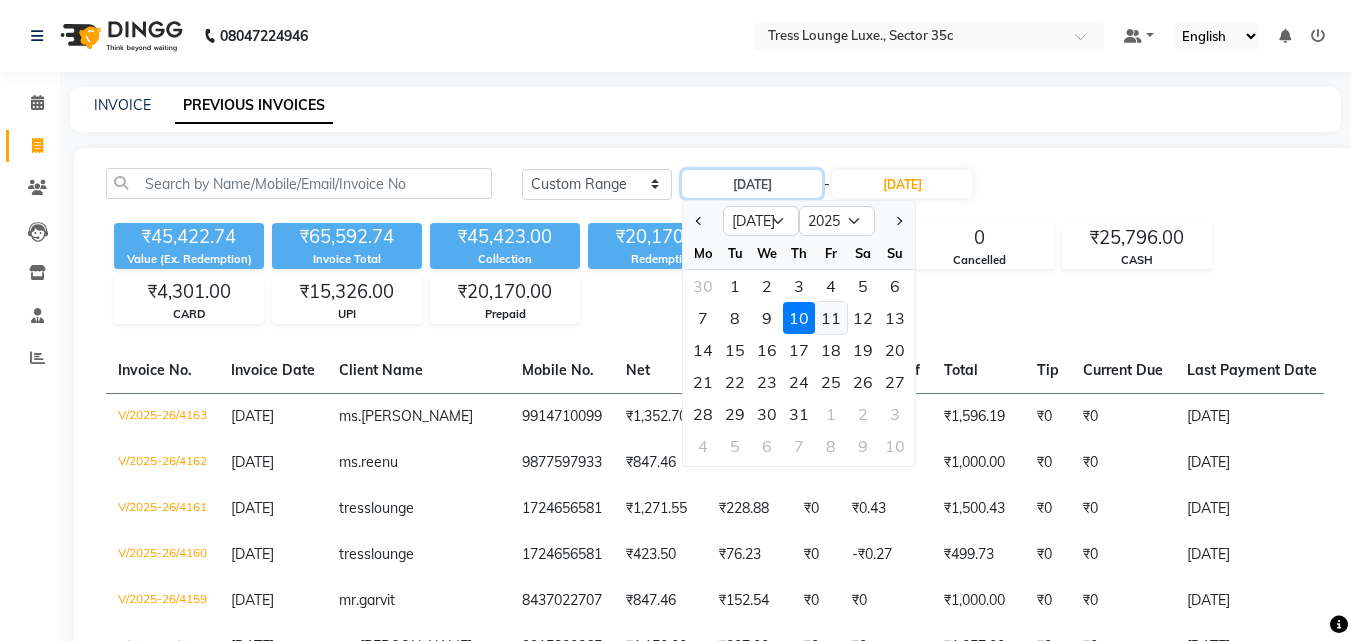 type on "[DATE]" 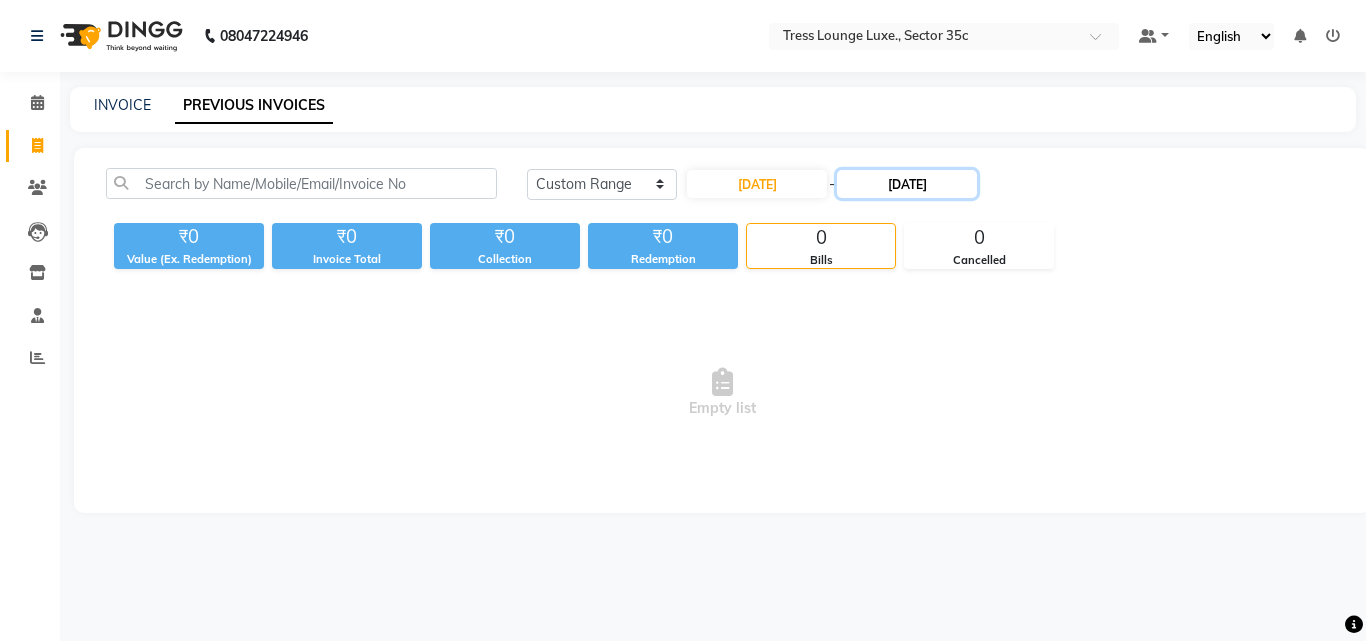 click on "10-07-2025" 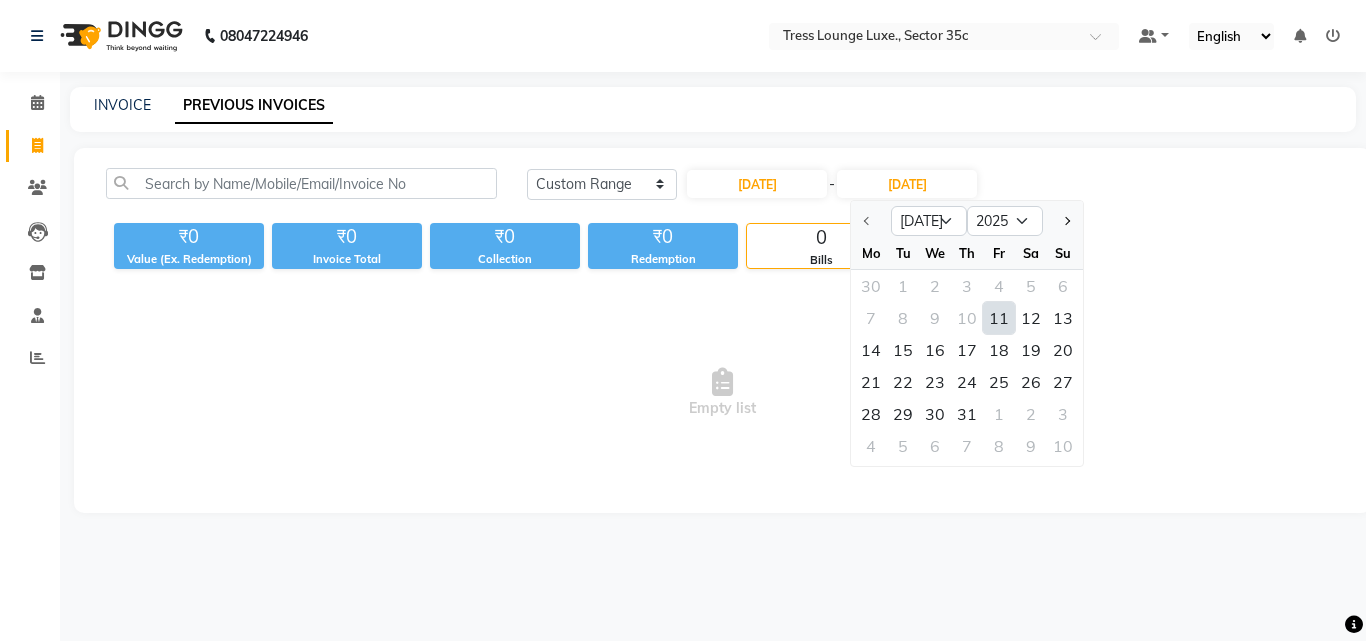 click on "11" 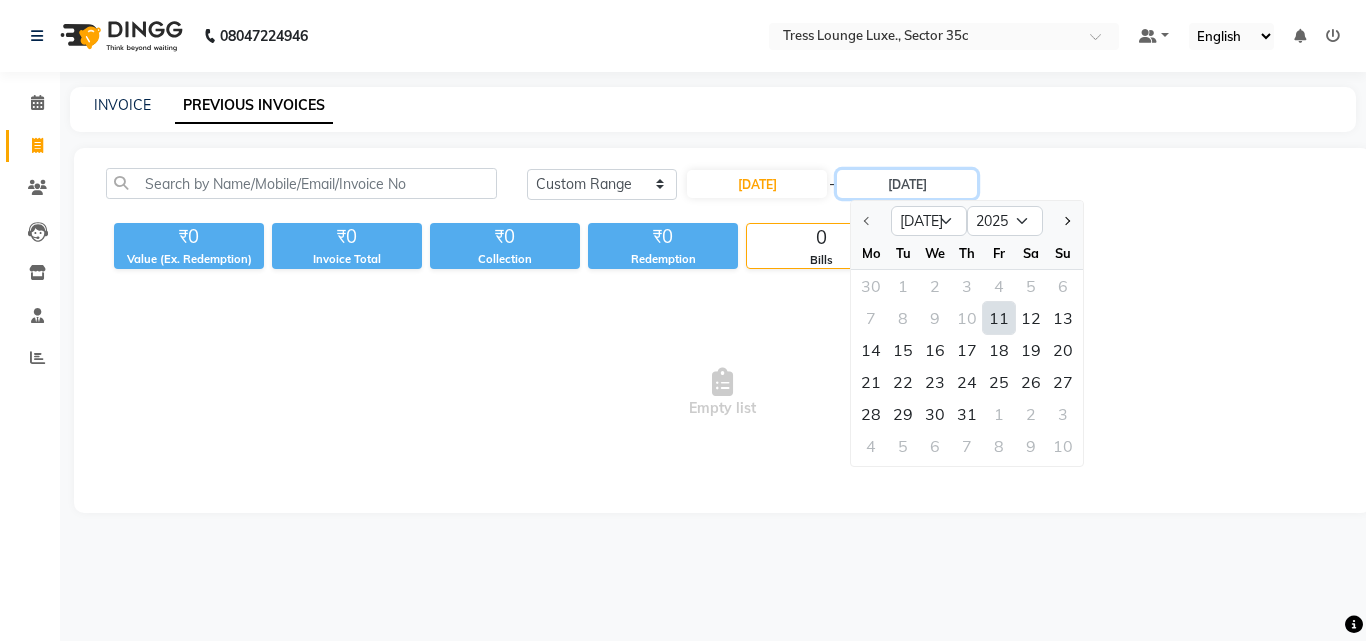 type on "[DATE]" 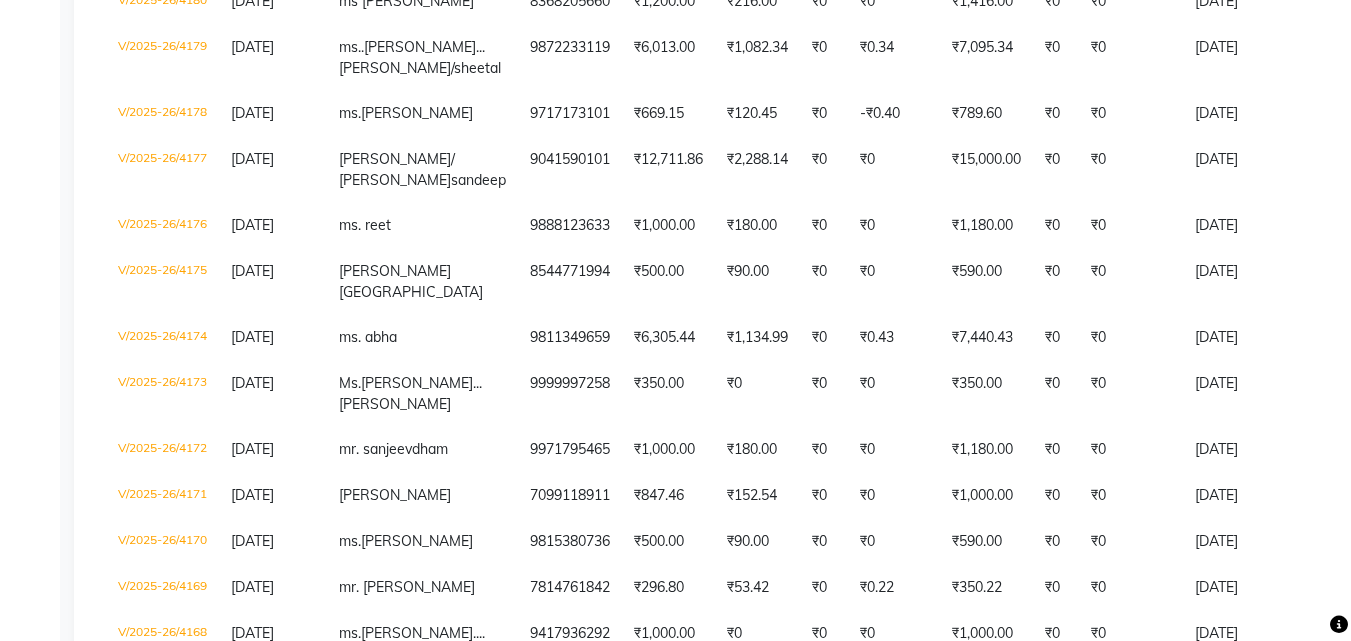 scroll, scrollTop: 2383, scrollLeft: 0, axis: vertical 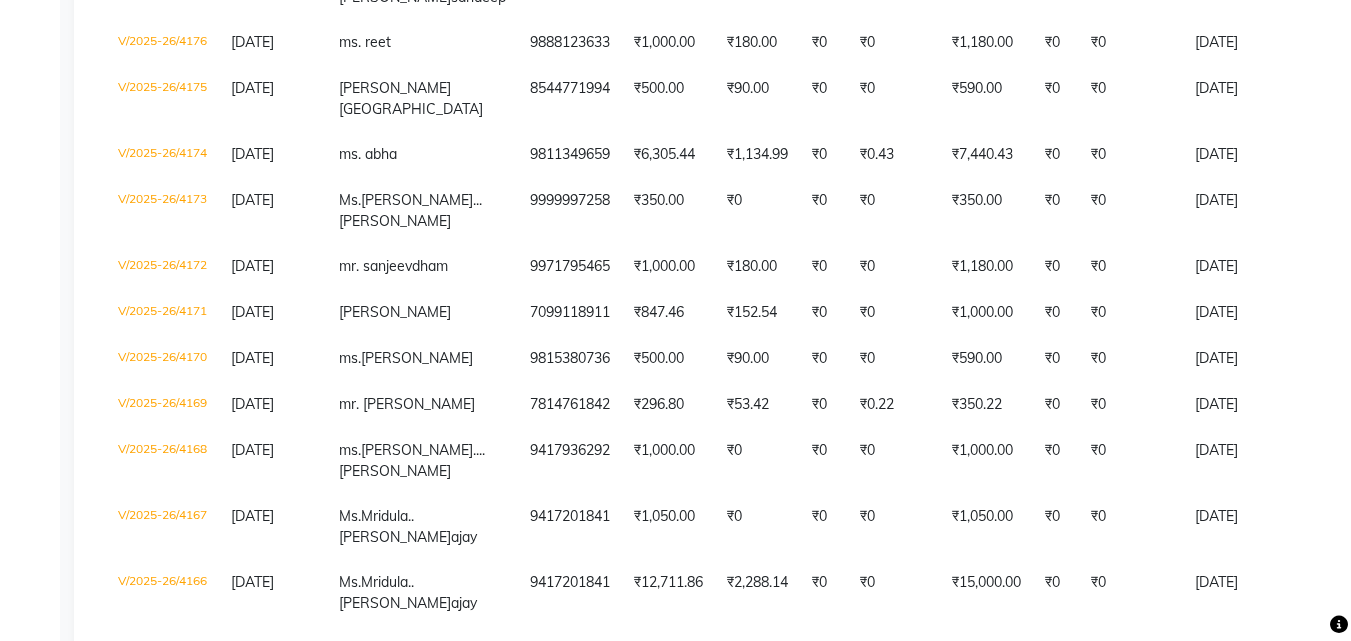 click on "kumar" 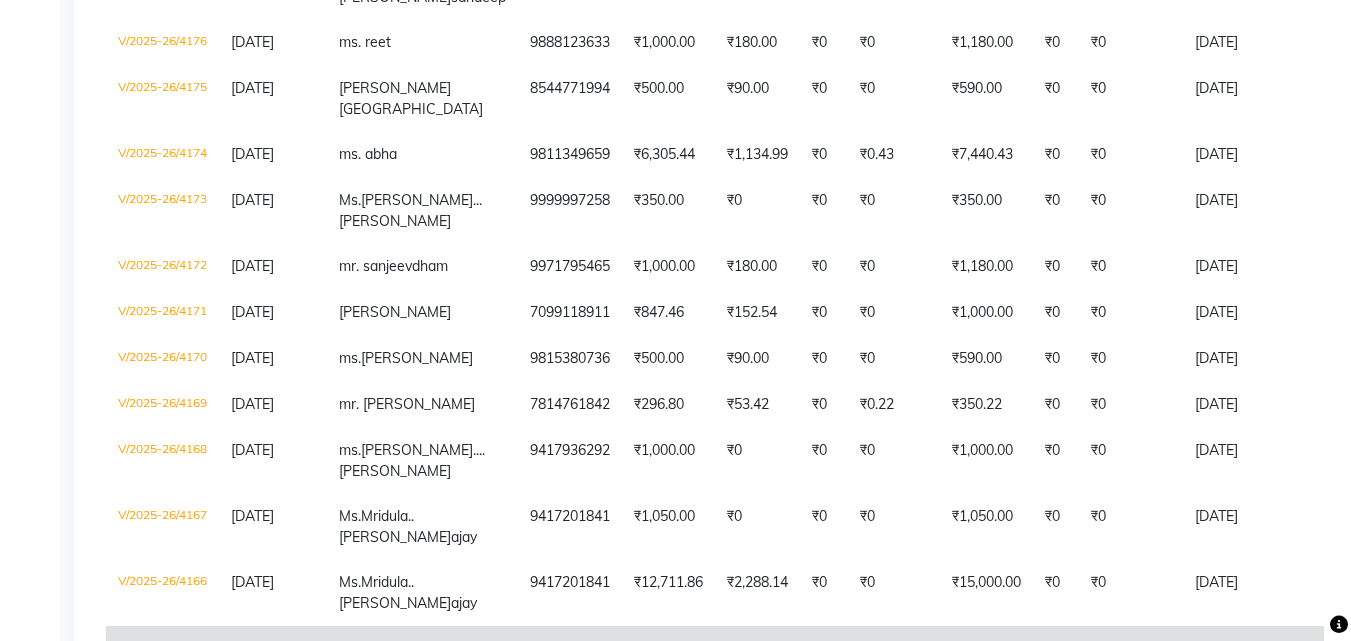 click on "mr.rehan" 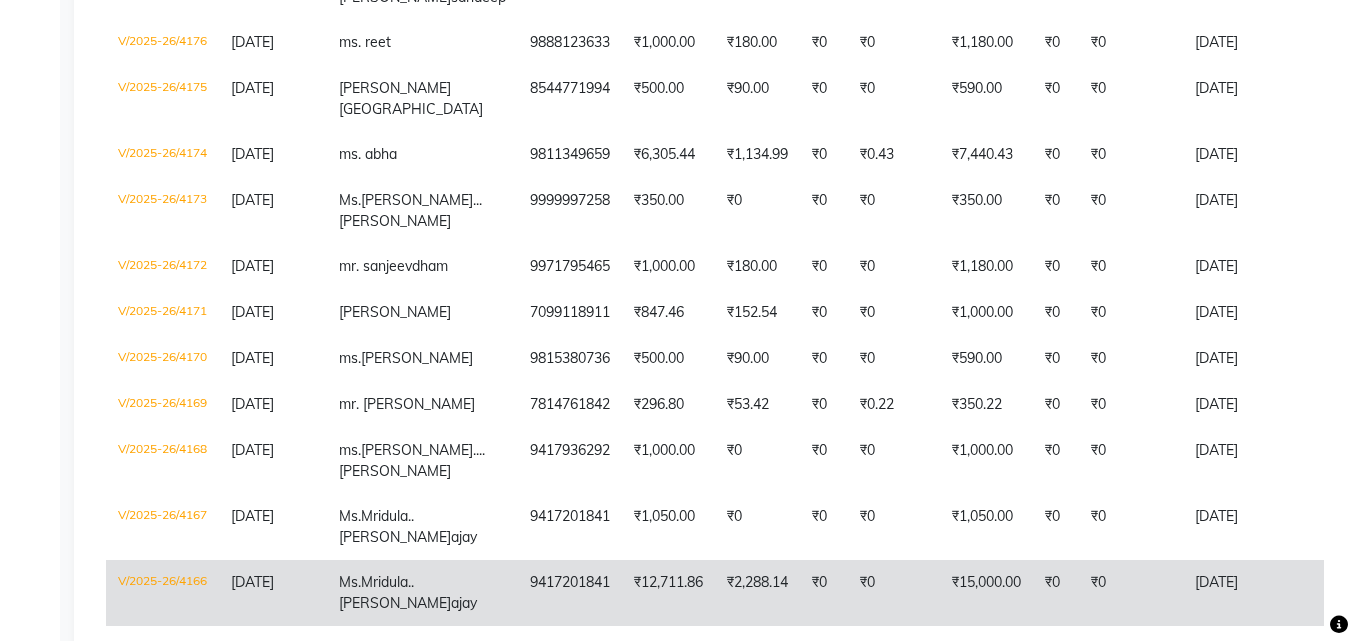 click on "Ms.Mridula..sharma" 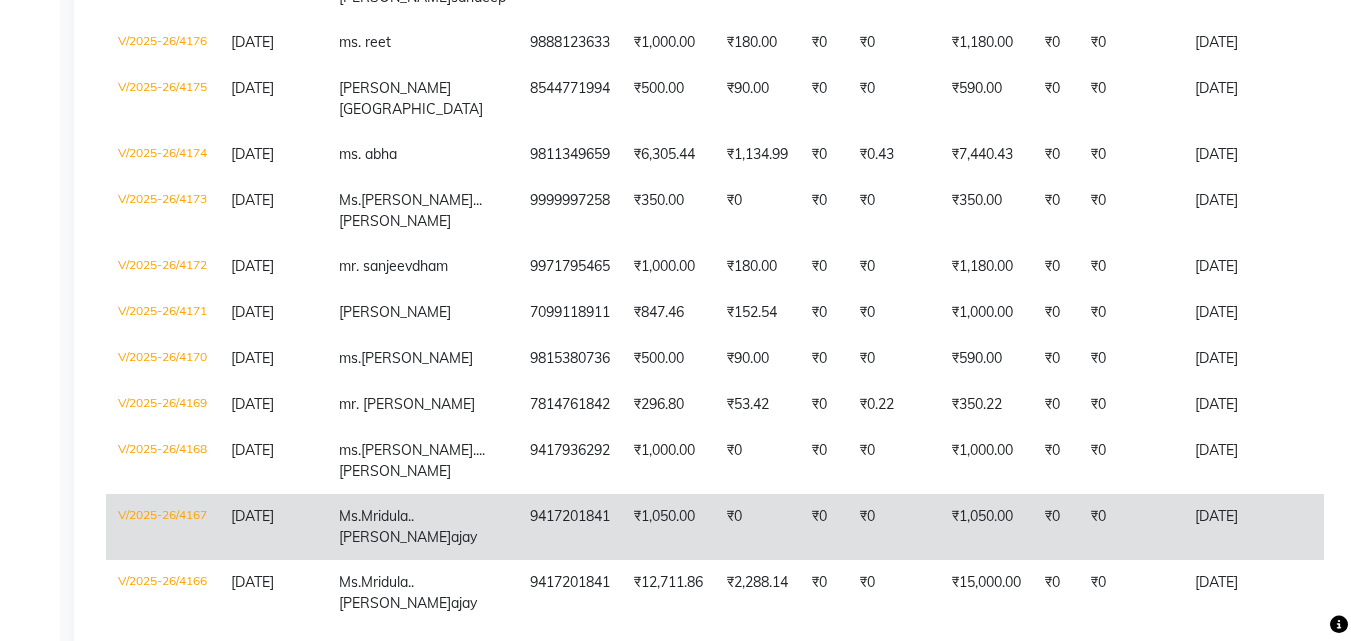 click on "Ms.Mridula..sharma" 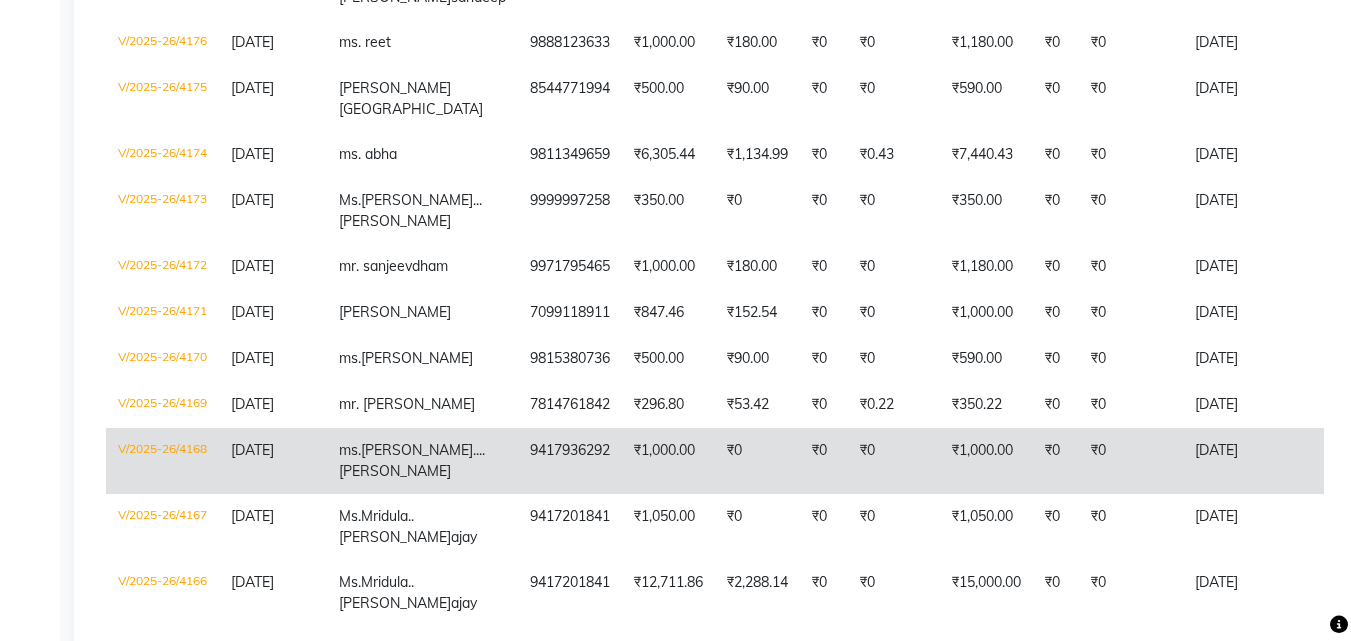 click on "mandeep....sandeep" 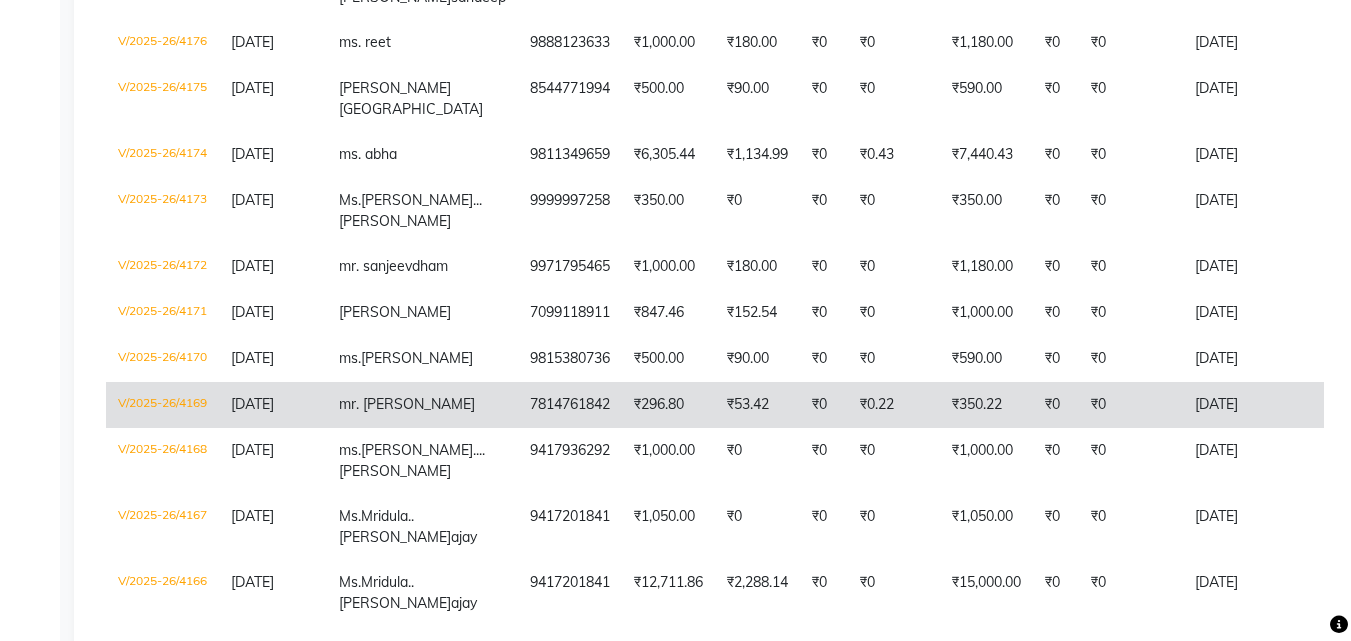 click on "mr. ravi rana" 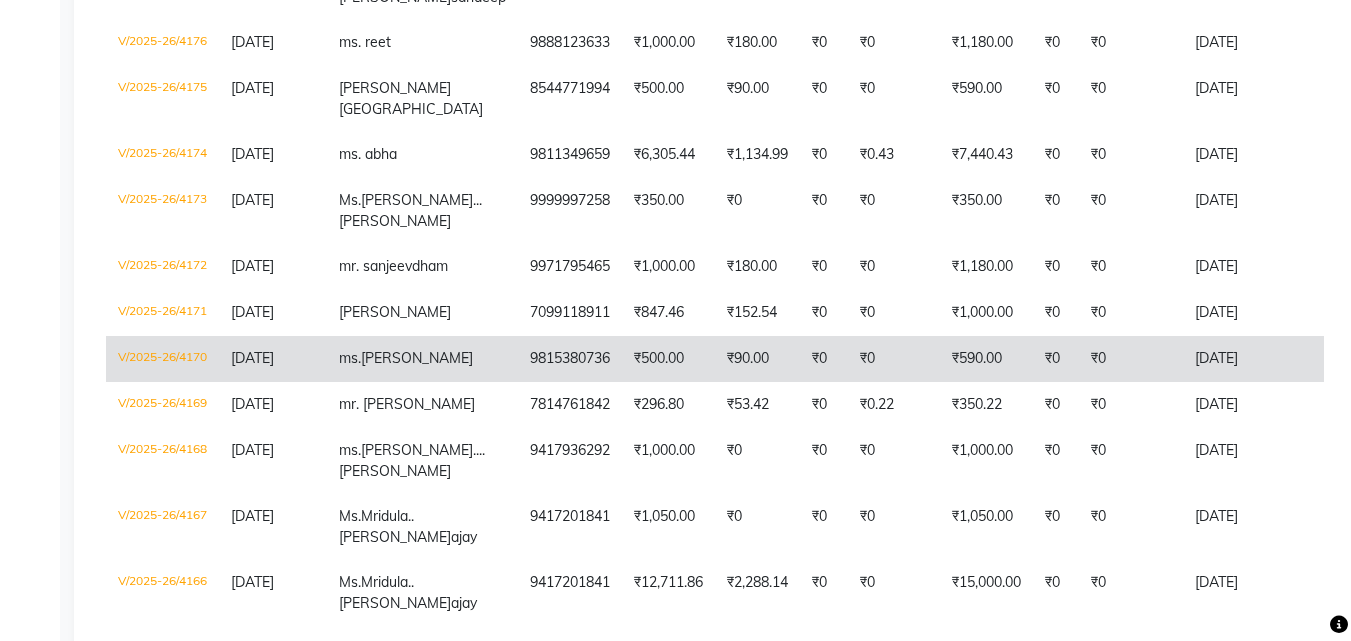 click on "ms.neetu" 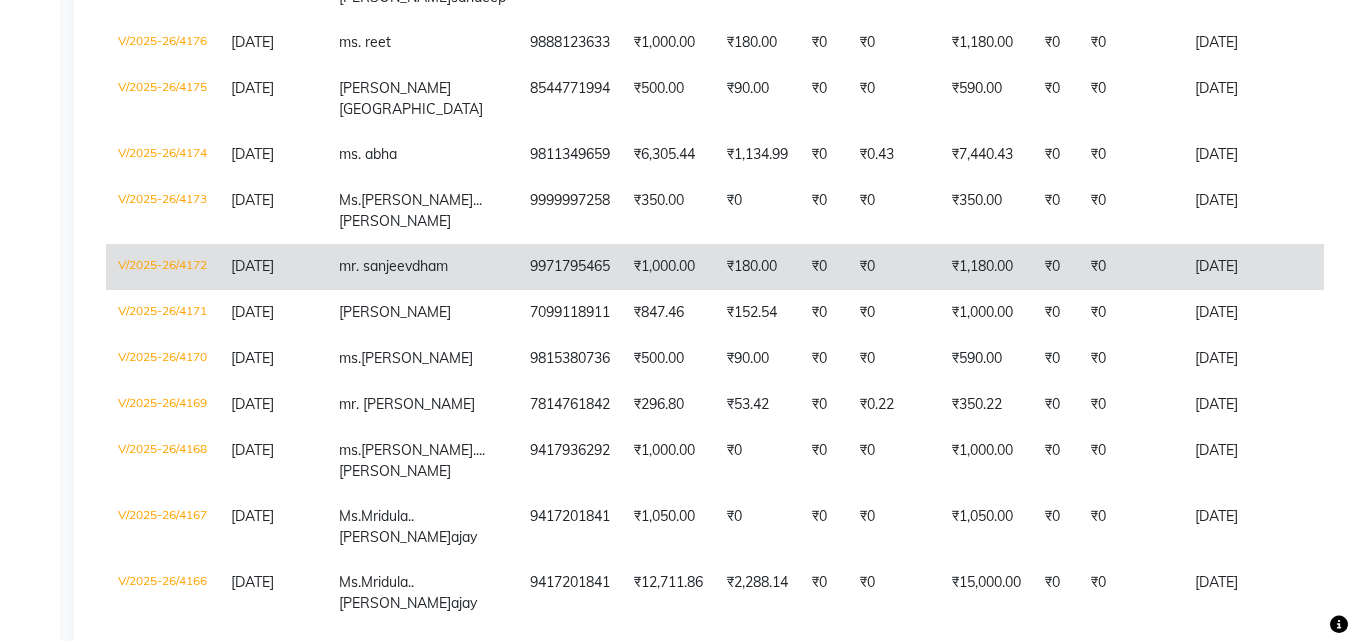 scroll, scrollTop: 2283, scrollLeft: 0, axis: vertical 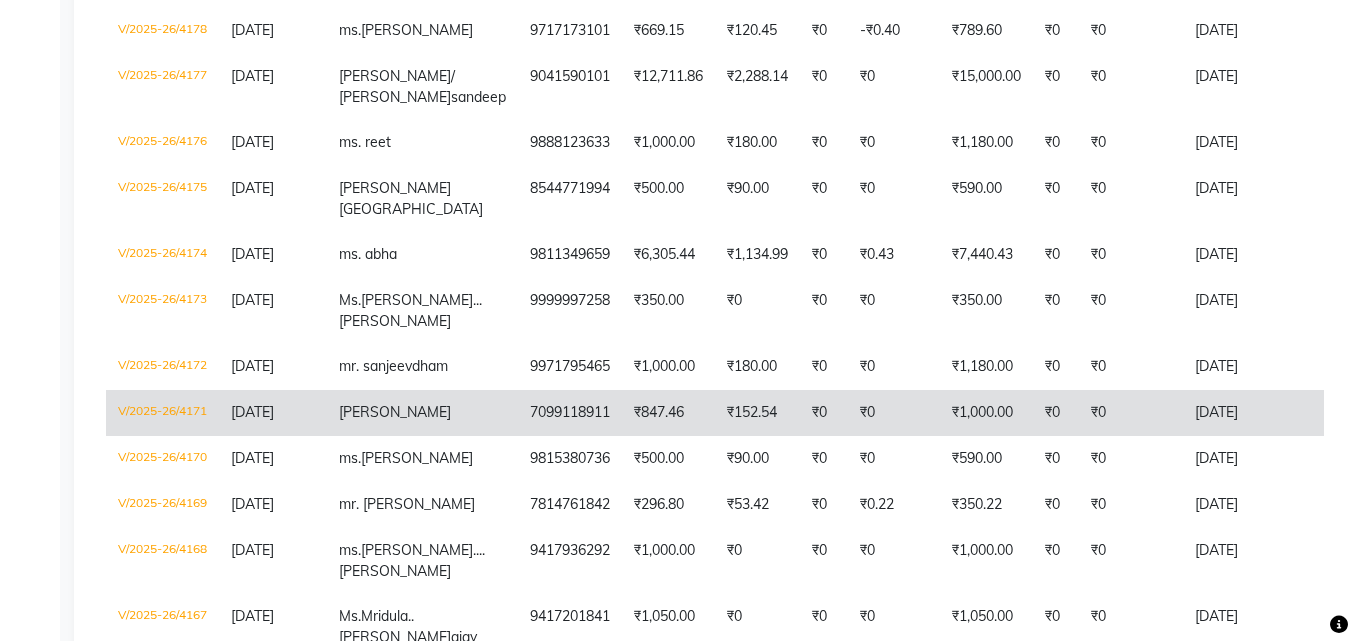 click on "mr. raghav" 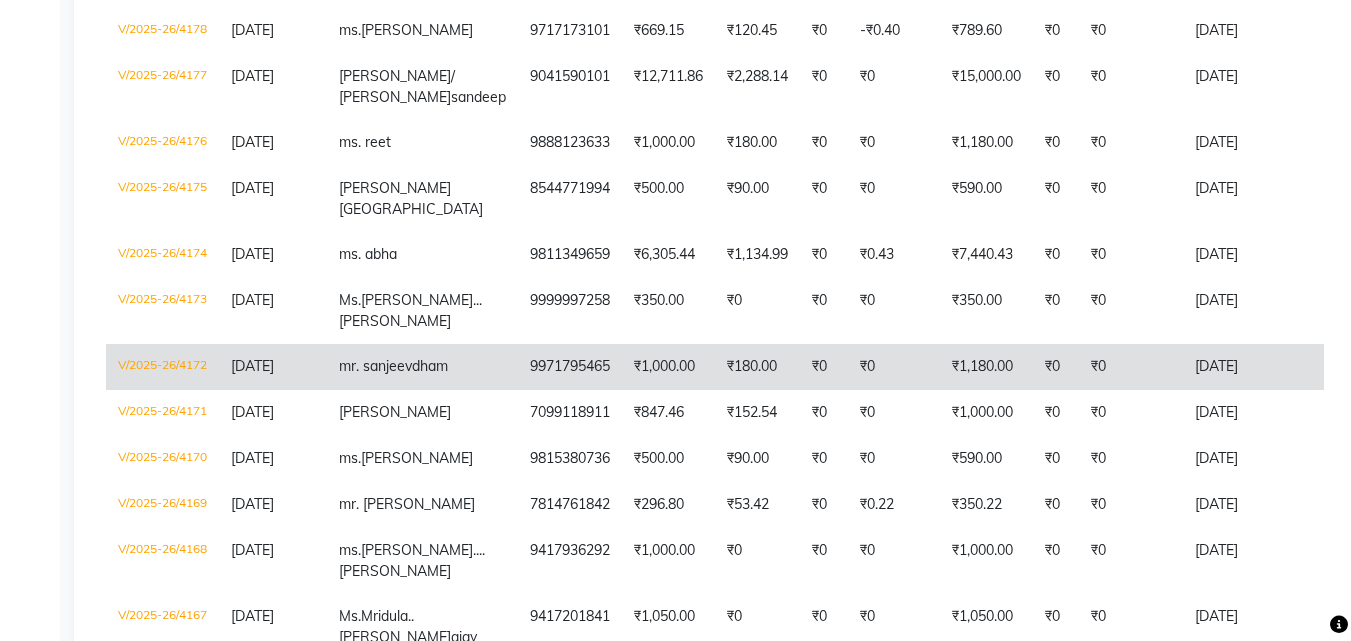 click on "dham" 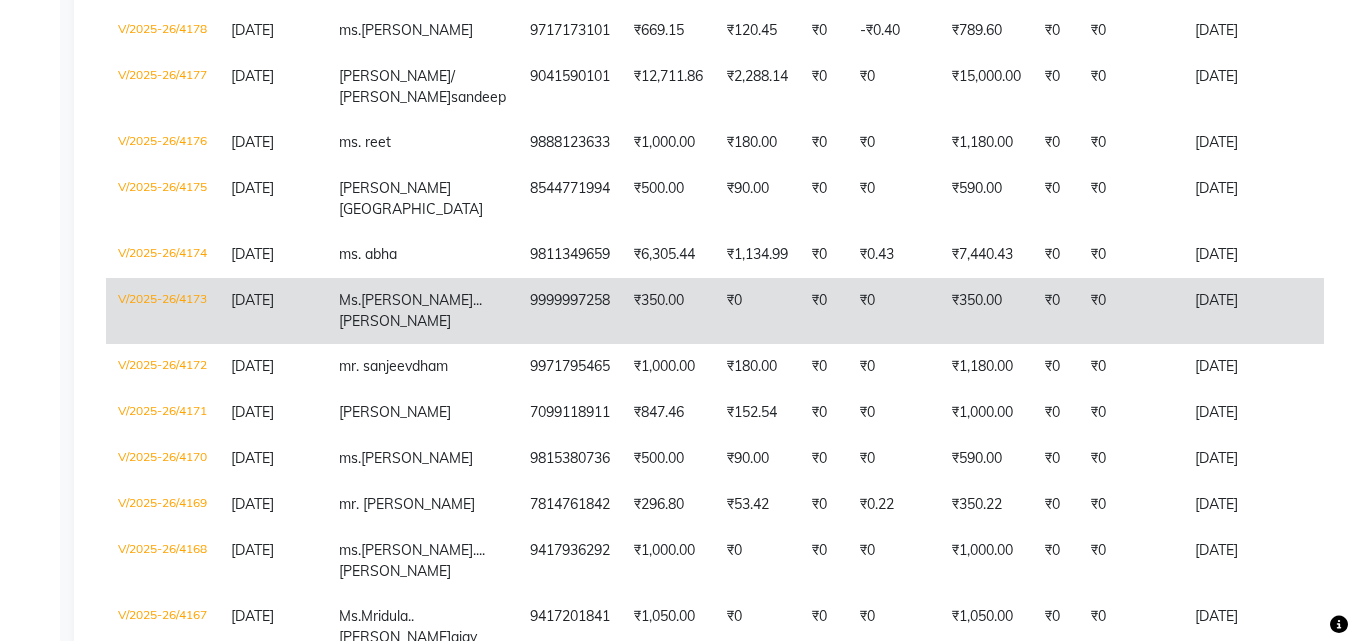 click on "Ms.  Samidha...sandeep" 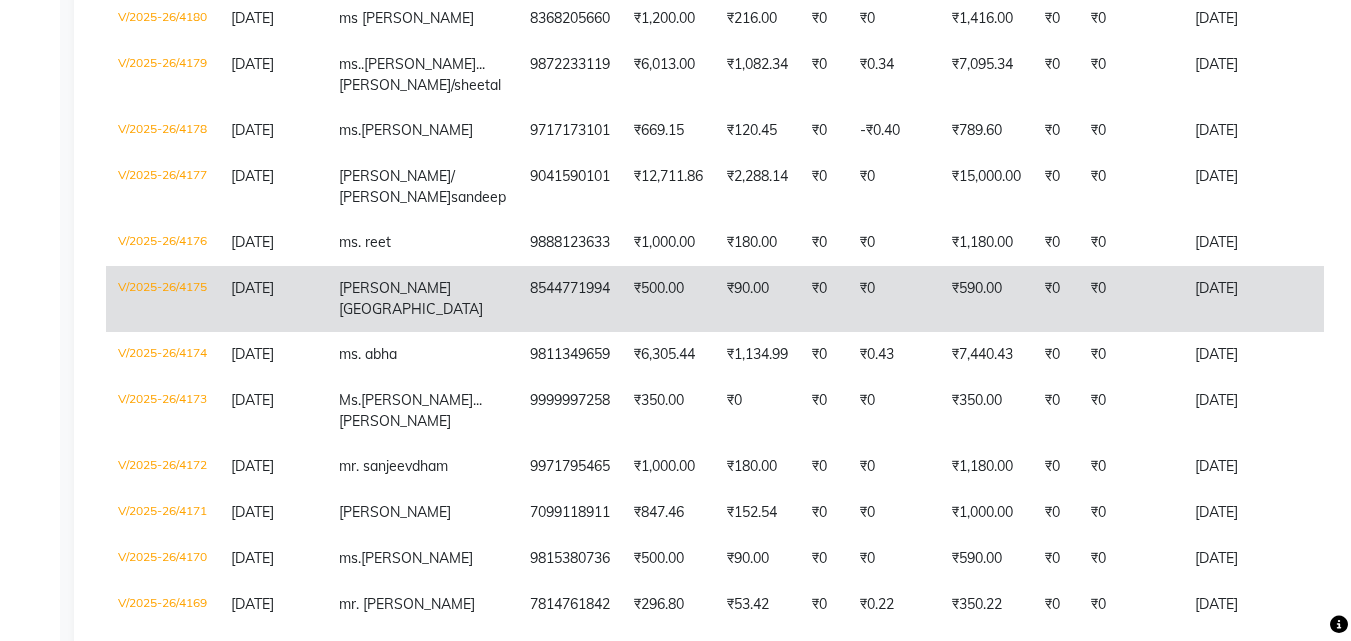 scroll, scrollTop: 2083, scrollLeft: 0, axis: vertical 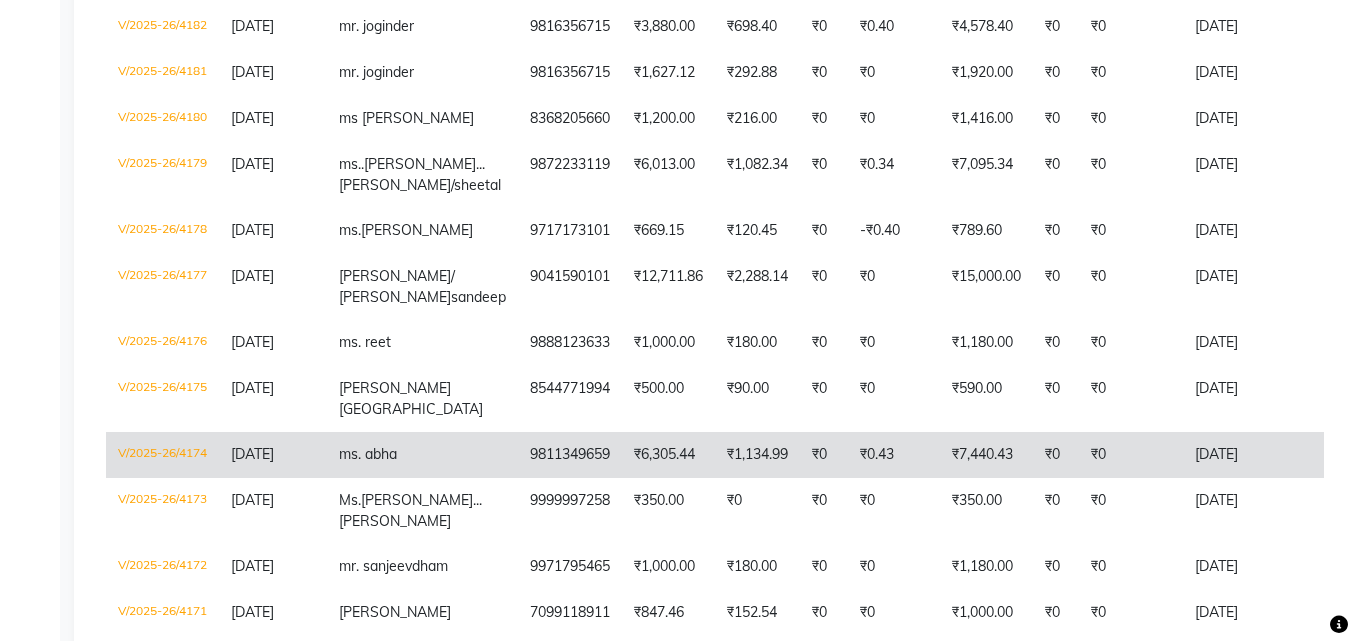 click on "ms. abha" 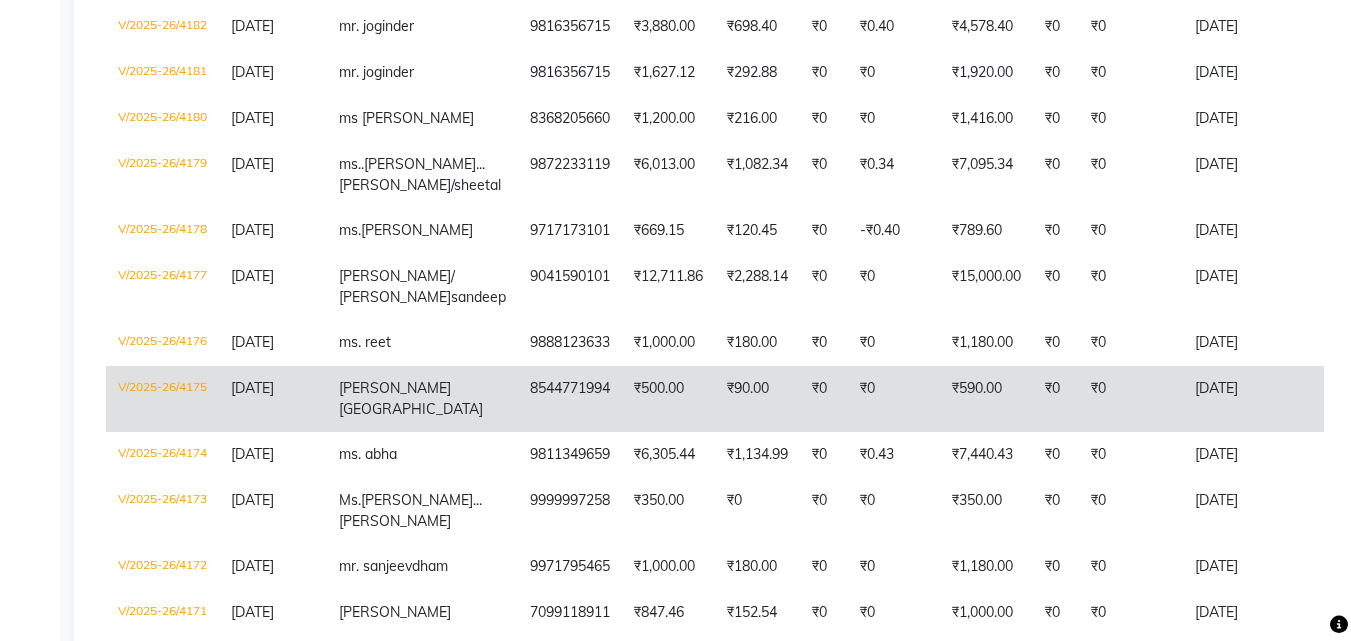 click on "ms. mansi" 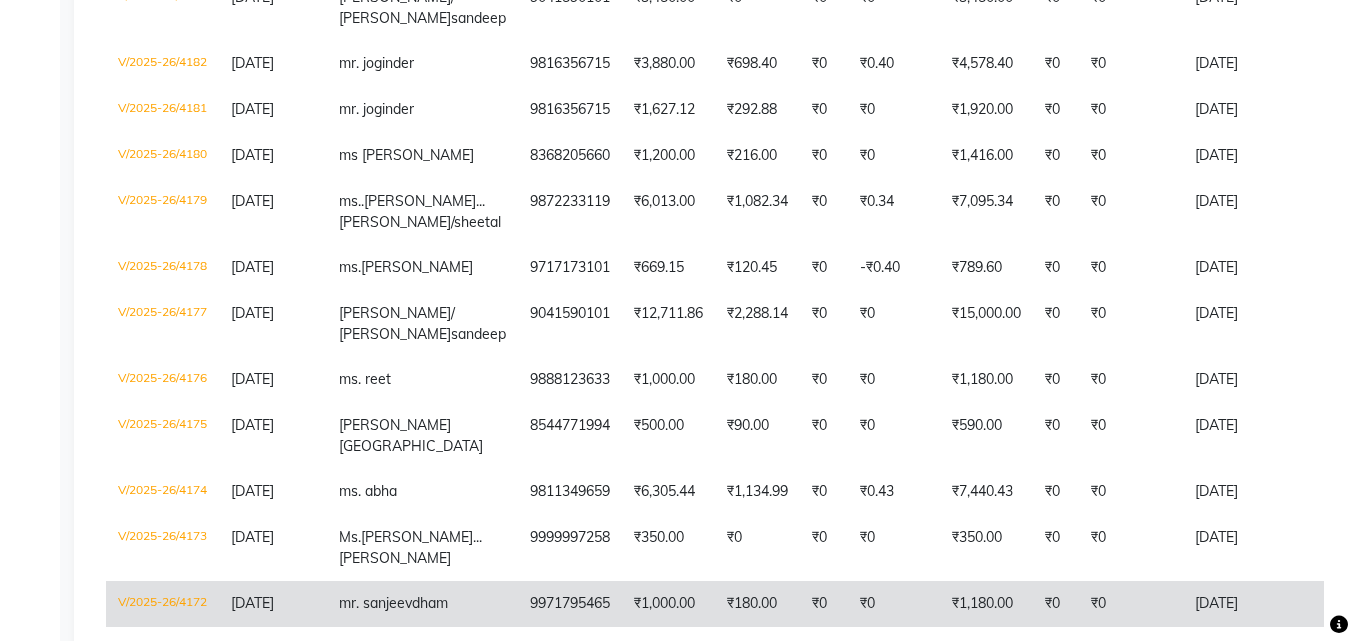 scroll, scrollTop: 1983, scrollLeft: 0, axis: vertical 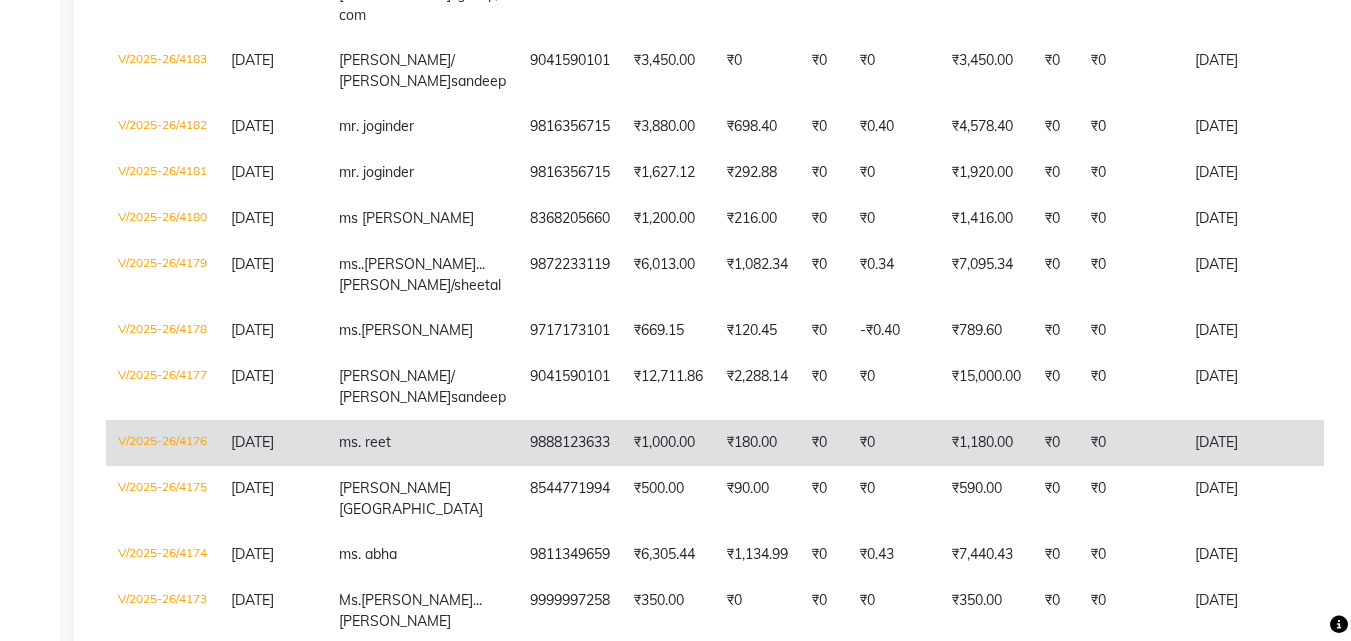 click on "ms. reet" 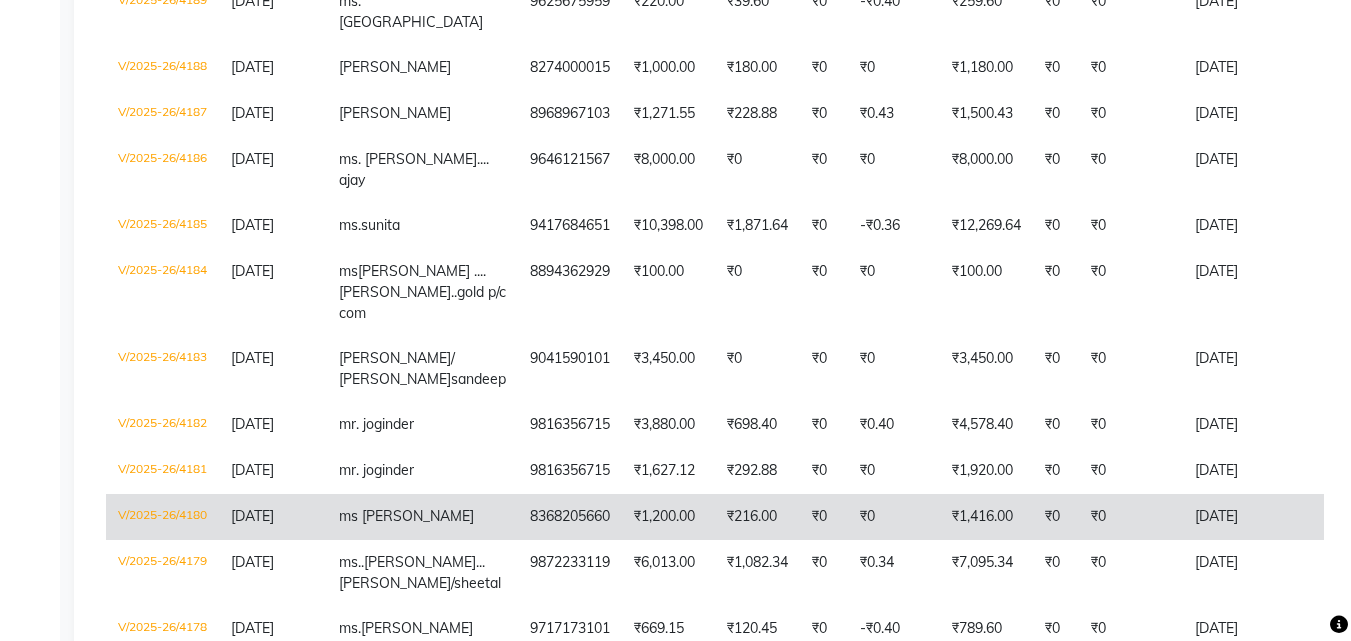 scroll, scrollTop: 1683, scrollLeft: 0, axis: vertical 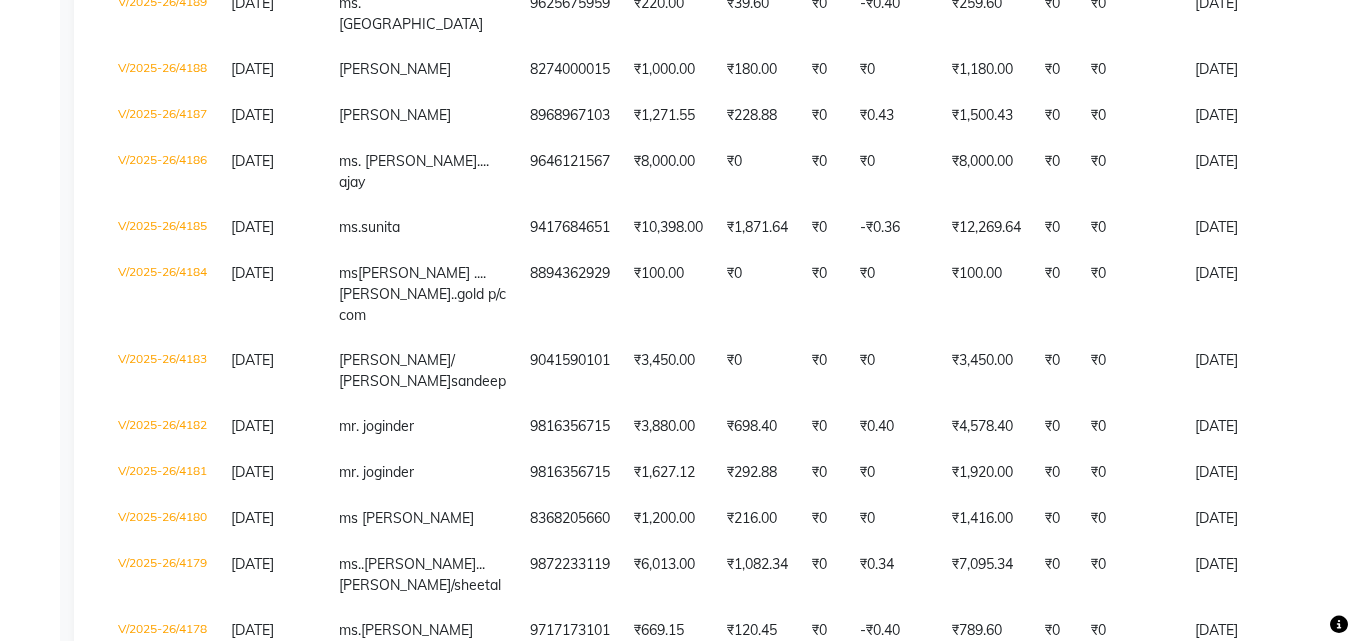 click on "Bhawna/ shreya  sandeep" 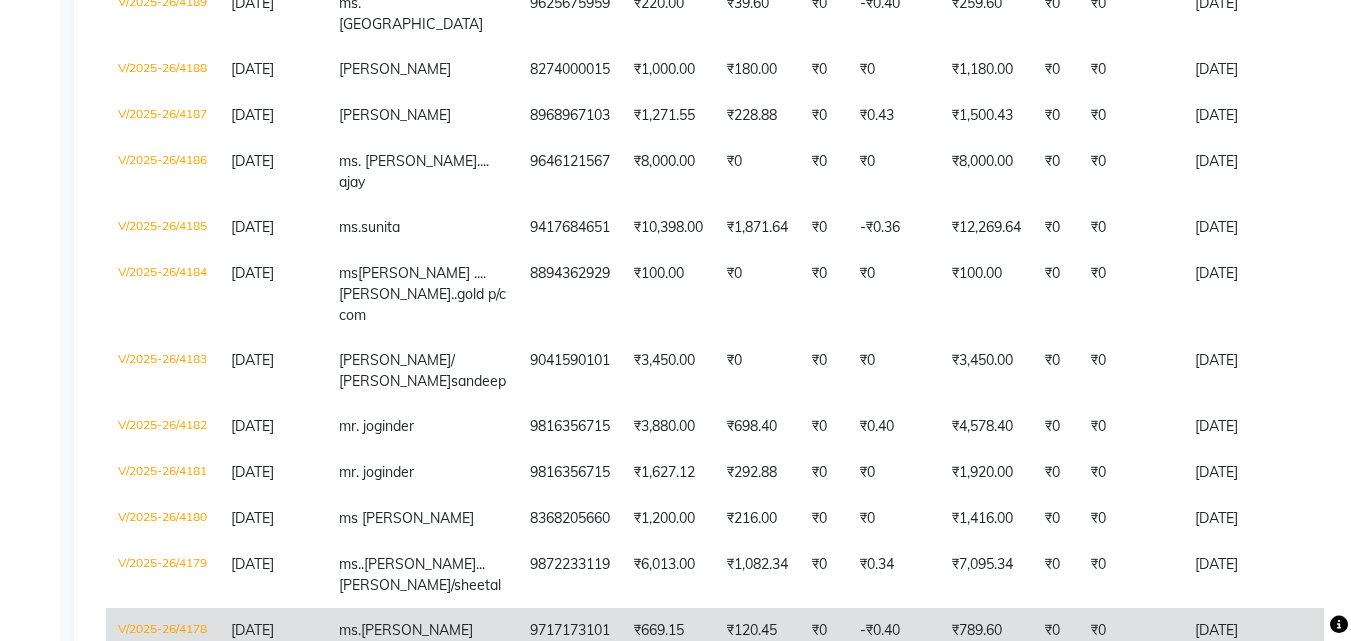 click on "ms.heena" 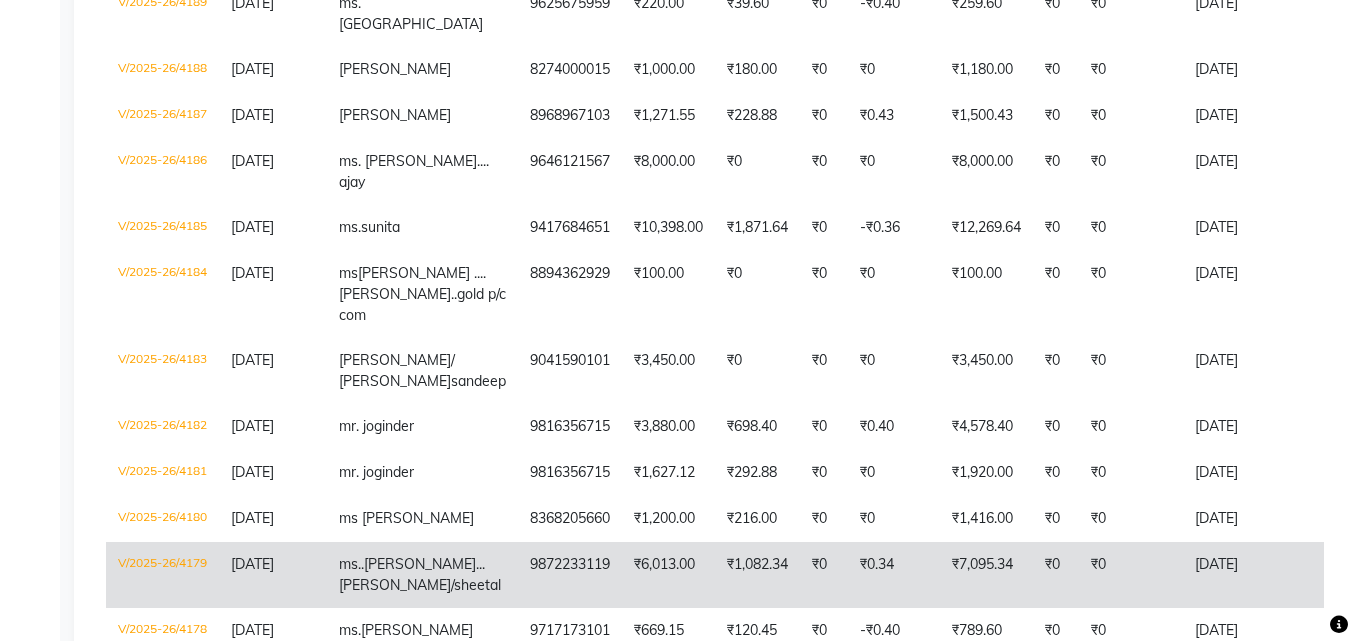 click on "ms..simran...ajay/sheetal" 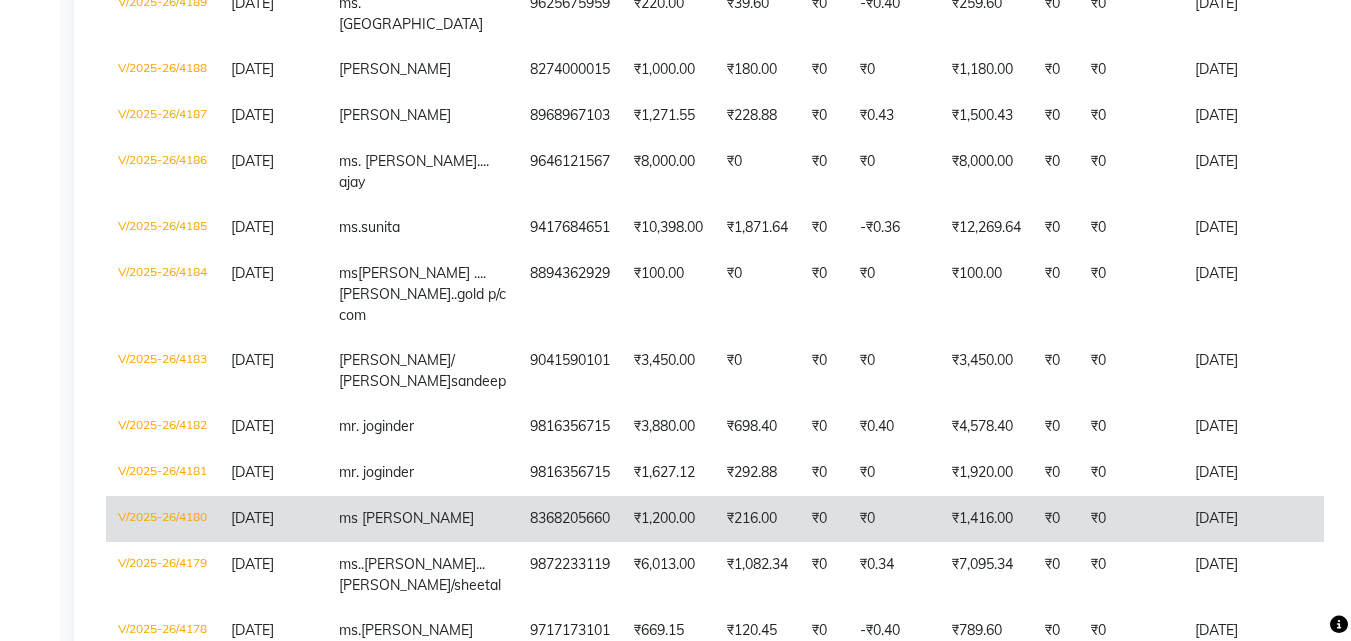 click on "ms aaira" 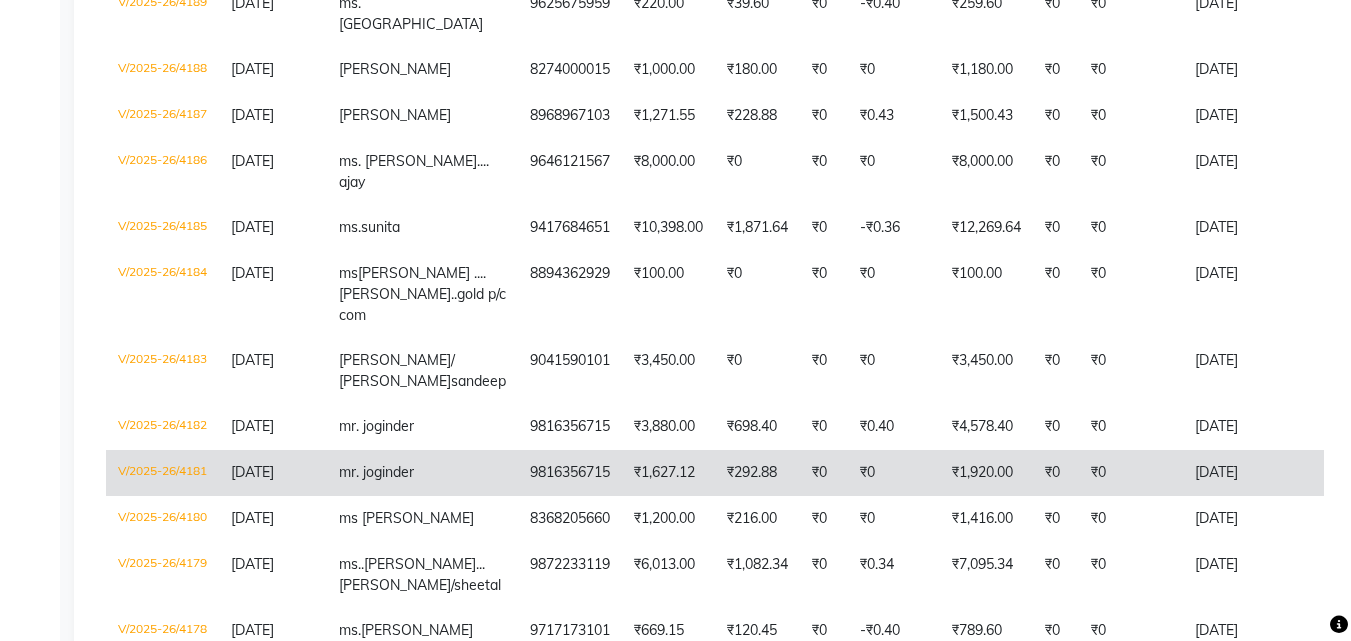 click on "mr. joginder" 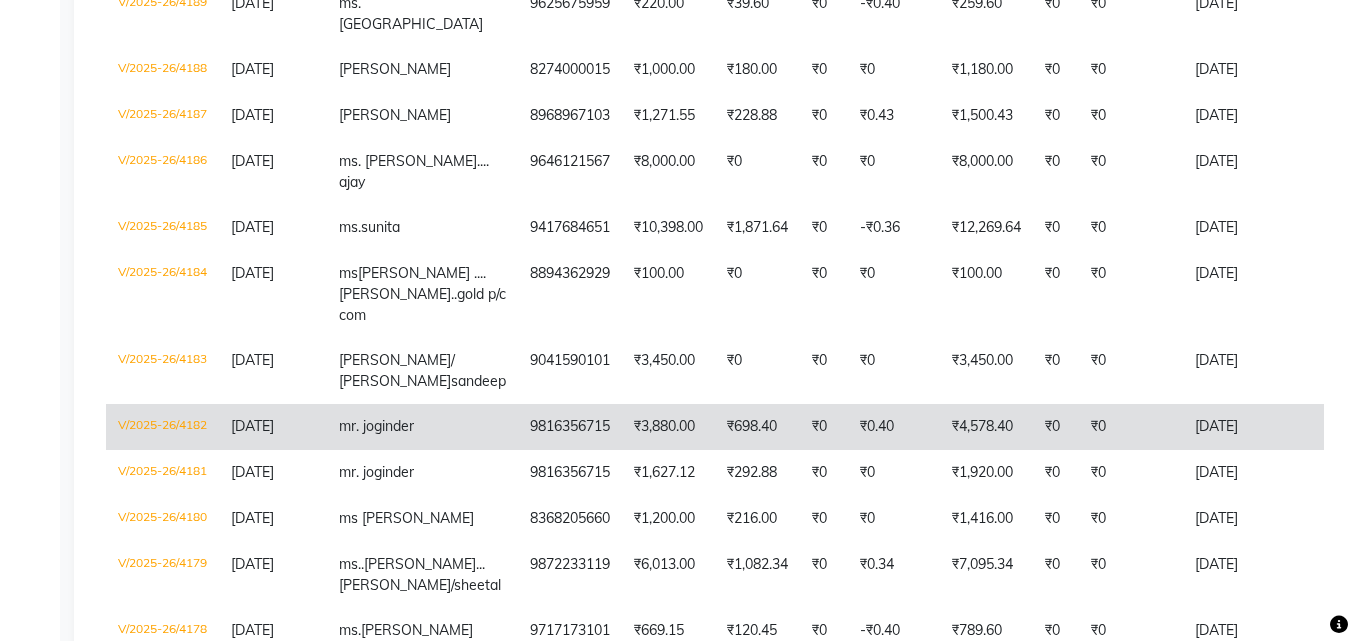 click on "mr. joginder" 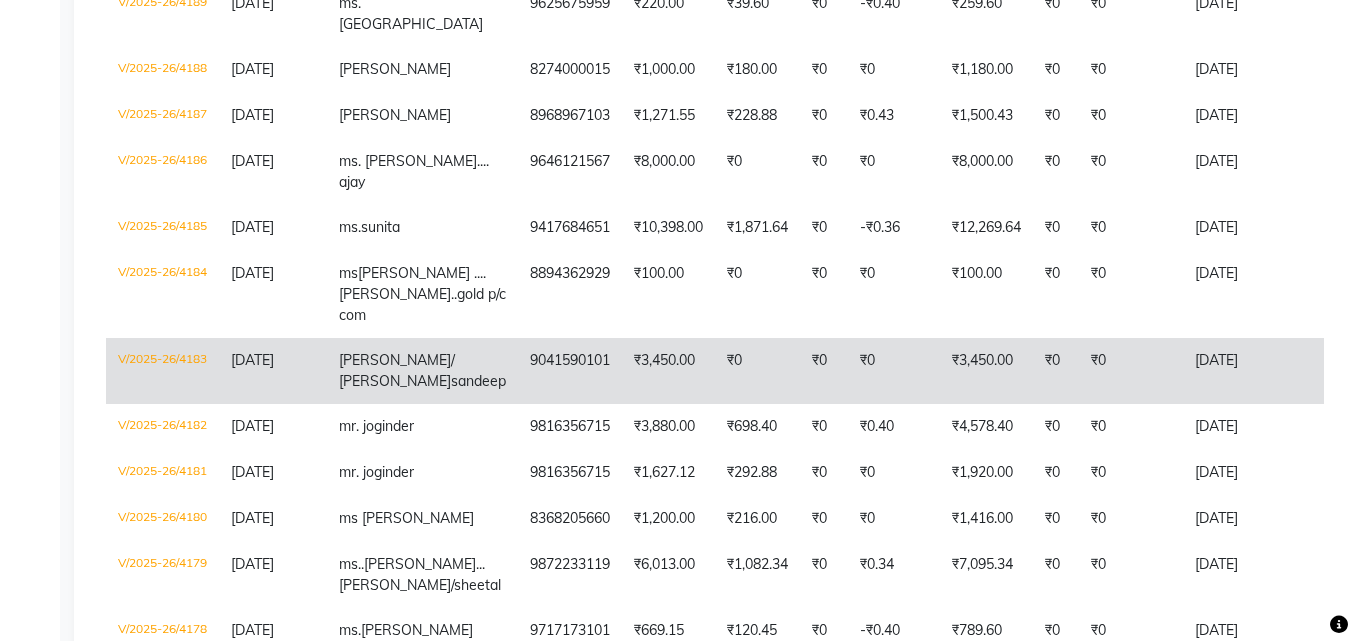 click on "Bhawna/ shreya  sandeep" 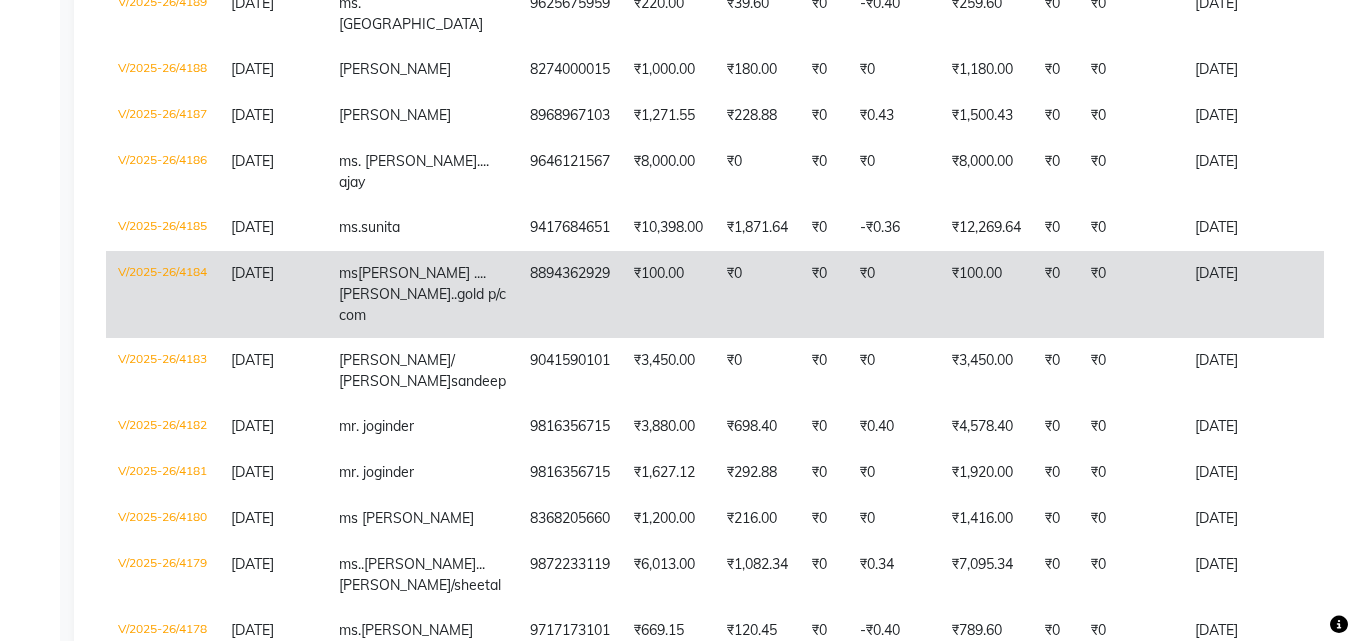 click on "shivani ....ajay..gold p/c com" 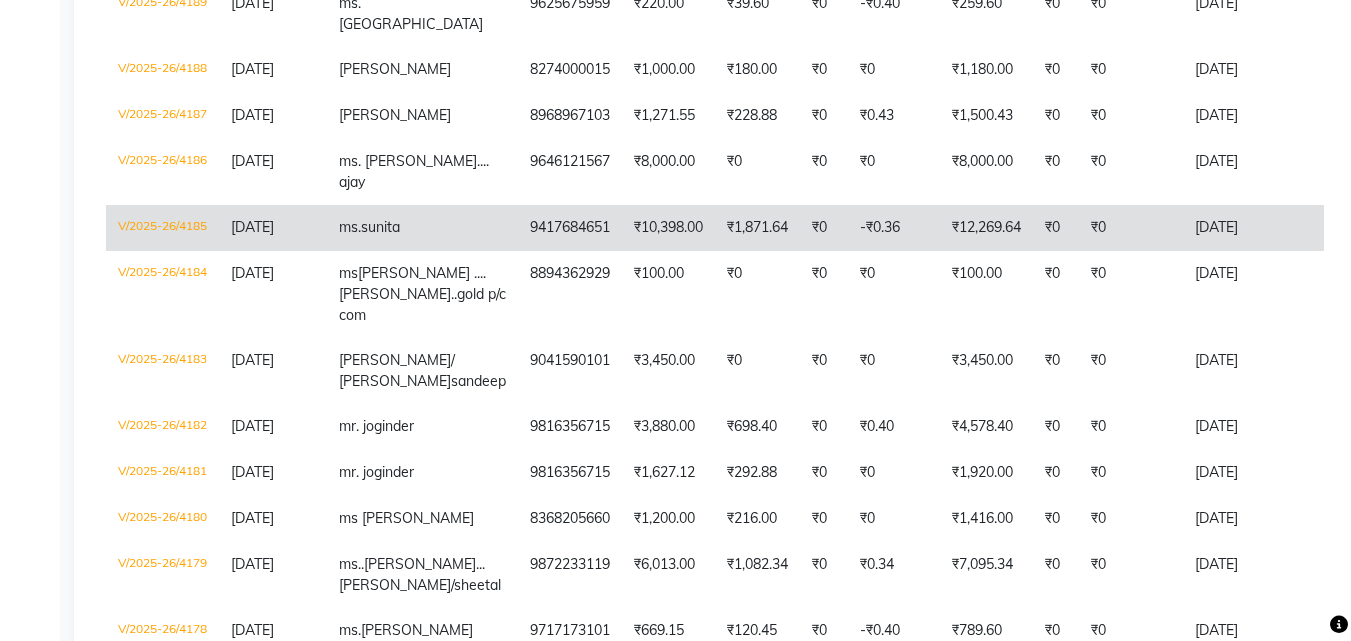 click on "ms.sunita" 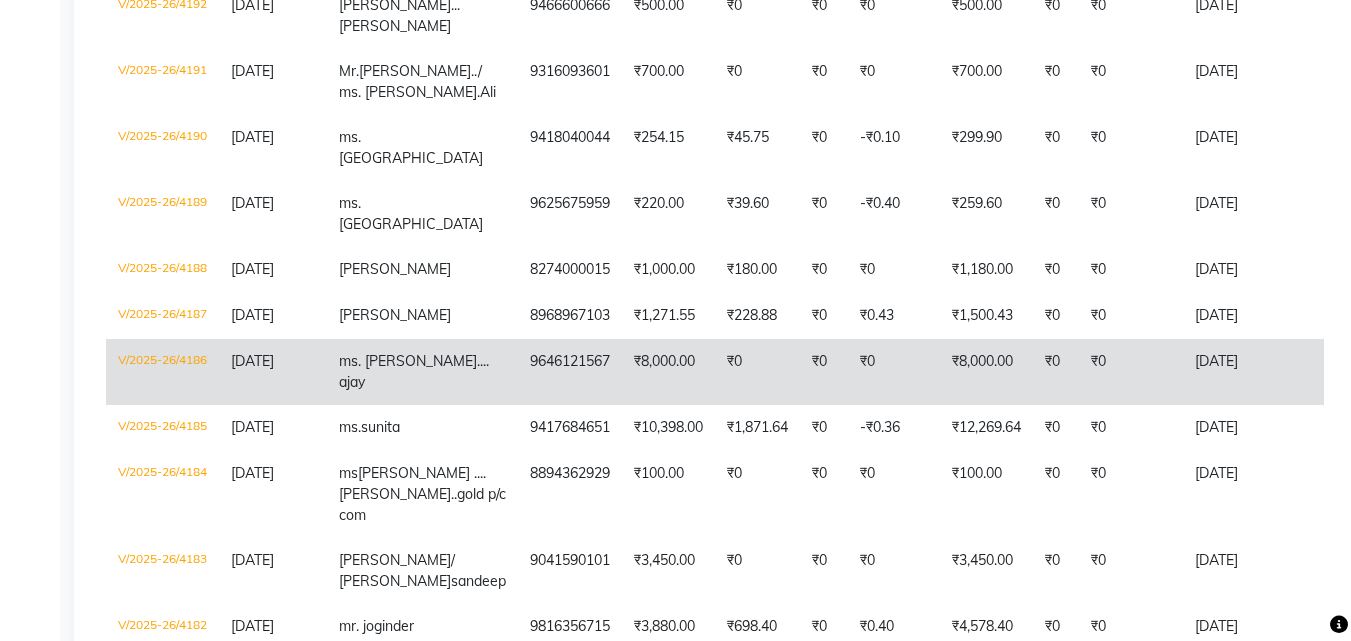 click on ".... ajay" 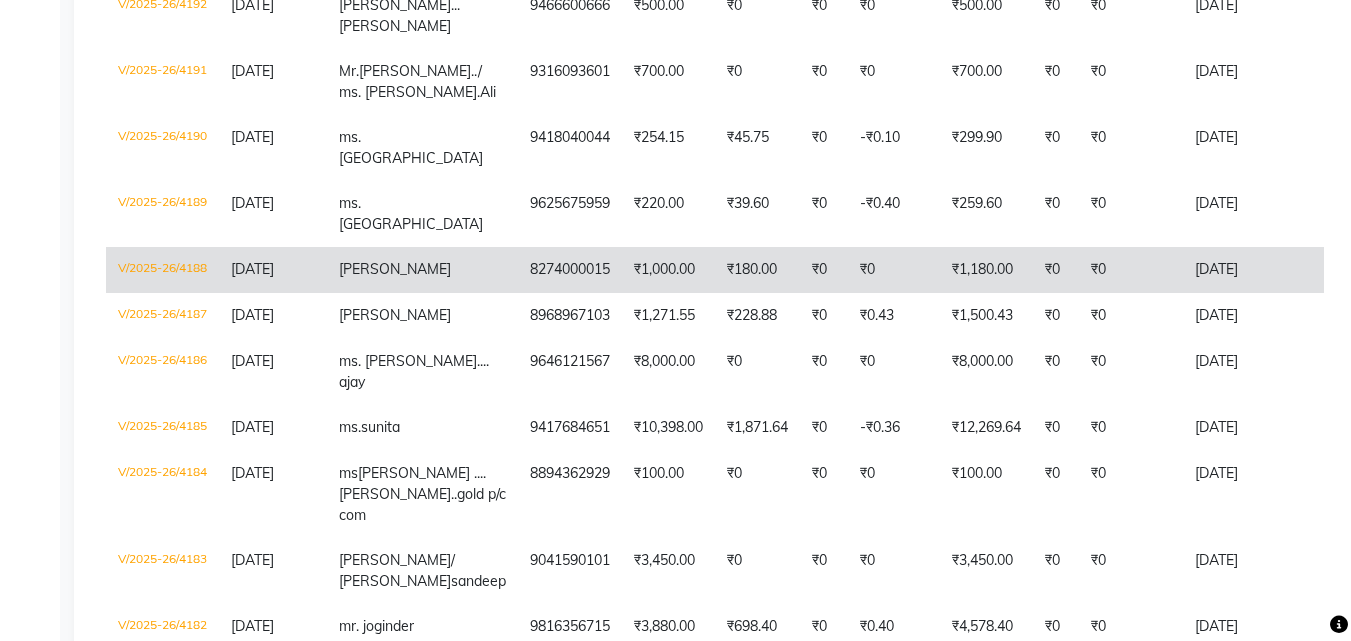 click on "ms.simar" 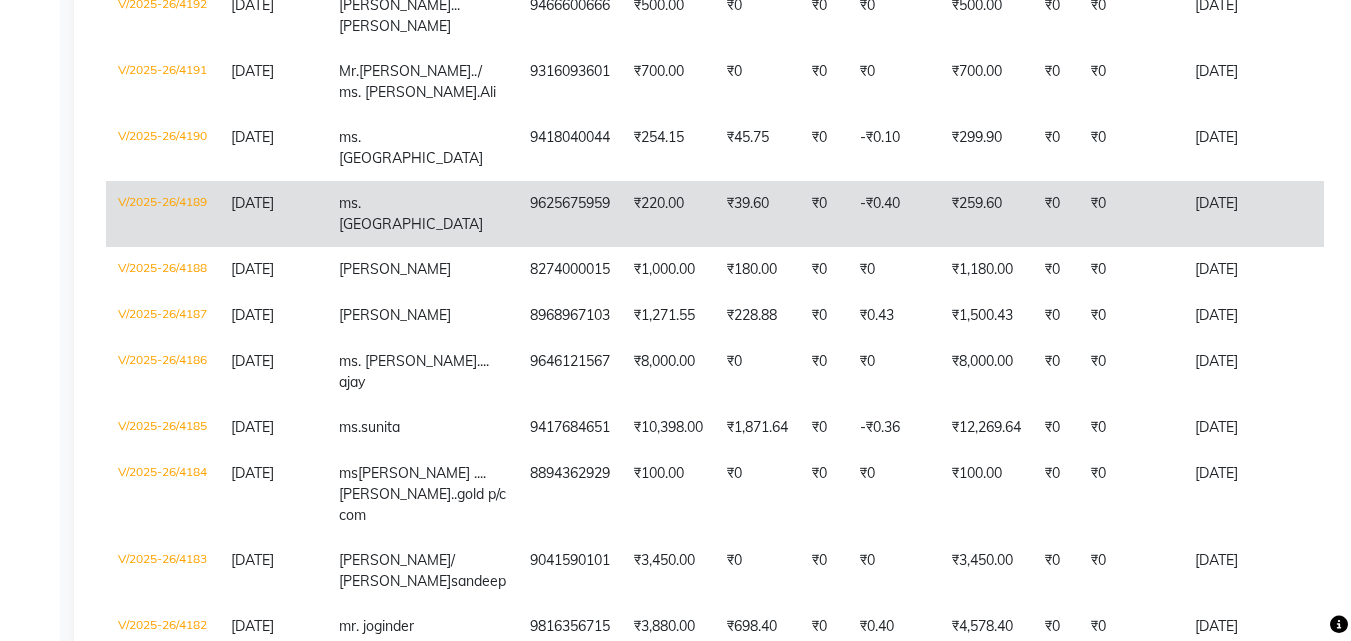 click on "ms. vandana" 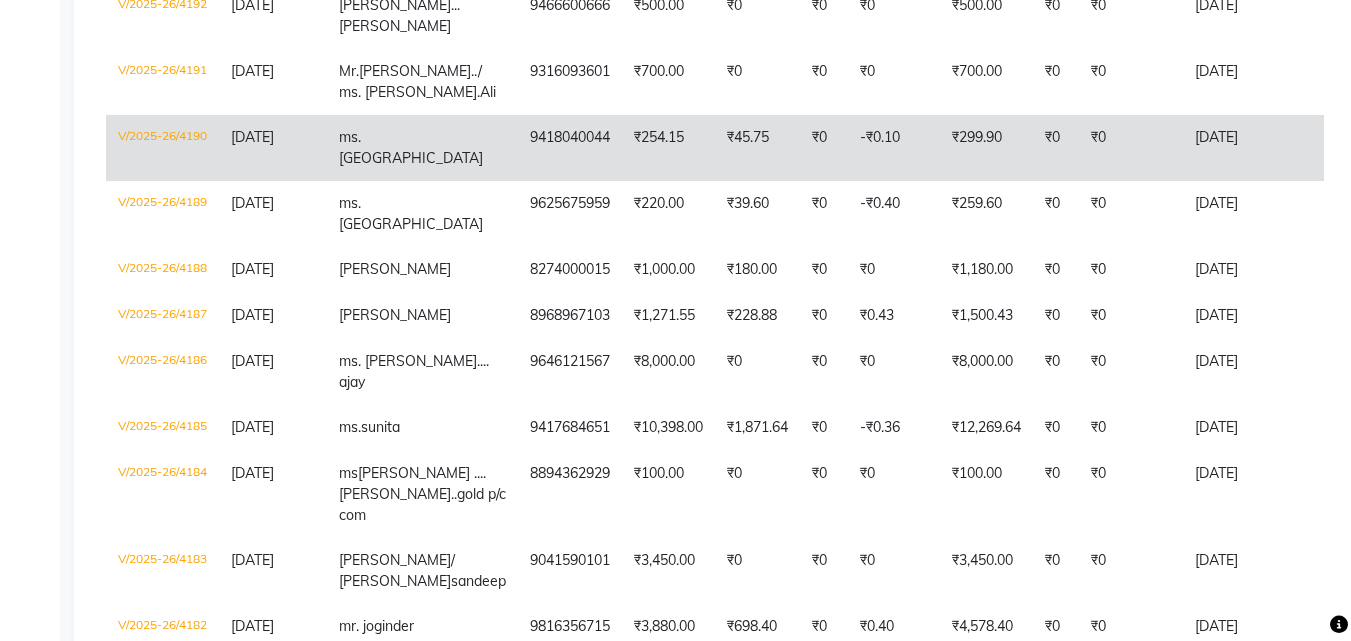 click on "ms. vandana" 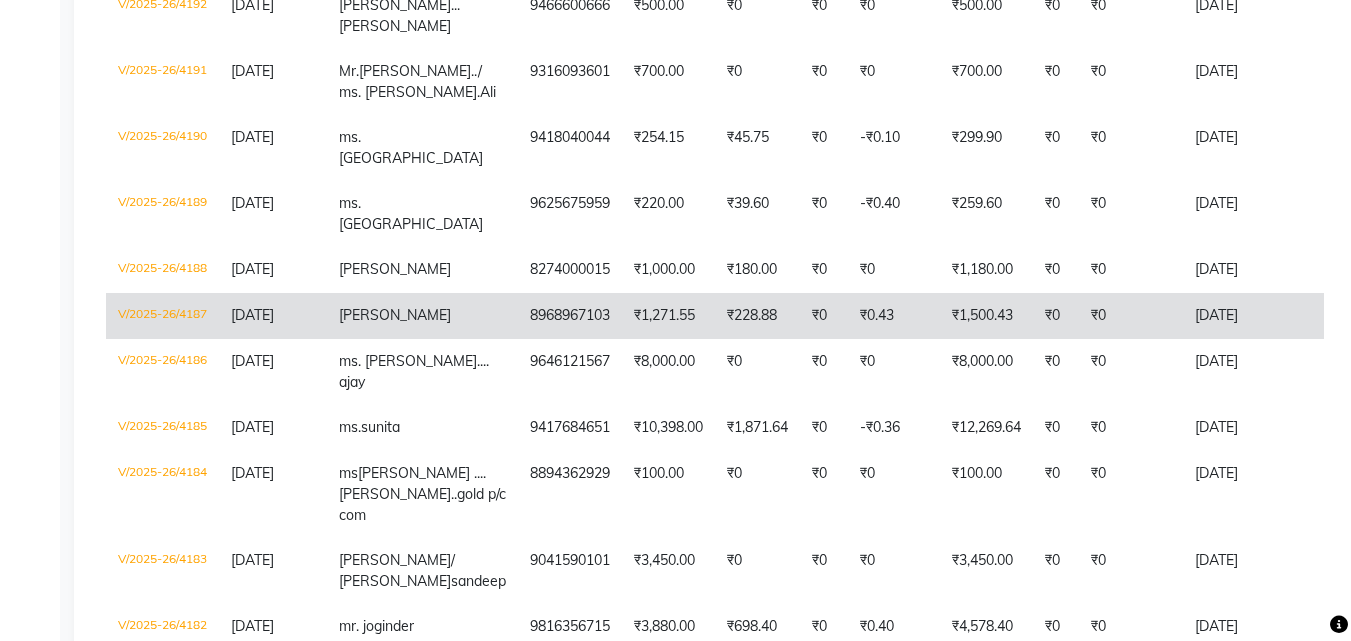 scroll, scrollTop: 1083, scrollLeft: 0, axis: vertical 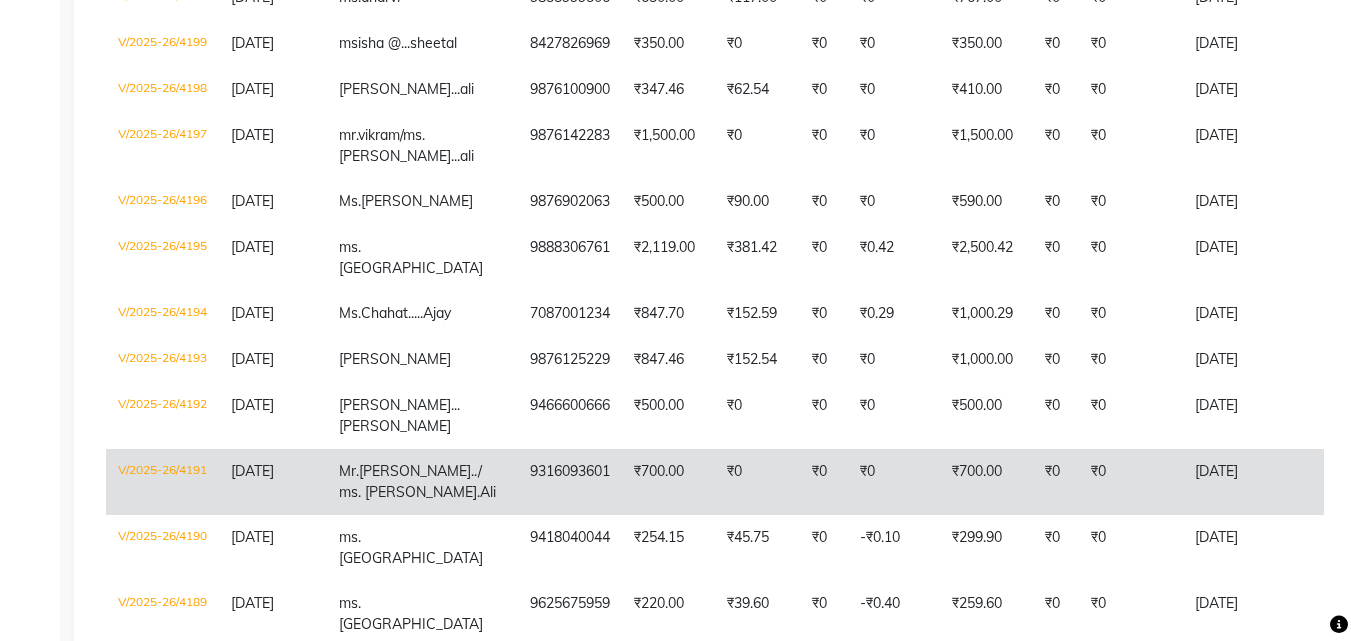 click on "Mr.Vivek singh../ ms. anupam.Ali" 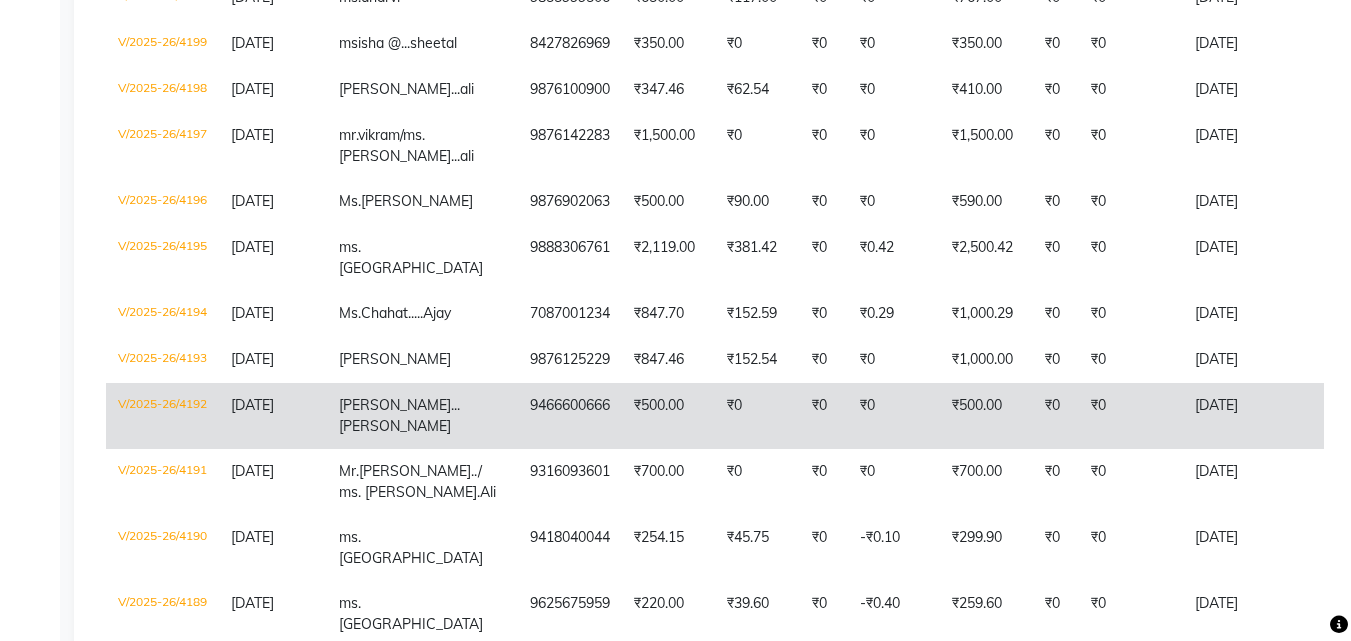 click on "muskan batra...ajay" 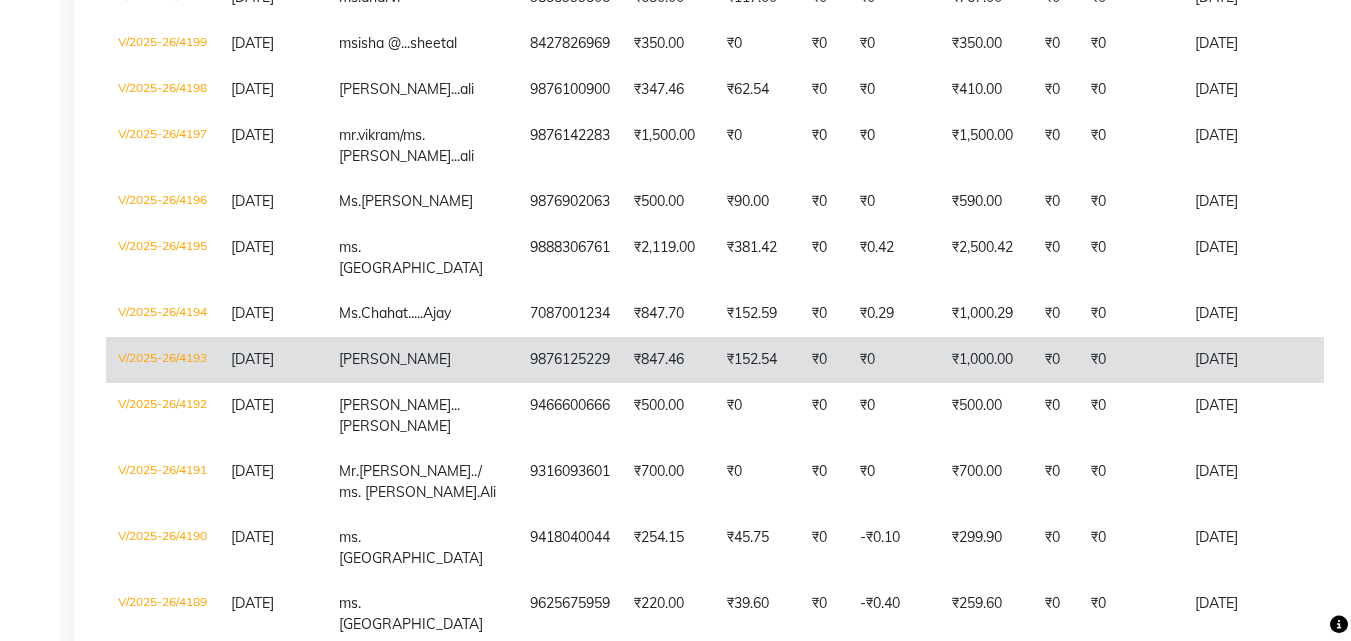 click on "[PERSON_NAME]" 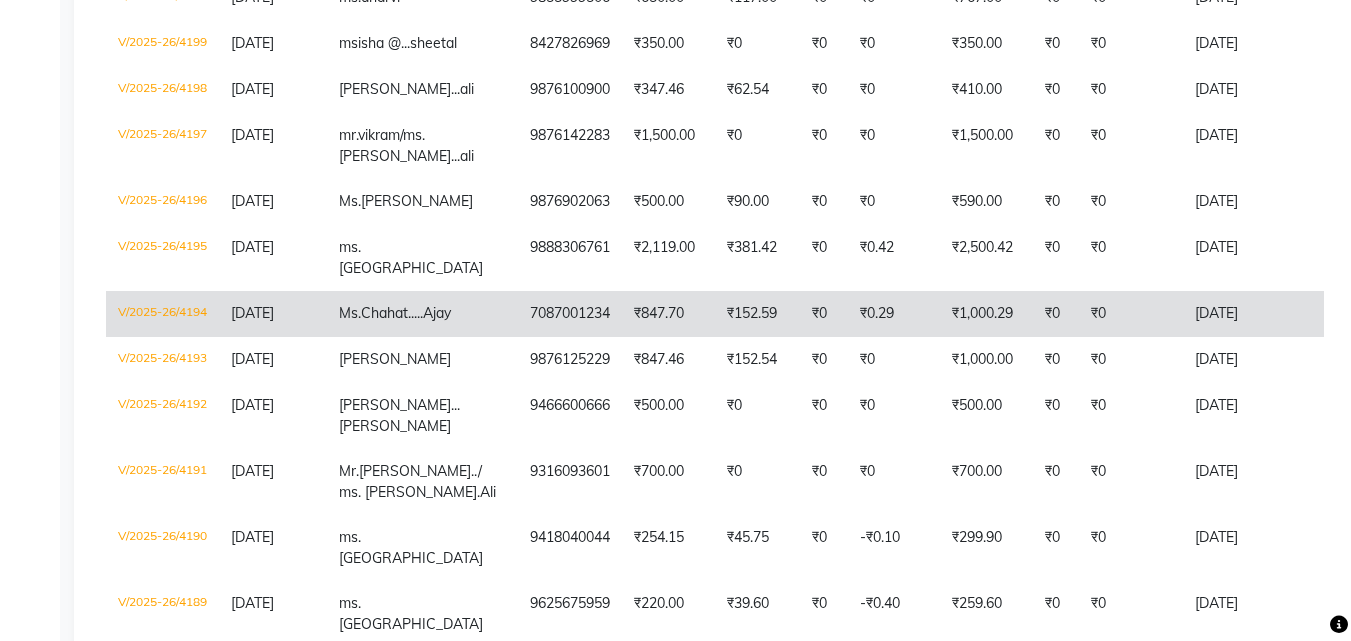click on "Ms.Chahat.....Ajay" 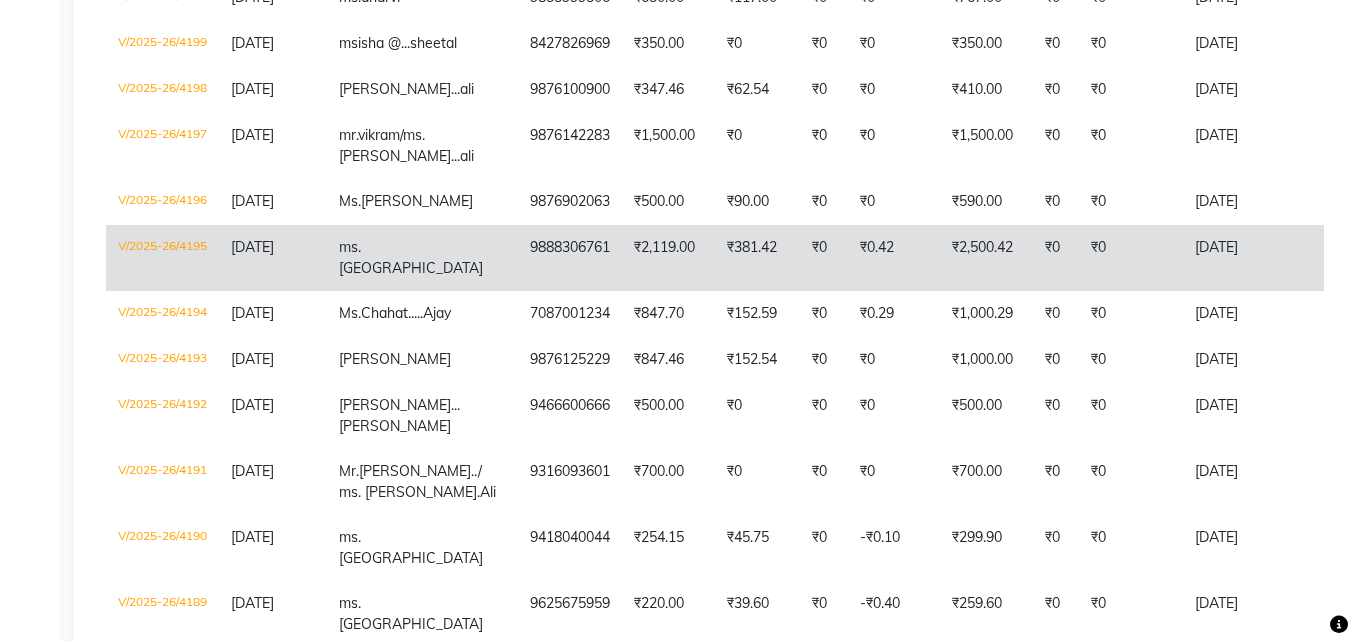 click on "ms. [GEOGRAPHIC_DATA]" 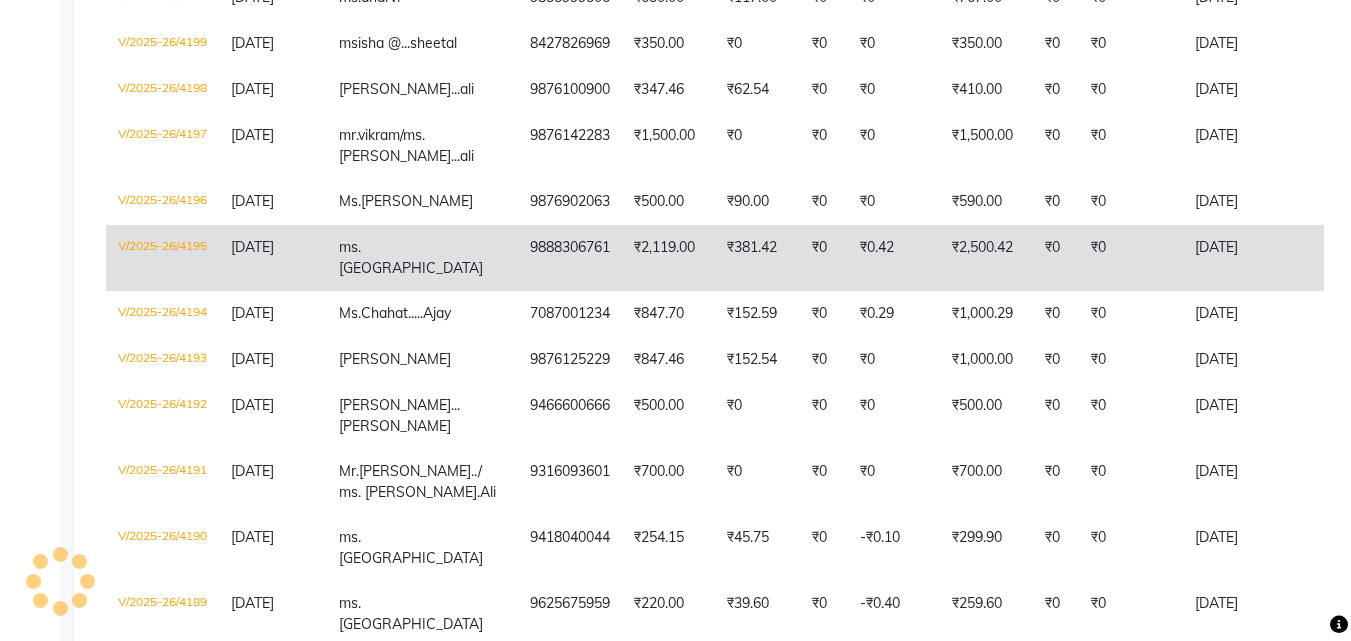 scroll, scrollTop: 983, scrollLeft: 0, axis: vertical 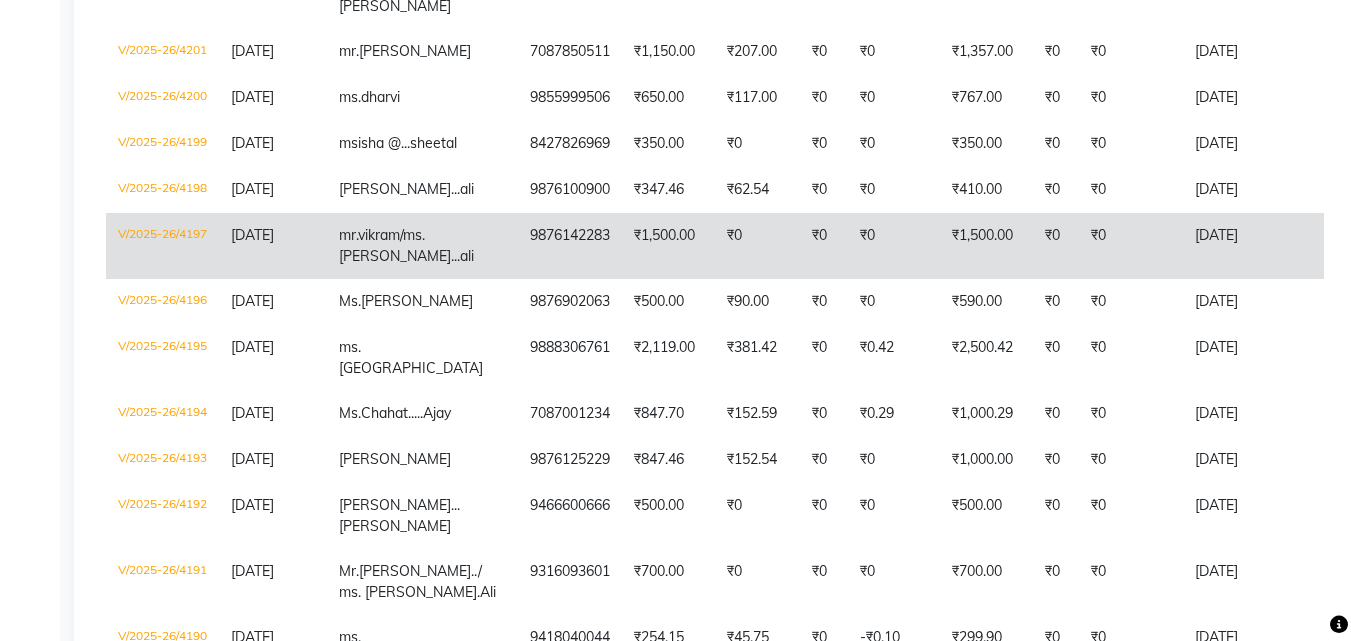 click on "mr.vikram/ms.neelu...ali" 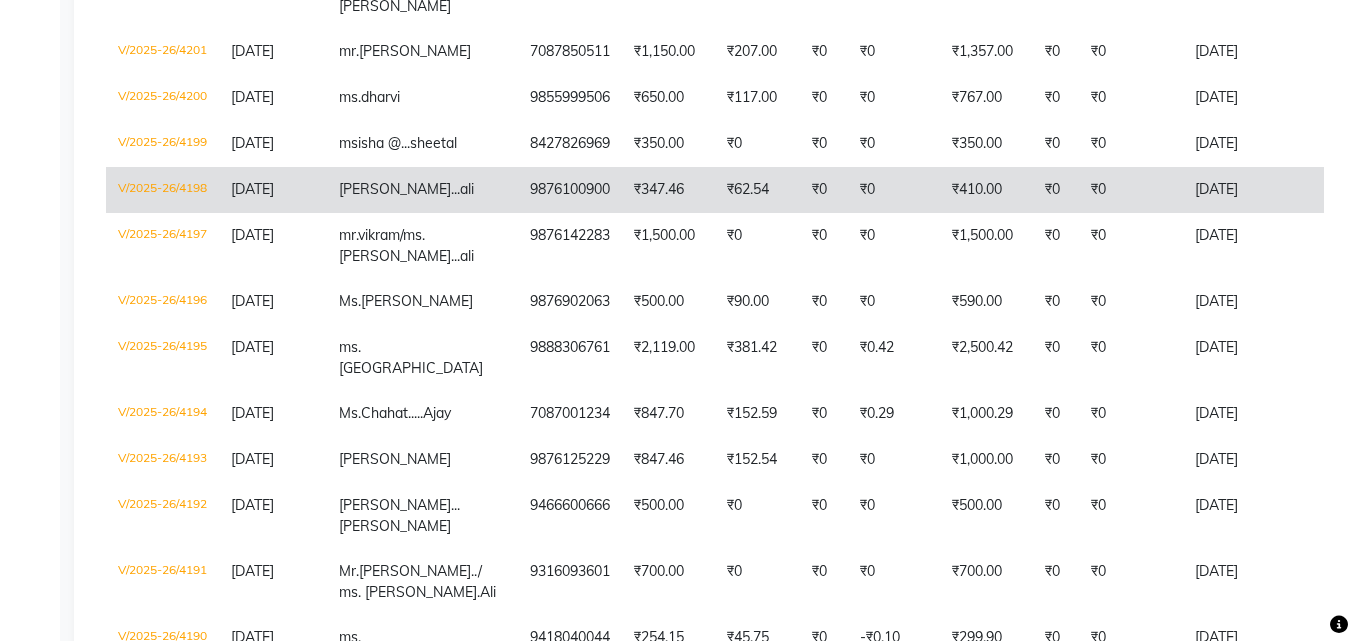 click on "mr kirpal...ali" 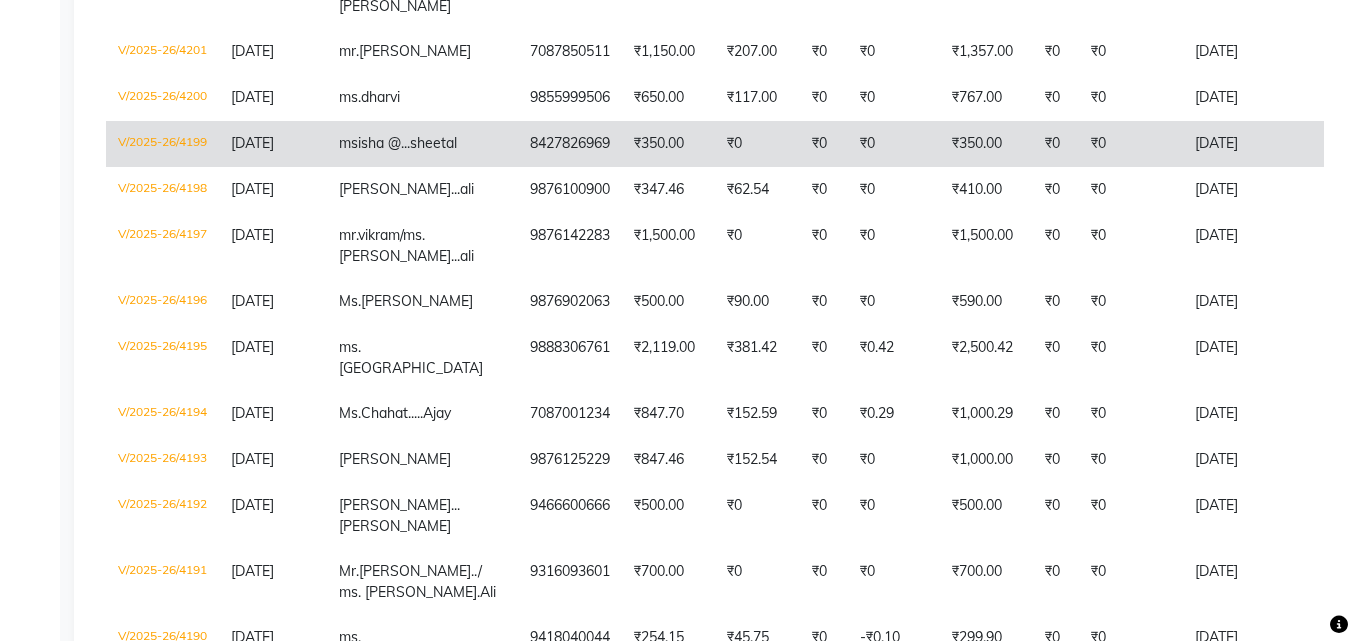 click on "ms  isha   @...sheetal" 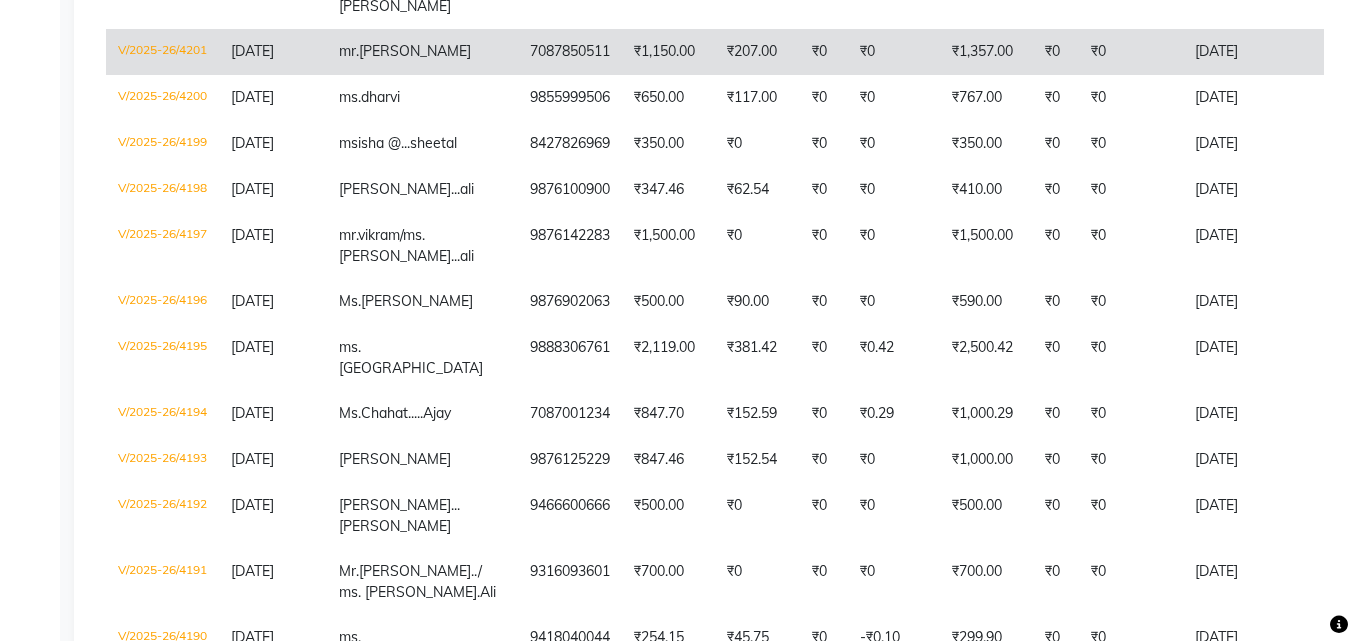 click on "mr.akhil" 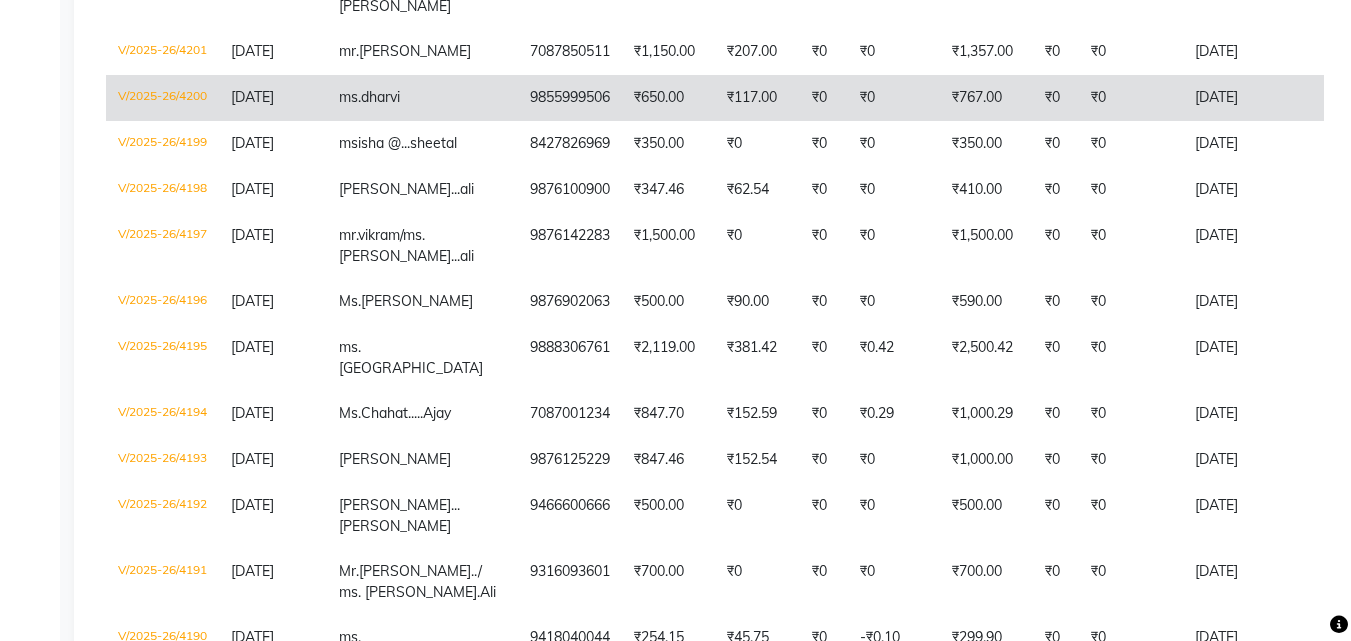 scroll, scrollTop: 783, scrollLeft: 0, axis: vertical 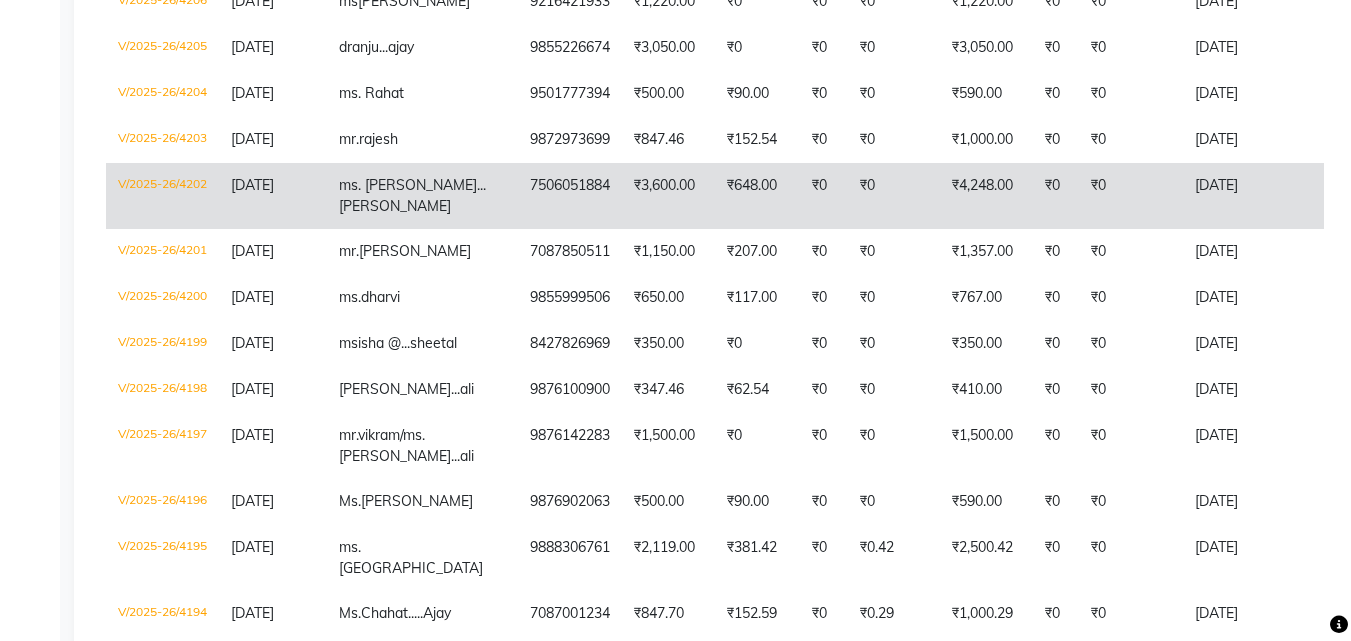 click on "ms. parminder...sandeep" 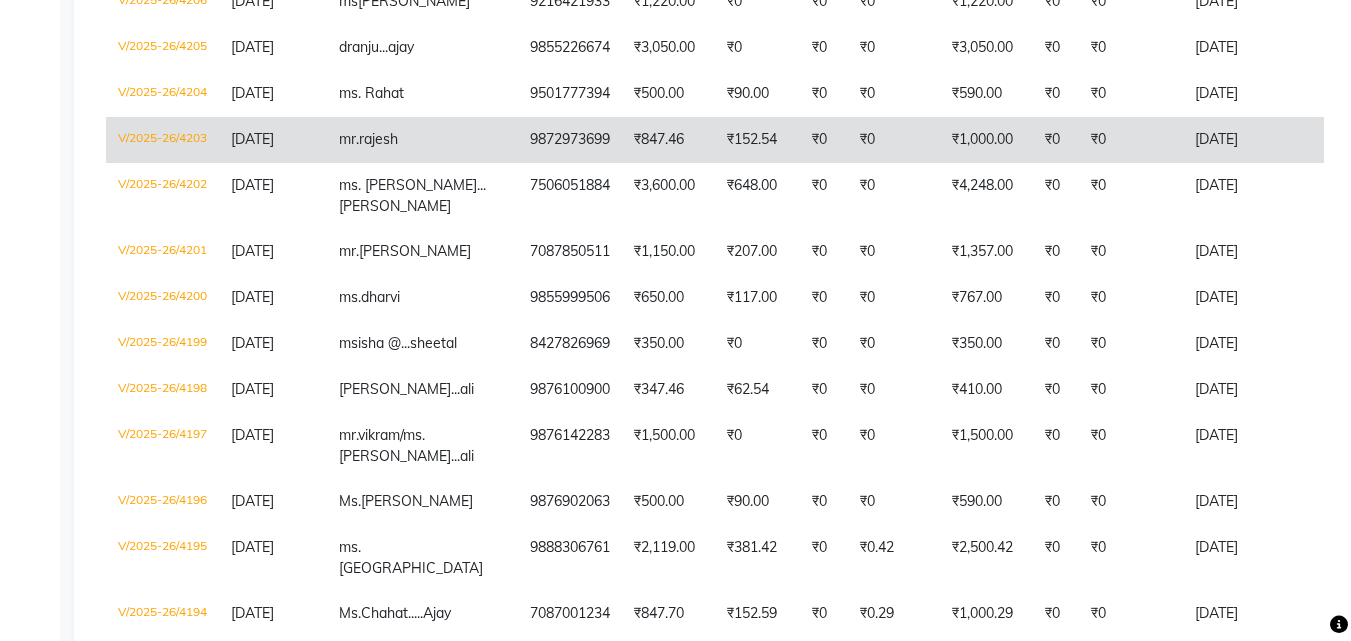 click on "mr.rajesh" 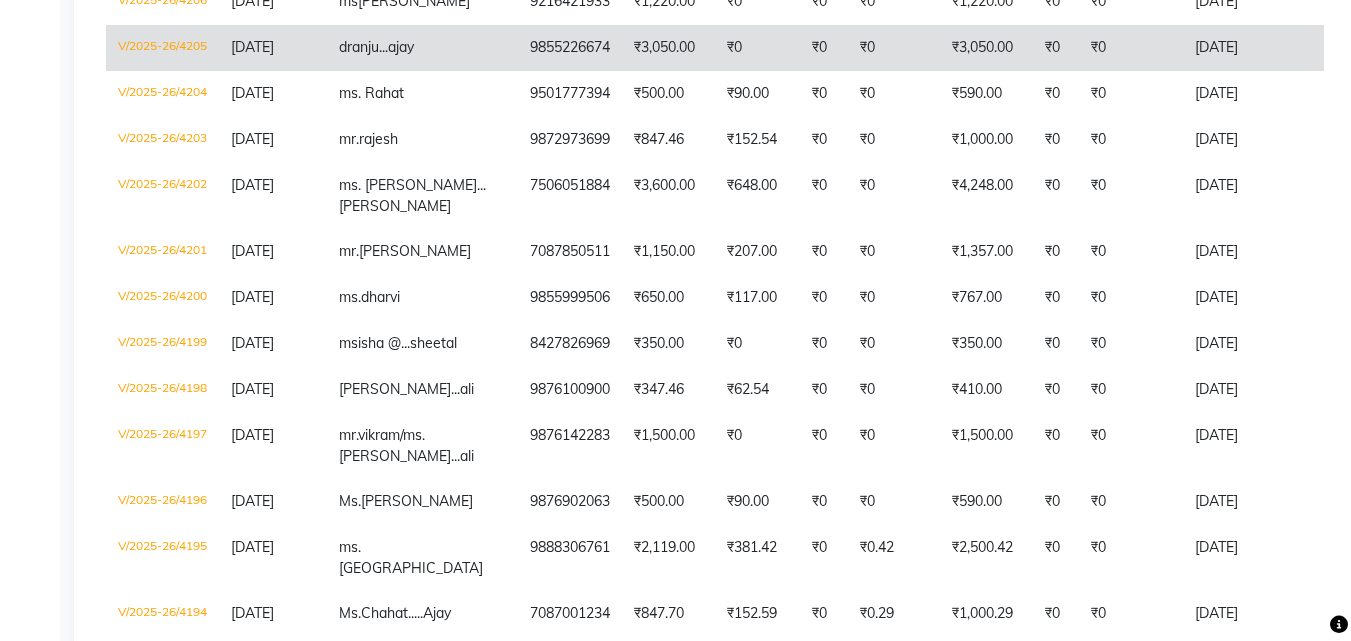 click on "dr  anju...ajay" 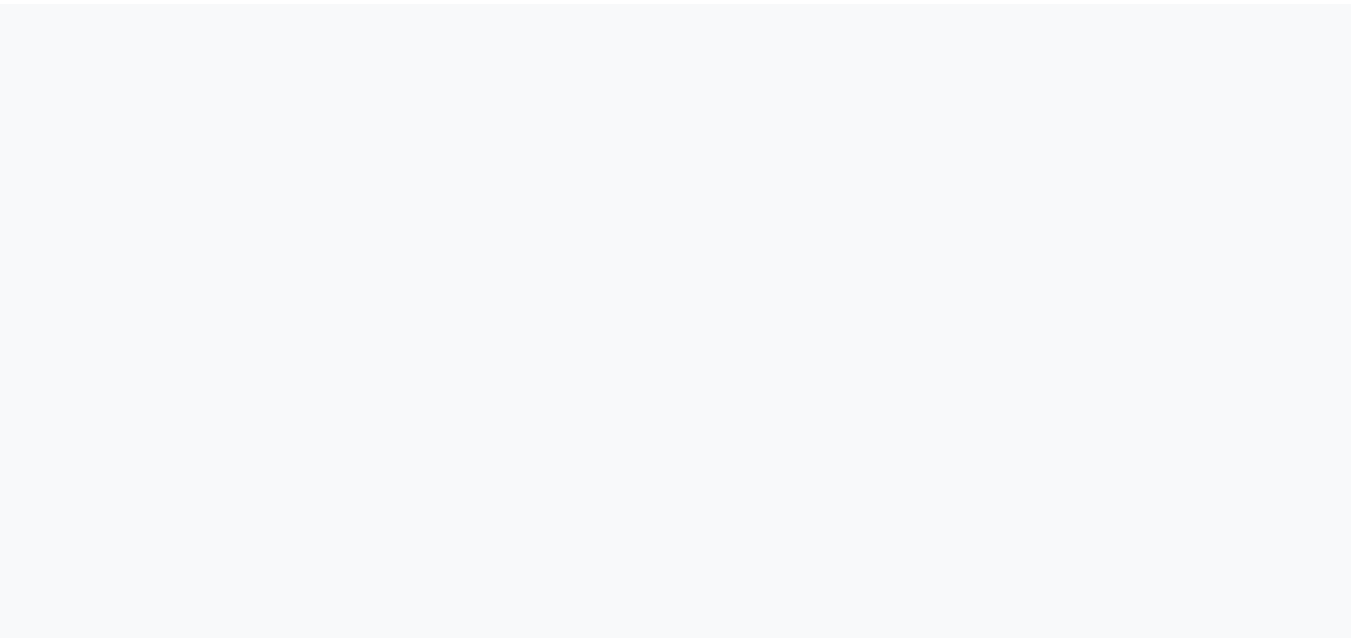 scroll, scrollTop: 0, scrollLeft: 0, axis: both 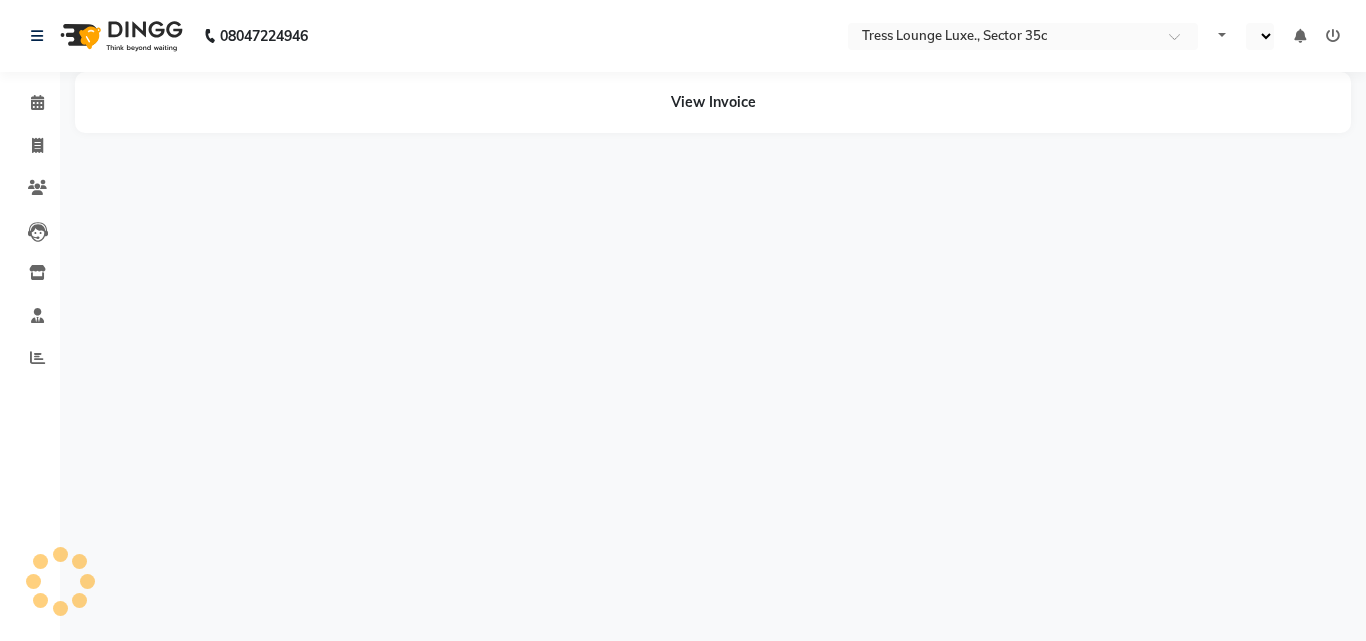 select on "en" 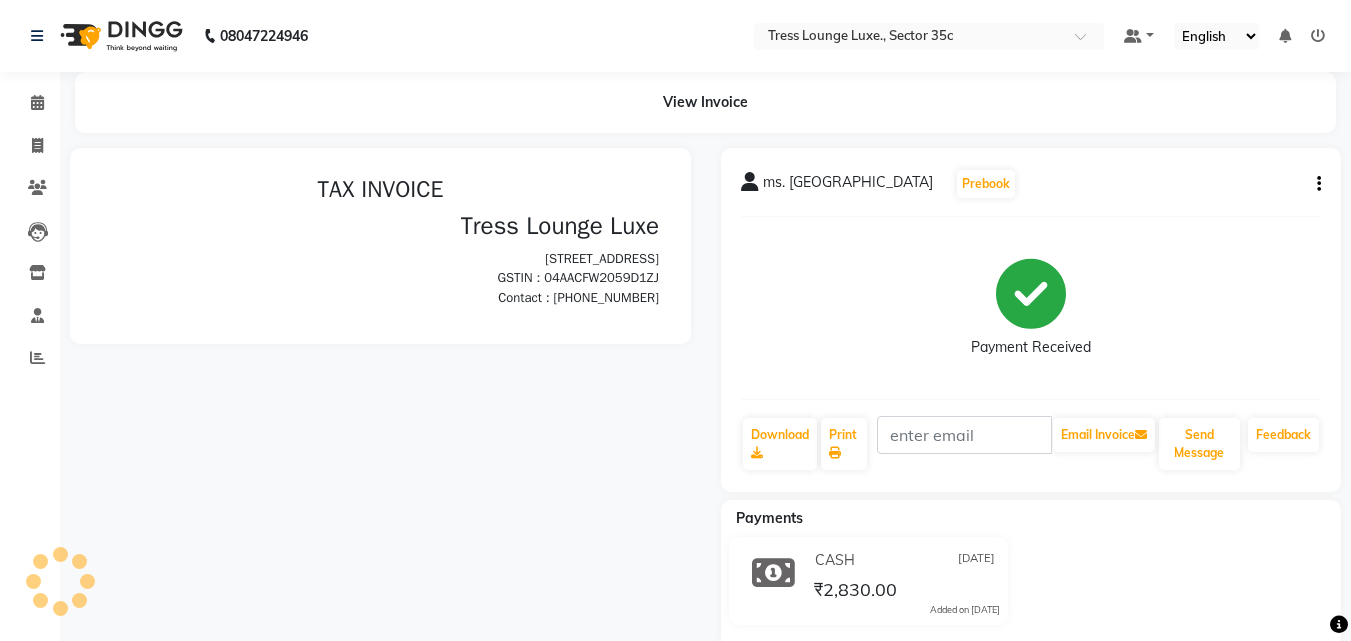 scroll, scrollTop: 0, scrollLeft: 0, axis: both 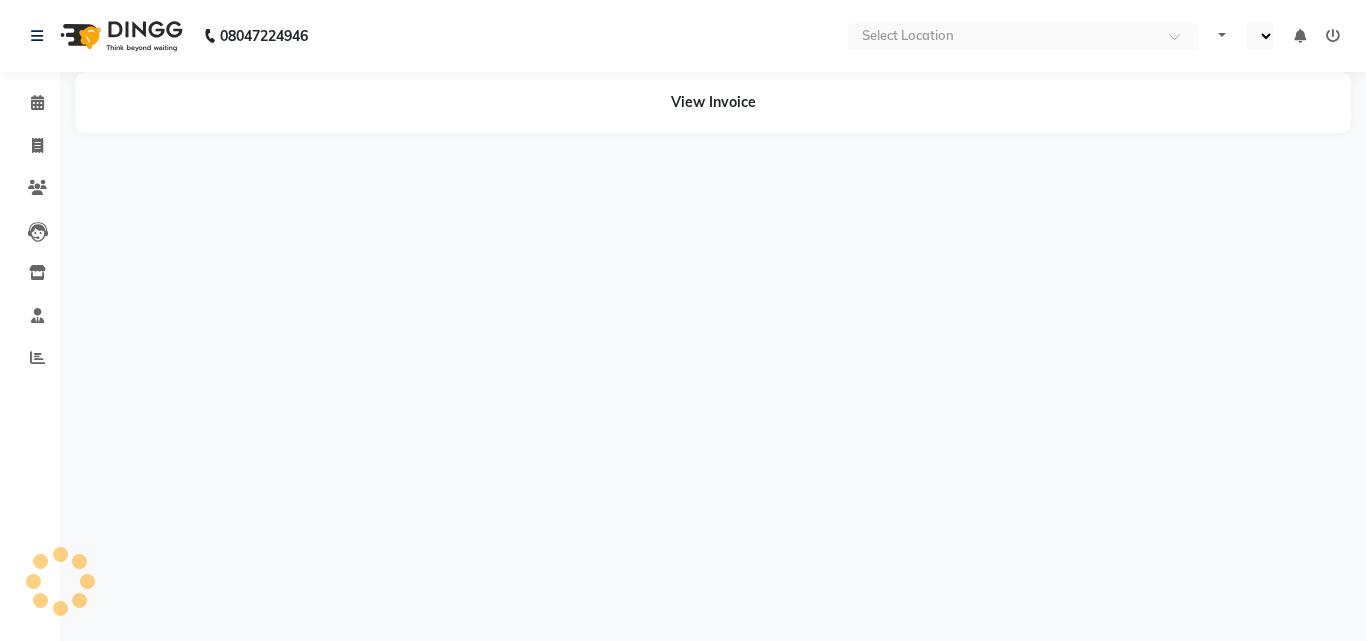 select on "en" 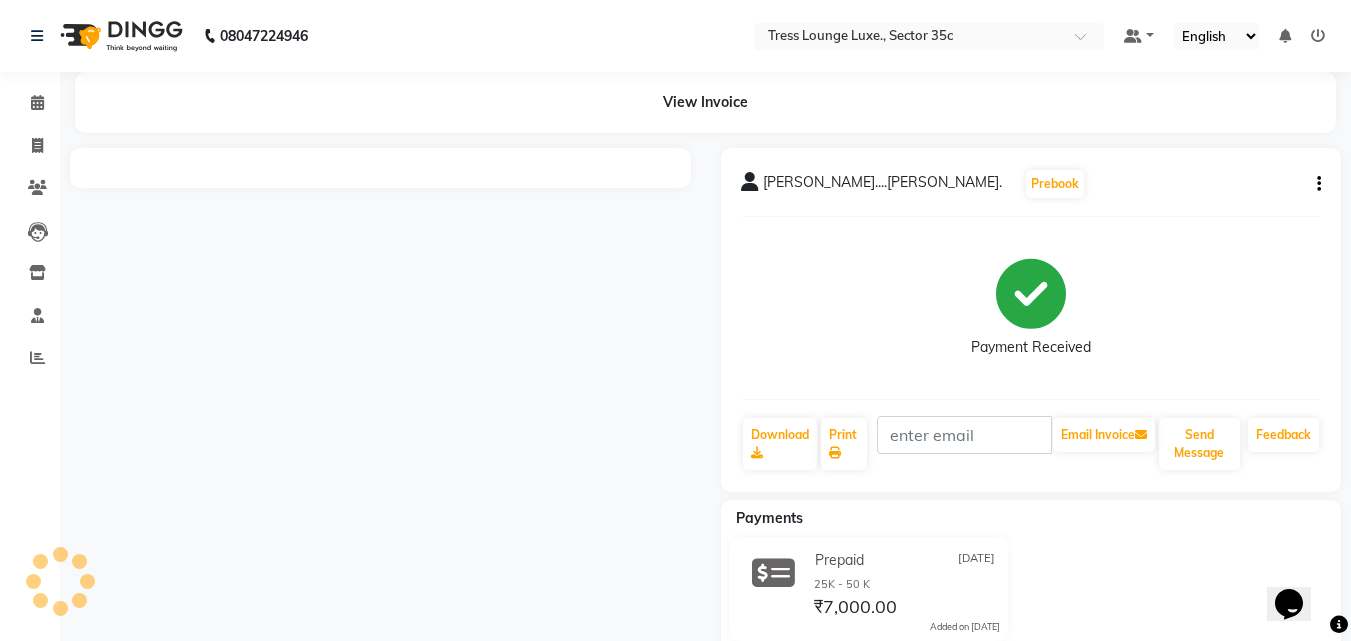 scroll, scrollTop: 0, scrollLeft: 0, axis: both 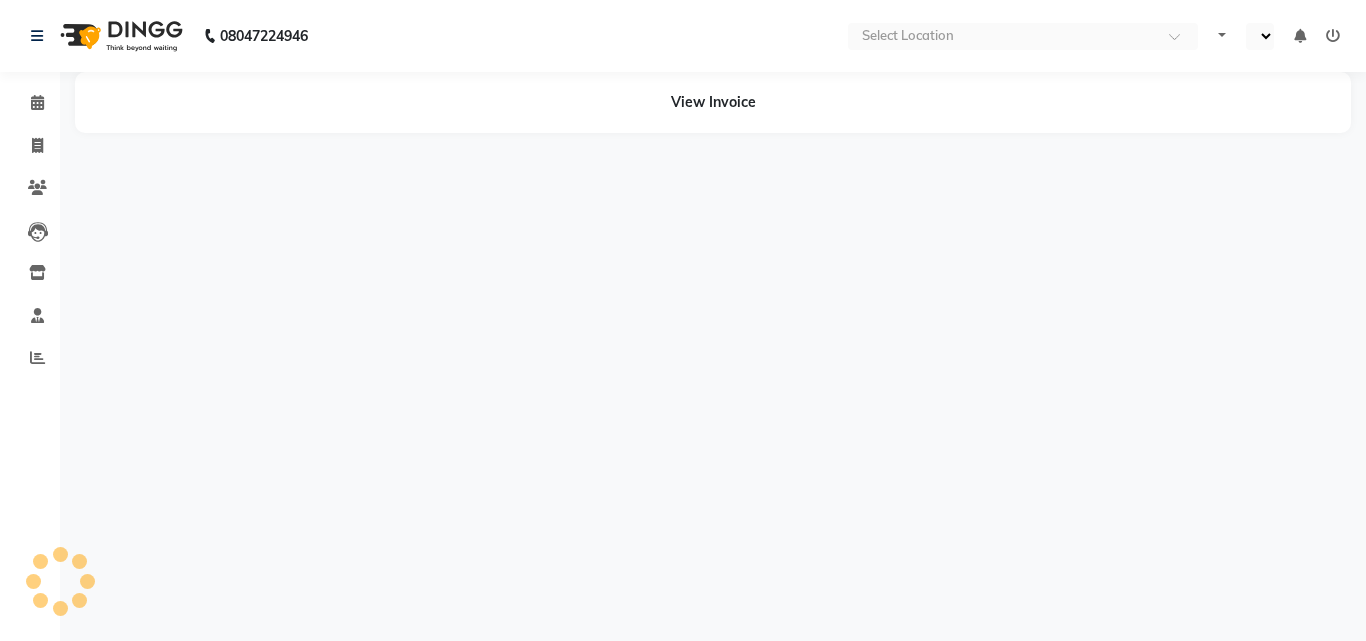 select on "en" 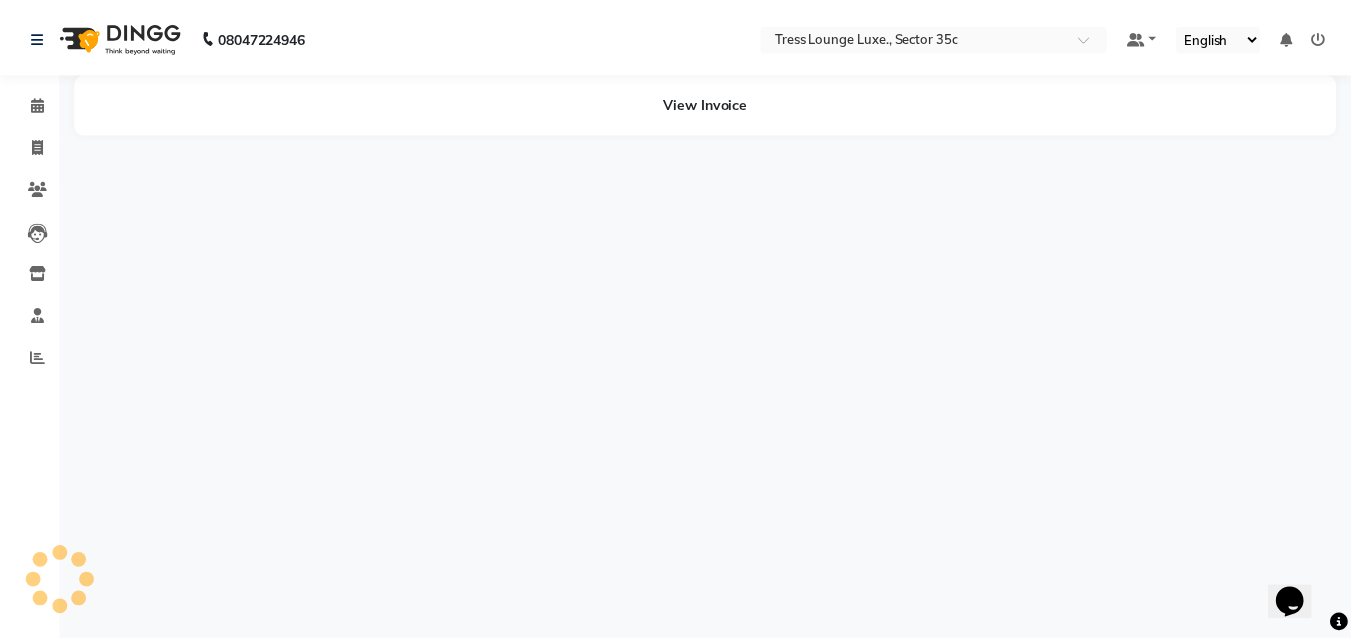 scroll, scrollTop: 0, scrollLeft: 0, axis: both 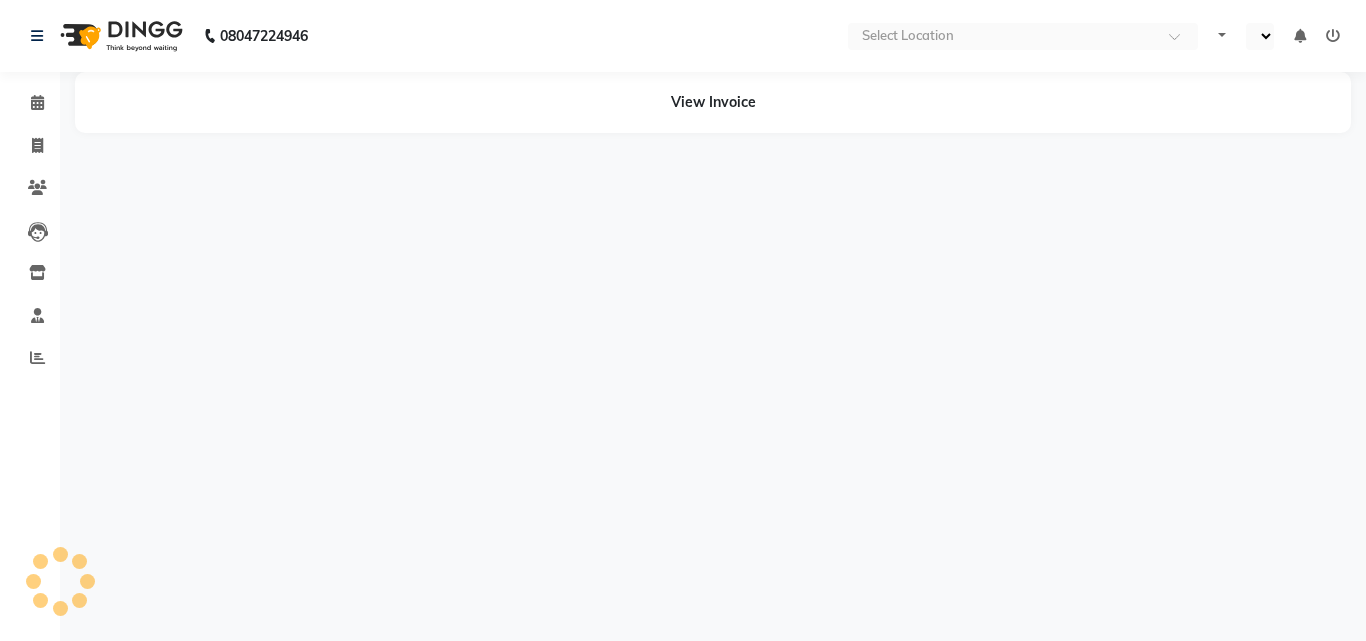 select on "en" 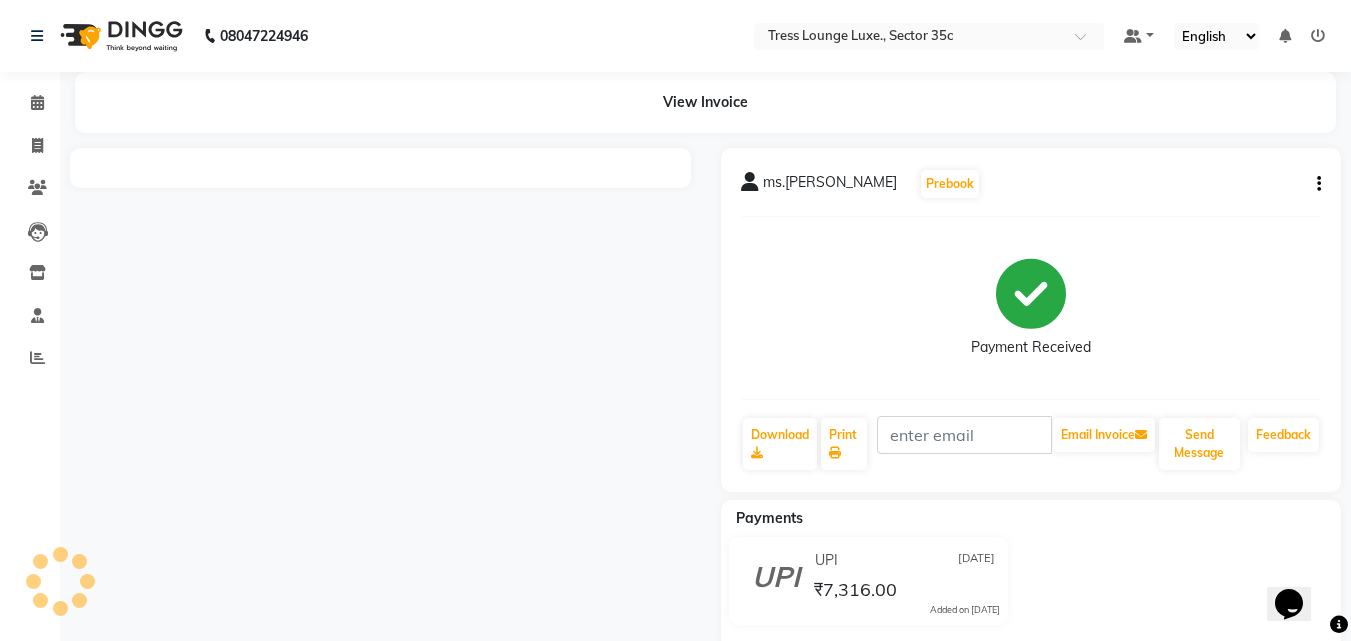 scroll, scrollTop: 0, scrollLeft: 0, axis: both 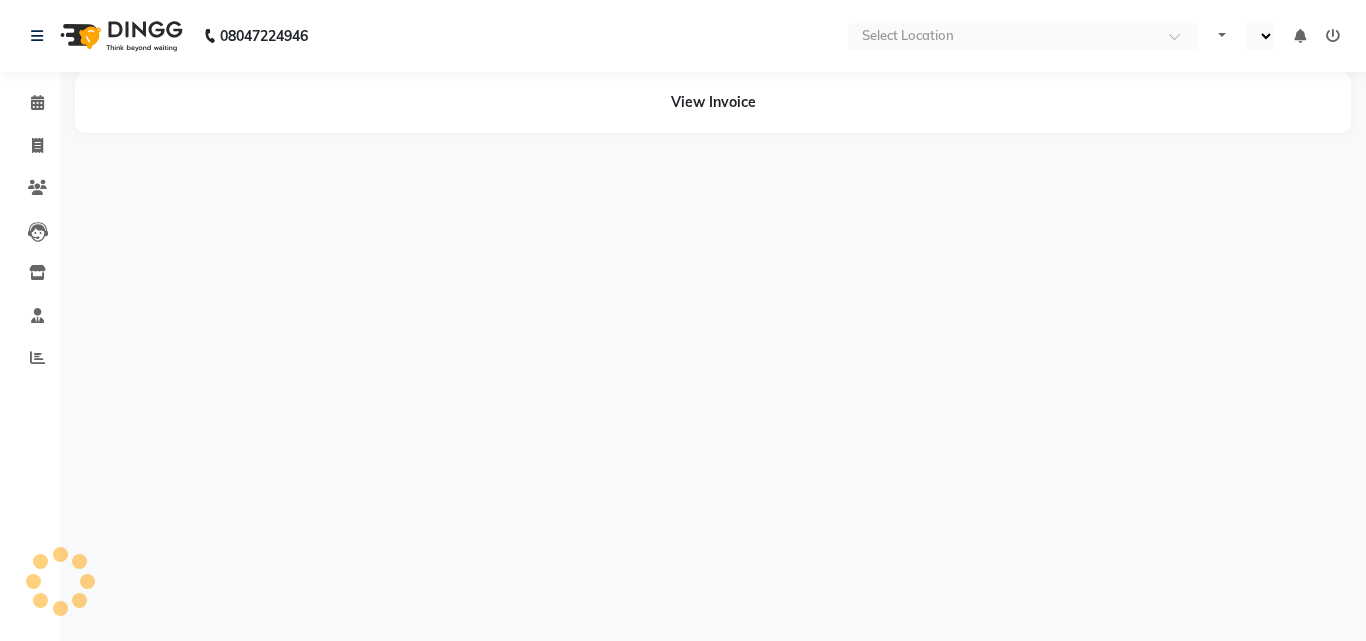 select on "en" 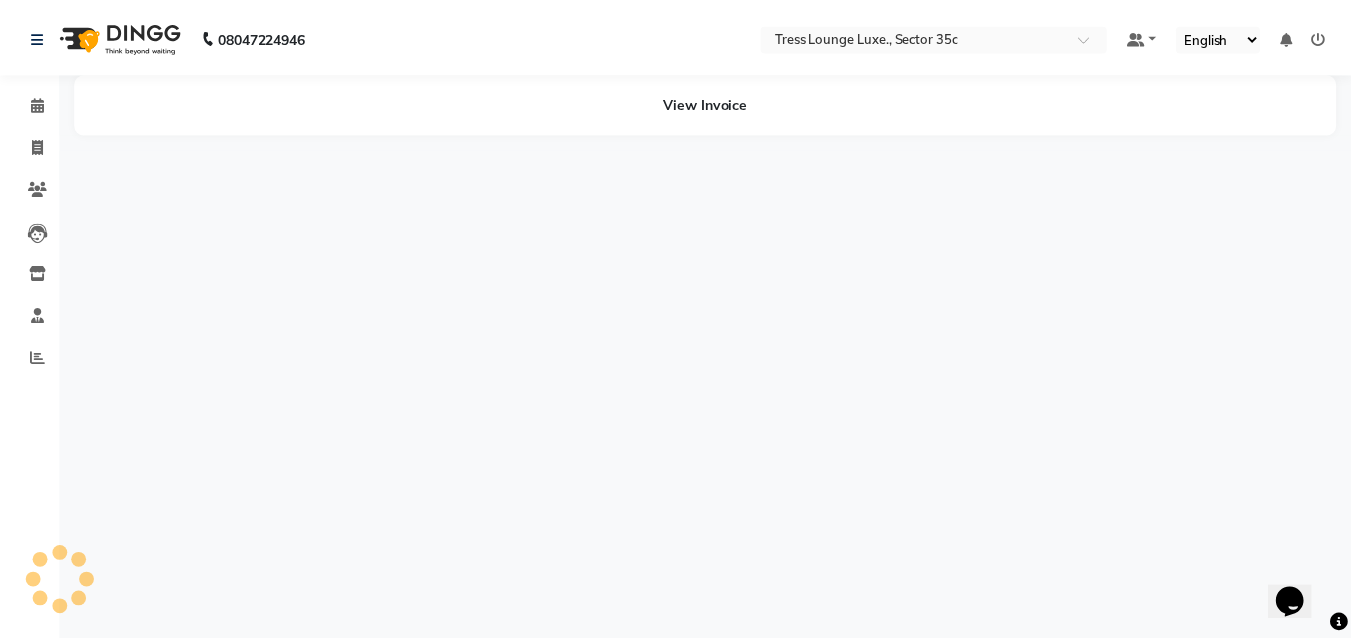 scroll, scrollTop: 0, scrollLeft: 0, axis: both 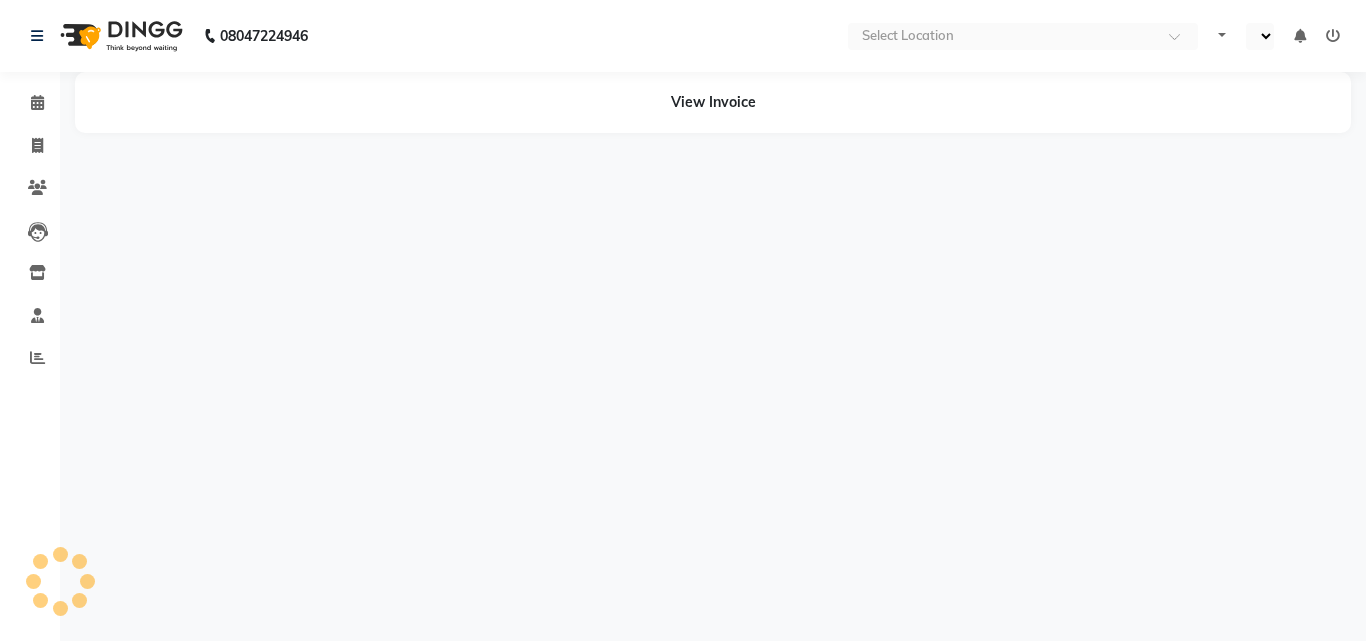 select on "en" 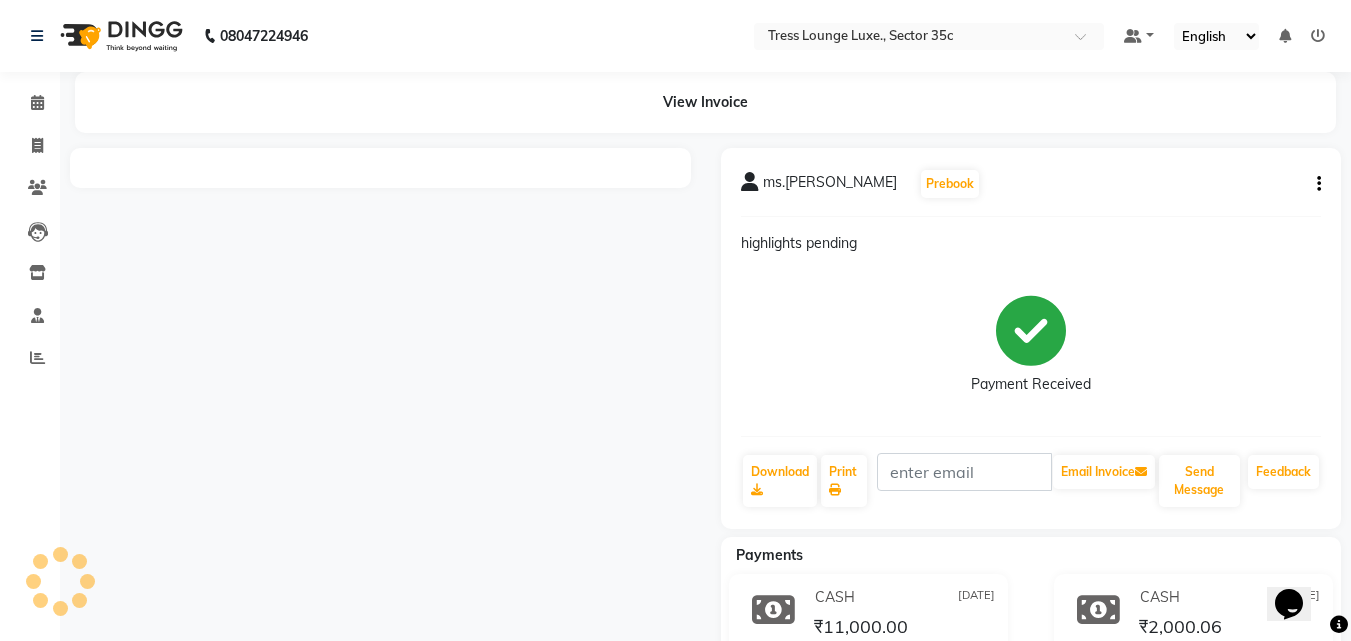 scroll, scrollTop: 0, scrollLeft: 0, axis: both 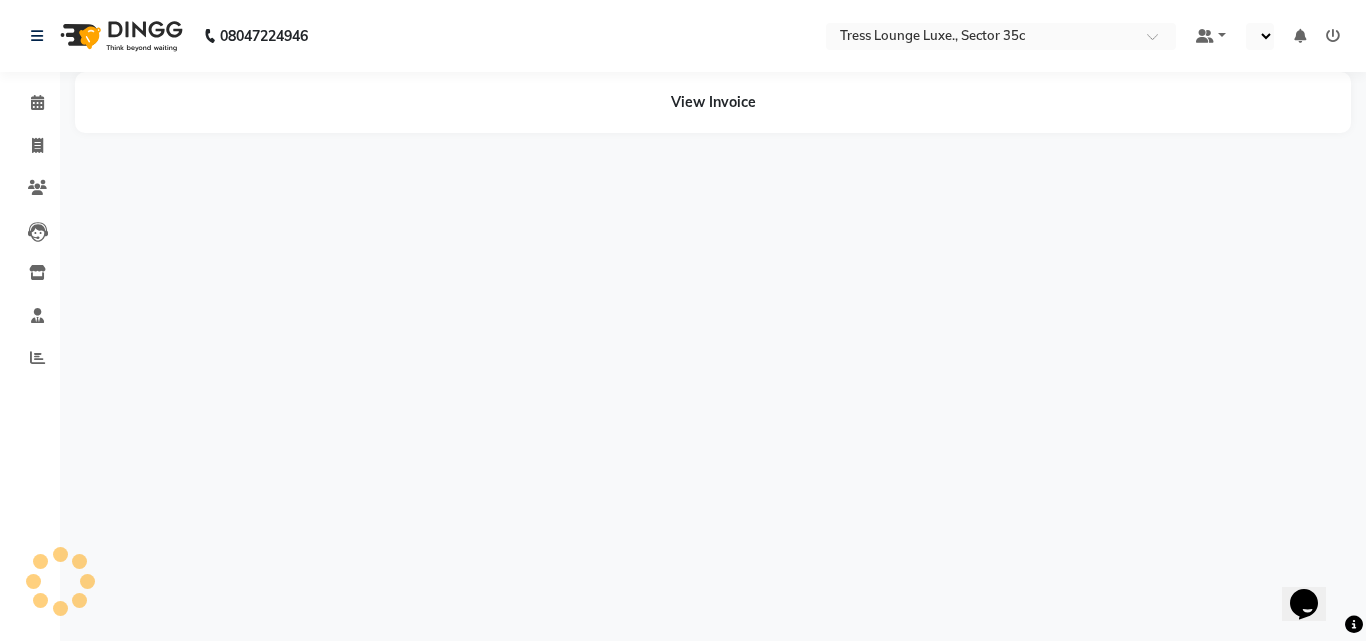 select on "en" 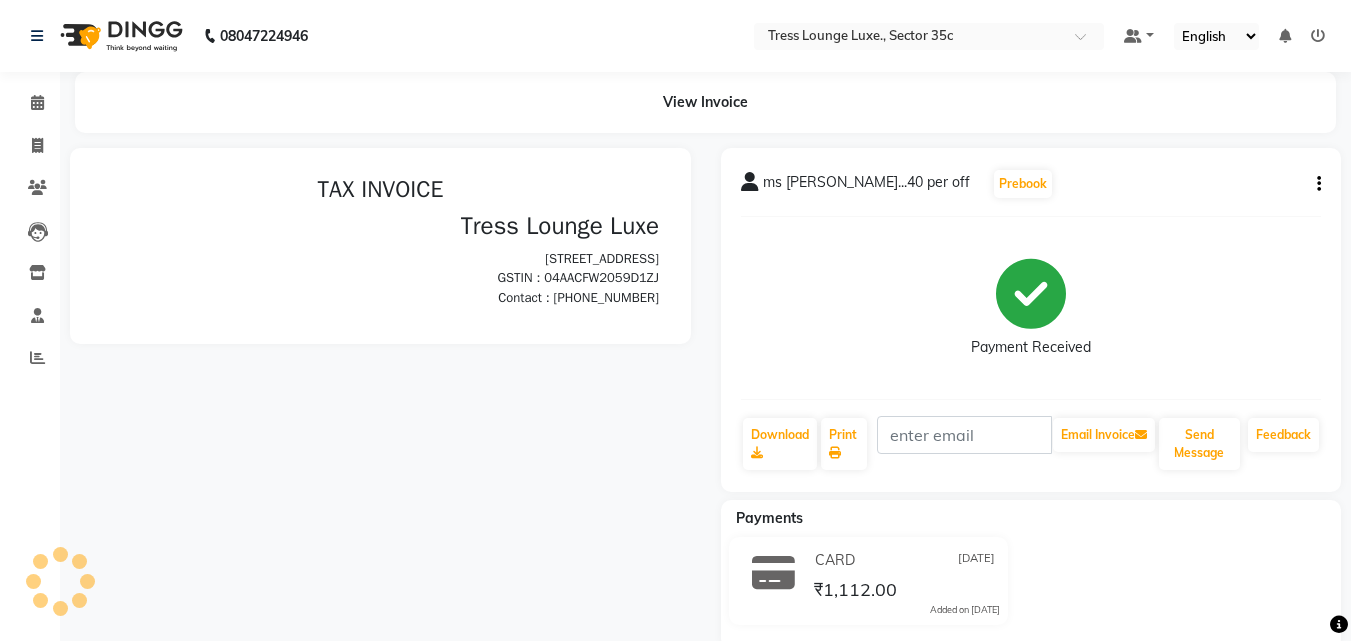 scroll, scrollTop: 0, scrollLeft: 0, axis: both 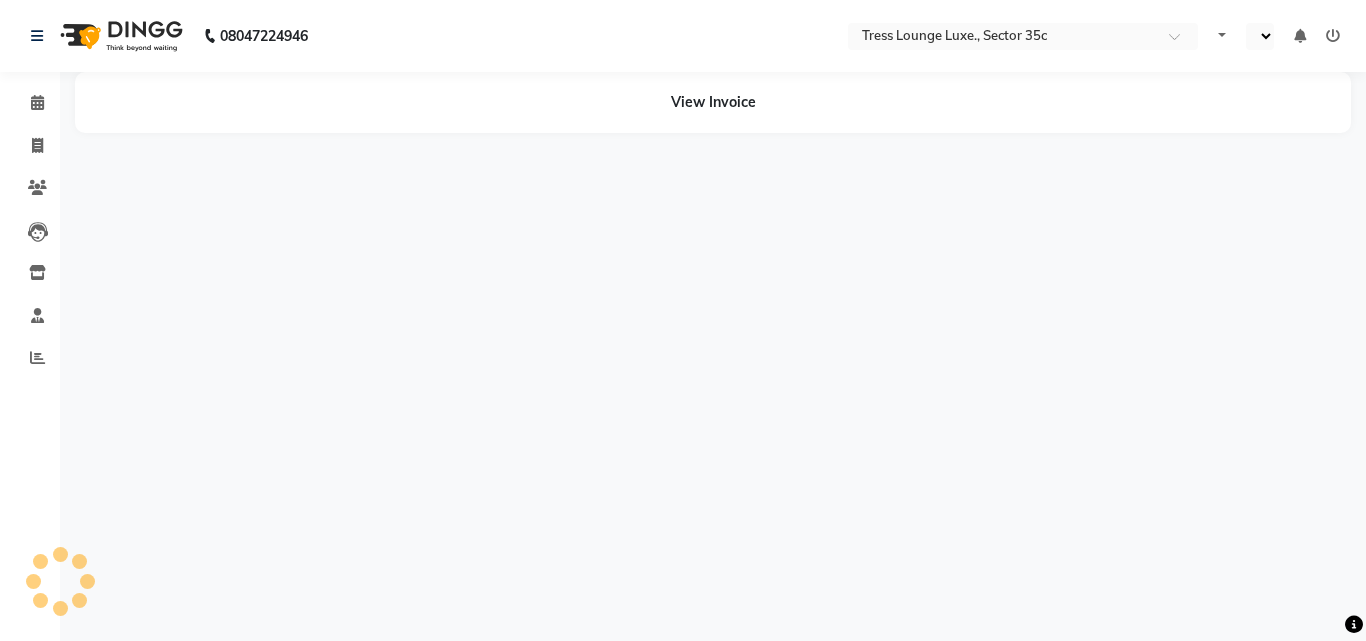 select on "en" 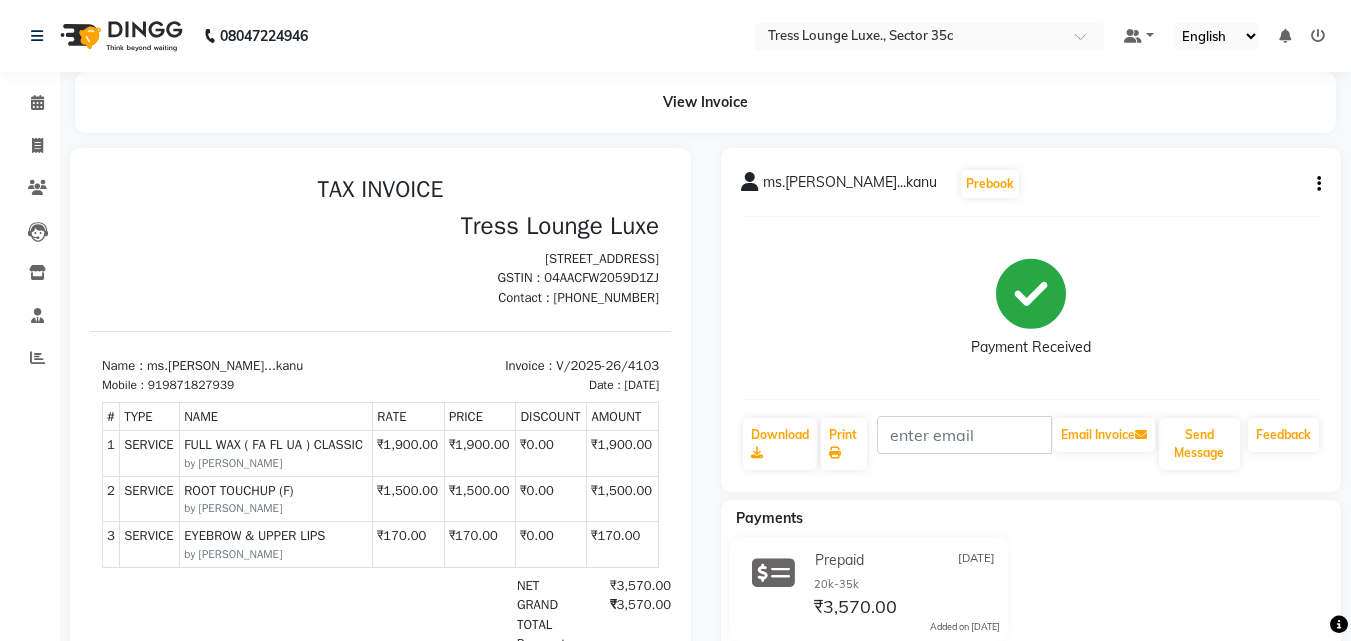 scroll, scrollTop: 0, scrollLeft: 0, axis: both 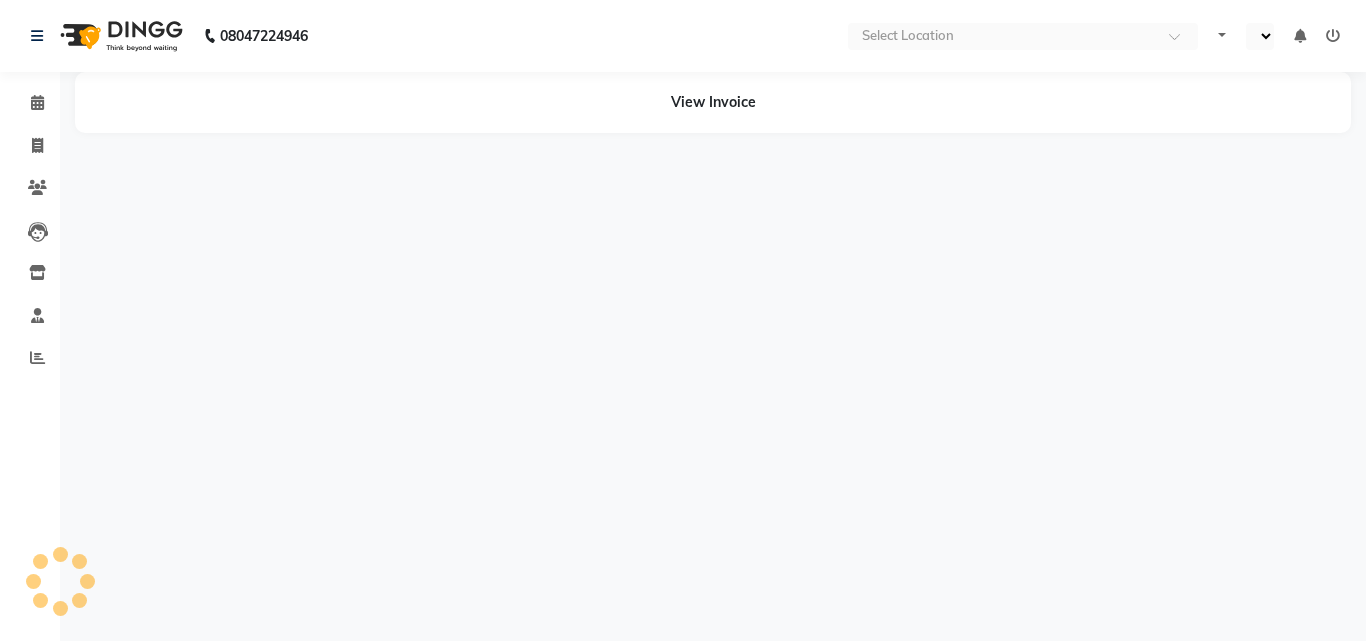 select on "en" 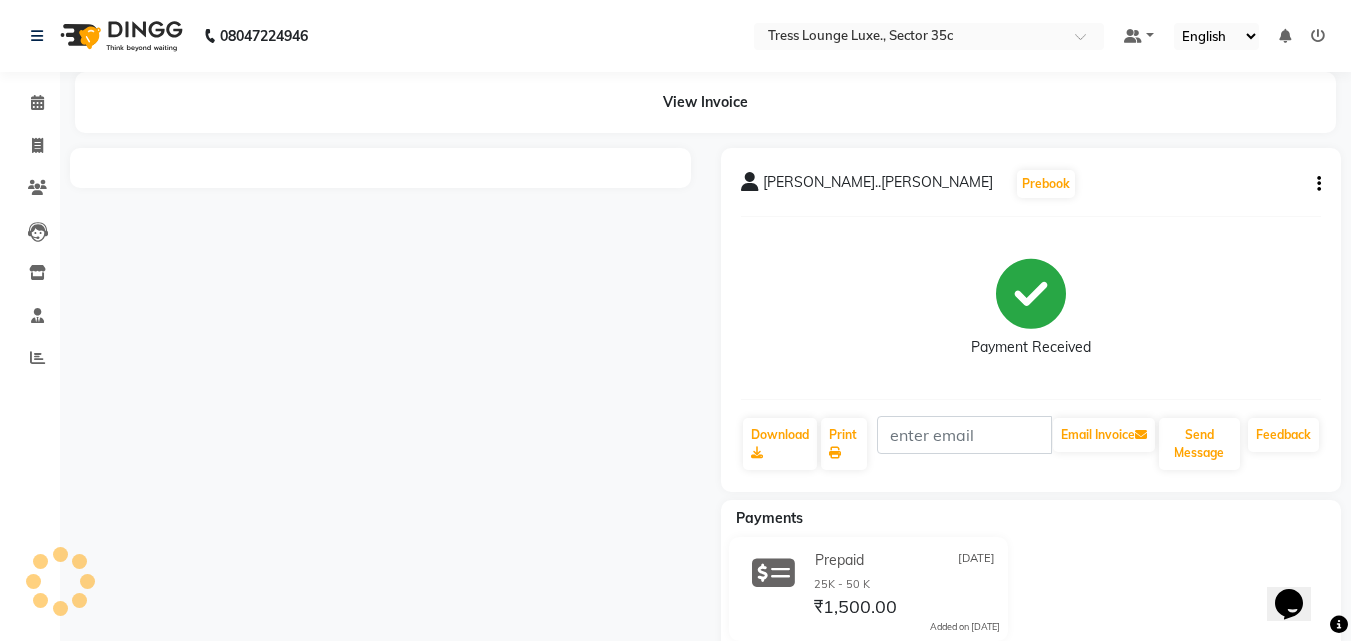 scroll, scrollTop: 0, scrollLeft: 0, axis: both 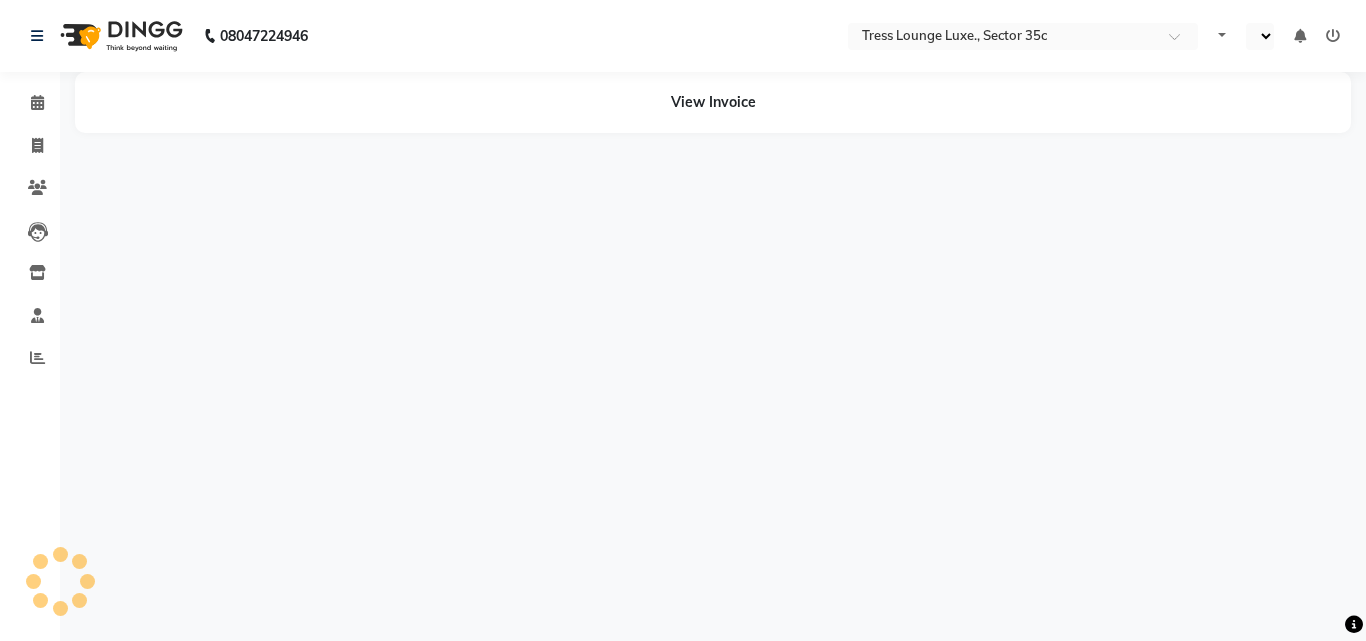 select on "en" 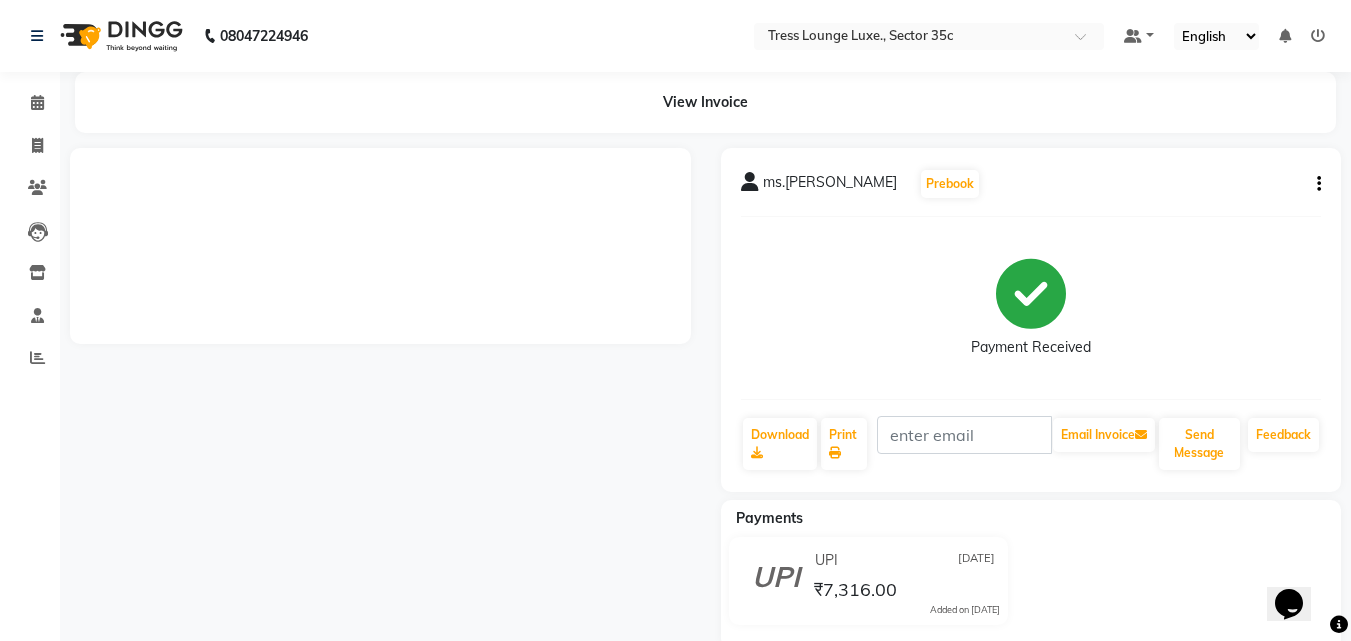scroll, scrollTop: 0, scrollLeft: 0, axis: both 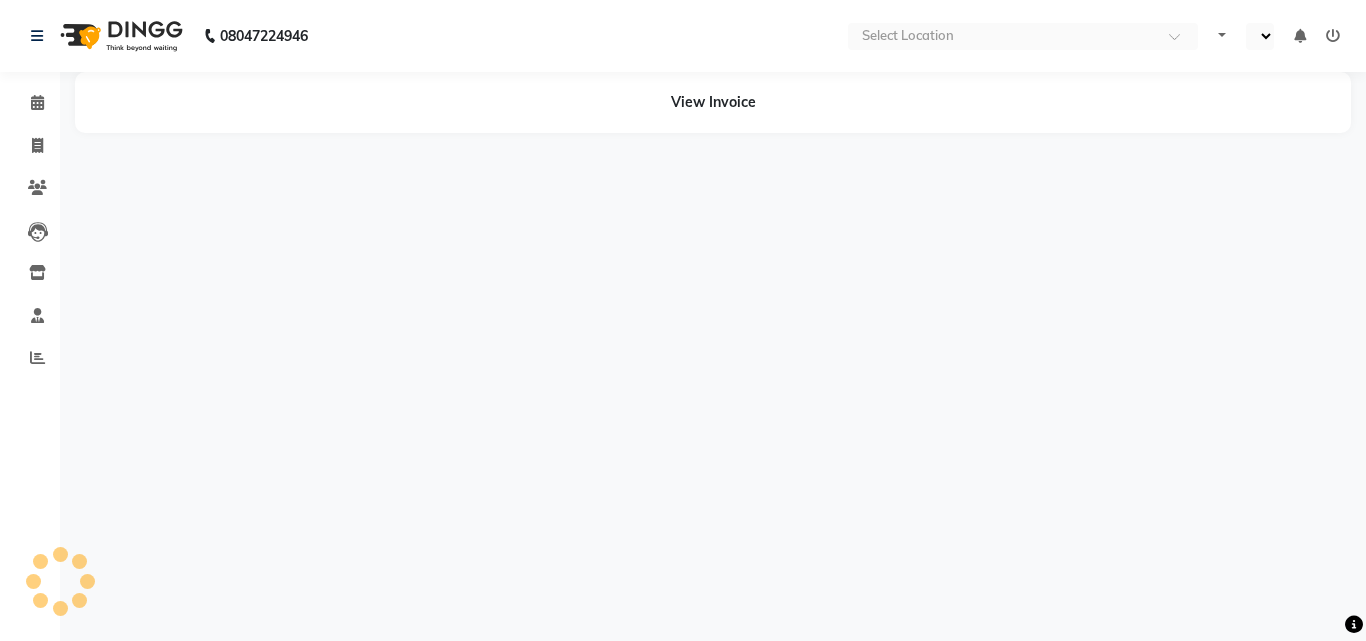 select on "en" 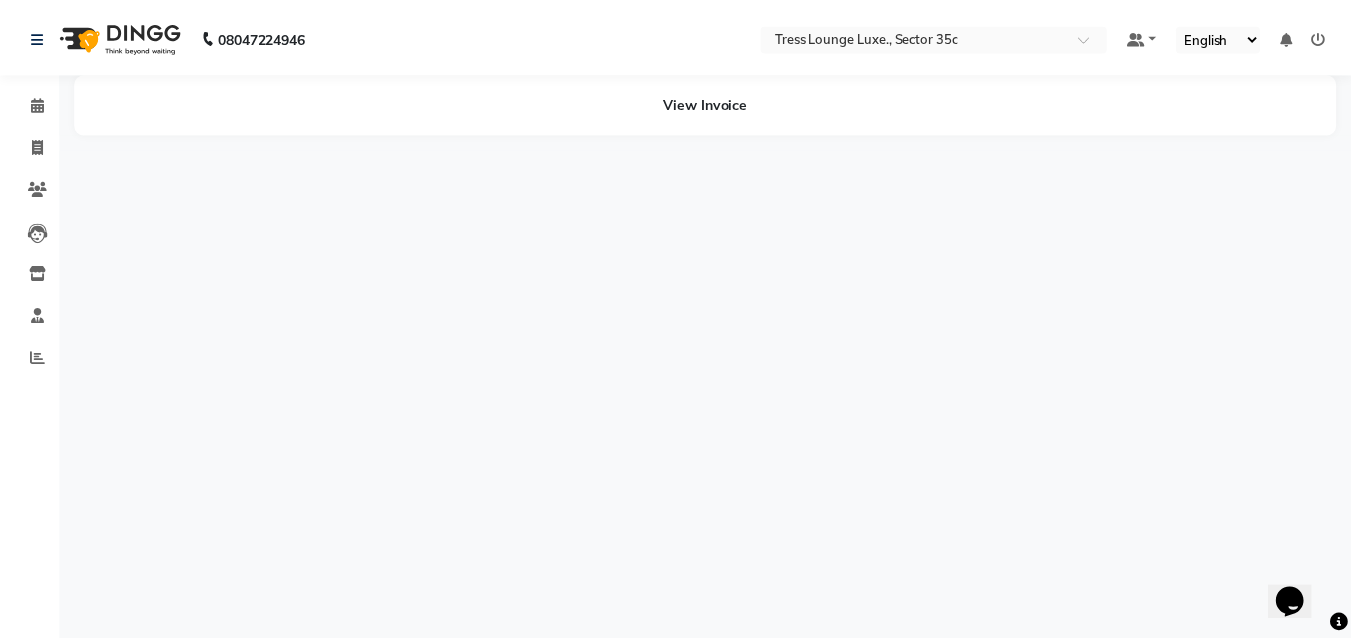 scroll, scrollTop: 0, scrollLeft: 0, axis: both 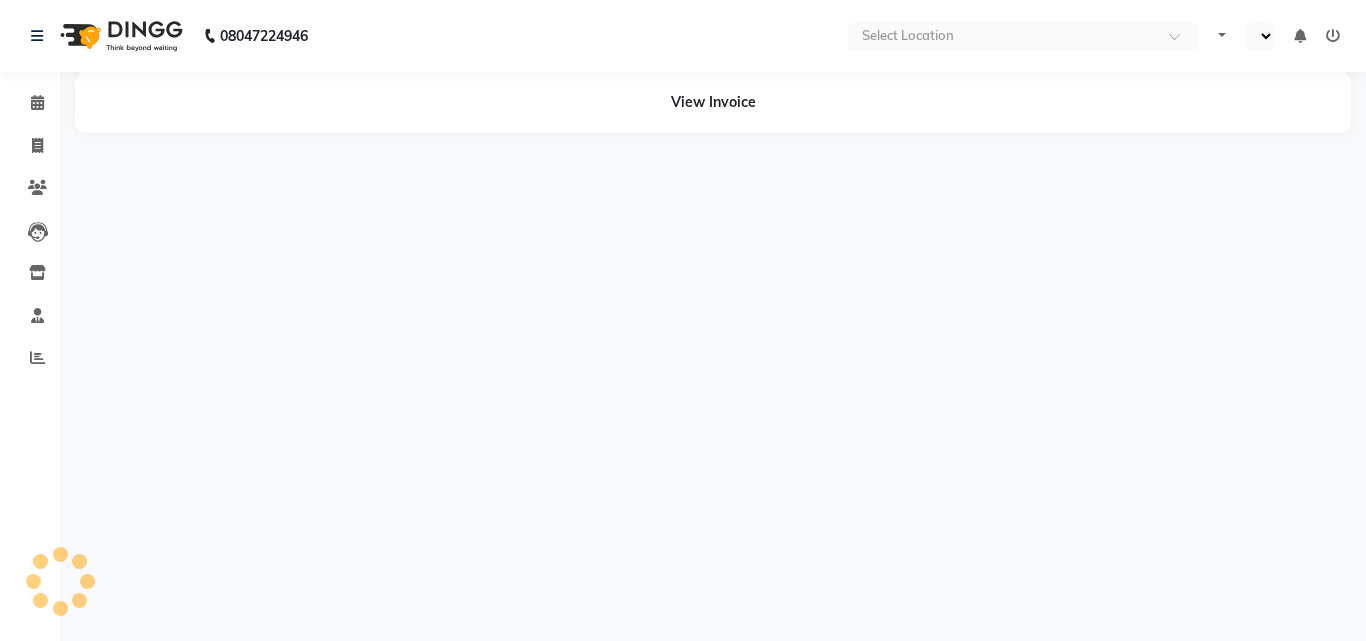 select on "en" 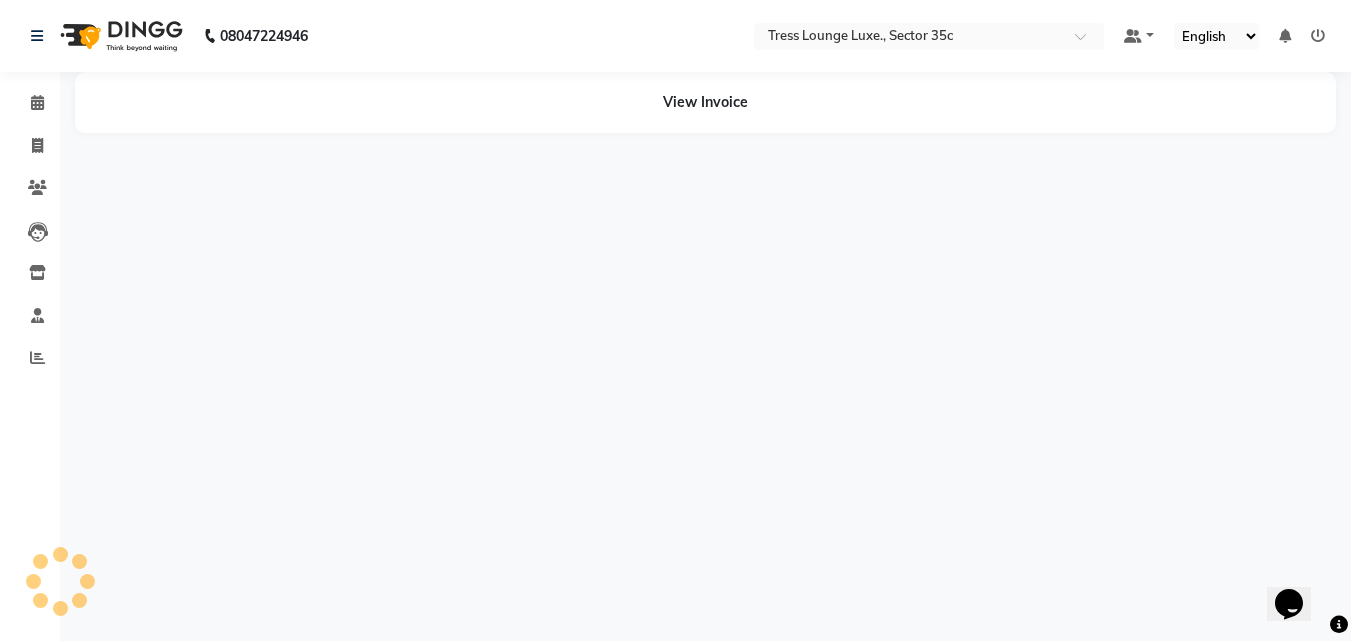 scroll, scrollTop: 0, scrollLeft: 0, axis: both 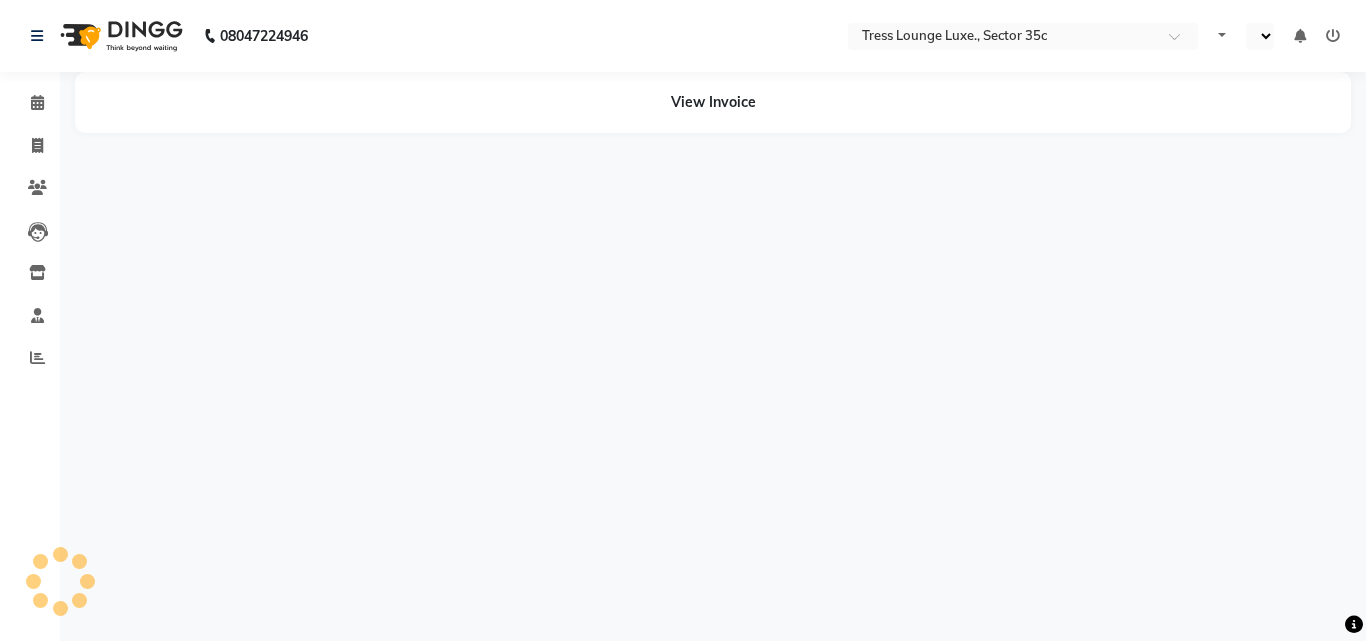 select on "en" 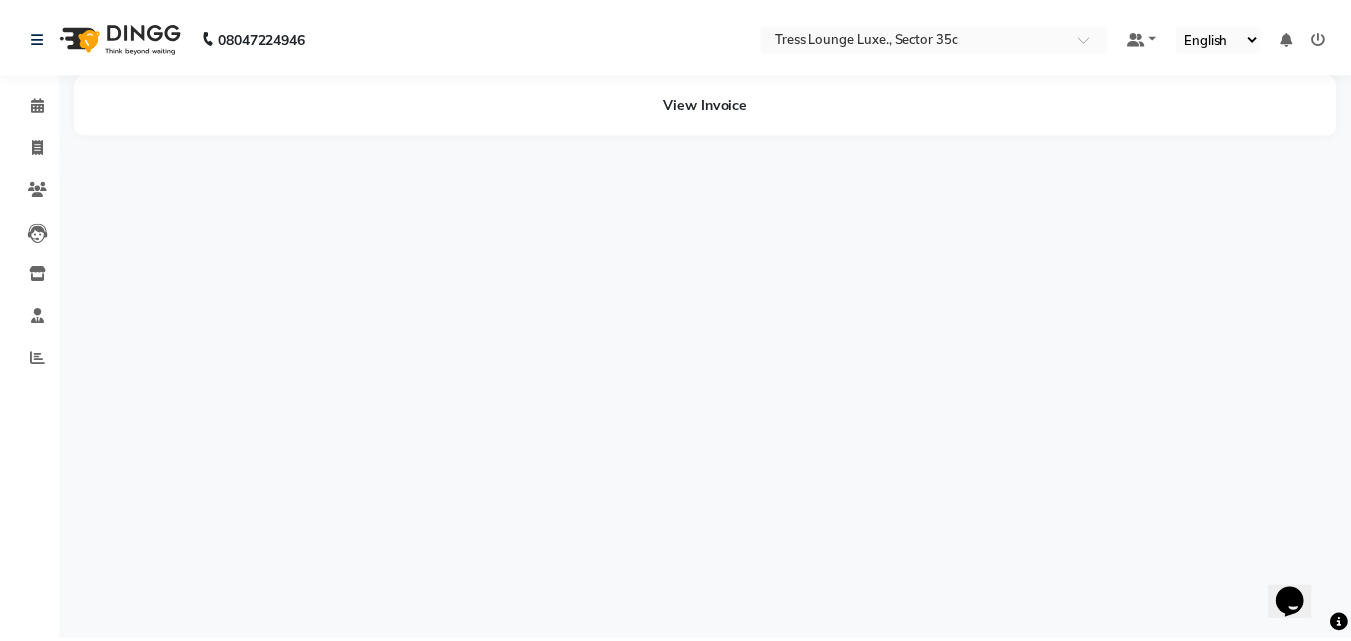 scroll, scrollTop: 0, scrollLeft: 0, axis: both 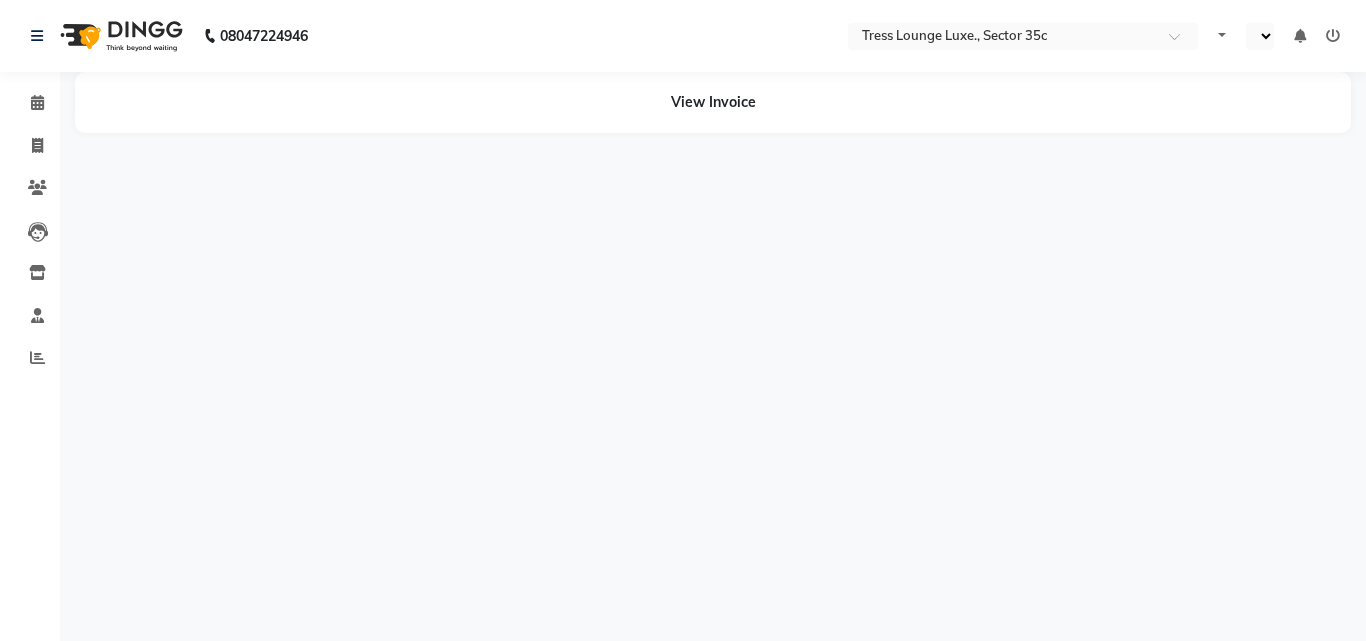 select on "en" 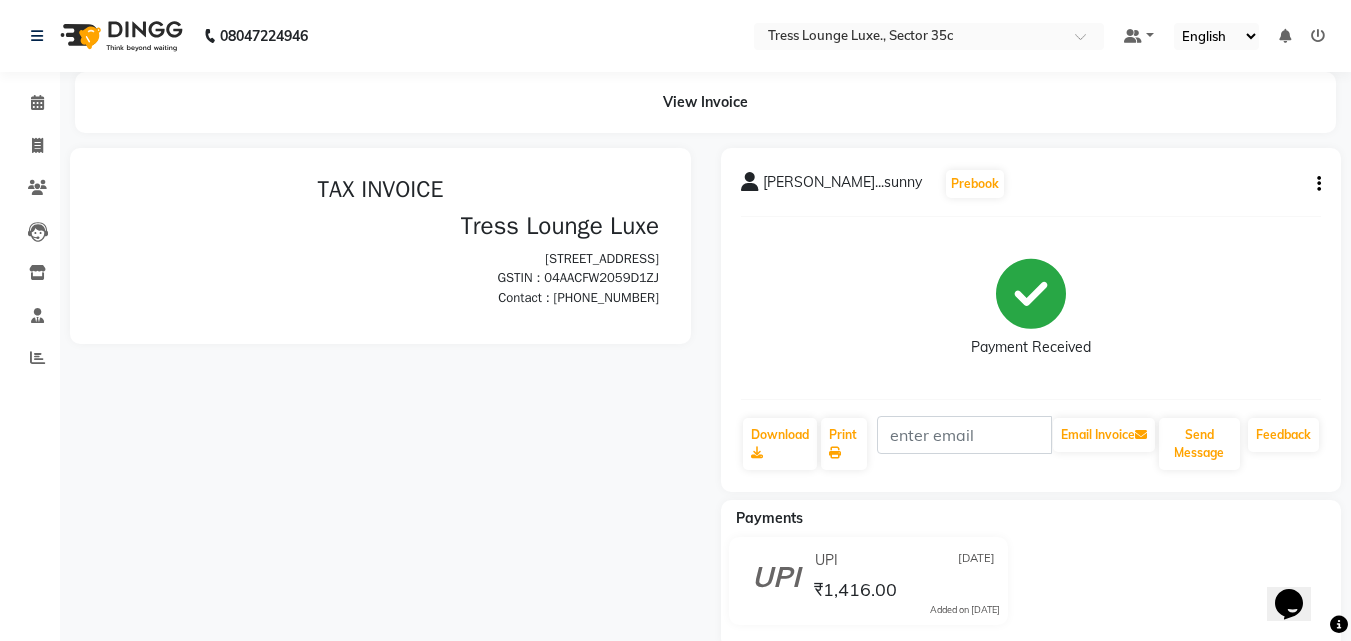 scroll, scrollTop: 0, scrollLeft: 0, axis: both 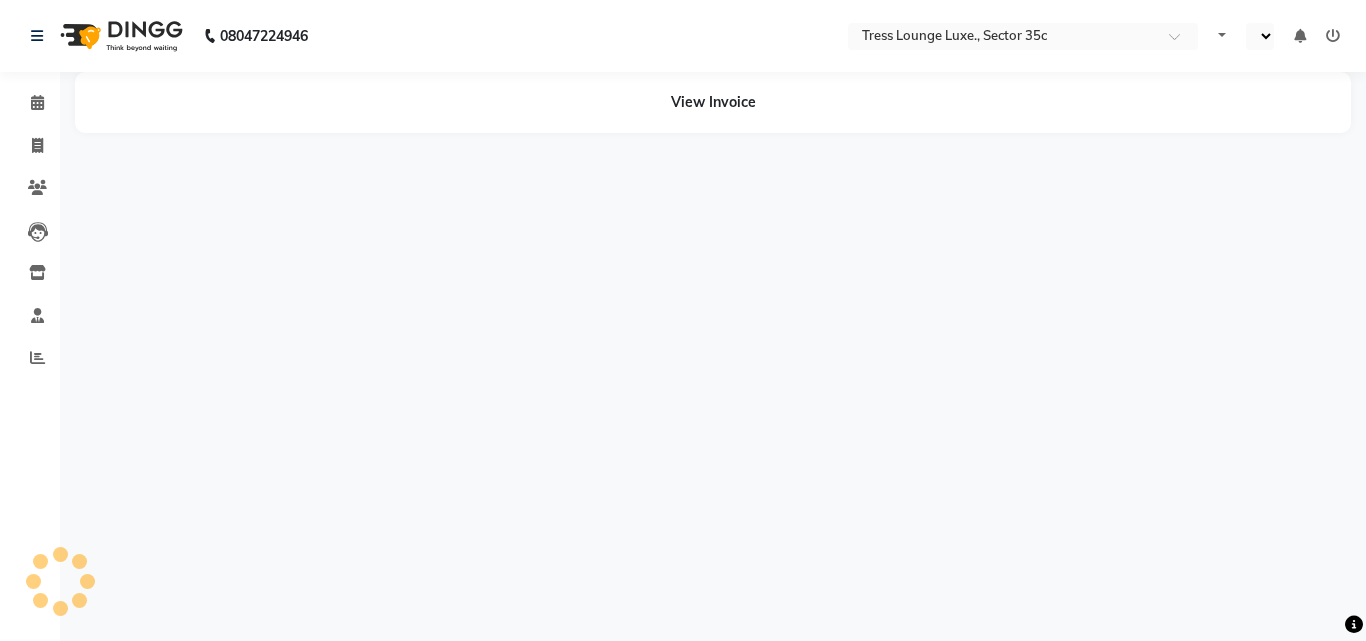 select on "en" 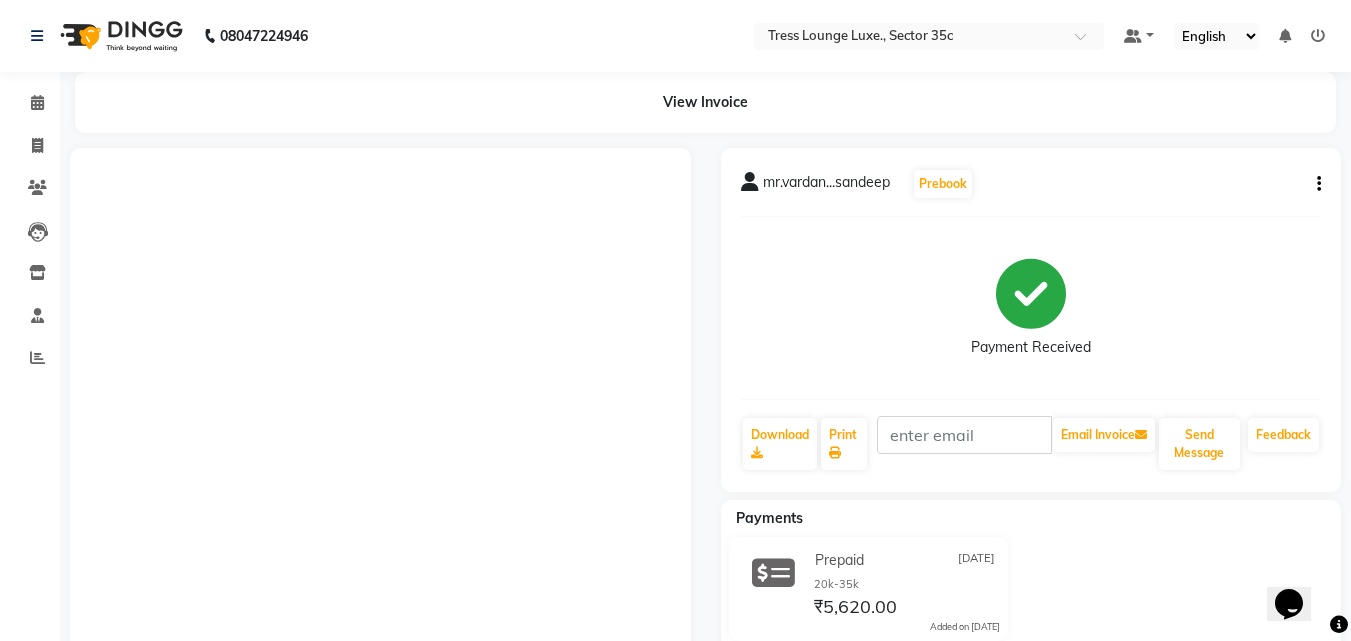 scroll, scrollTop: 0, scrollLeft: 0, axis: both 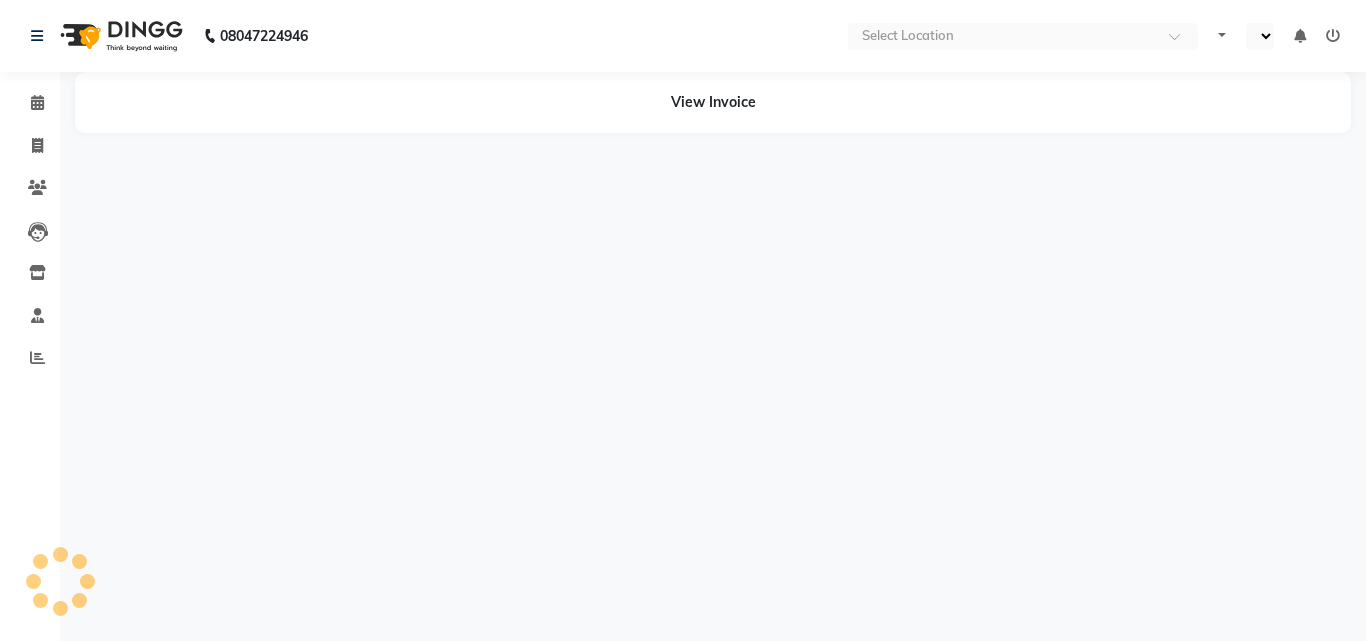 select on "en" 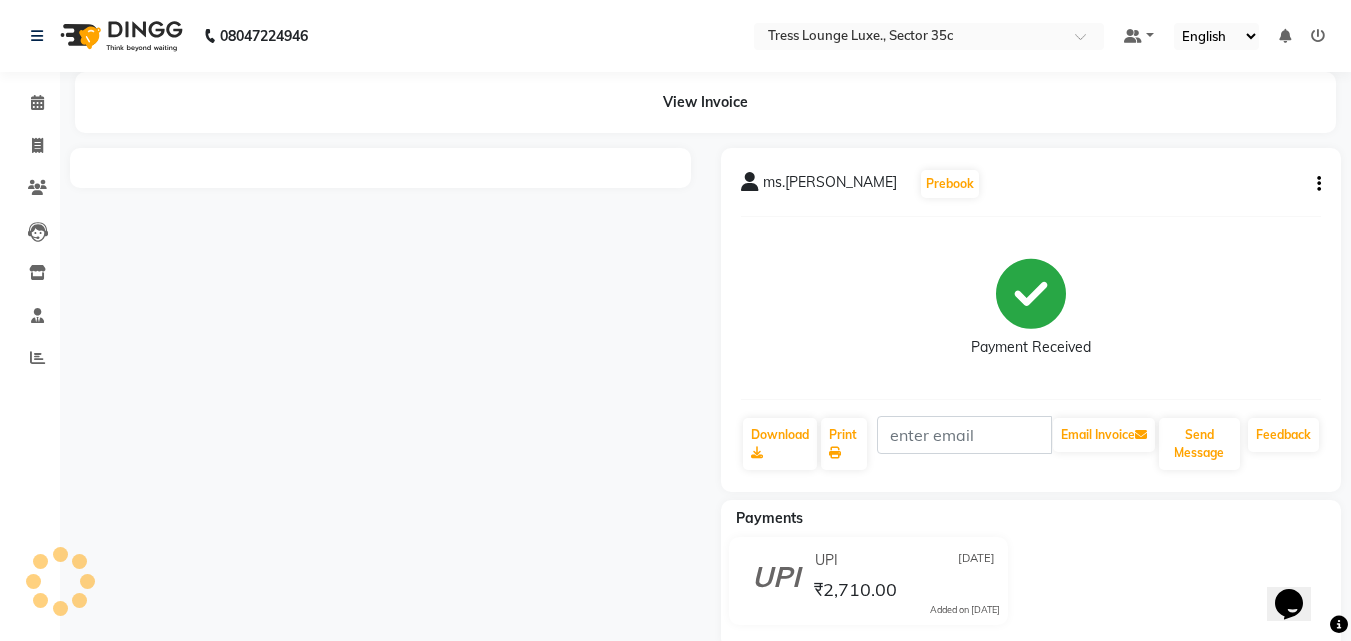 scroll, scrollTop: 0, scrollLeft: 0, axis: both 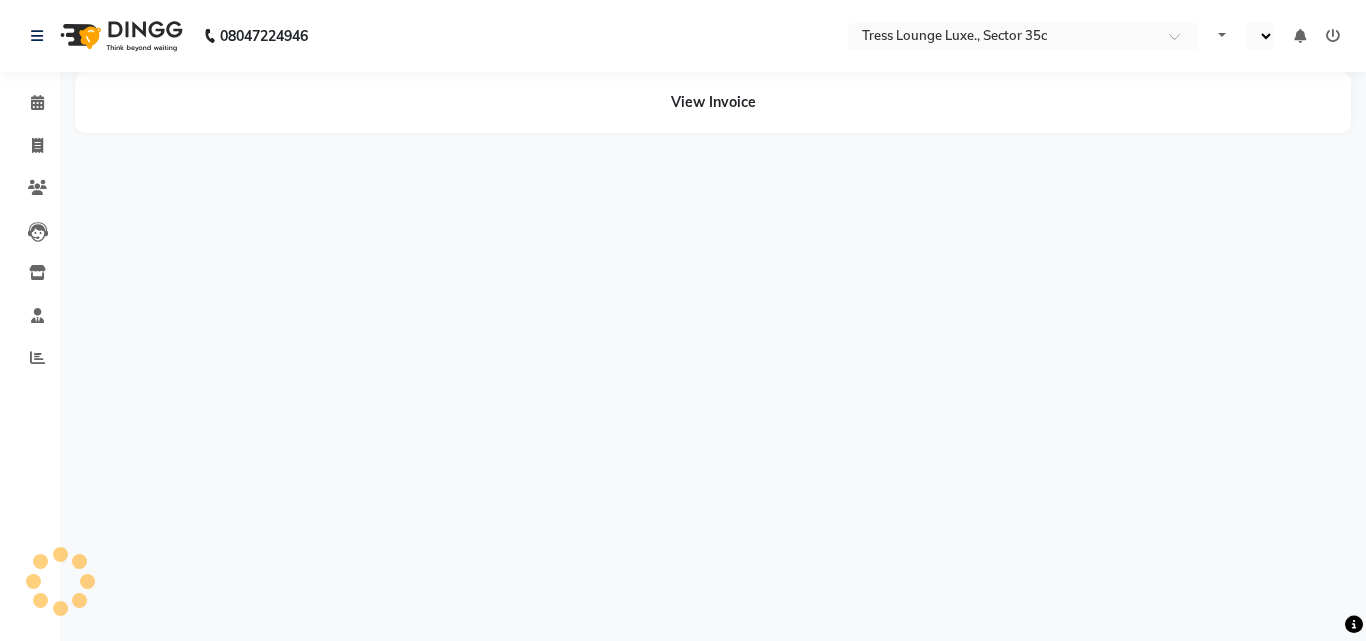 select on "en" 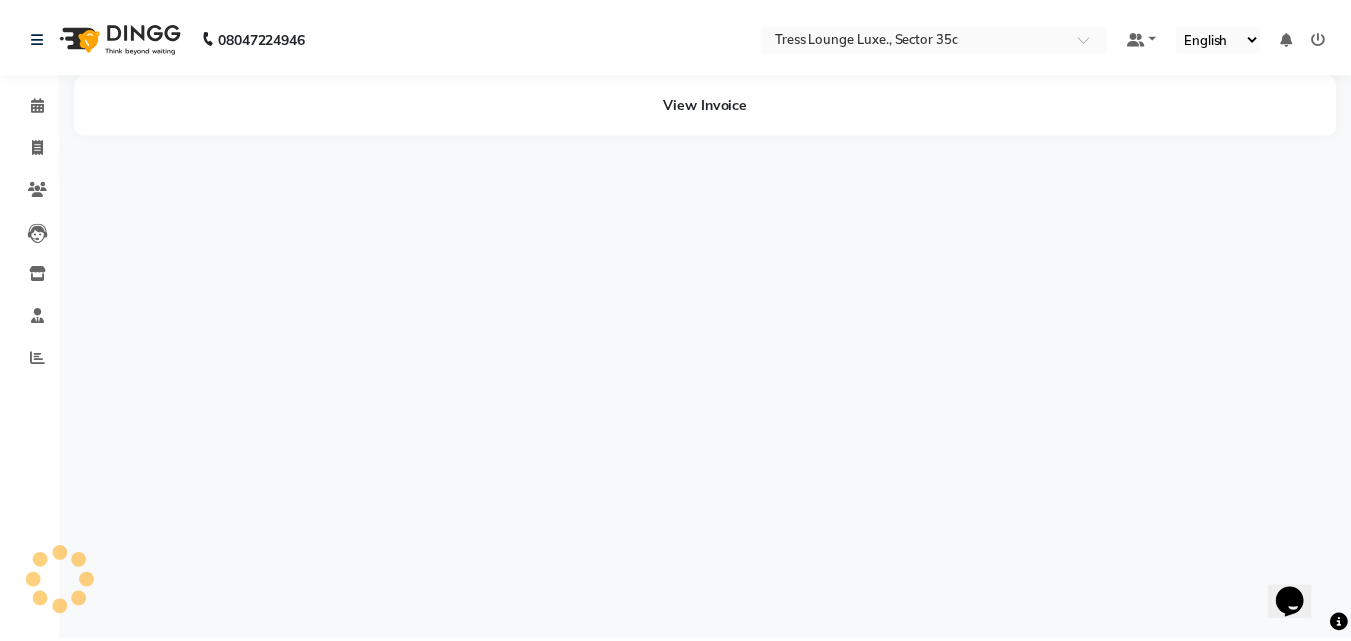 scroll, scrollTop: 0, scrollLeft: 0, axis: both 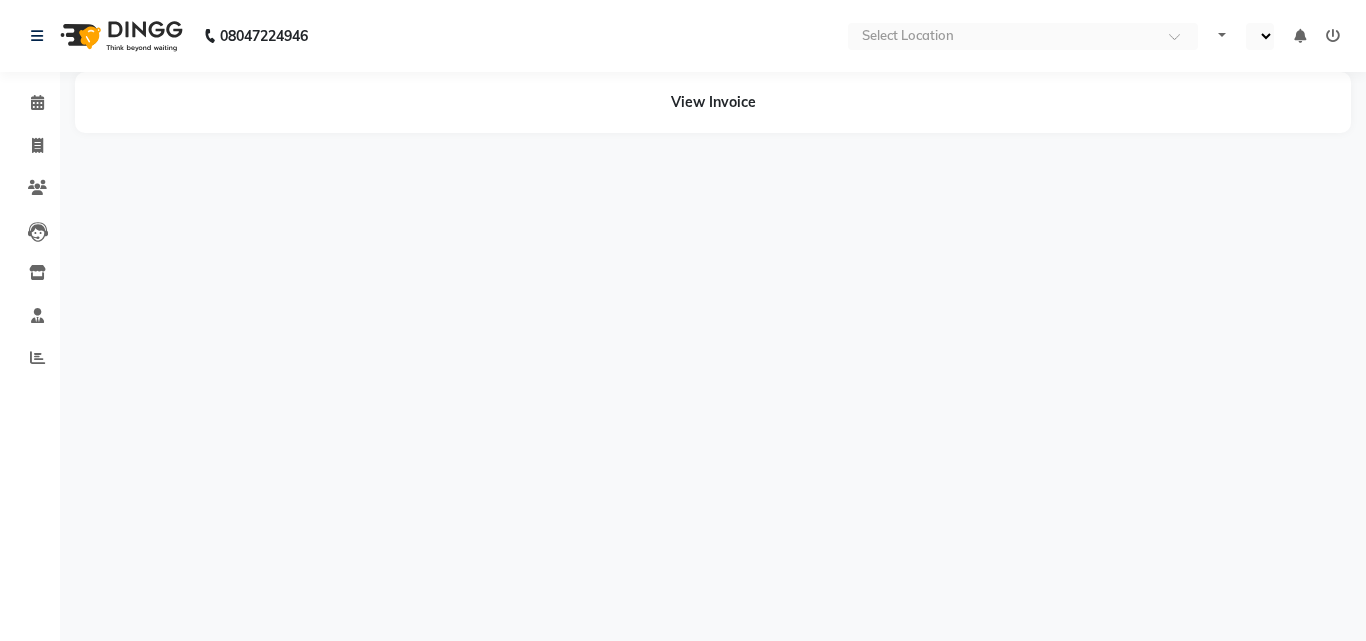 select on "en" 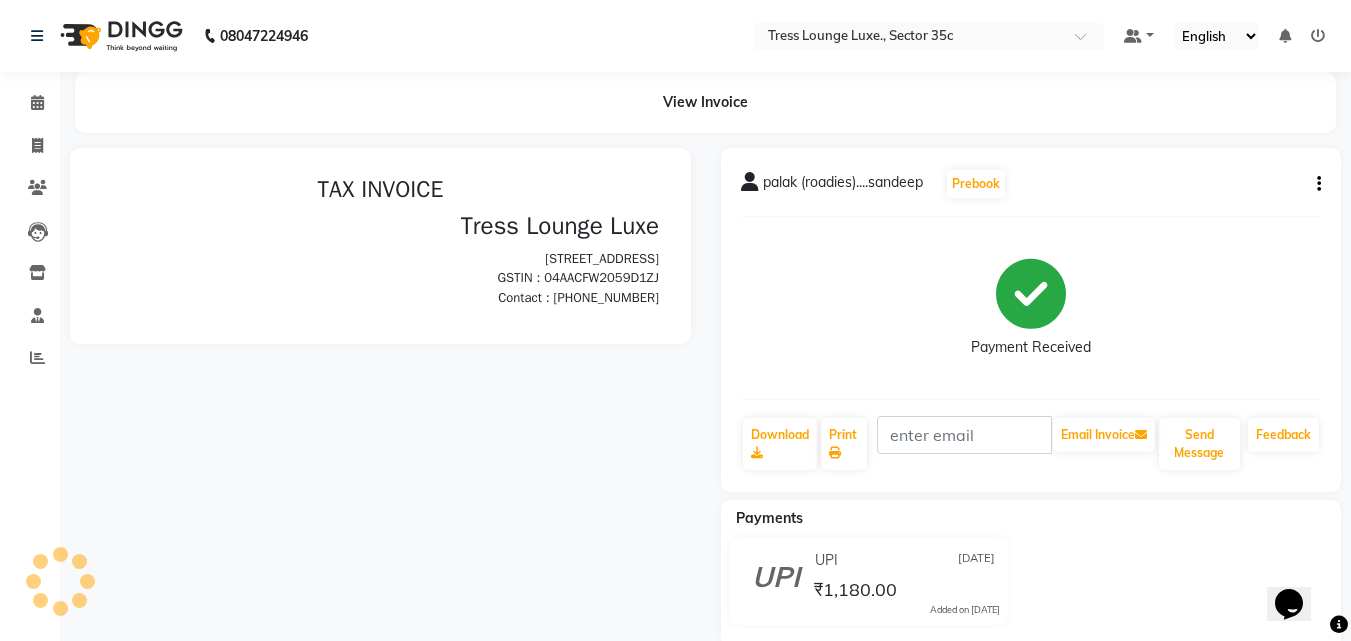 scroll, scrollTop: 0, scrollLeft: 0, axis: both 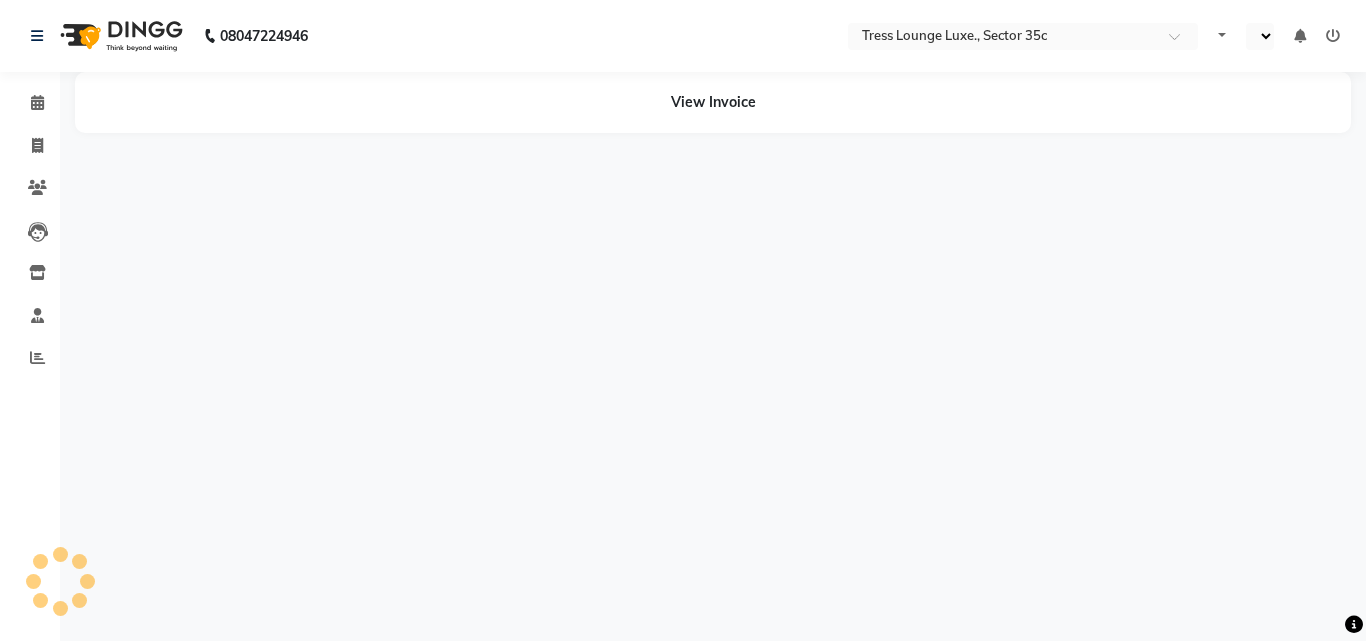 select on "en" 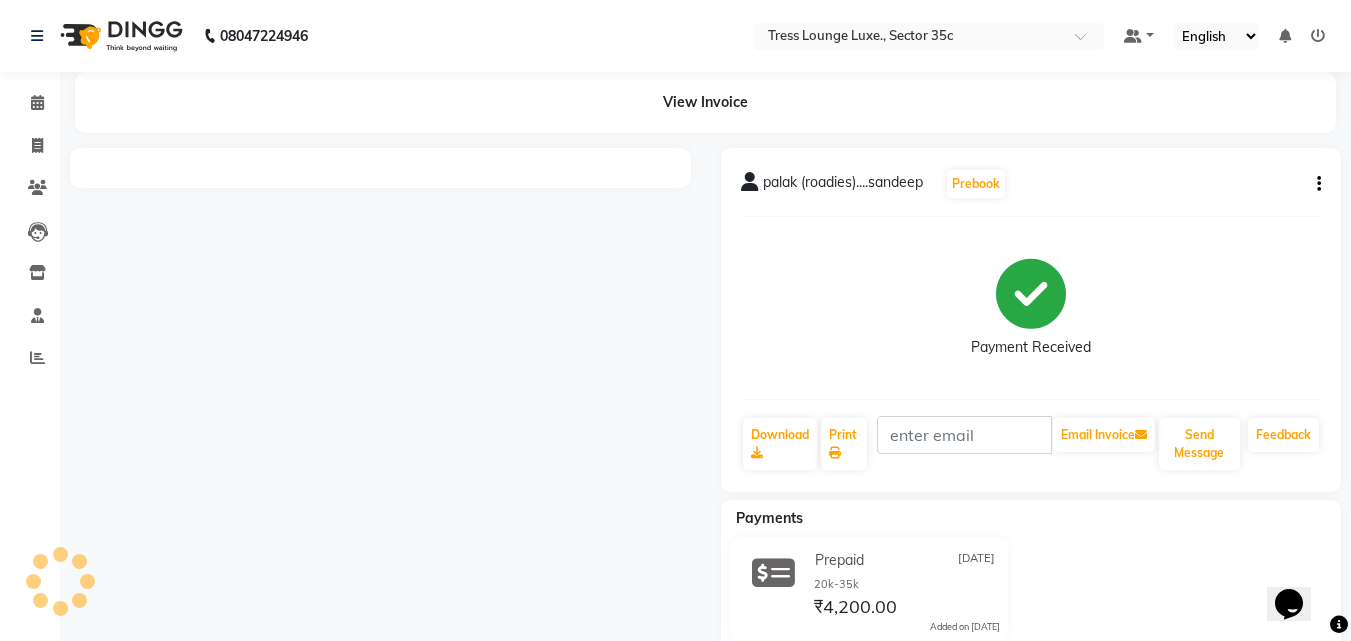 scroll, scrollTop: 0, scrollLeft: 0, axis: both 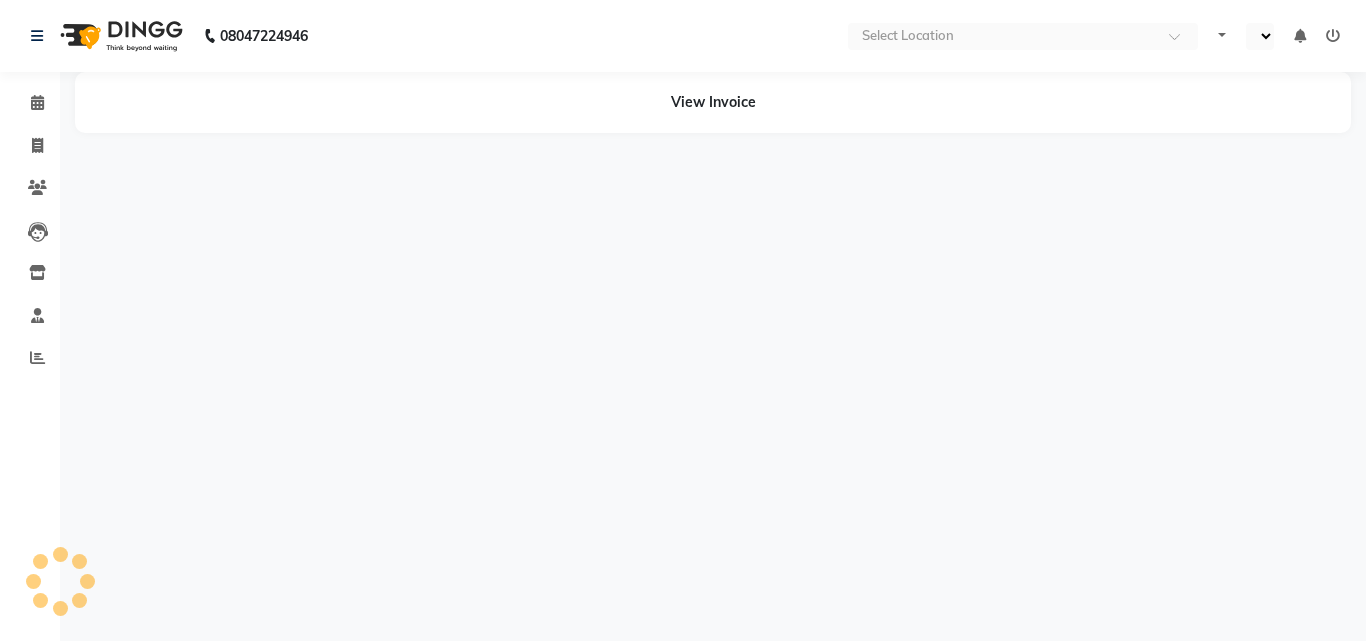 select on "en" 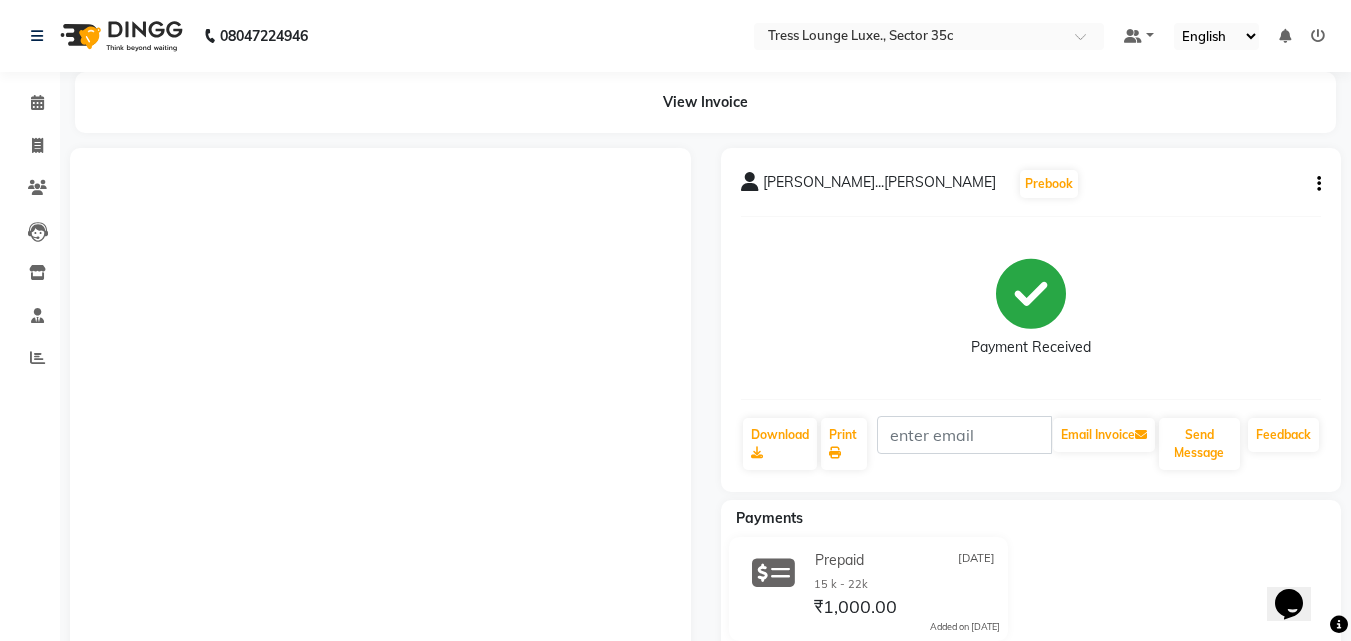 scroll, scrollTop: 0, scrollLeft: 0, axis: both 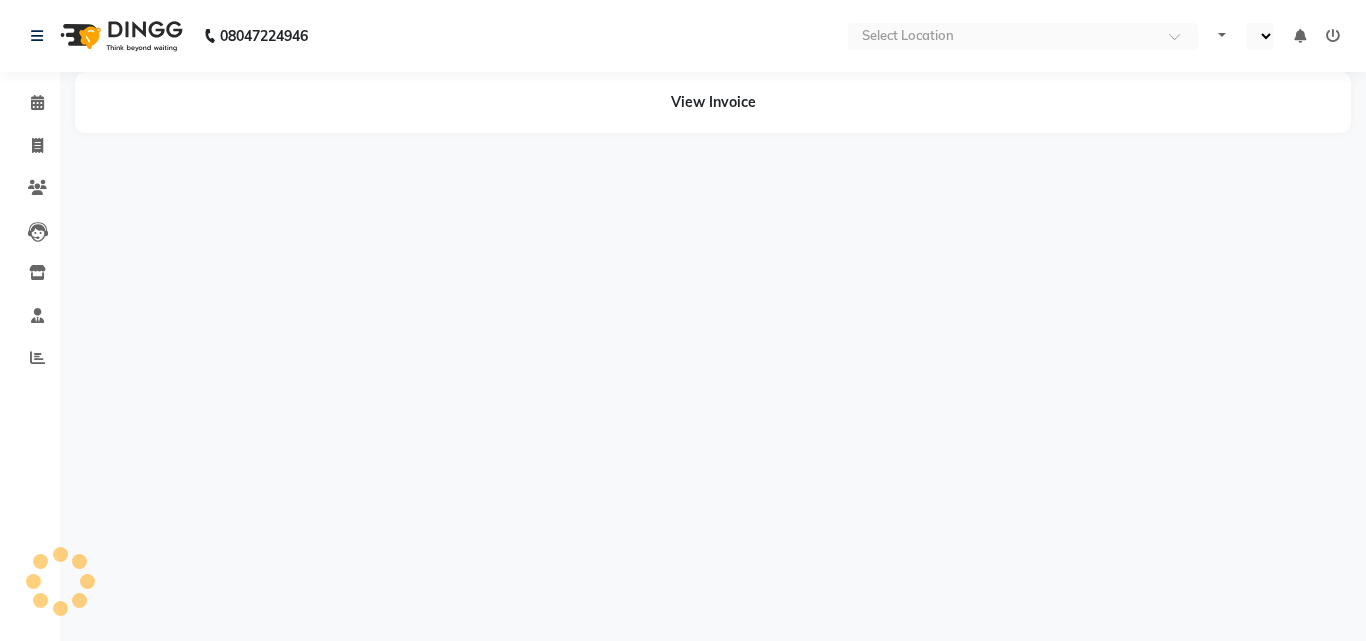 select on "en" 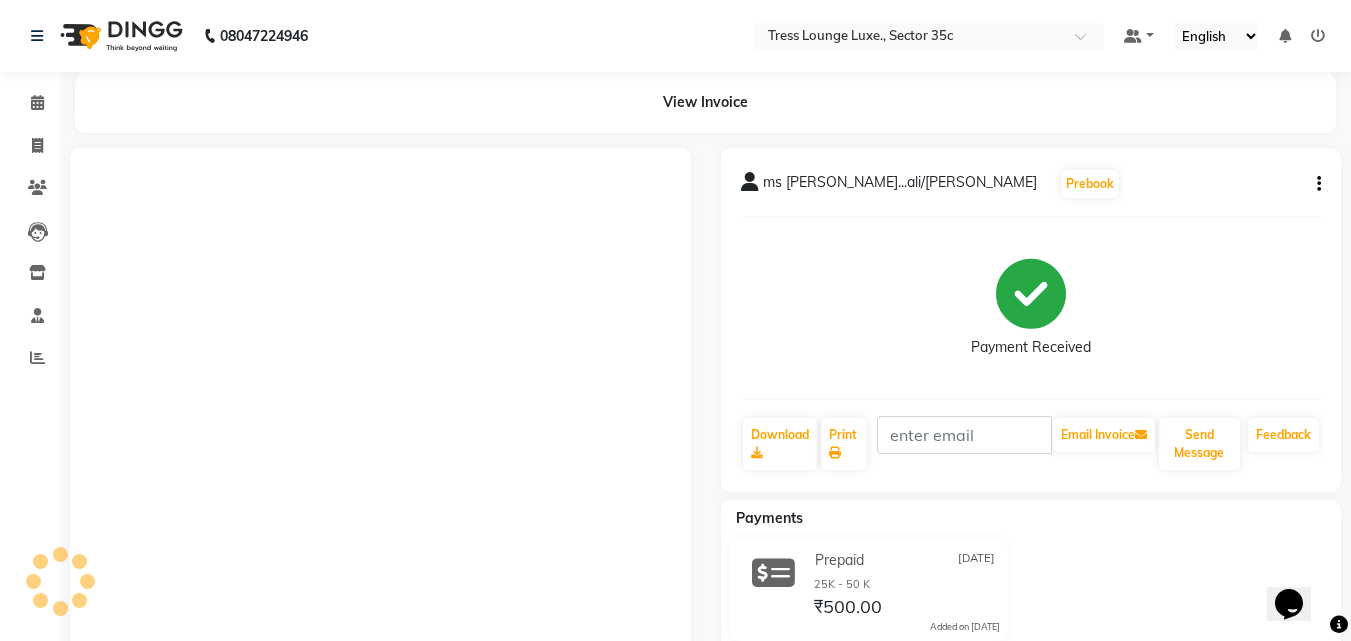 scroll, scrollTop: 0, scrollLeft: 0, axis: both 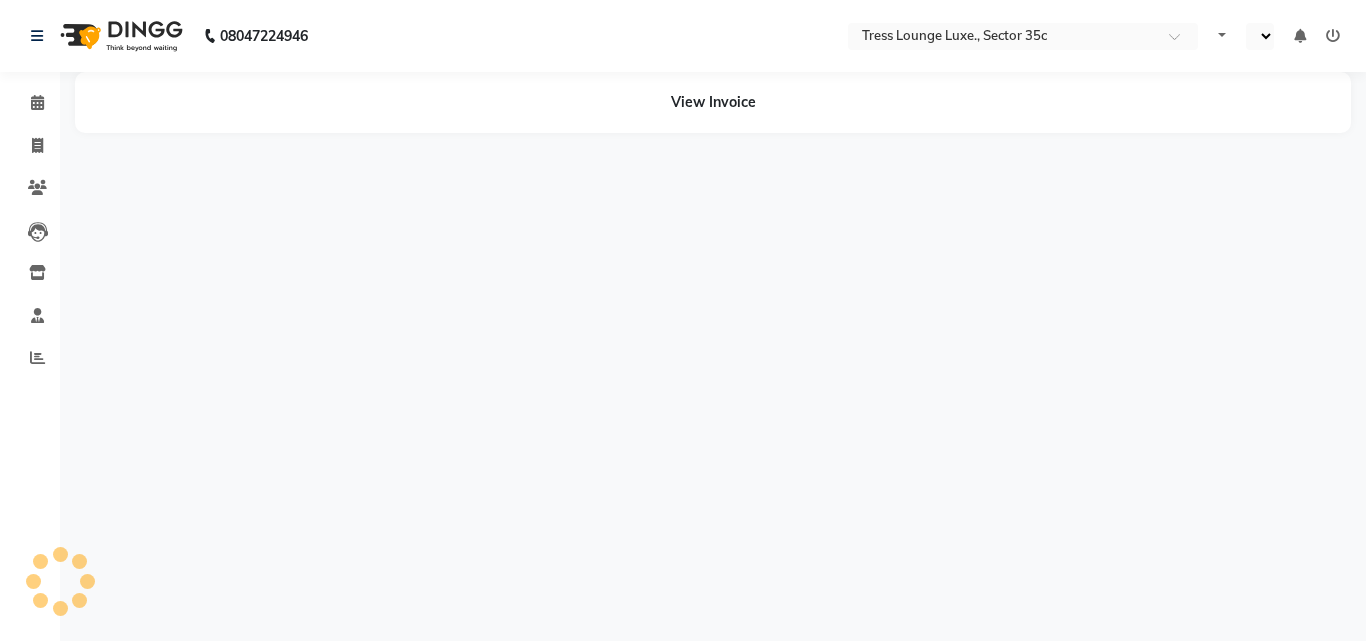 select on "en" 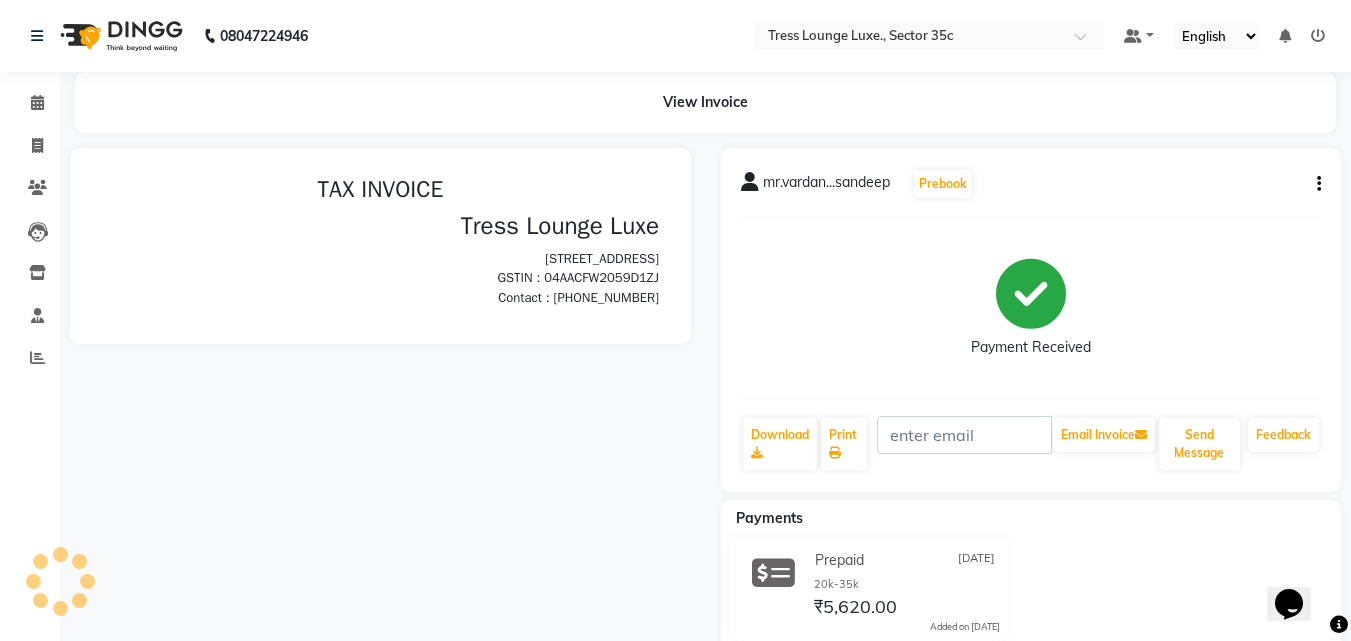 scroll, scrollTop: 0, scrollLeft: 0, axis: both 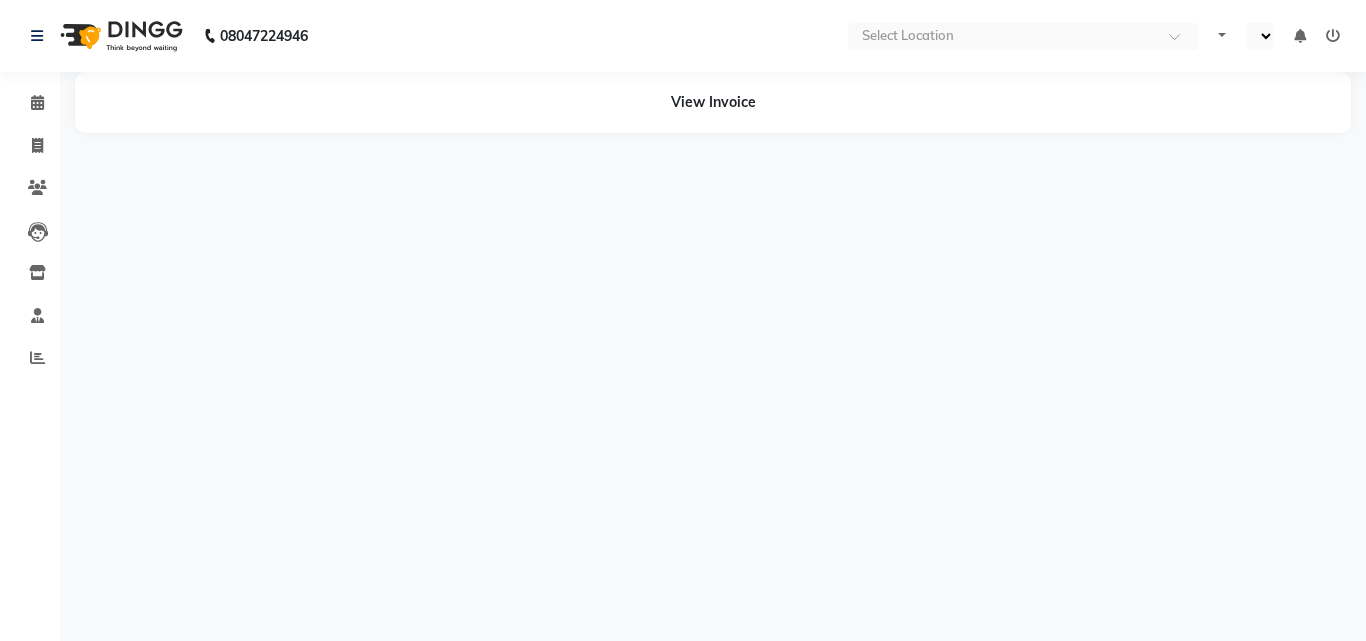 select on "en" 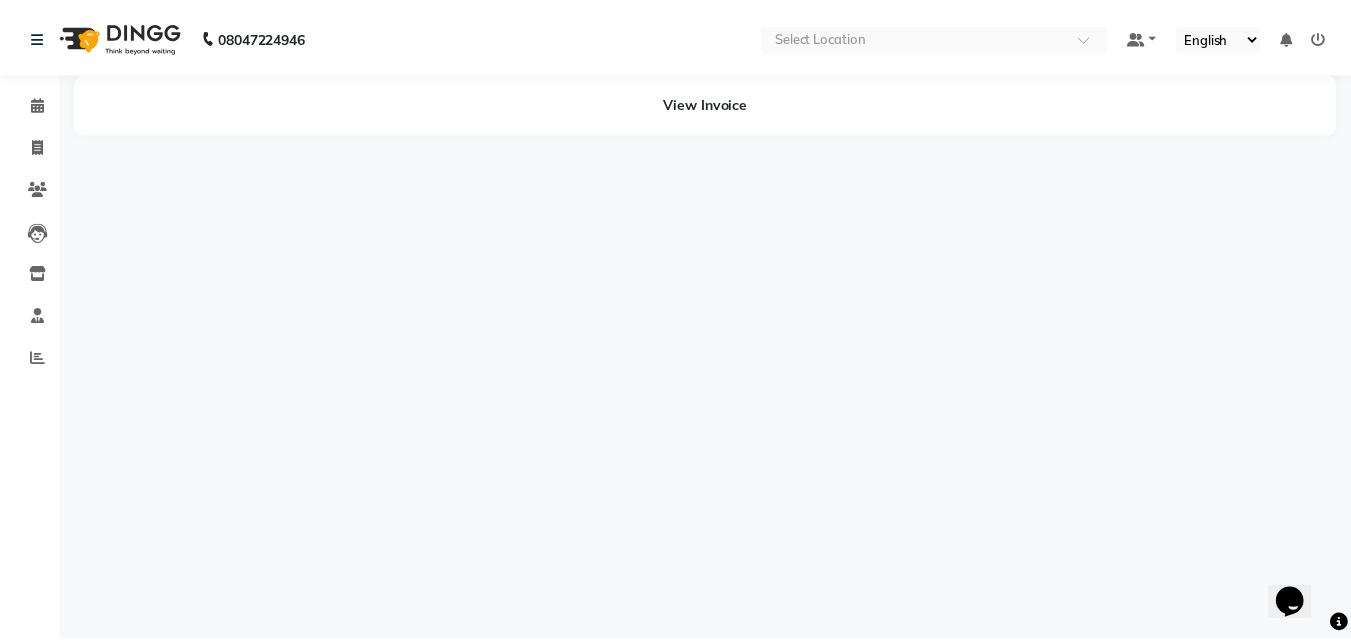 scroll, scrollTop: 0, scrollLeft: 0, axis: both 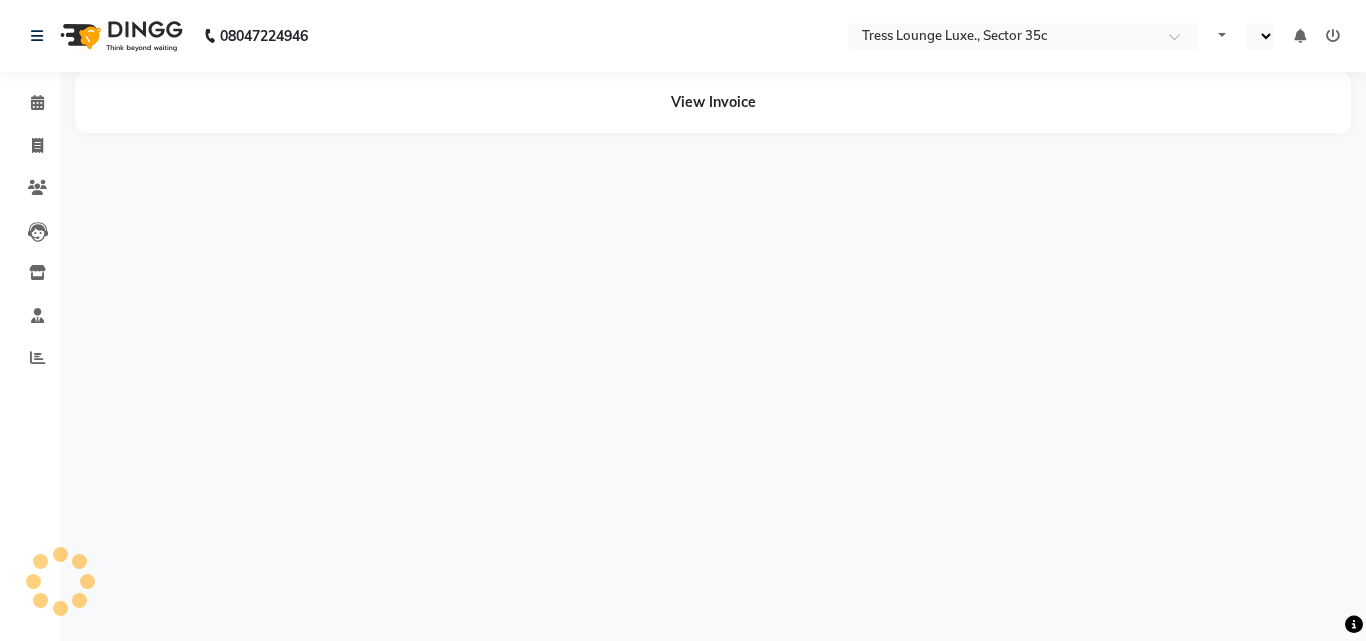 select on "en" 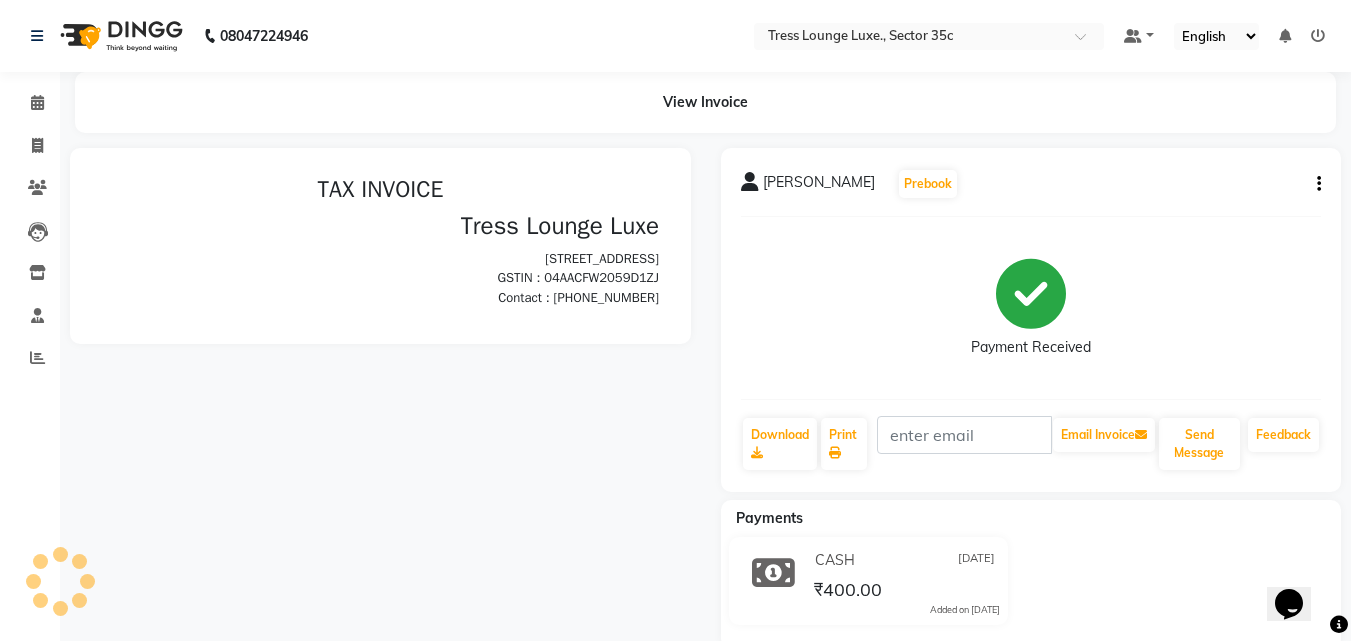 scroll, scrollTop: 0, scrollLeft: 0, axis: both 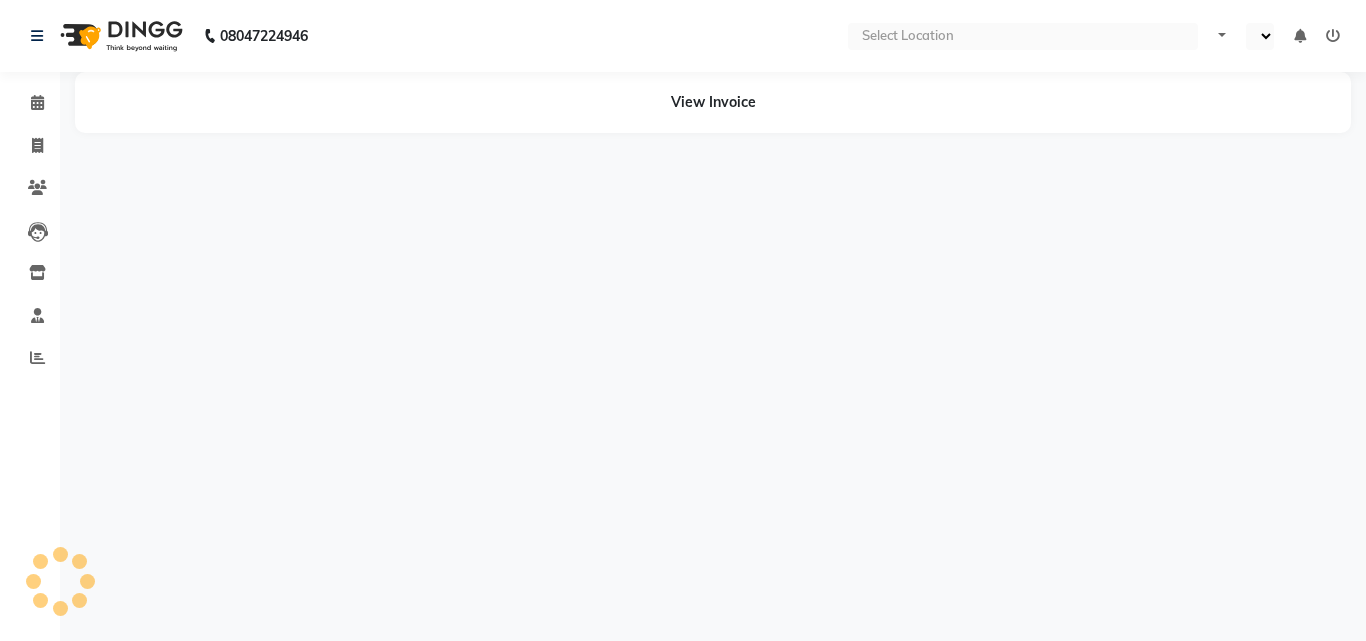 select on "en" 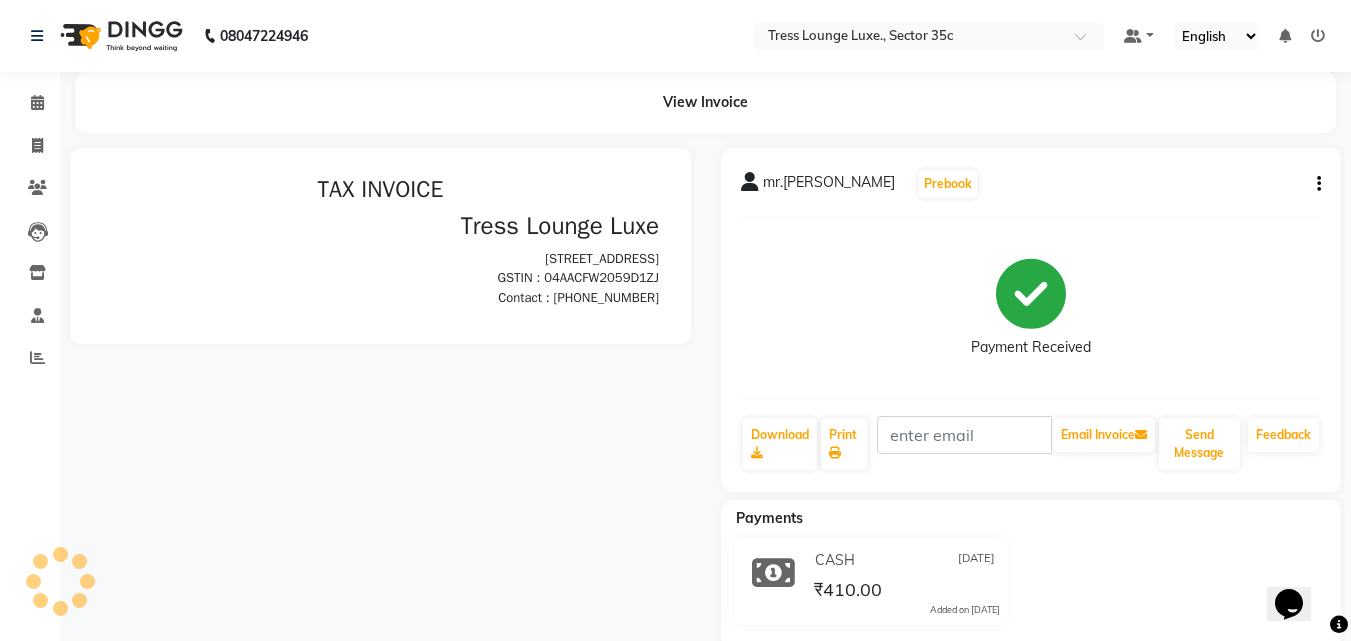 scroll, scrollTop: 0, scrollLeft: 0, axis: both 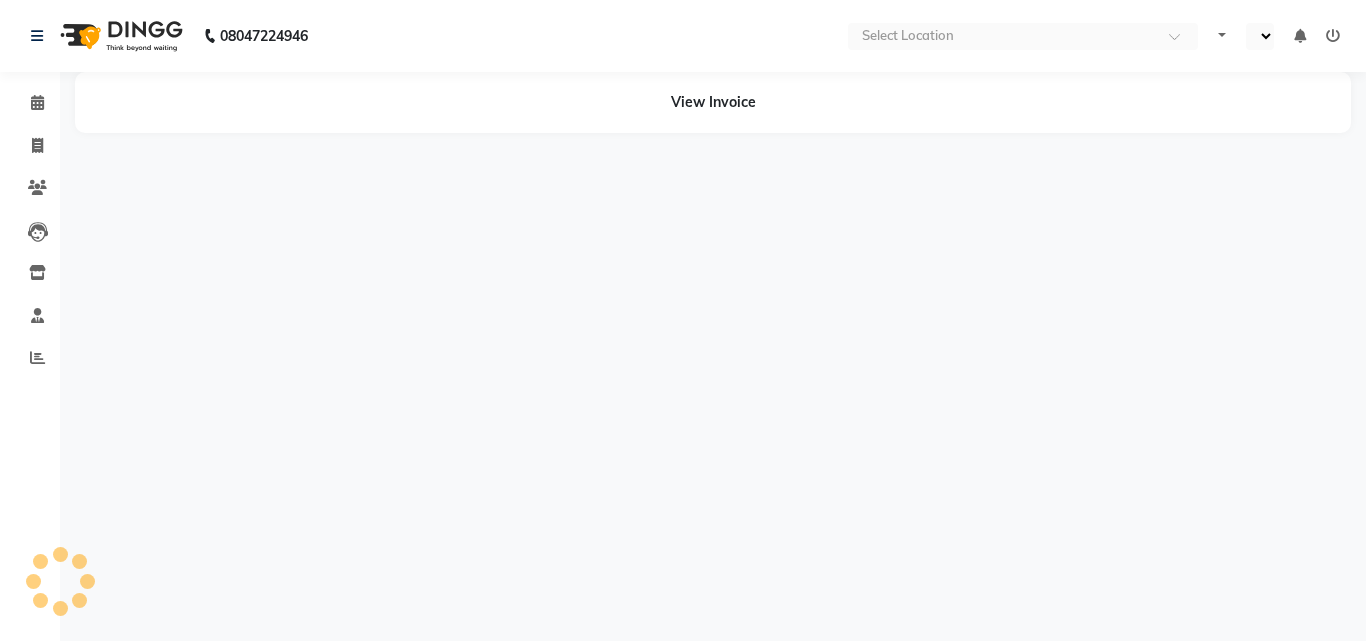 select on "en" 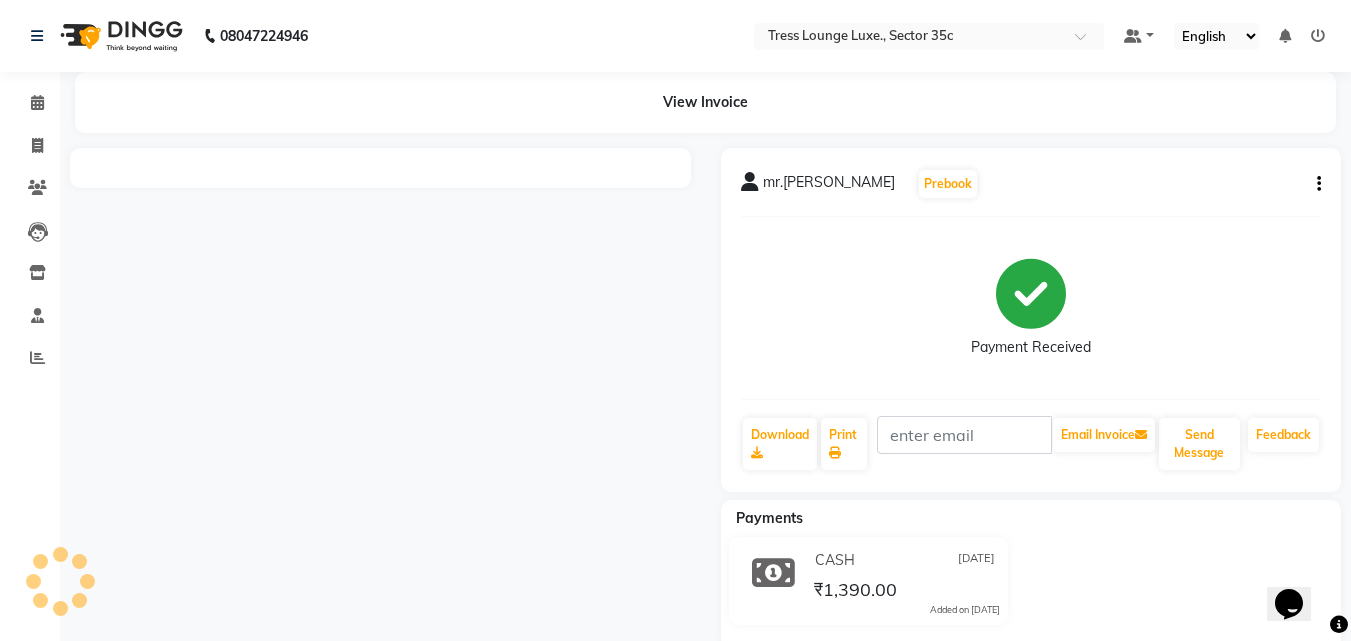 scroll, scrollTop: 0, scrollLeft: 0, axis: both 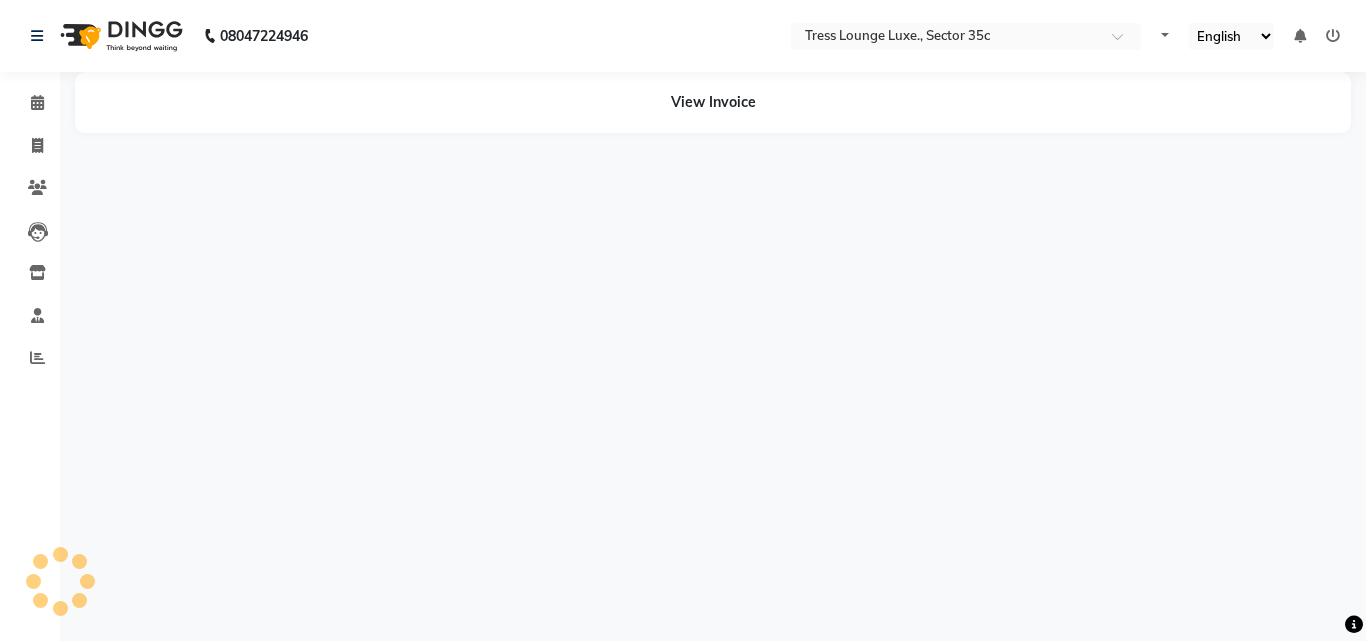 select on "en" 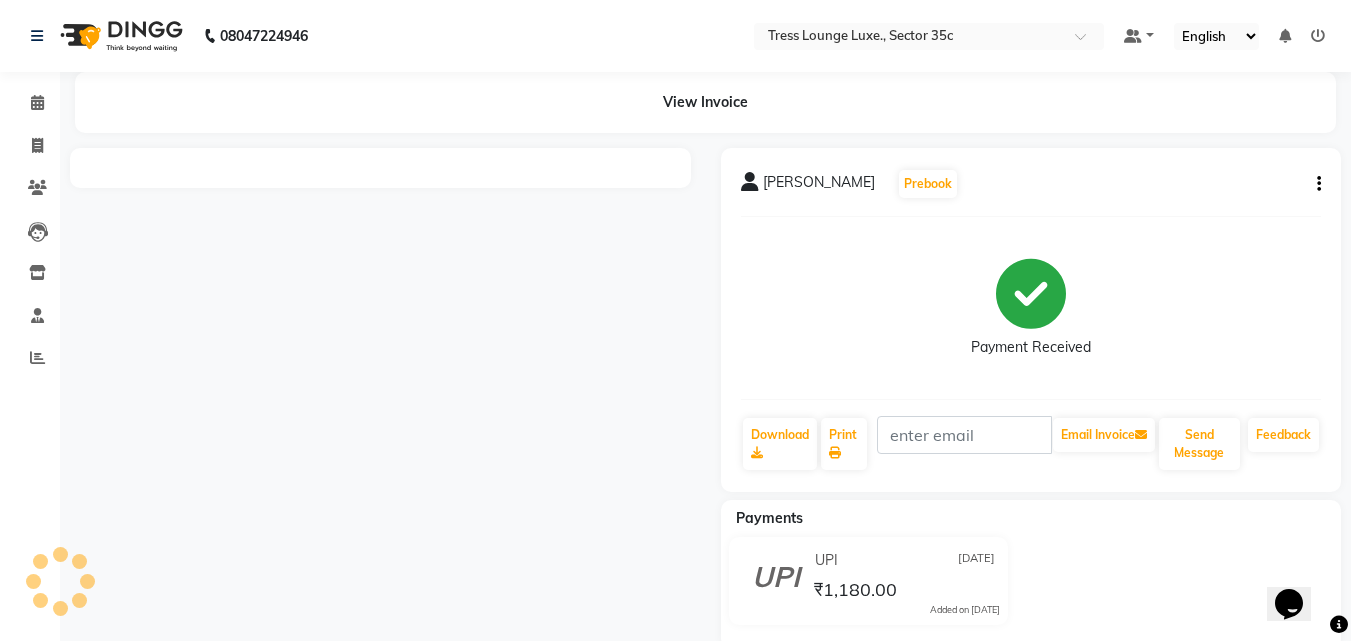 scroll, scrollTop: 0, scrollLeft: 0, axis: both 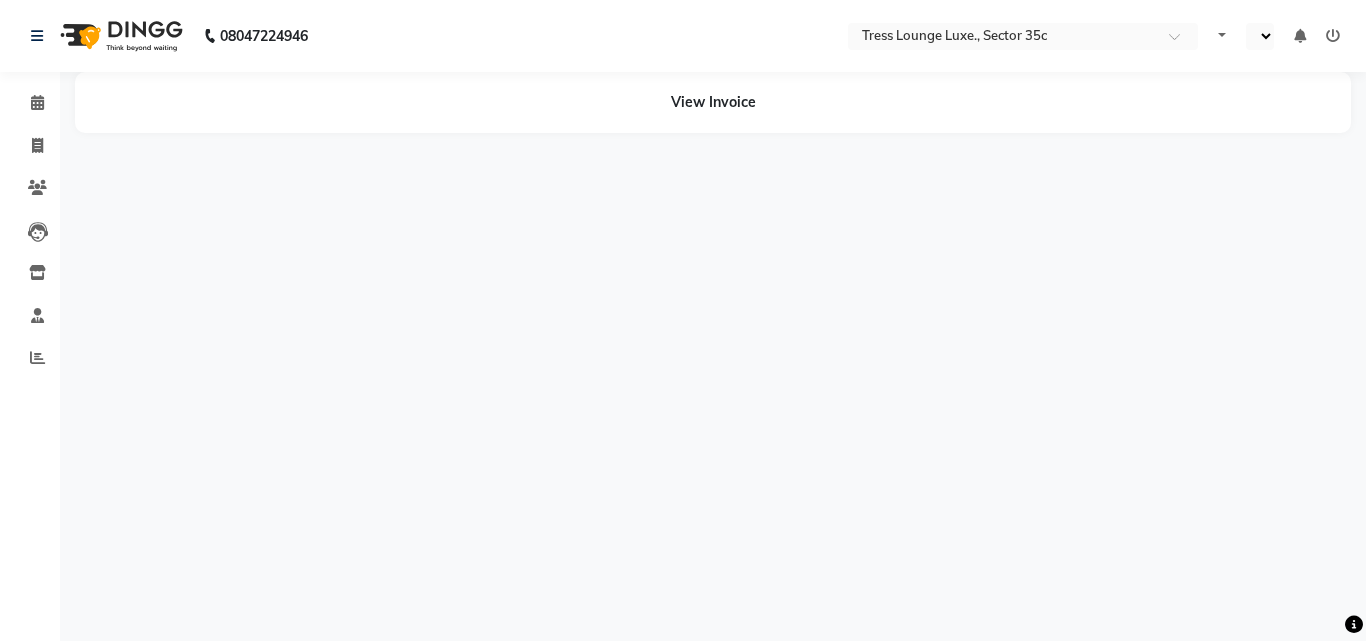 select on "en" 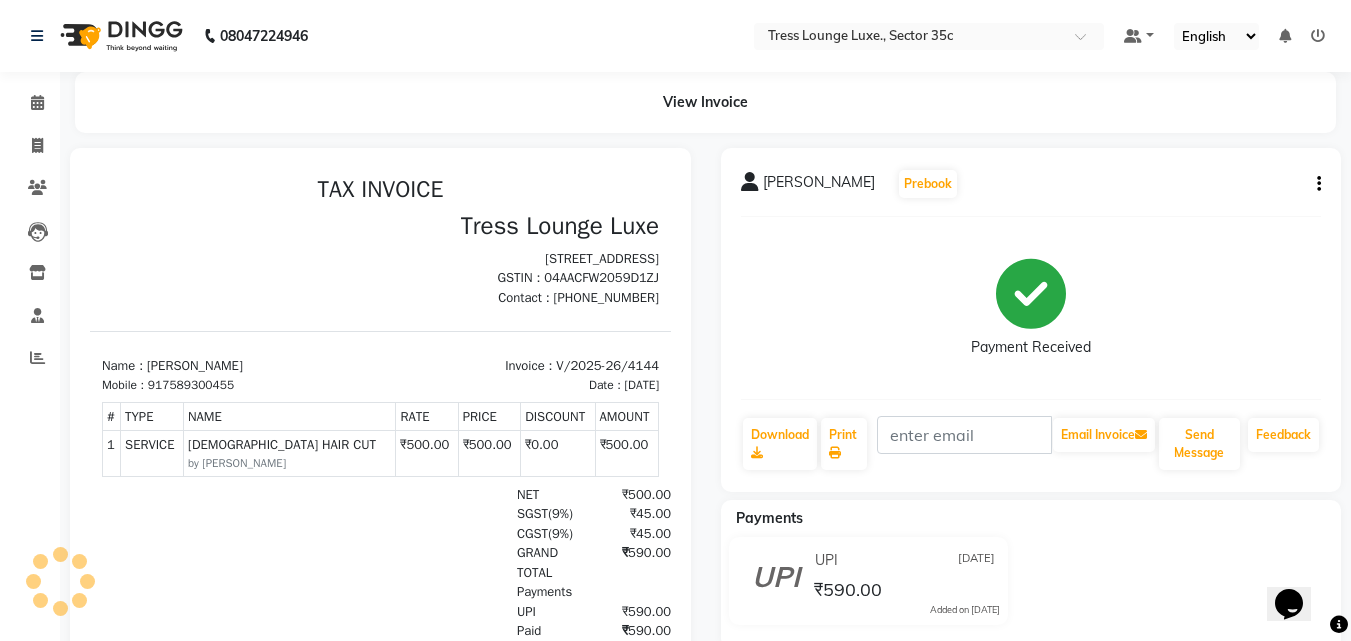 scroll, scrollTop: 0, scrollLeft: 0, axis: both 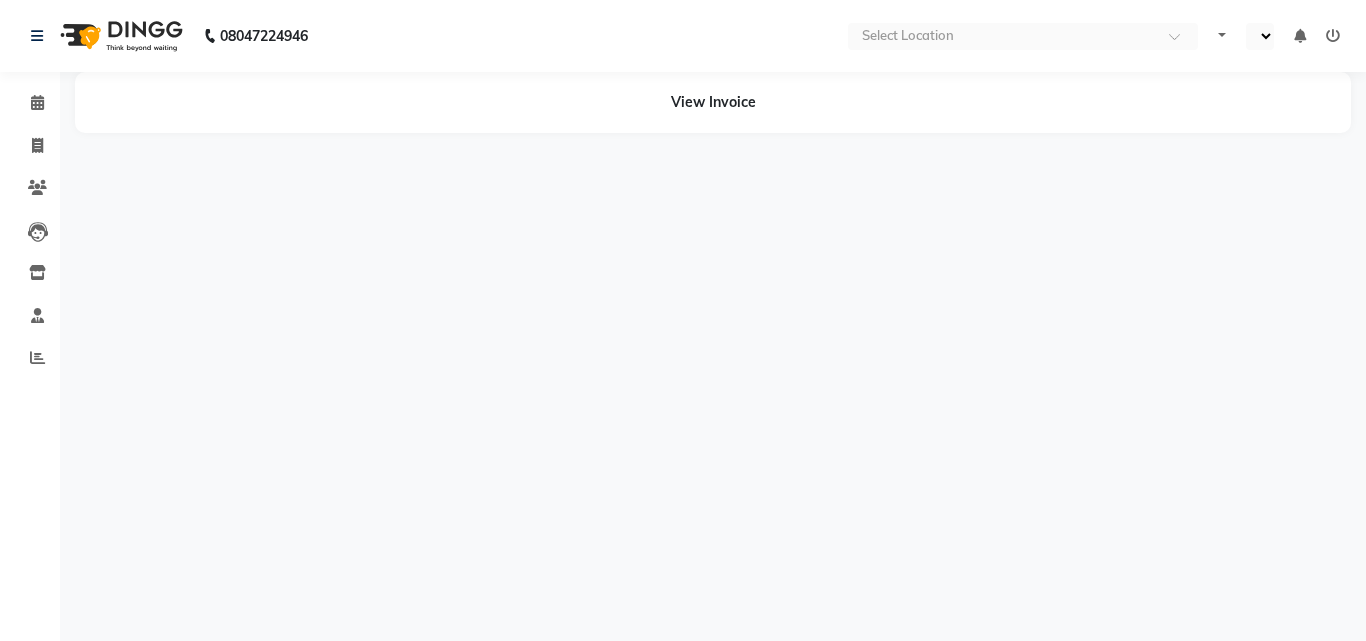 select on "en" 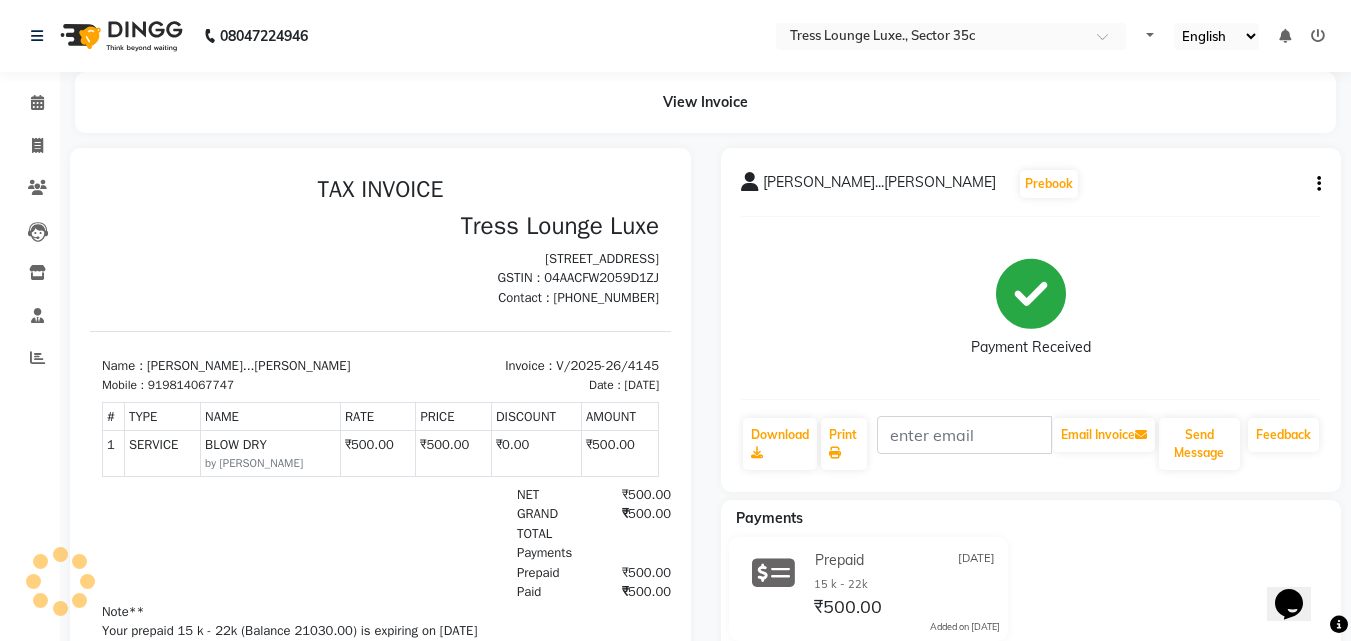 scroll, scrollTop: 0, scrollLeft: 0, axis: both 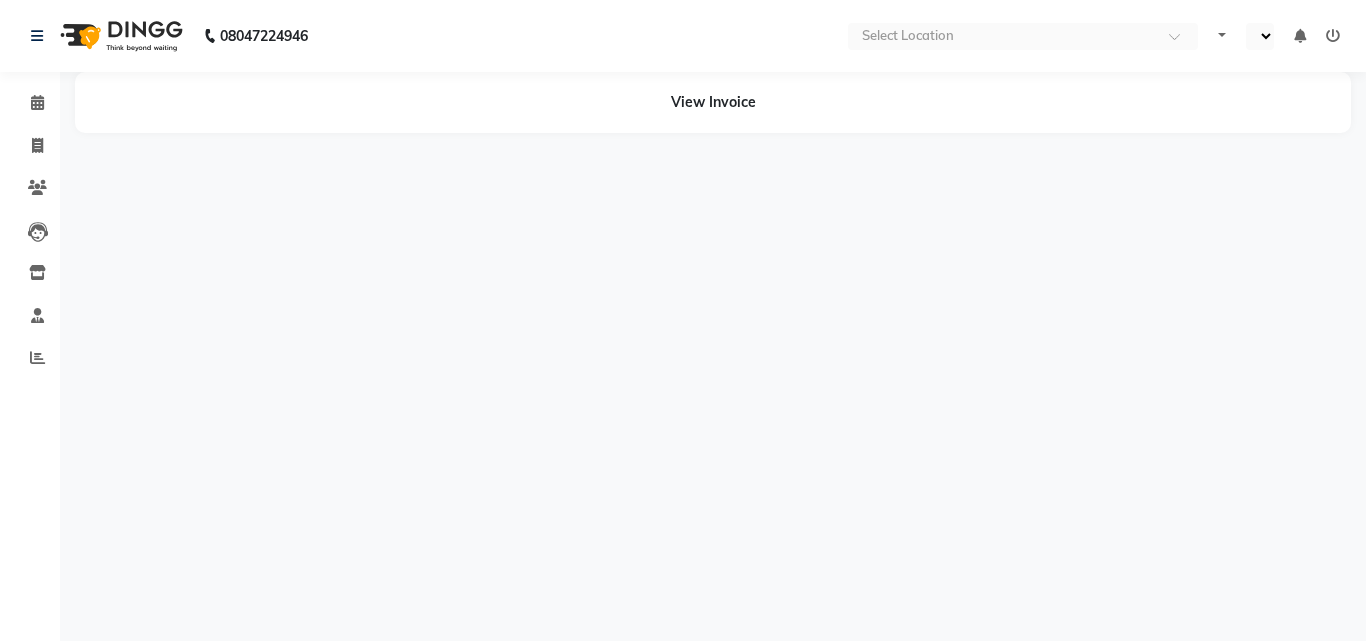 select on "en" 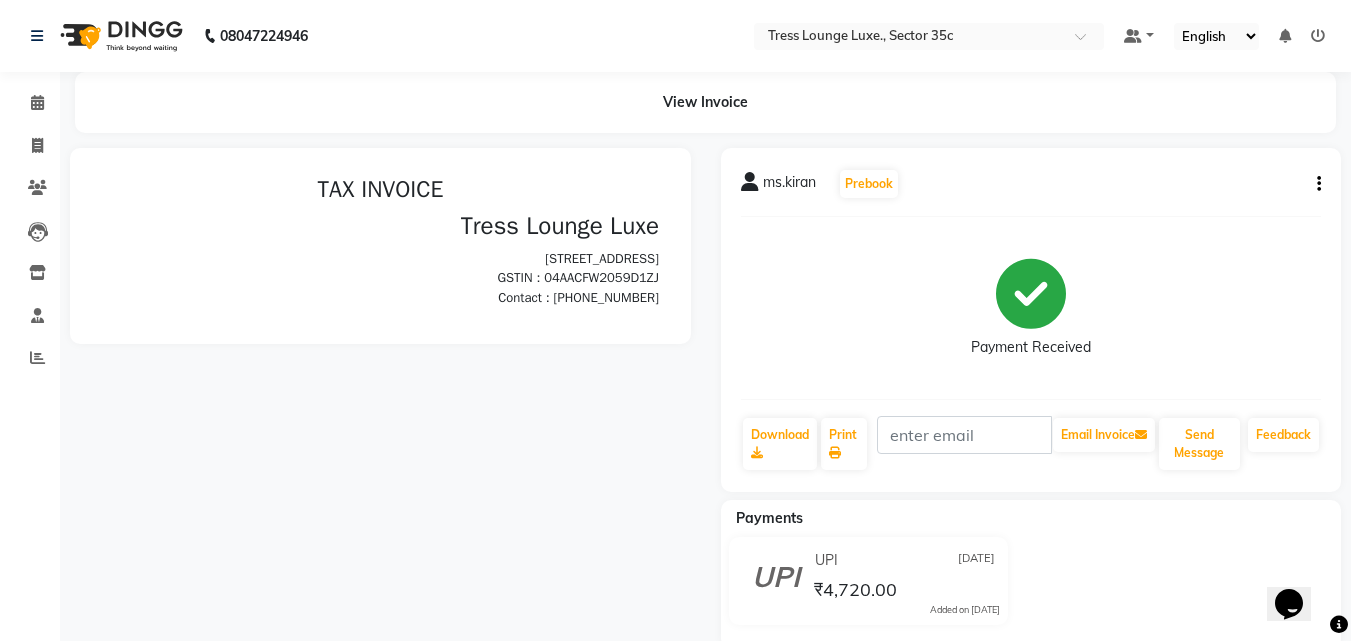 scroll, scrollTop: 0, scrollLeft: 0, axis: both 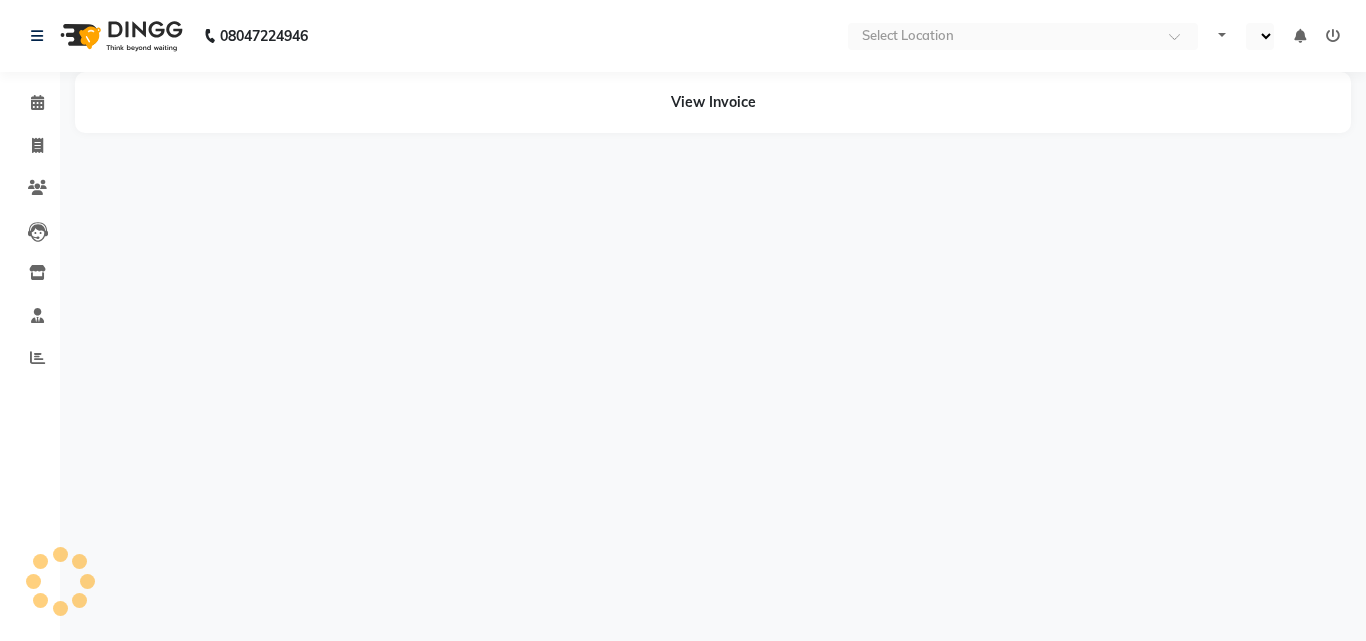 select on "en" 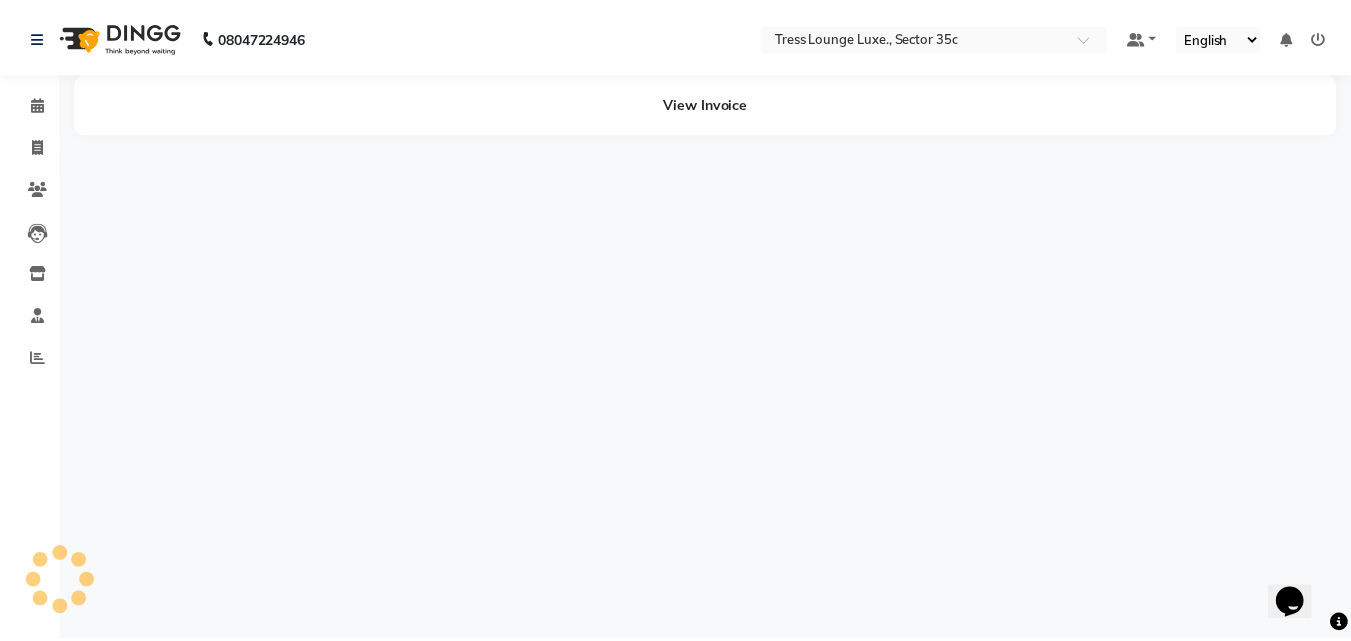 scroll, scrollTop: 0, scrollLeft: 0, axis: both 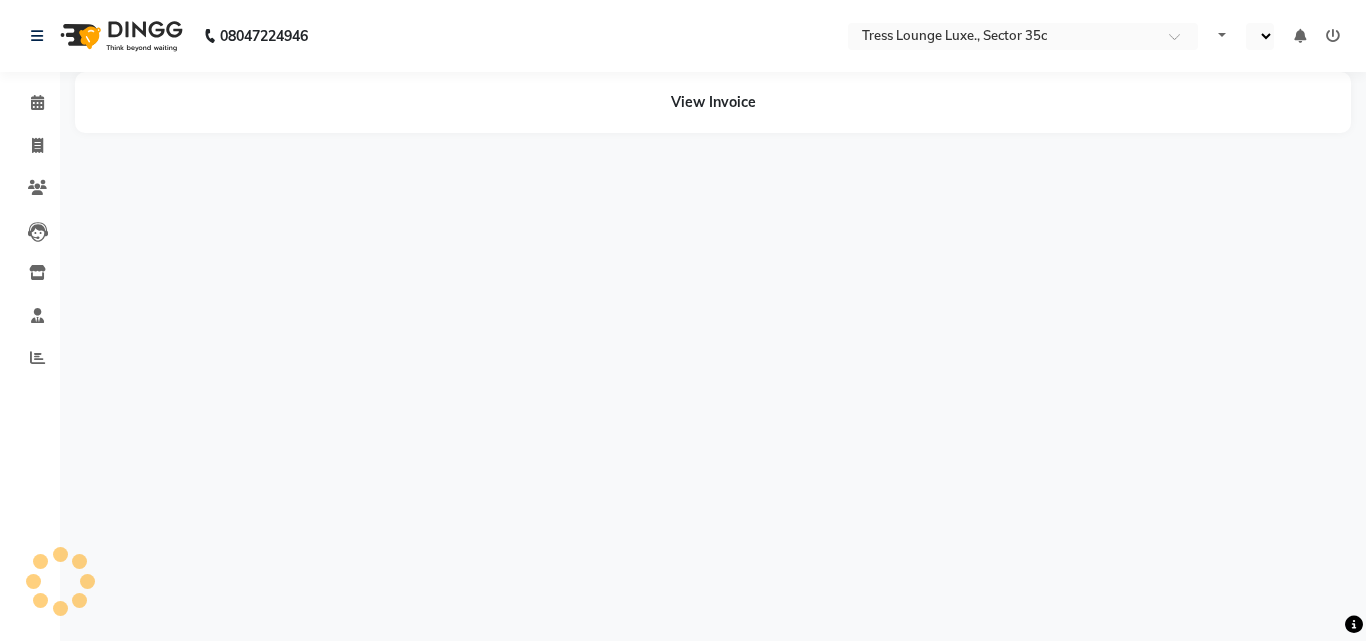 select on "en" 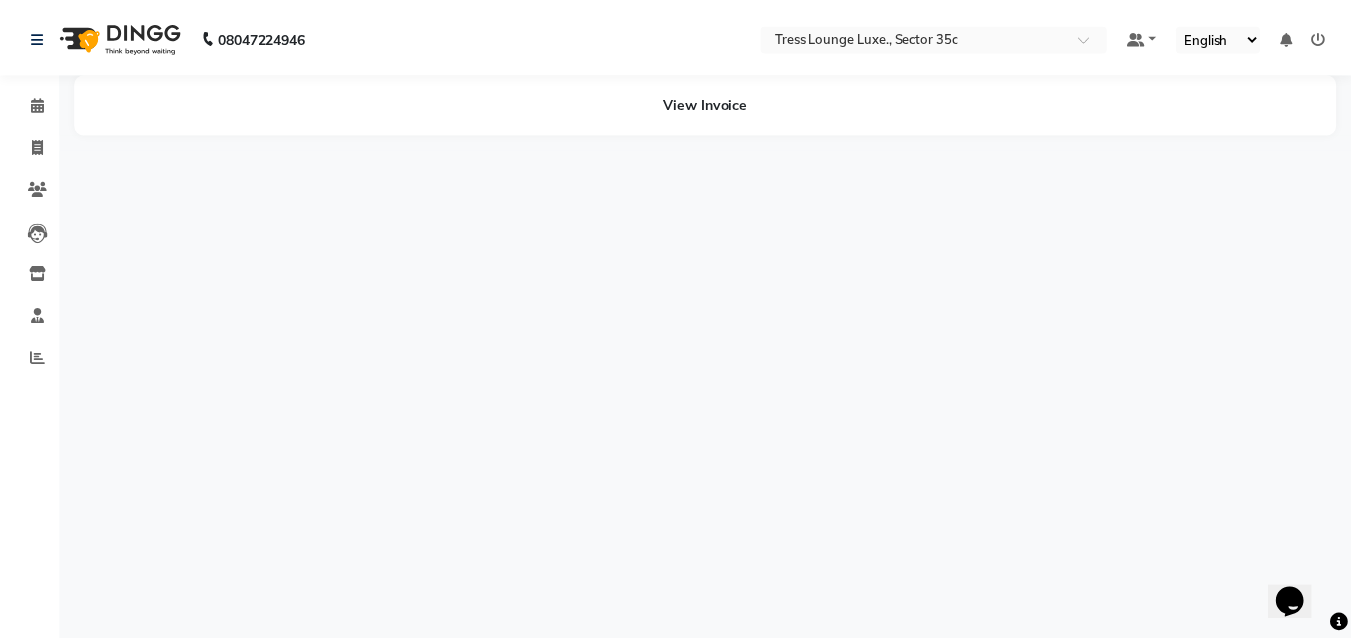 scroll, scrollTop: 0, scrollLeft: 0, axis: both 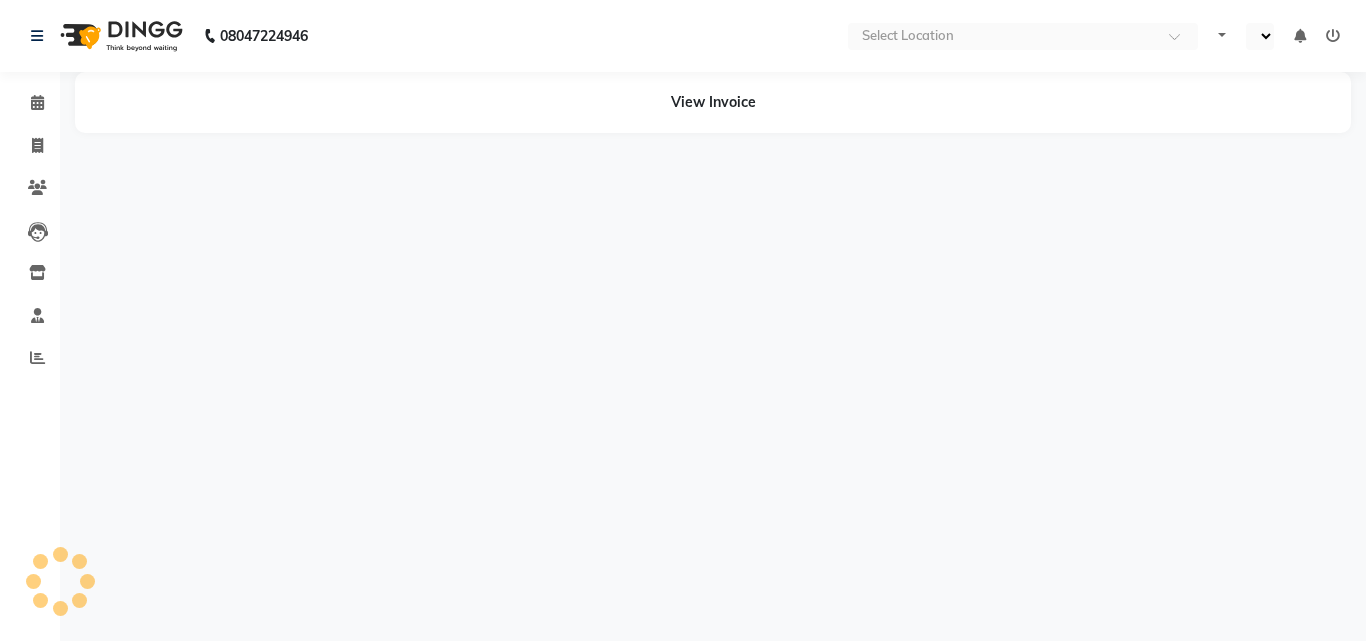 select on "en" 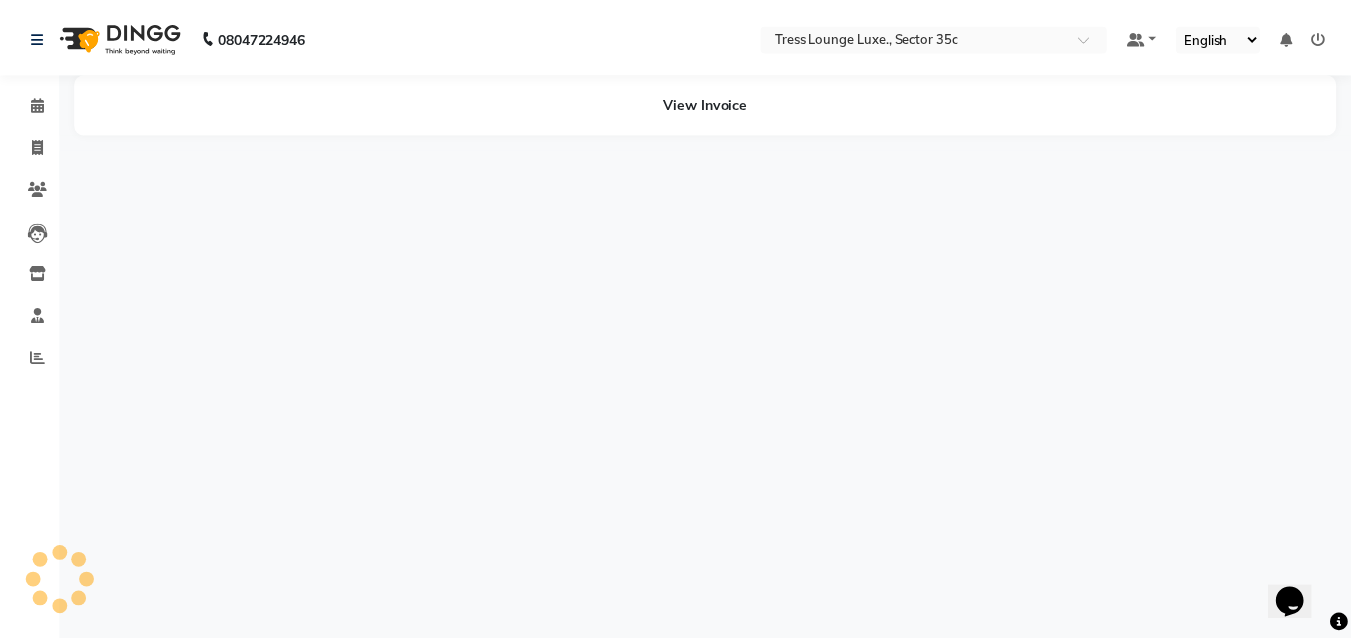 scroll, scrollTop: 0, scrollLeft: 0, axis: both 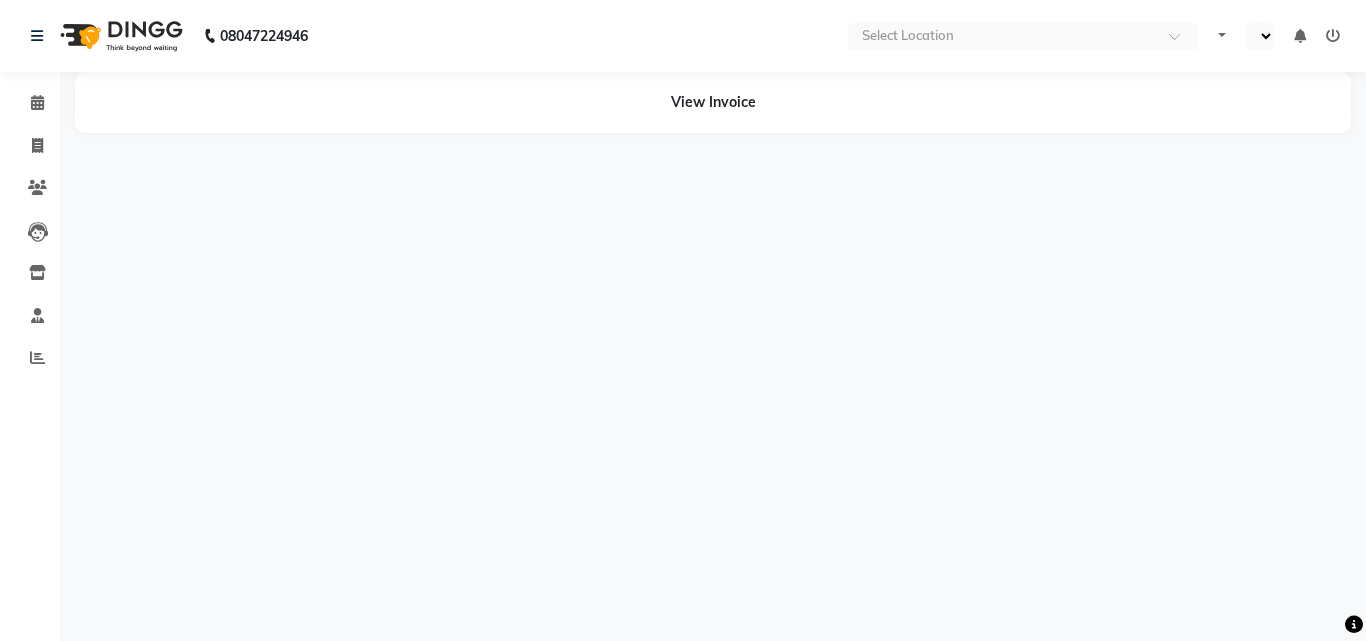 select on "en" 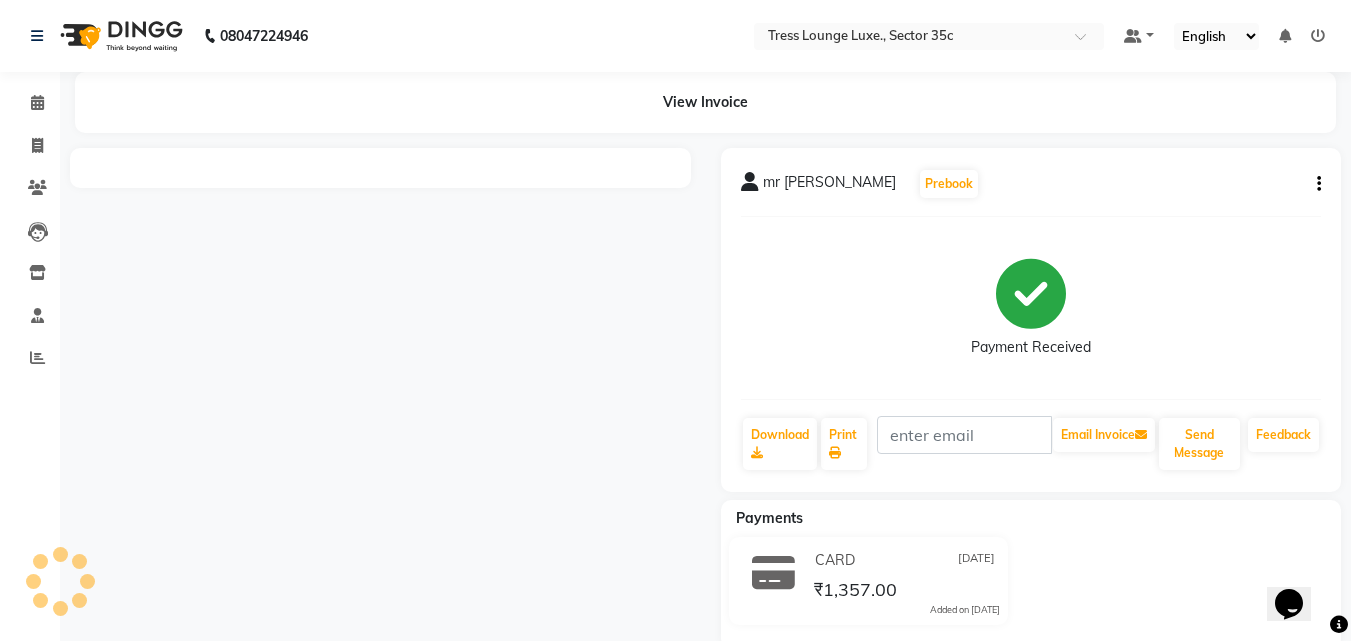 scroll, scrollTop: 0, scrollLeft: 0, axis: both 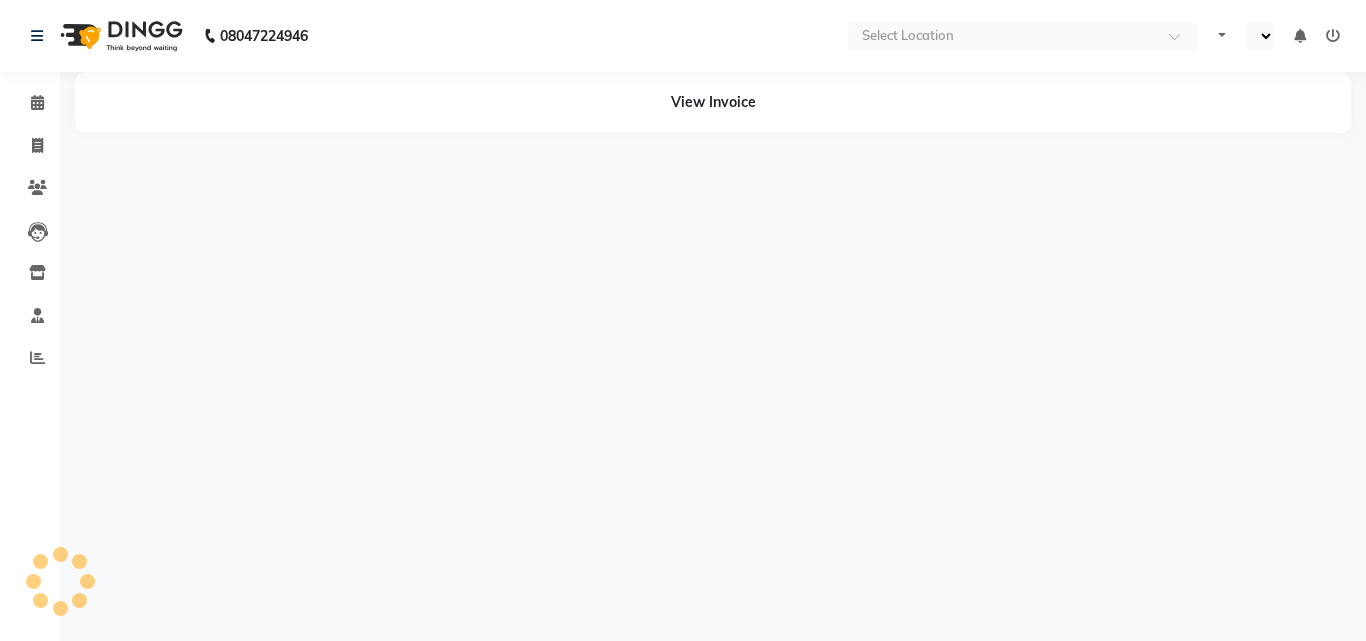 select on "en" 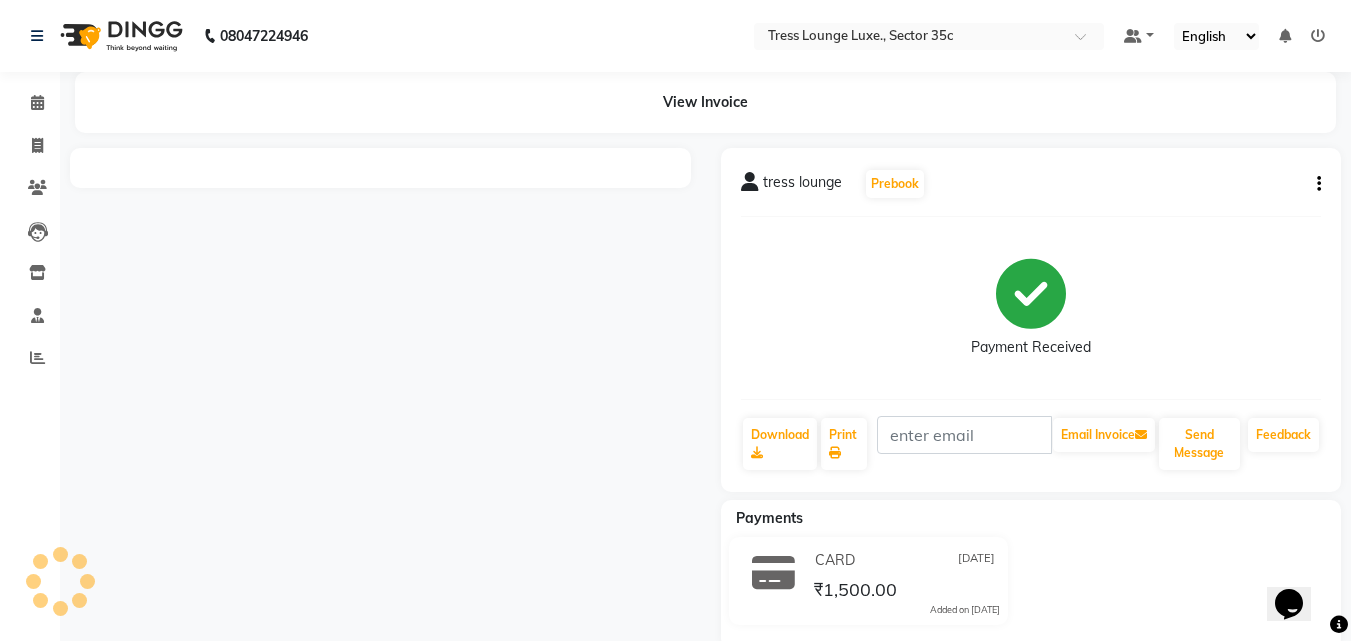 scroll, scrollTop: 0, scrollLeft: 0, axis: both 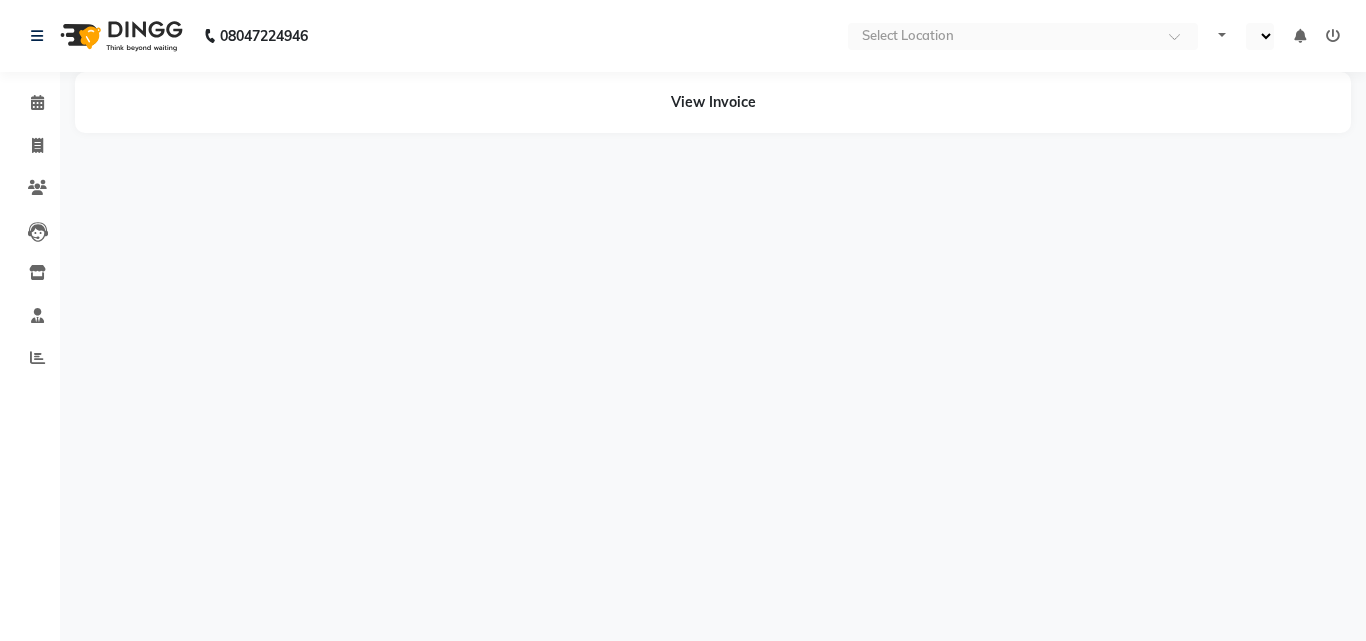 select on "en" 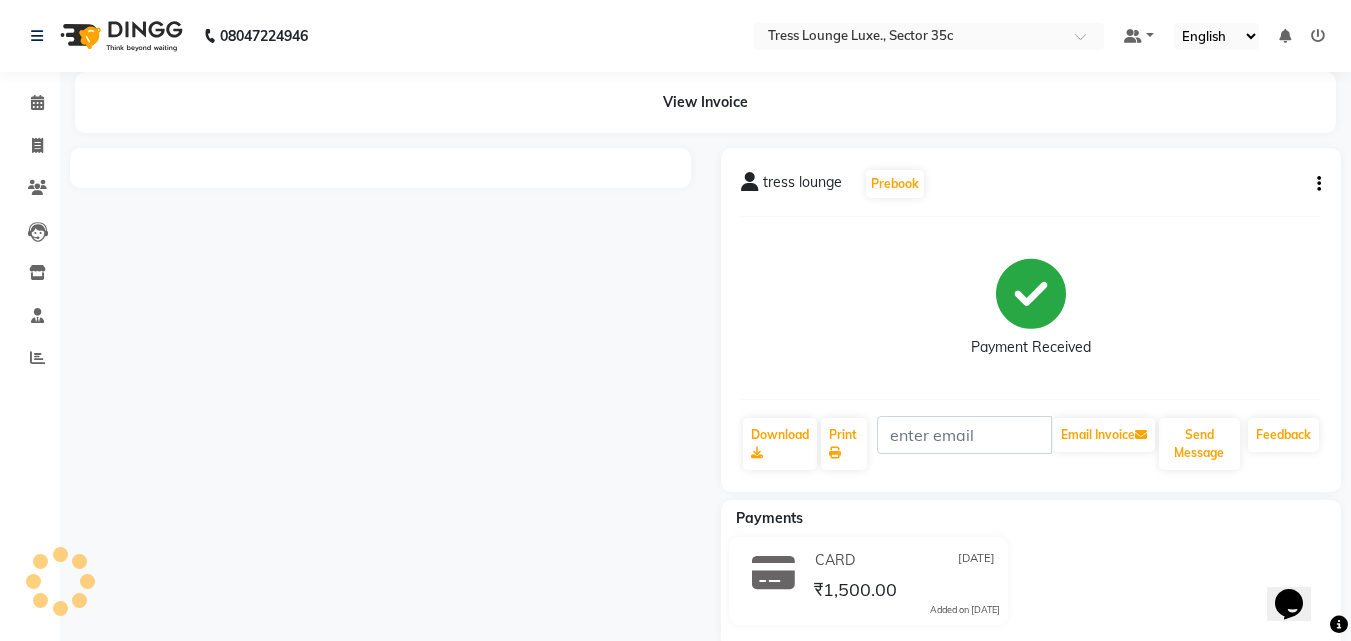 scroll, scrollTop: 0, scrollLeft: 0, axis: both 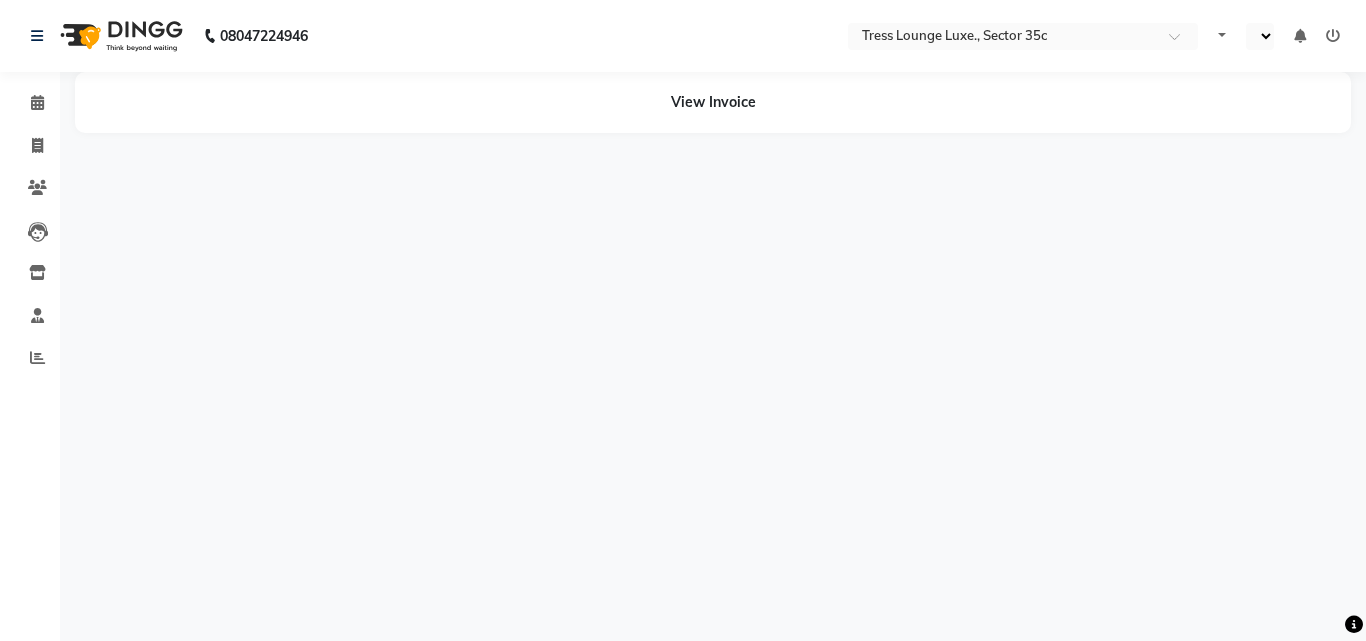 select on "en" 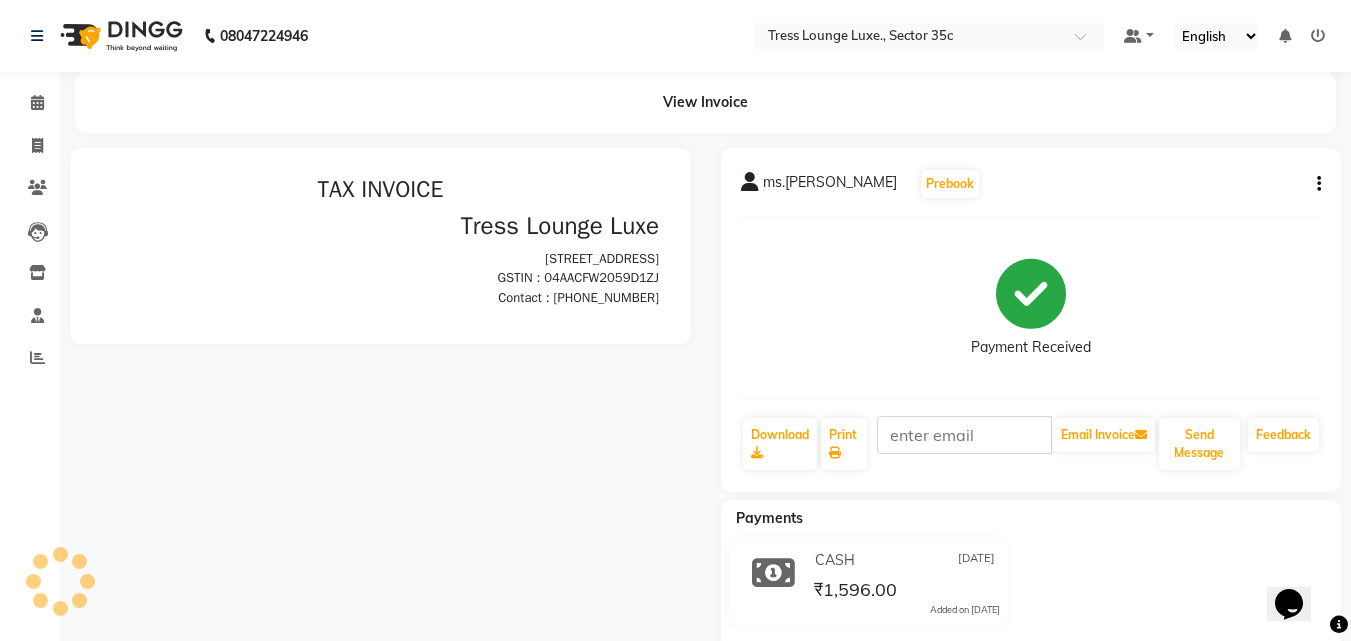 scroll, scrollTop: 0, scrollLeft: 0, axis: both 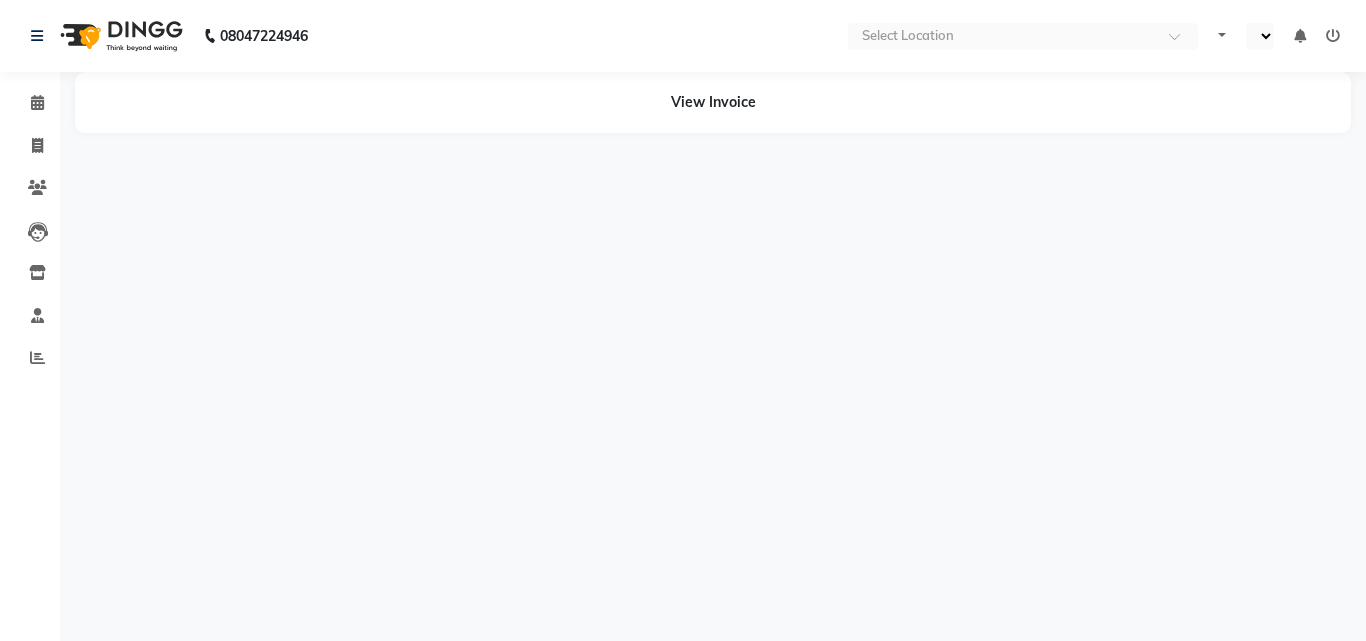 select on "en" 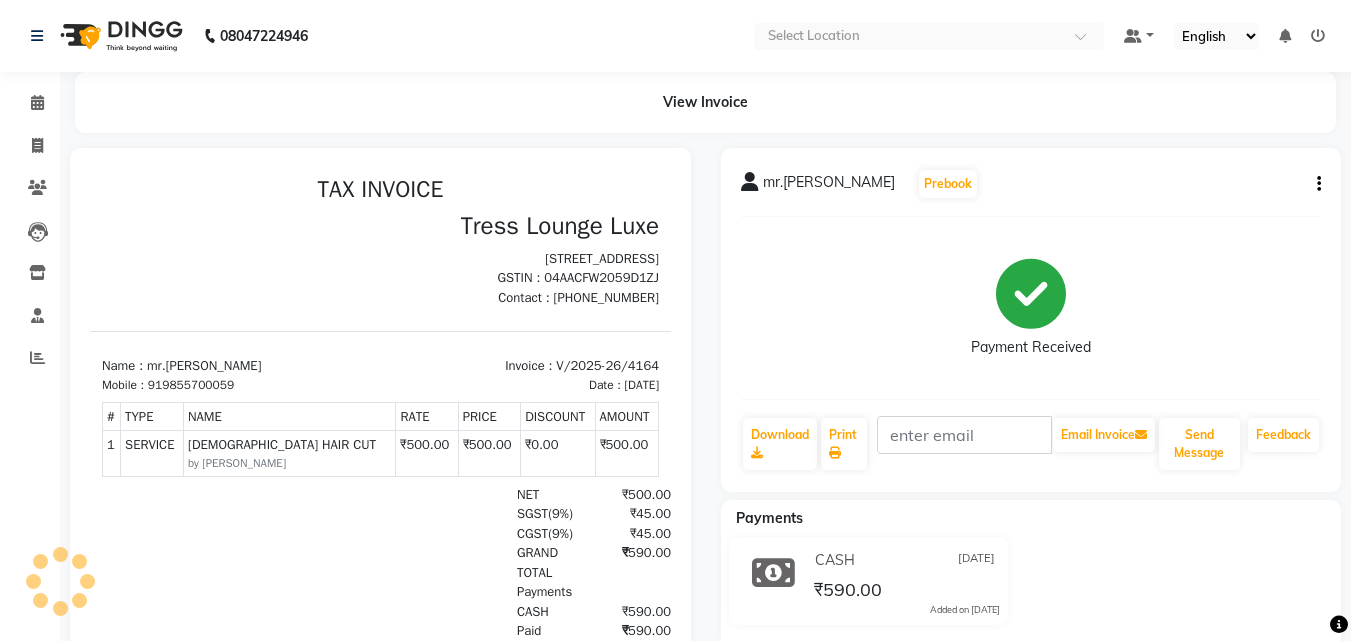 scroll, scrollTop: 0, scrollLeft: 0, axis: both 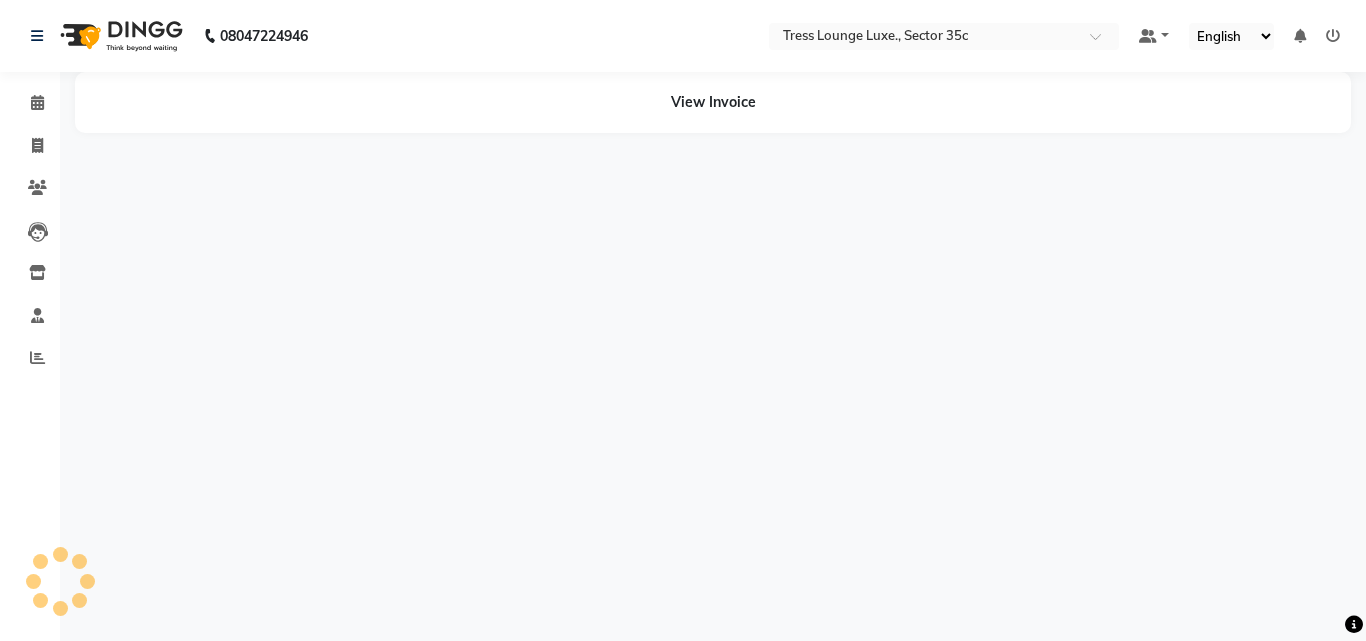 select on "en" 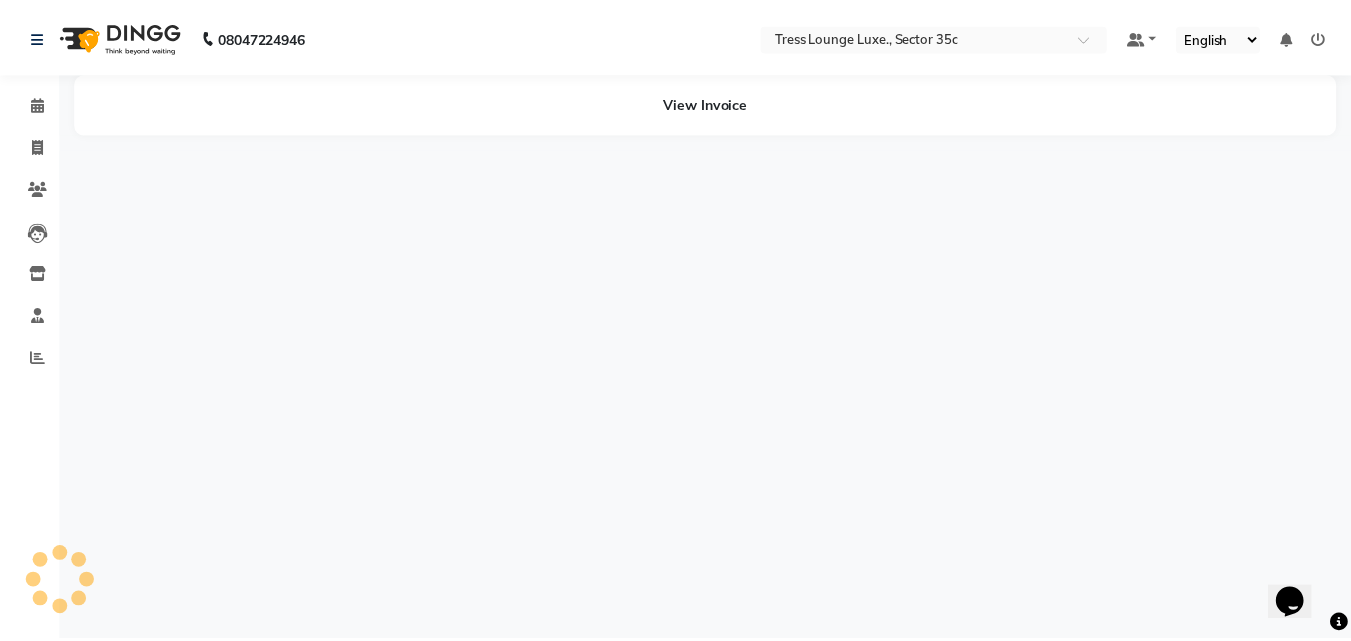 scroll, scrollTop: 0, scrollLeft: 0, axis: both 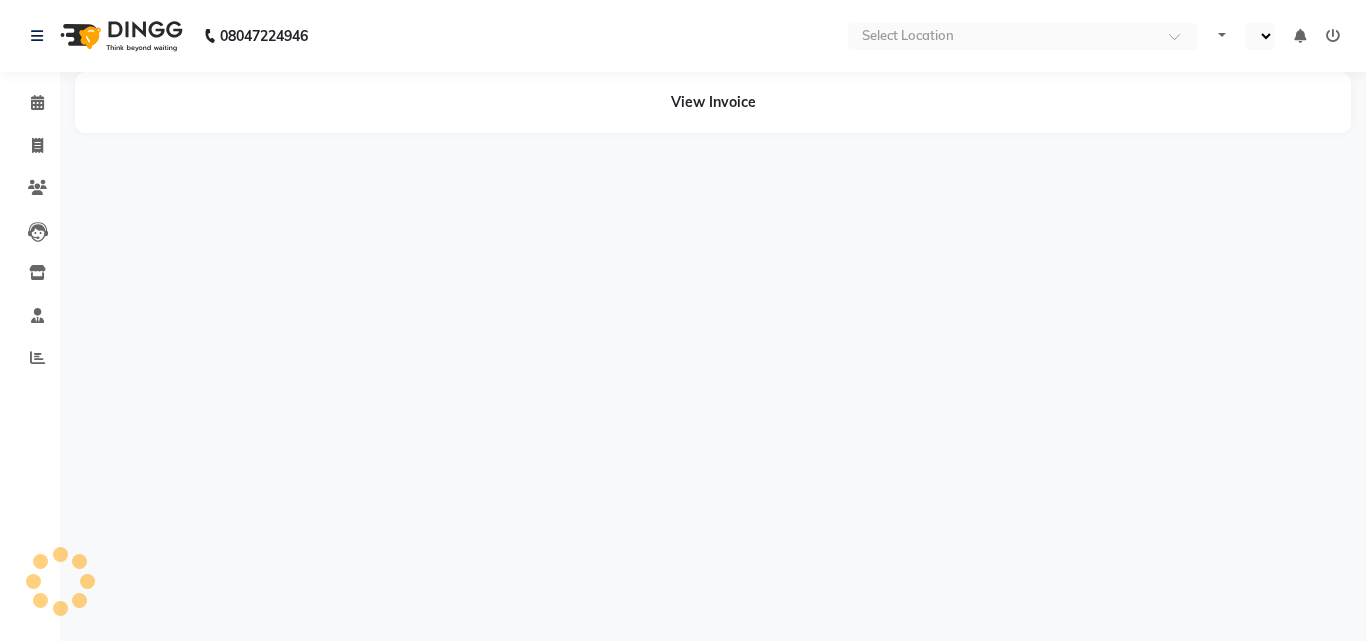 select on "en" 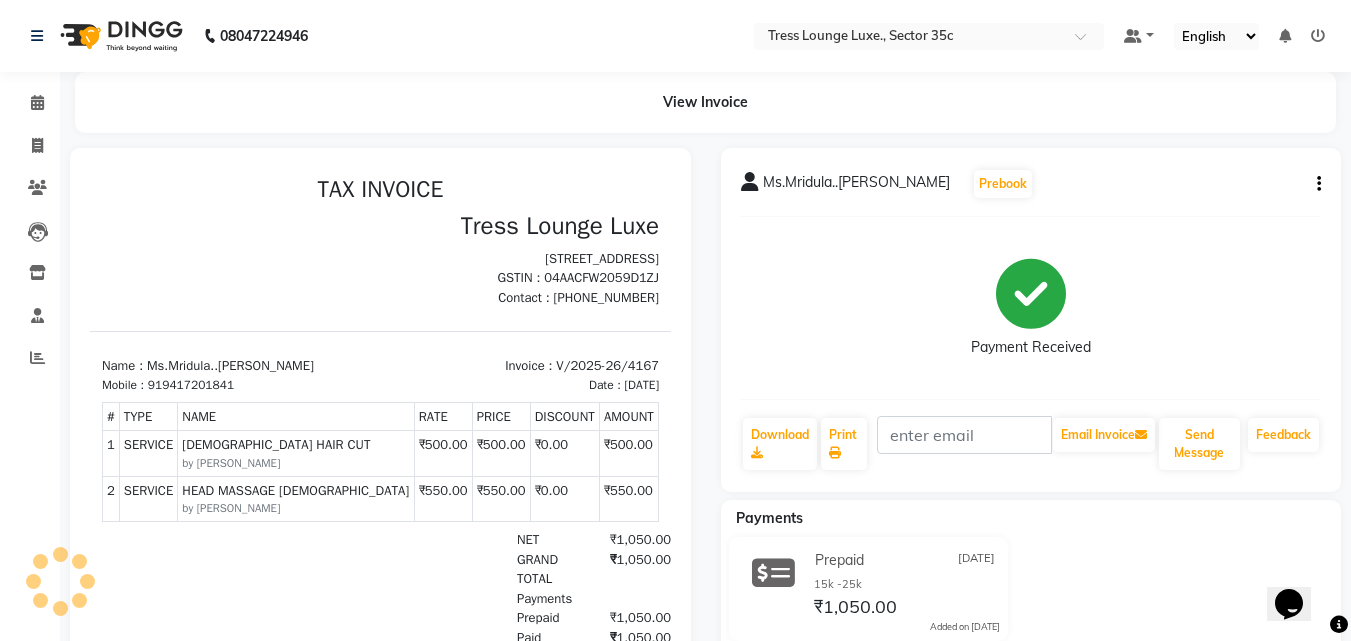 scroll, scrollTop: 0, scrollLeft: 0, axis: both 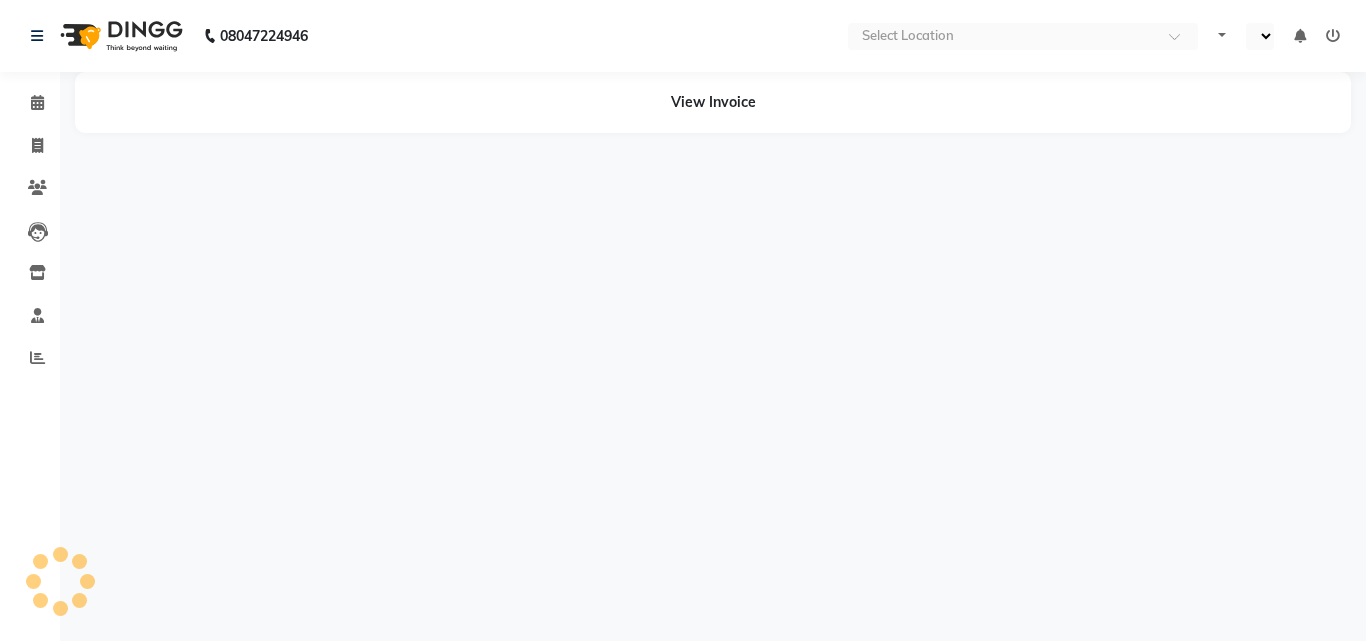 select on "en" 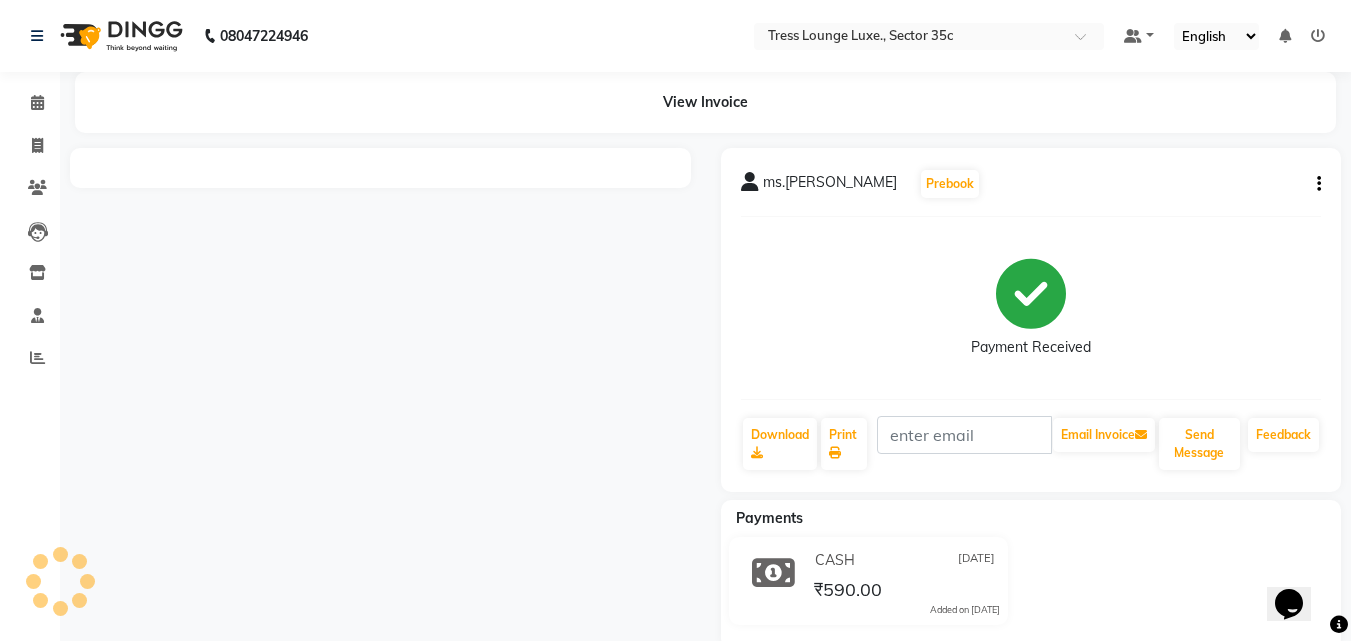 scroll, scrollTop: 0, scrollLeft: 0, axis: both 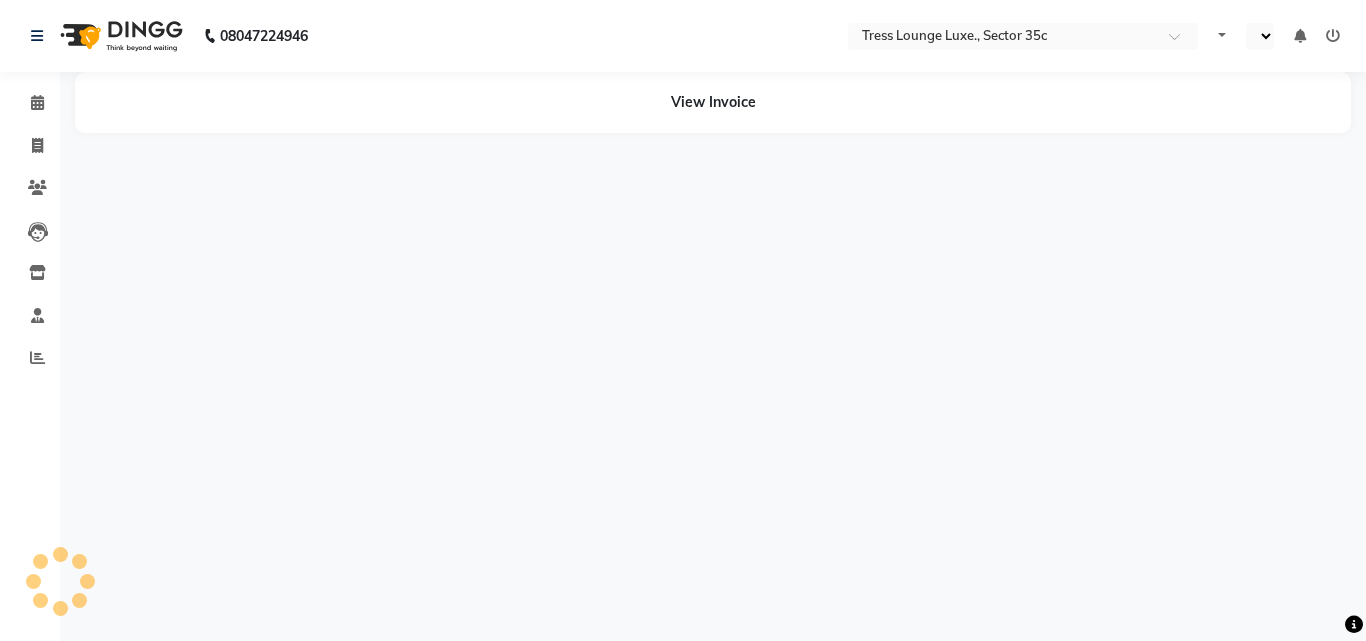 select on "en" 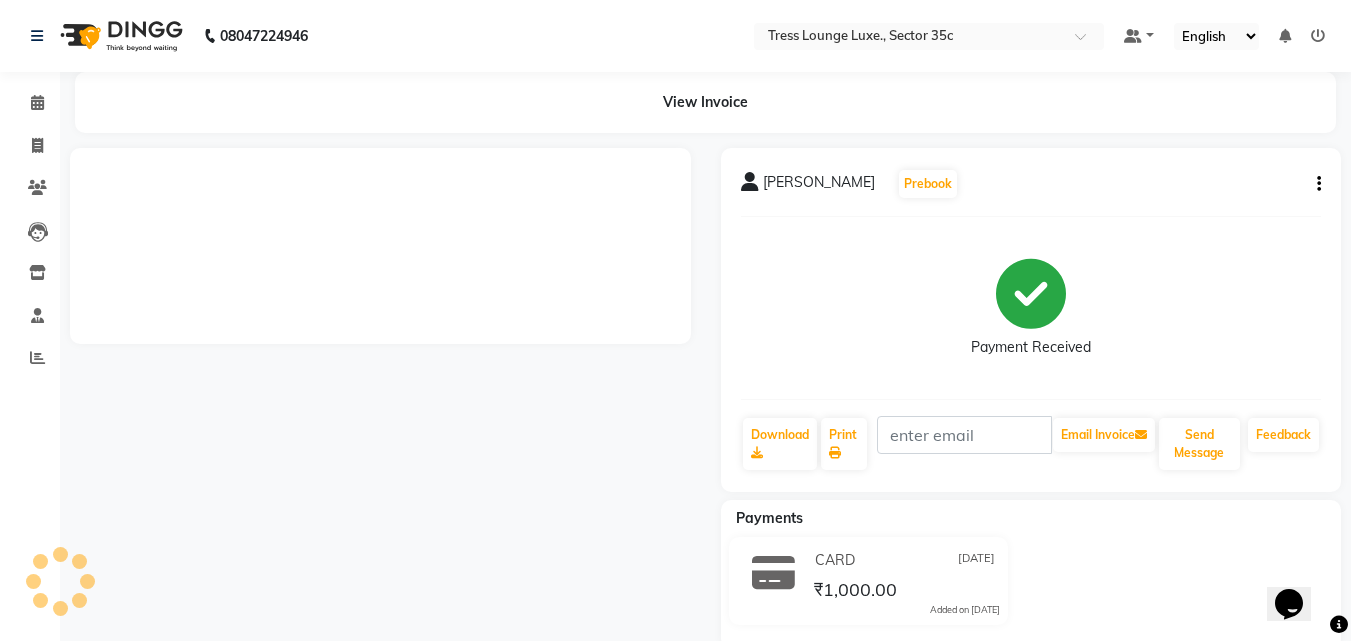 scroll, scrollTop: 0, scrollLeft: 0, axis: both 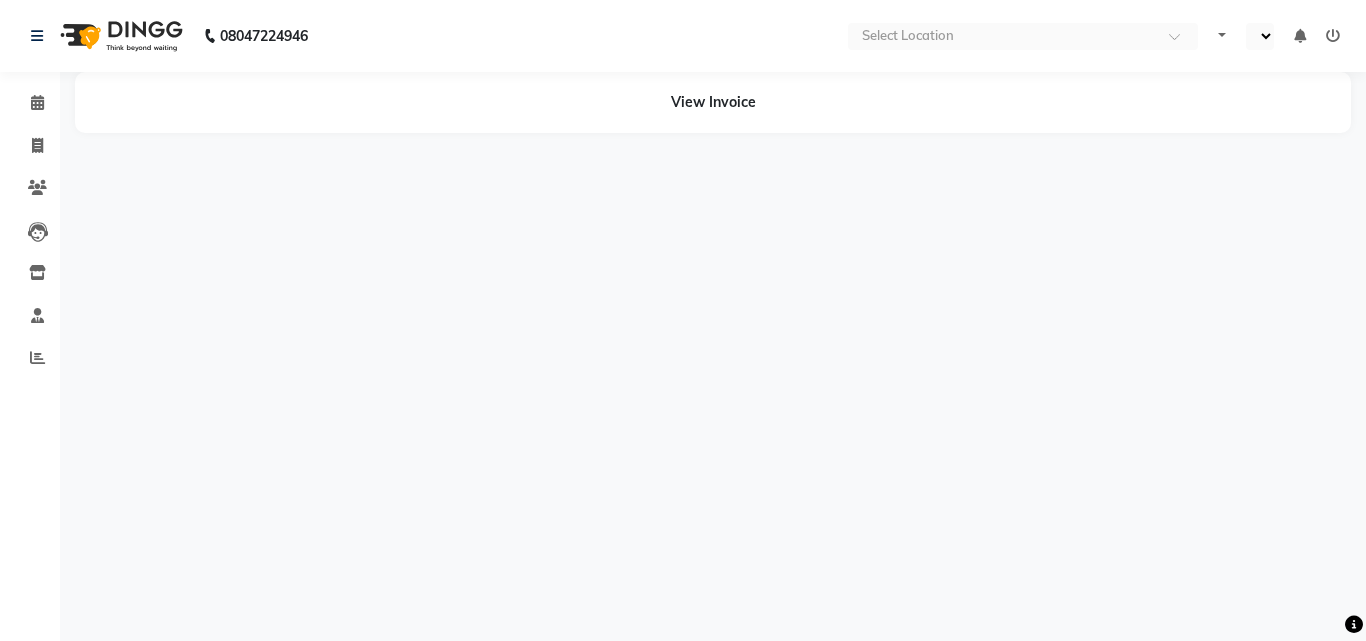 select on "en" 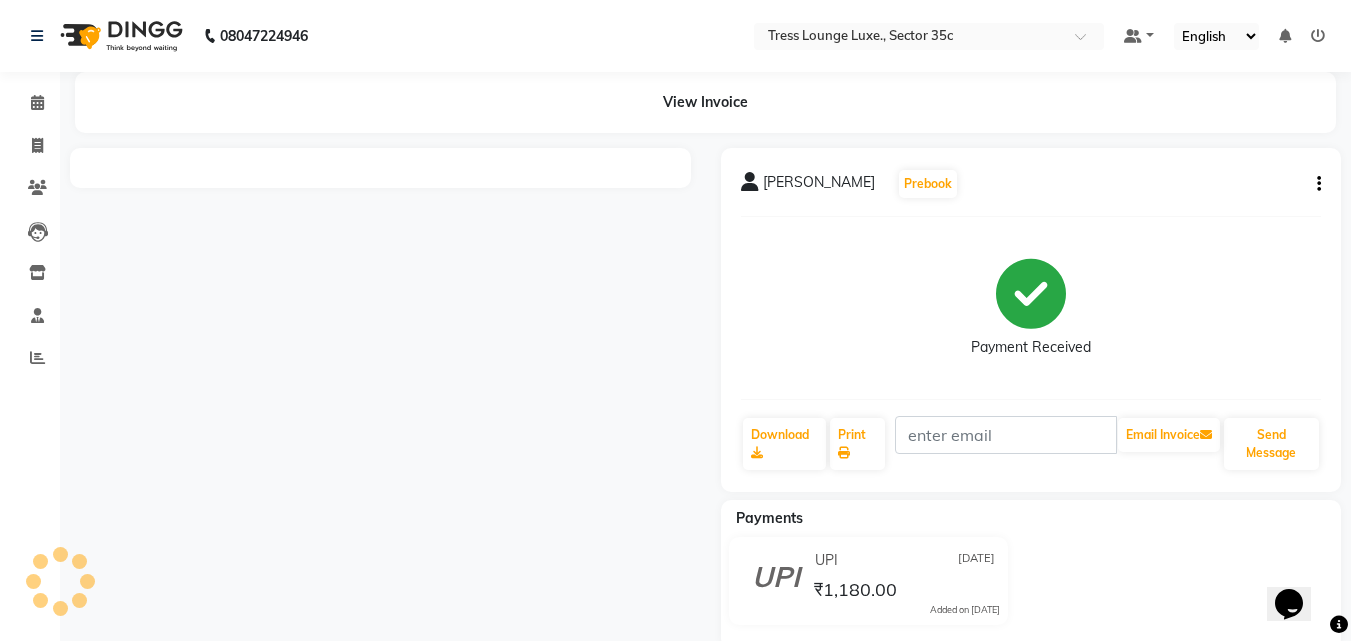 scroll, scrollTop: 0, scrollLeft: 0, axis: both 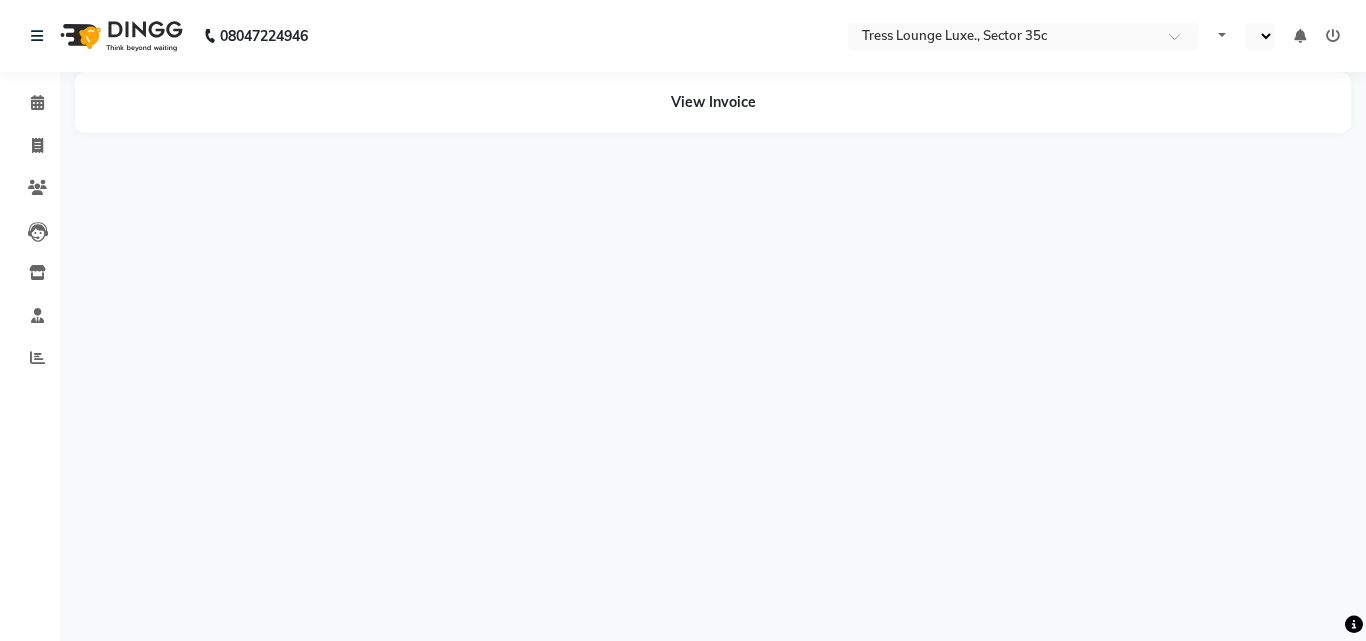 select on "en" 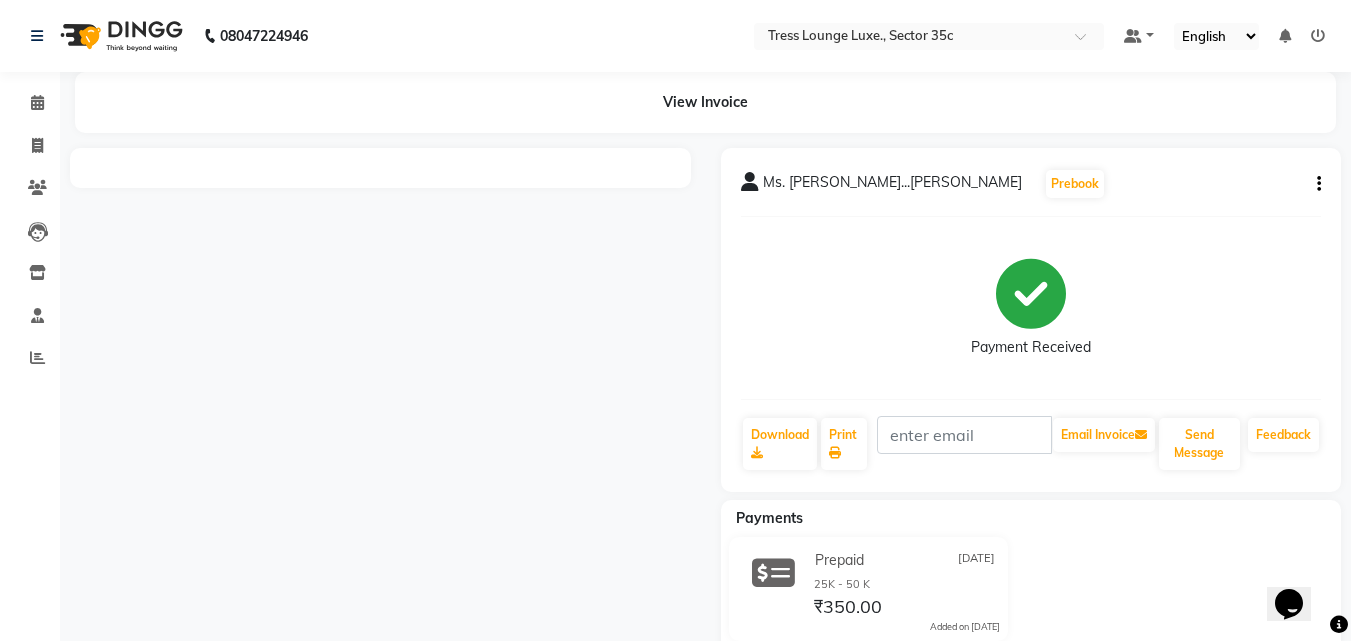 scroll, scrollTop: 0, scrollLeft: 0, axis: both 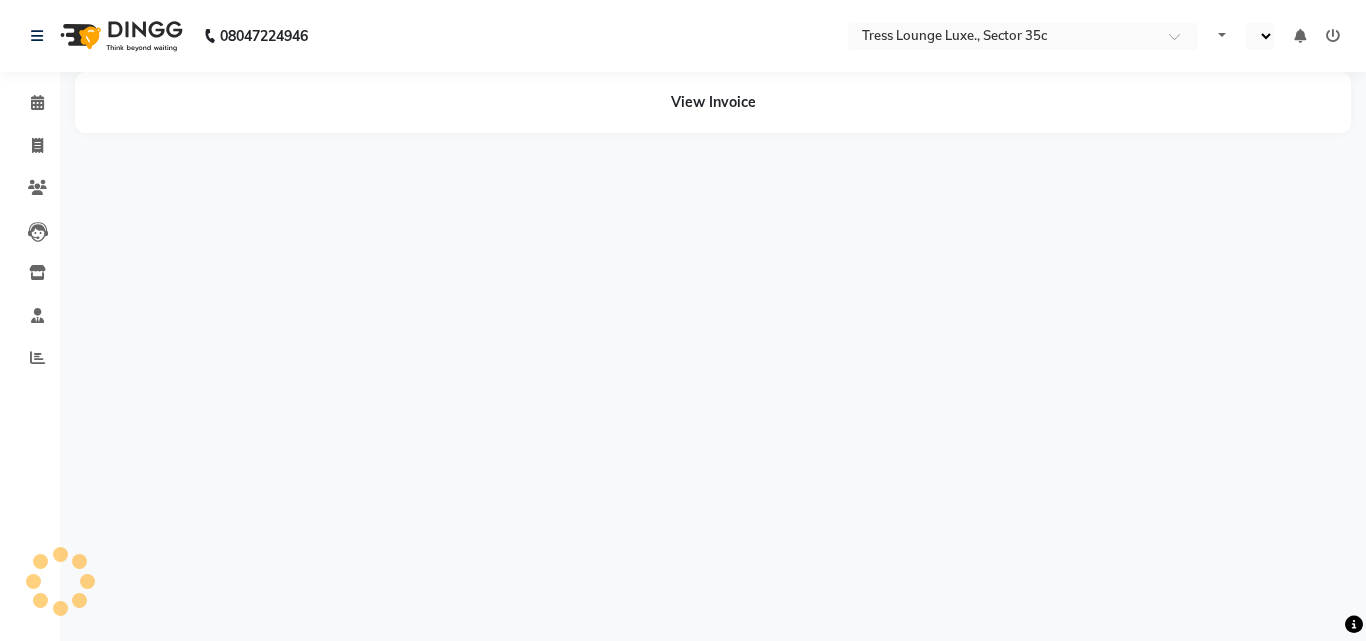 select on "en" 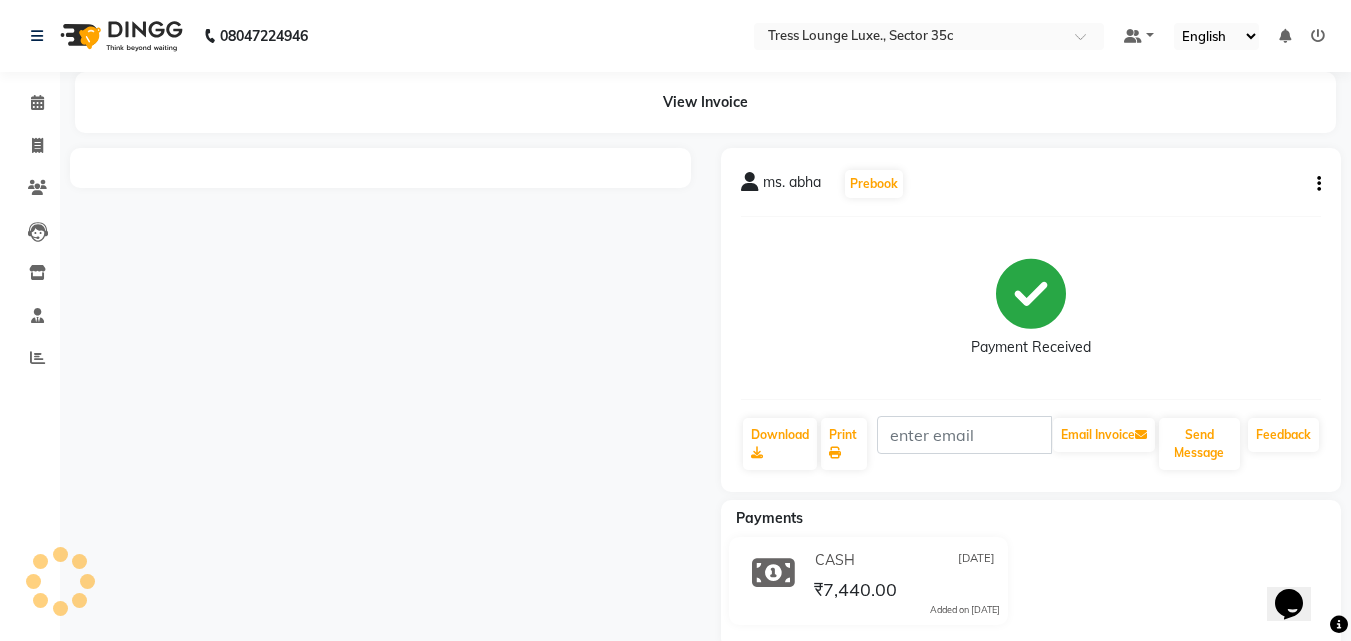 scroll, scrollTop: 0, scrollLeft: 0, axis: both 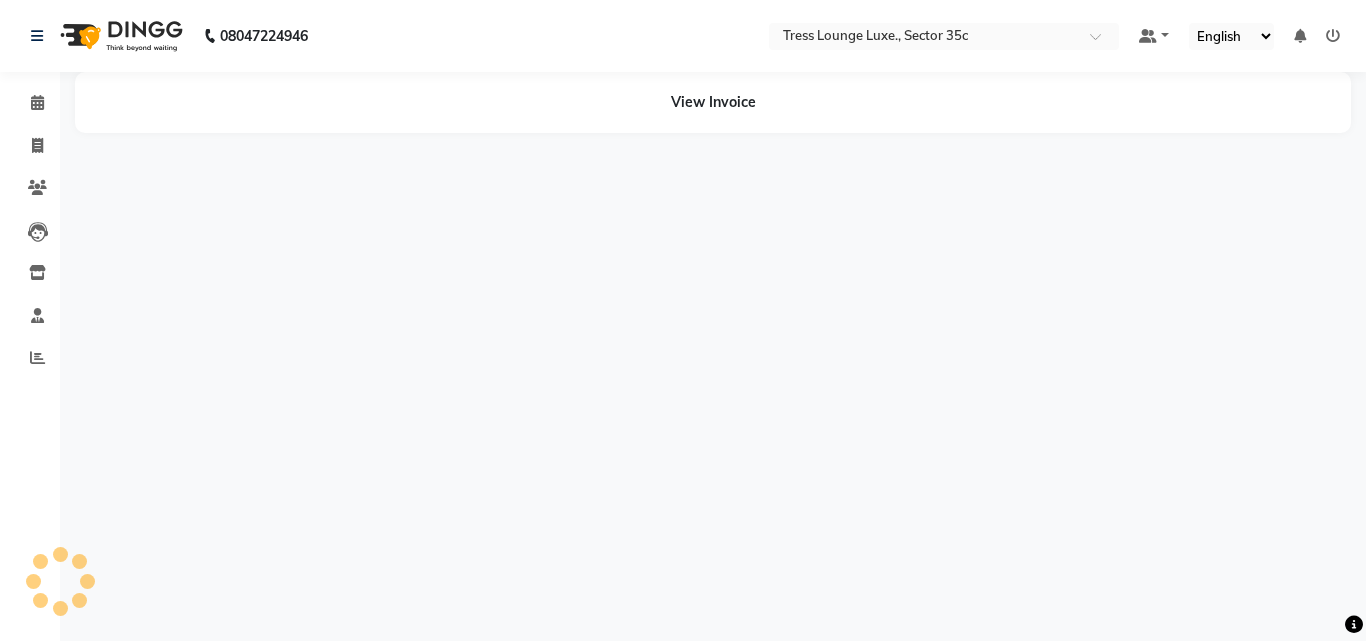 select on "en" 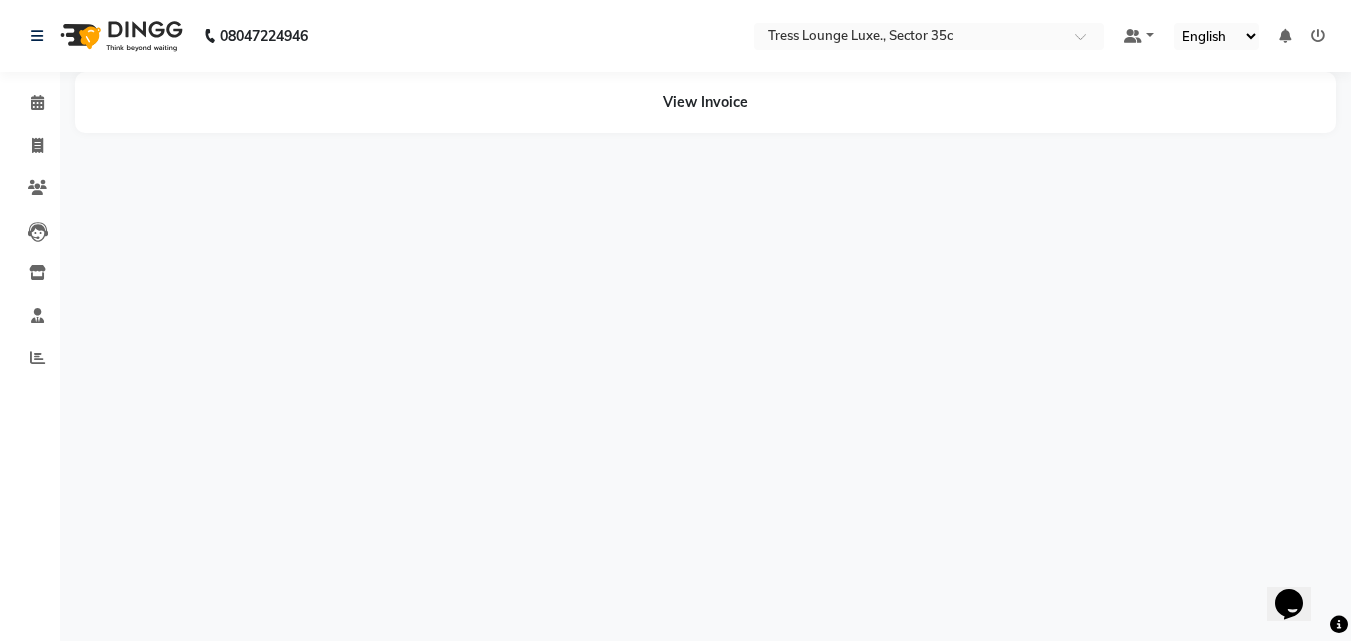 scroll, scrollTop: 0, scrollLeft: 0, axis: both 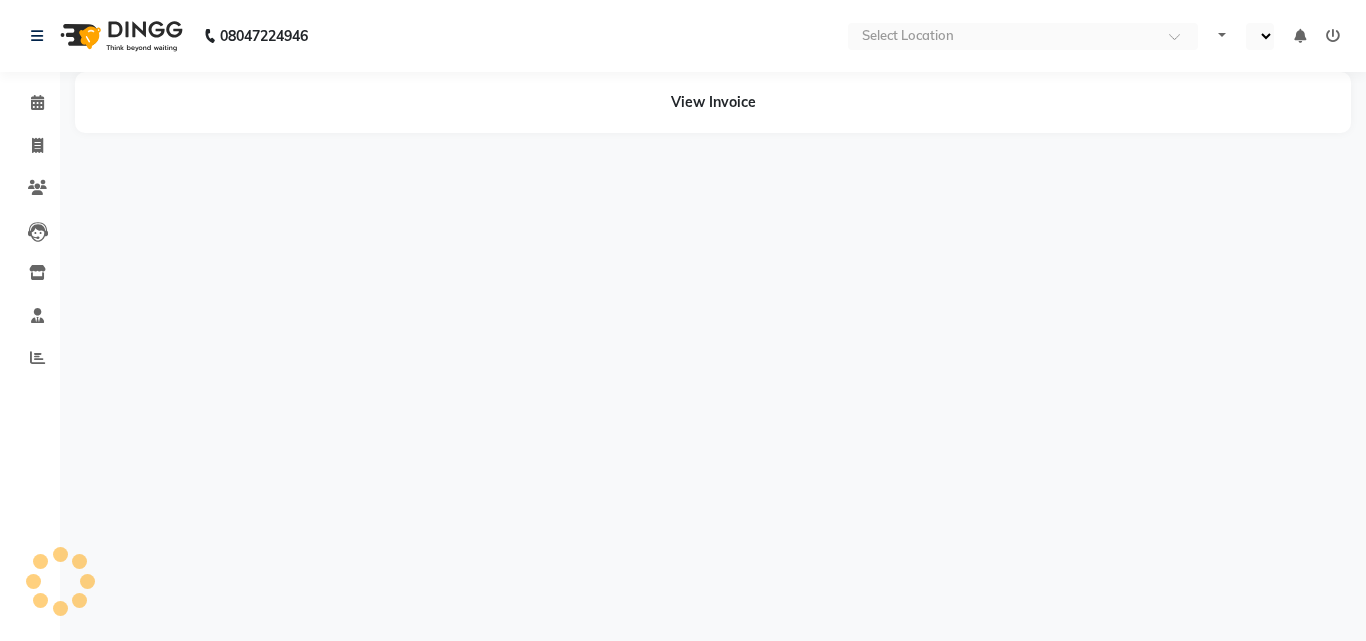 select on "en" 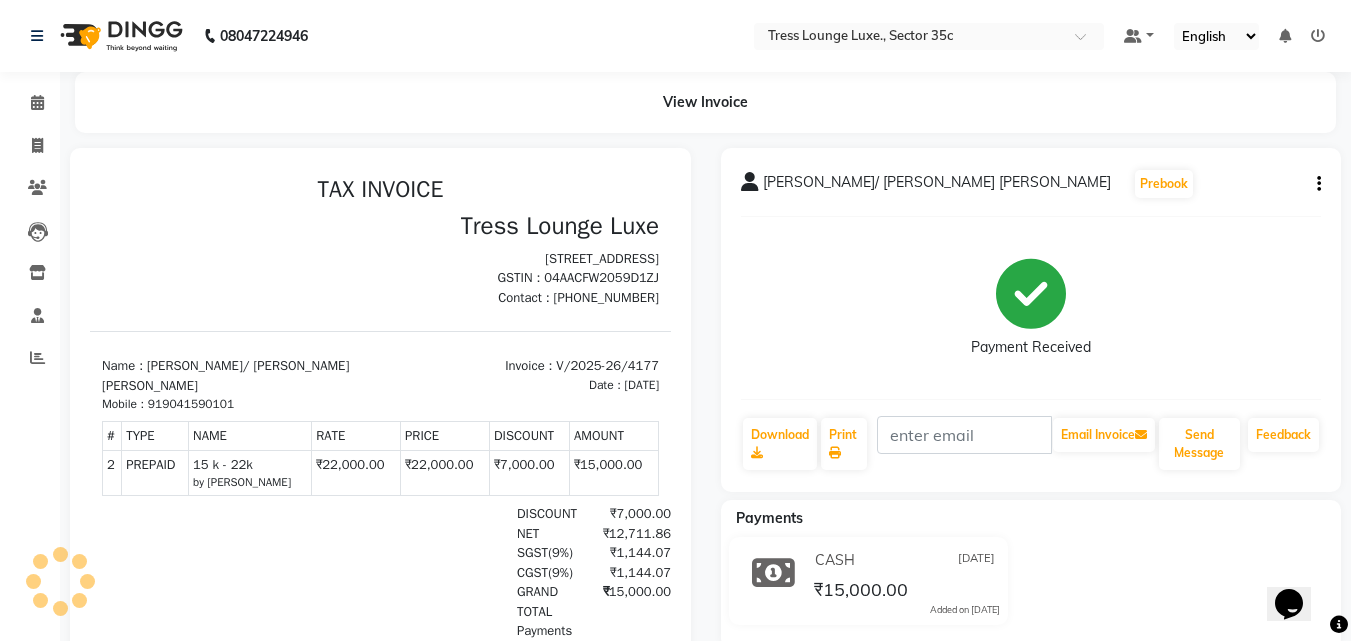 scroll, scrollTop: 0, scrollLeft: 0, axis: both 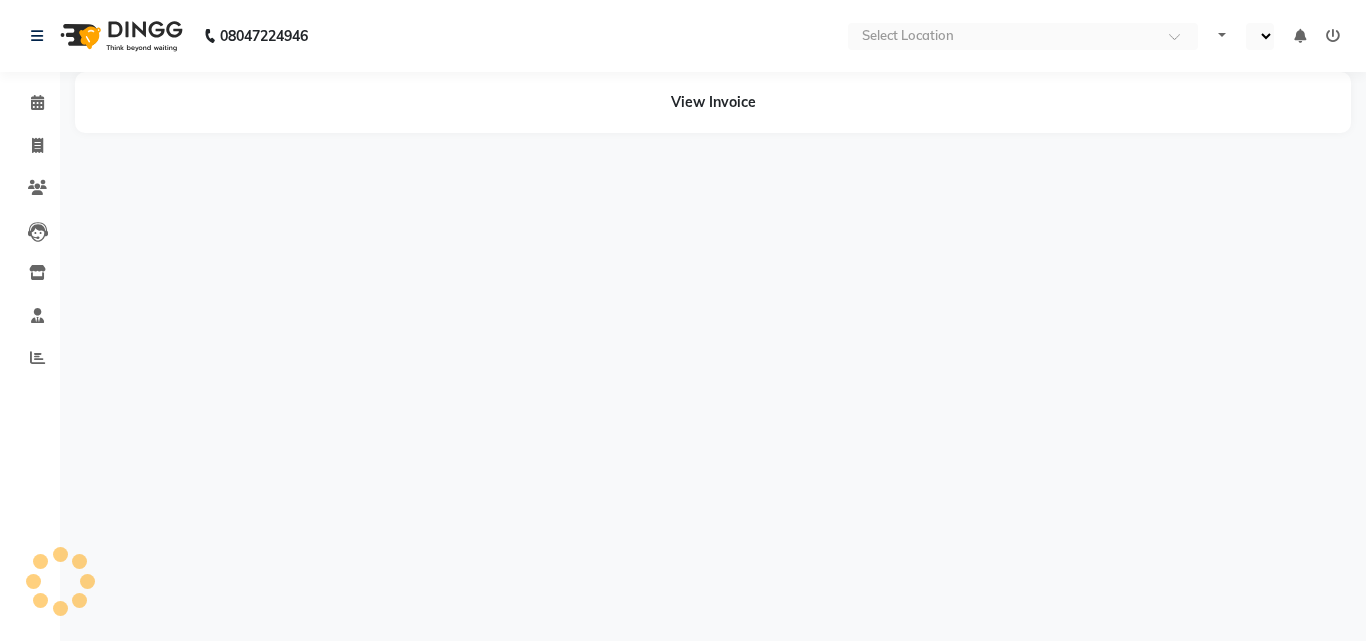 select on "en" 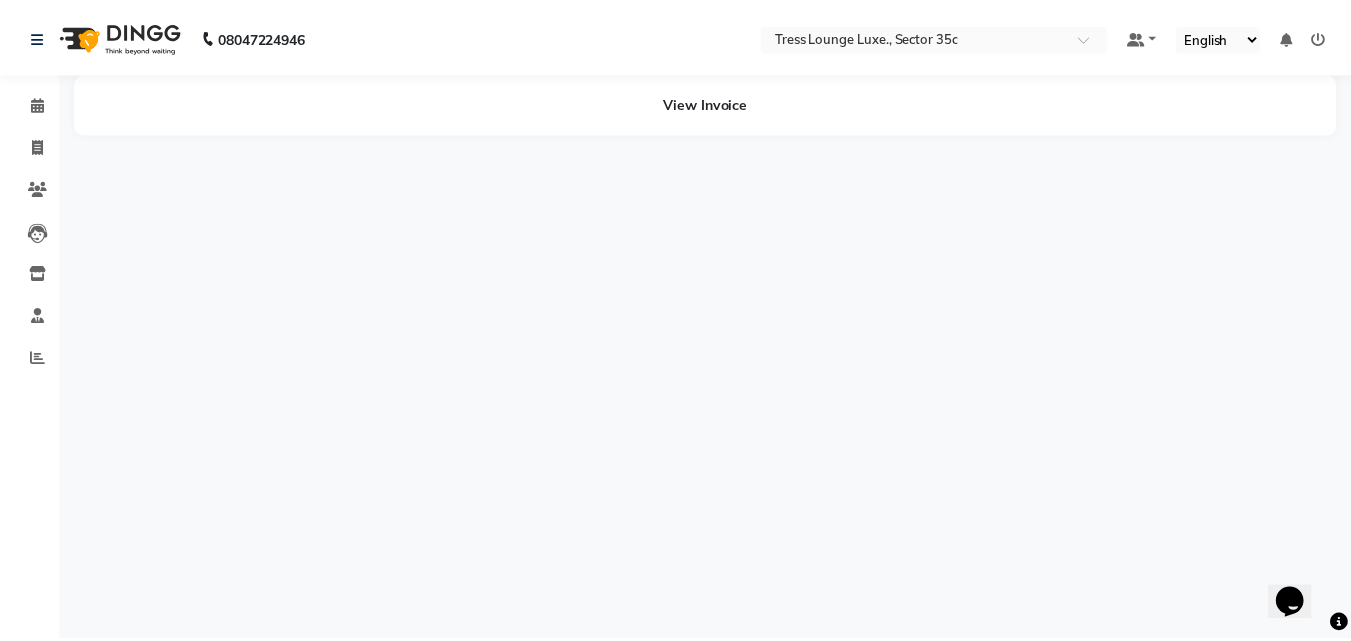 scroll, scrollTop: 0, scrollLeft: 0, axis: both 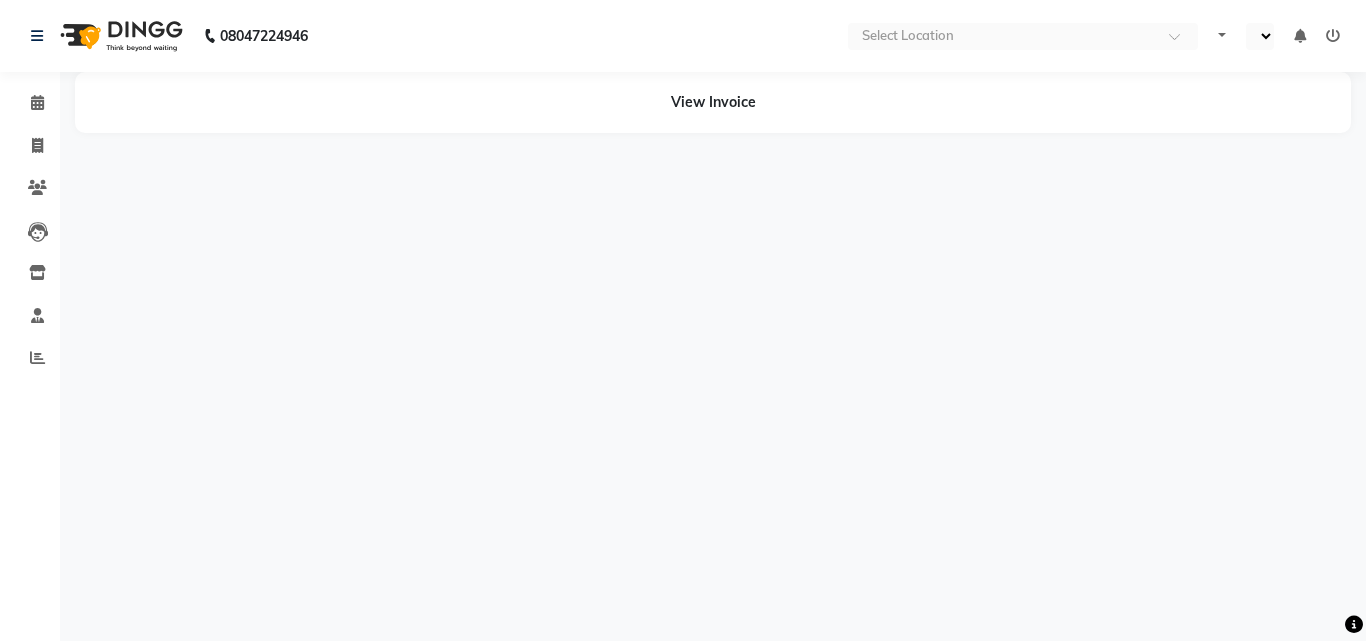 select on "en" 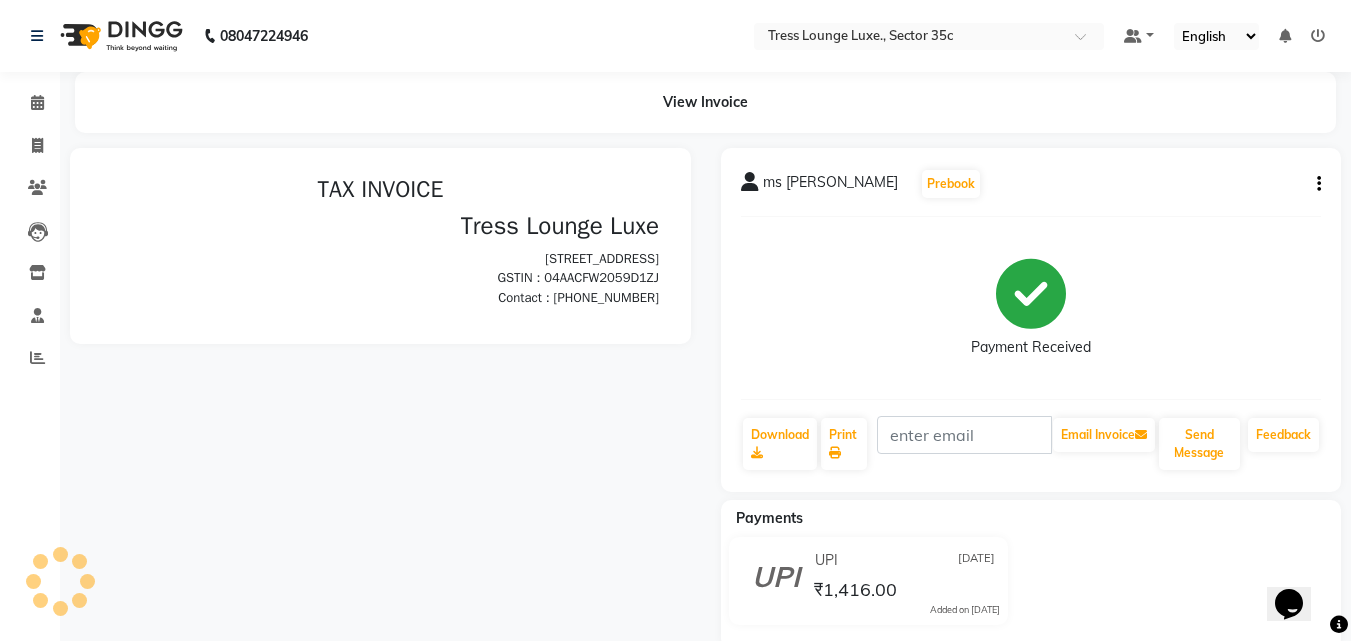 scroll, scrollTop: 0, scrollLeft: 0, axis: both 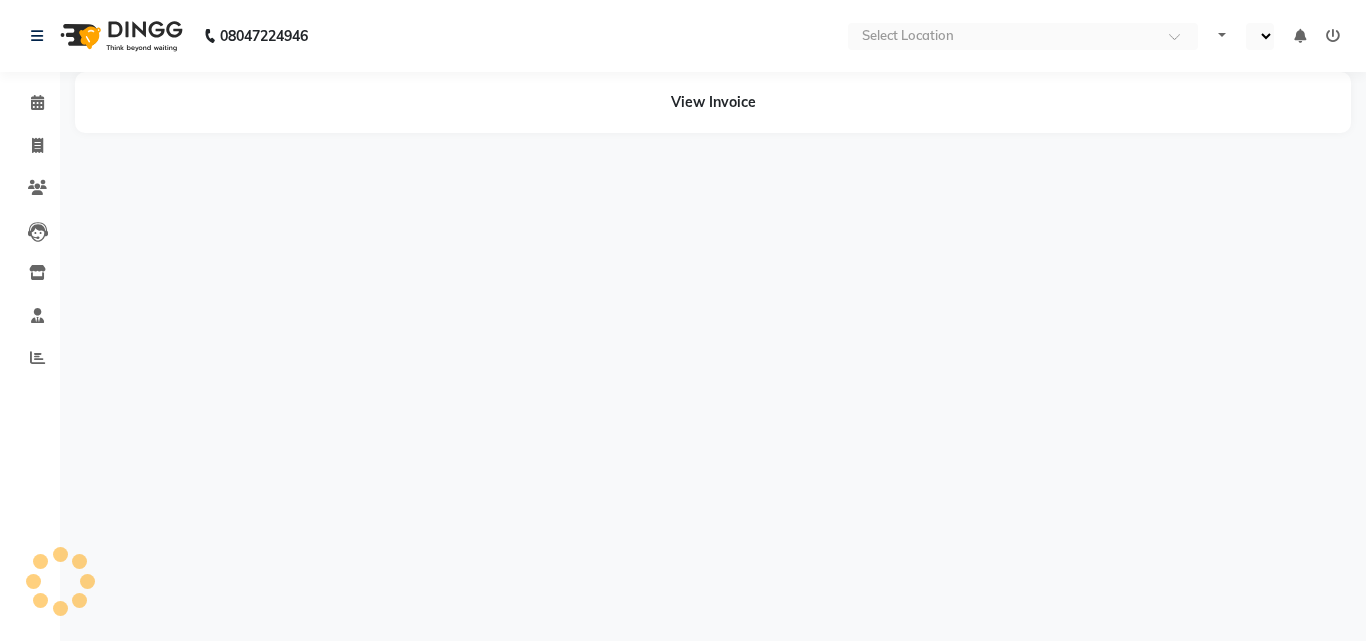 select on "en" 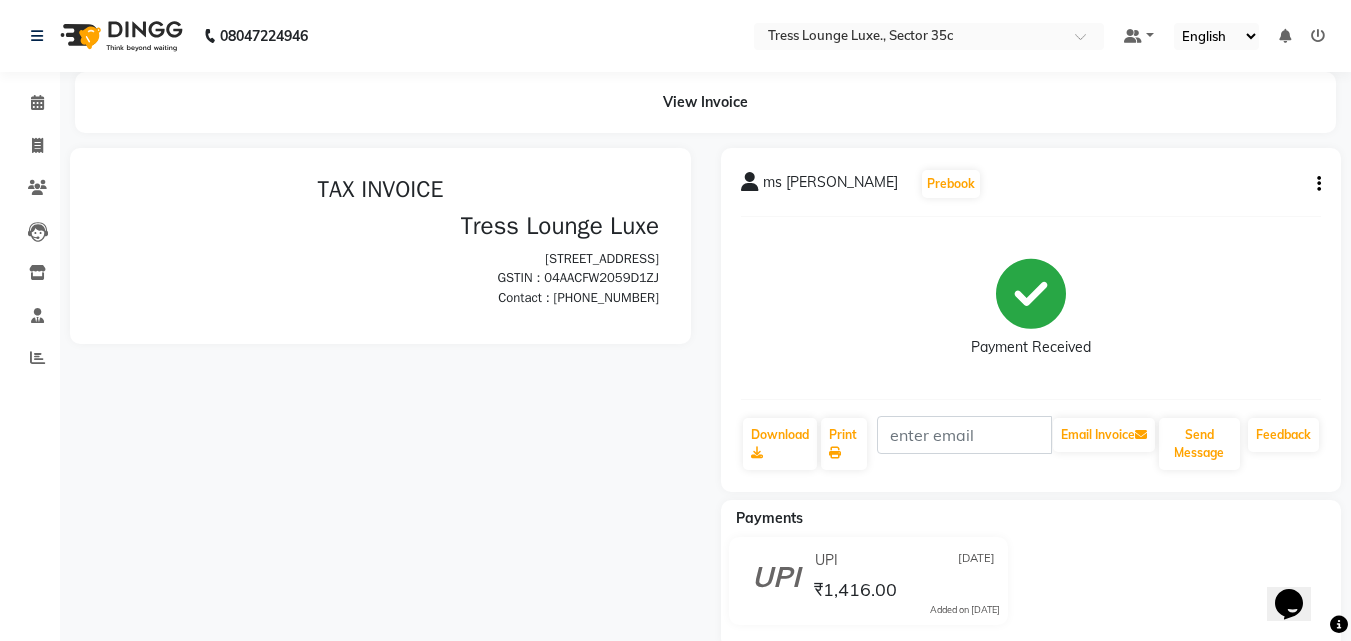 scroll, scrollTop: 0, scrollLeft: 0, axis: both 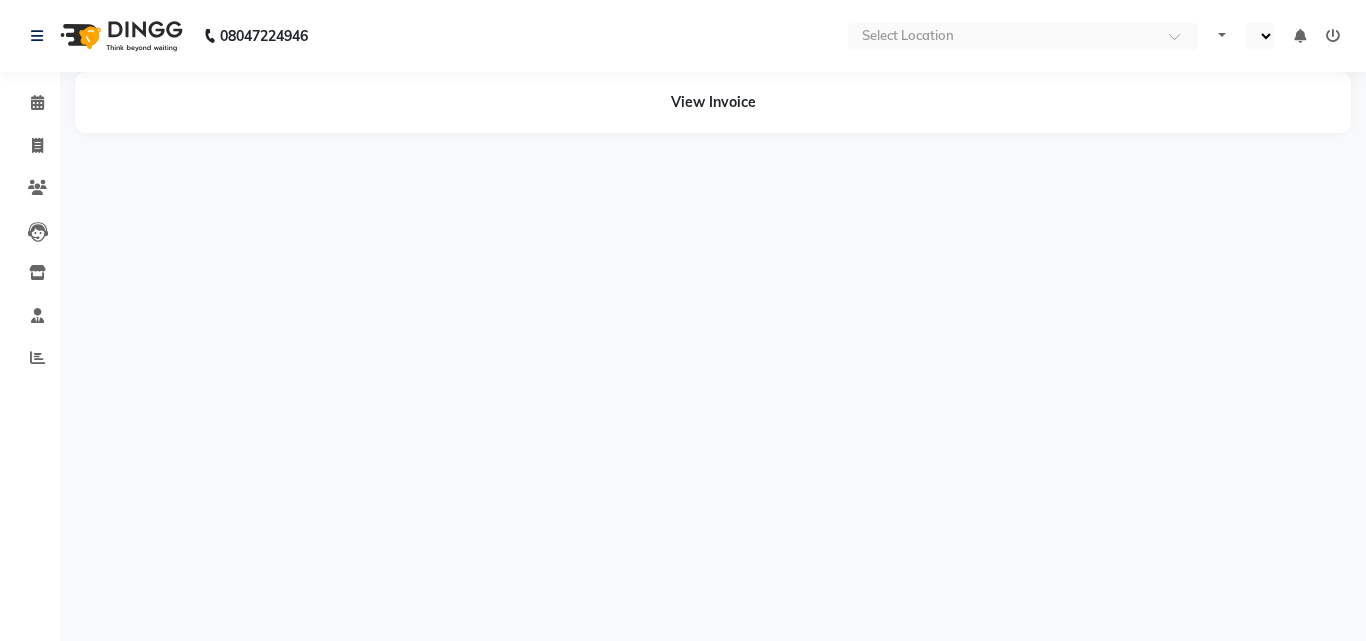 select on "en" 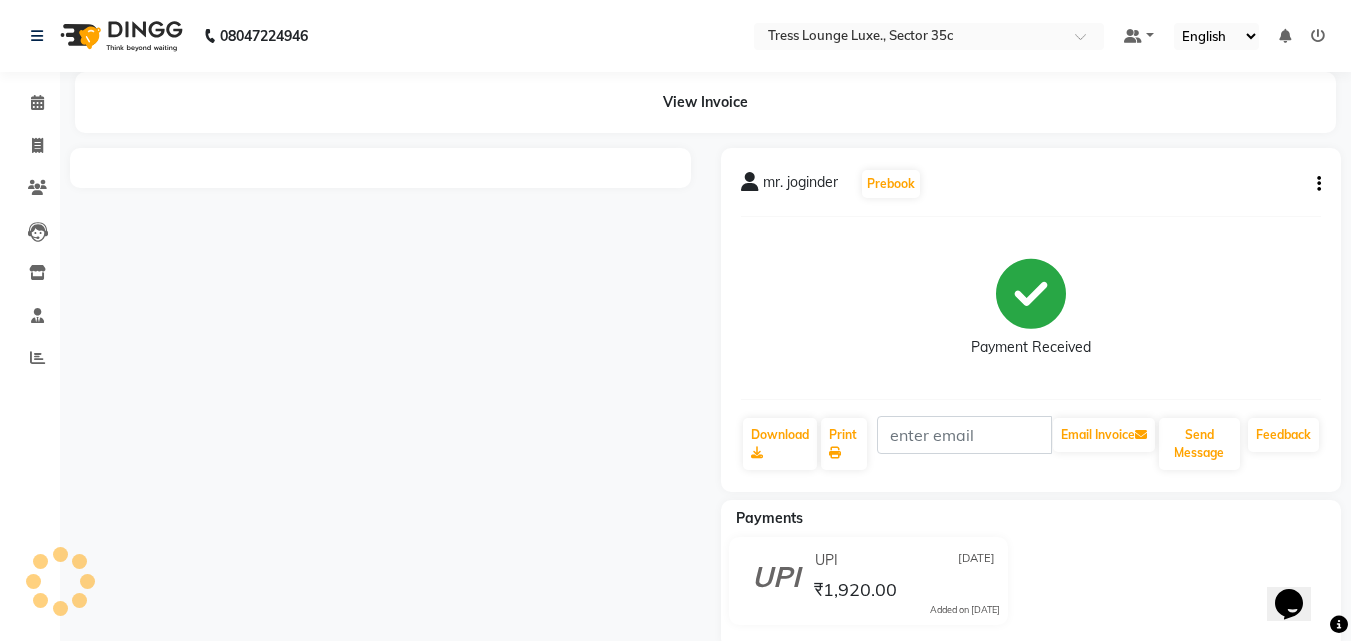 scroll, scrollTop: 0, scrollLeft: 0, axis: both 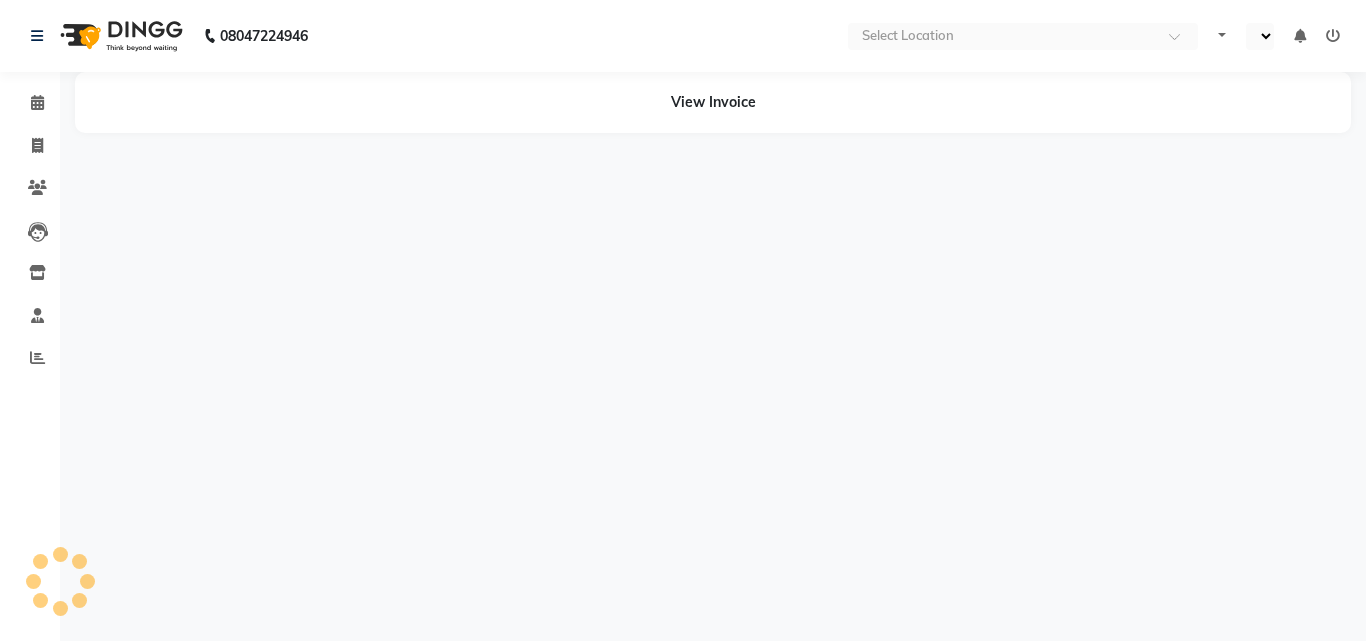 select on "en" 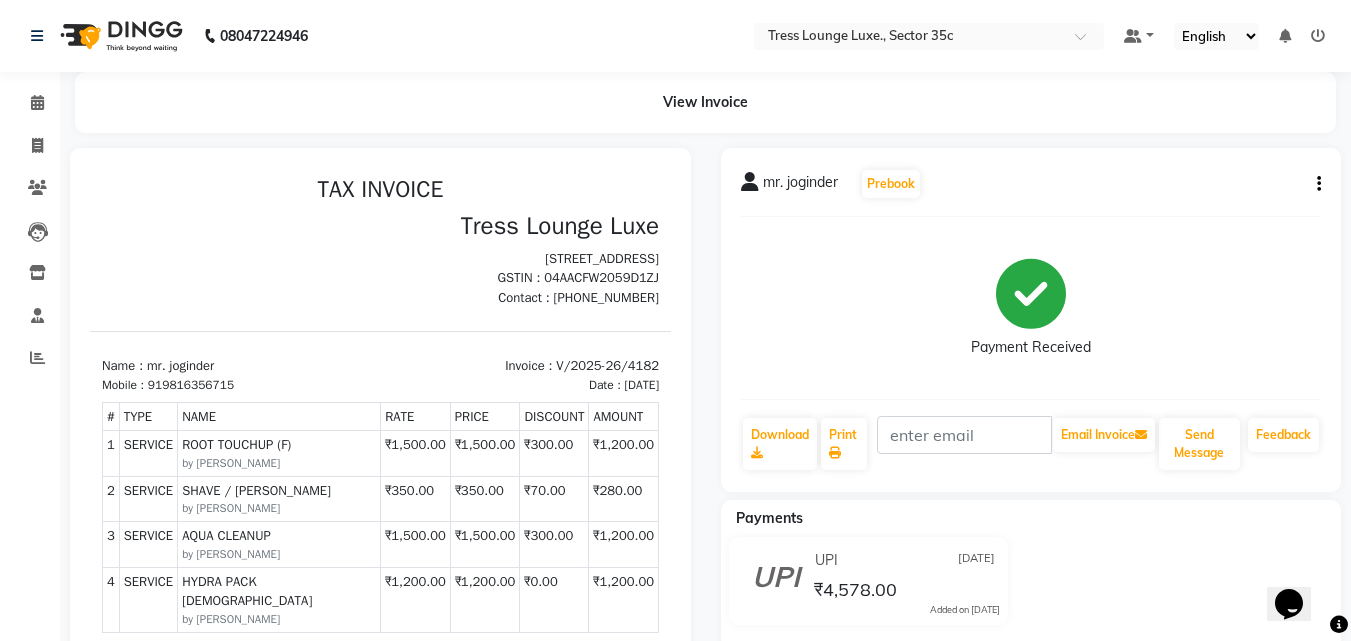 scroll, scrollTop: 0, scrollLeft: 0, axis: both 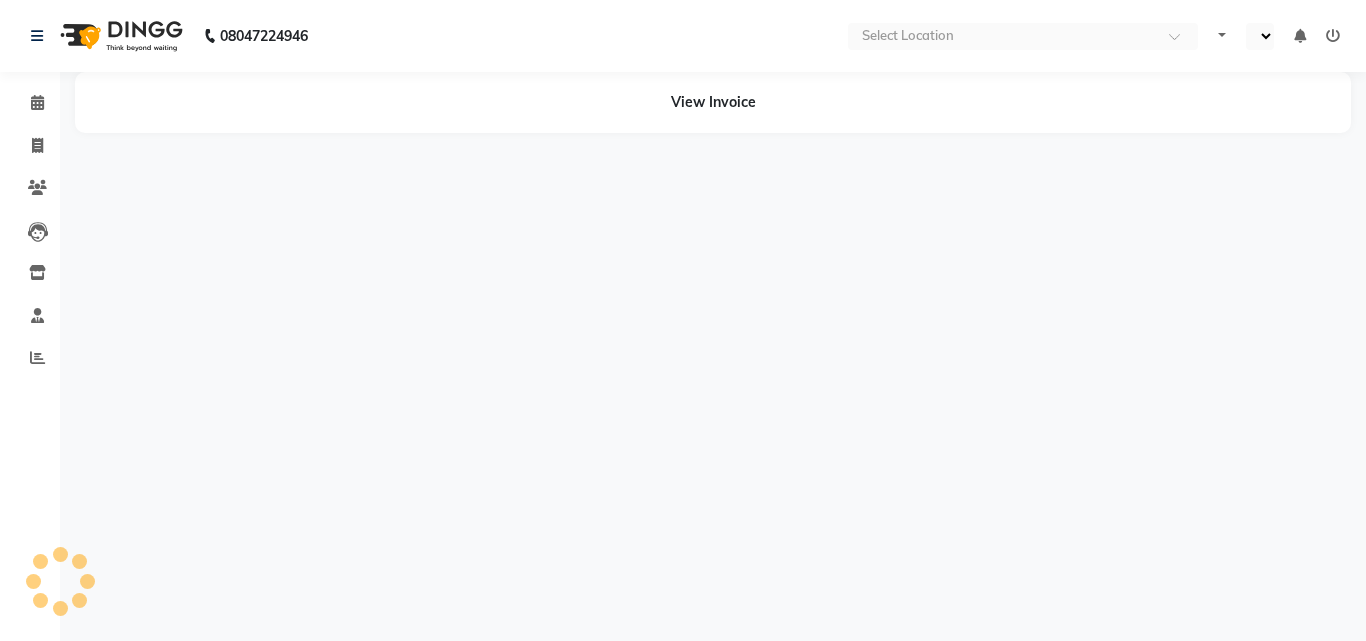 select on "en" 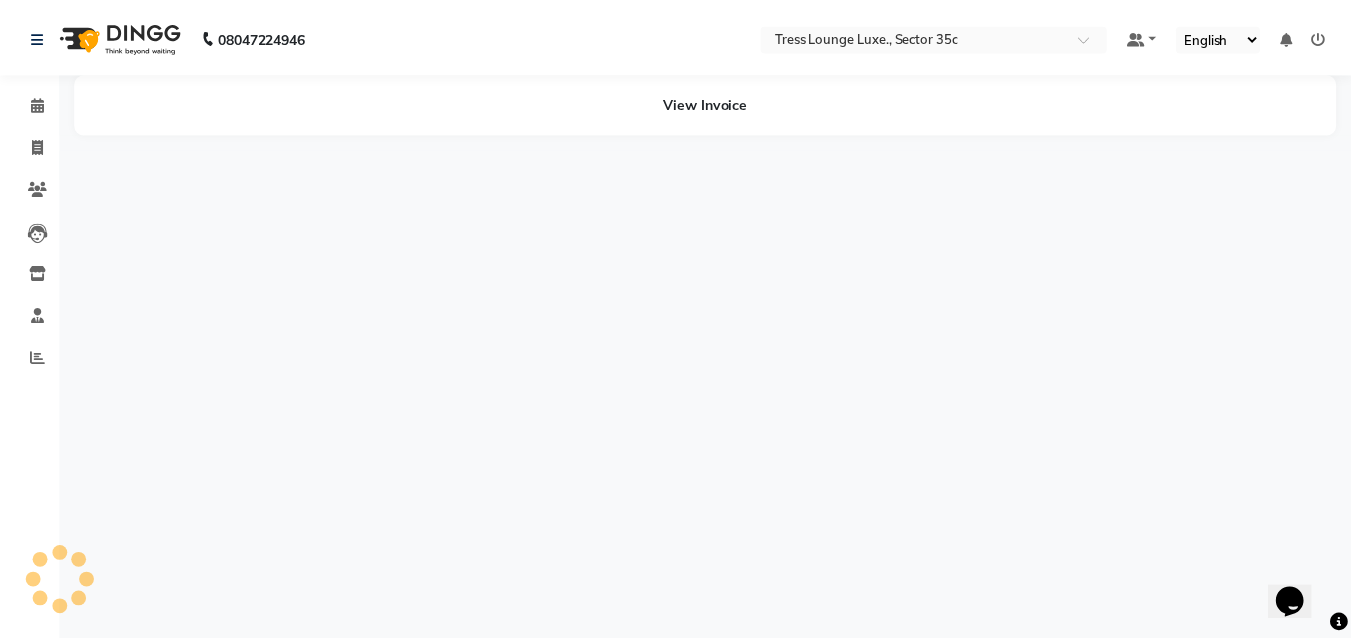 scroll, scrollTop: 0, scrollLeft: 0, axis: both 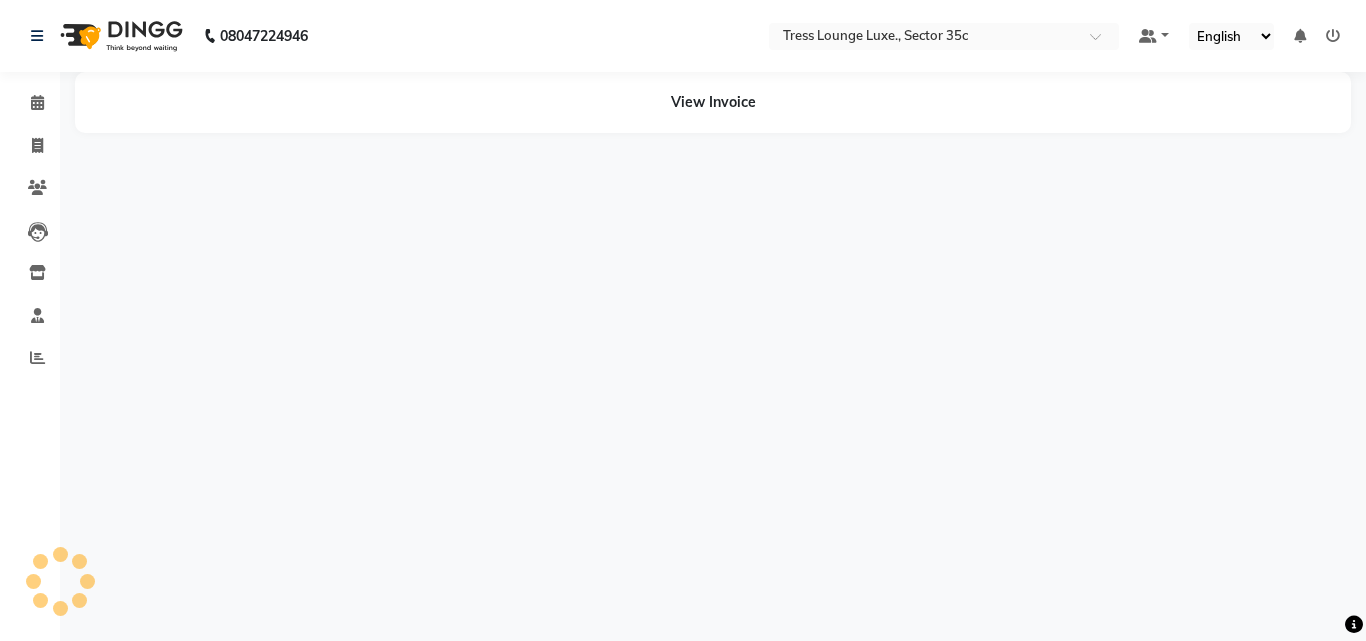 select on "en" 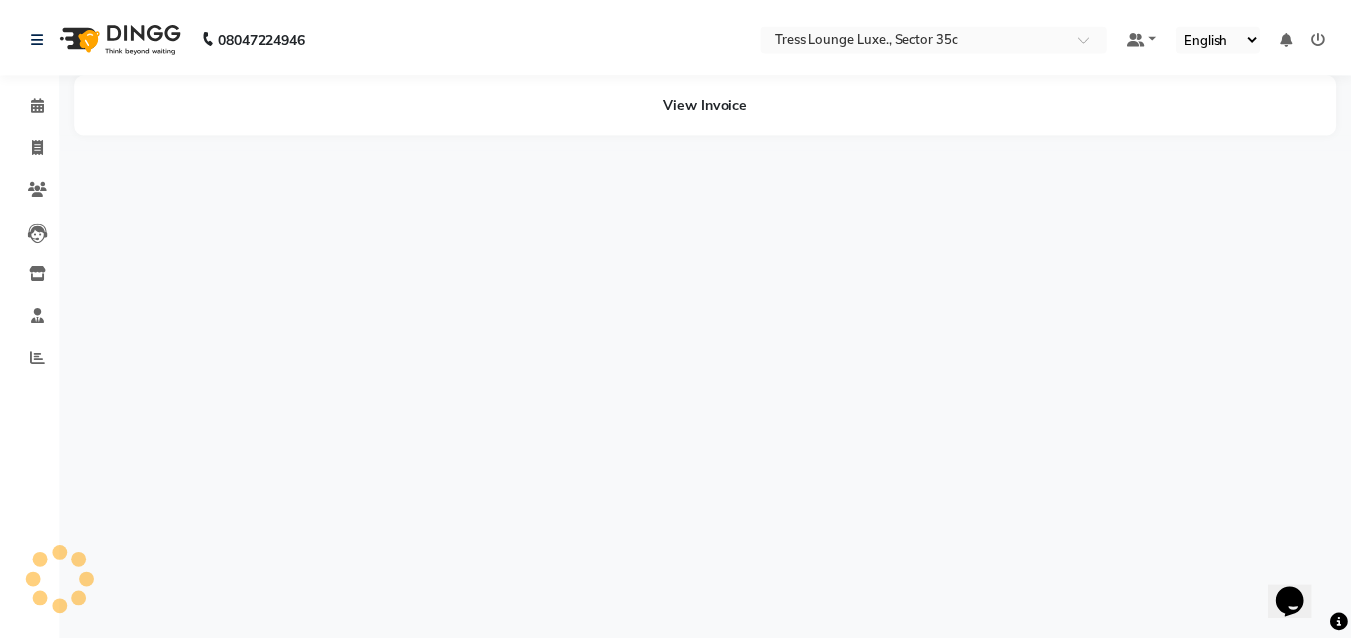 scroll, scrollTop: 0, scrollLeft: 0, axis: both 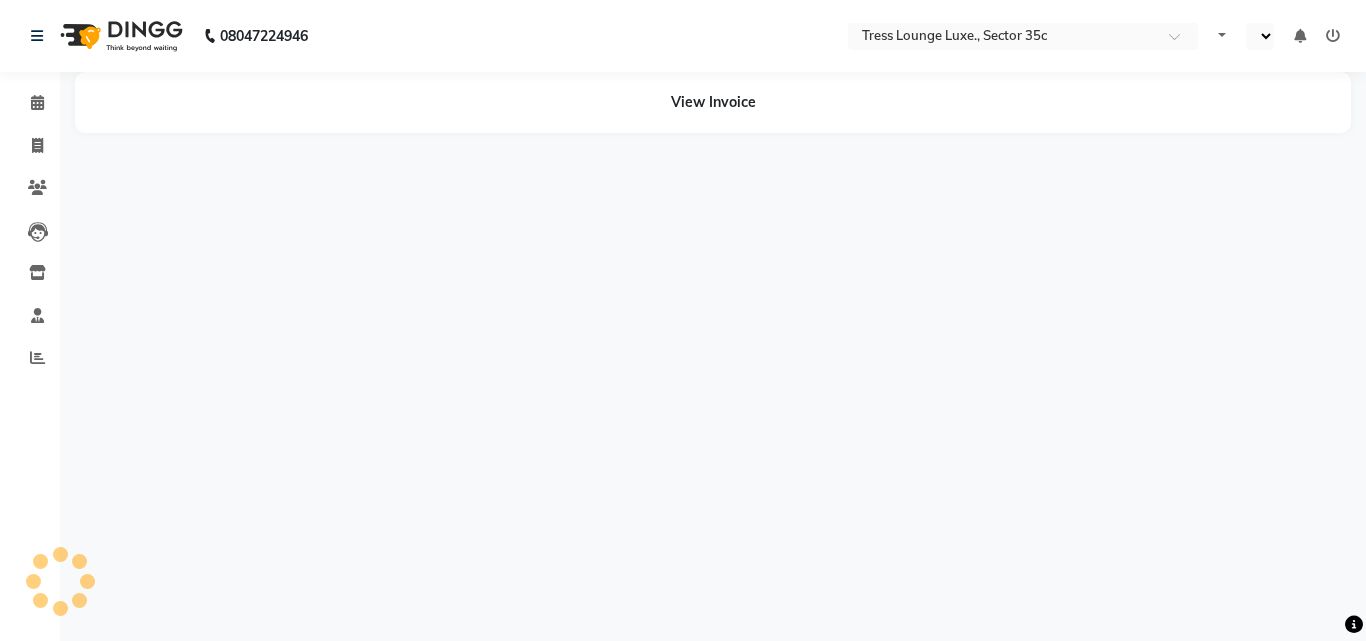 select on "en" 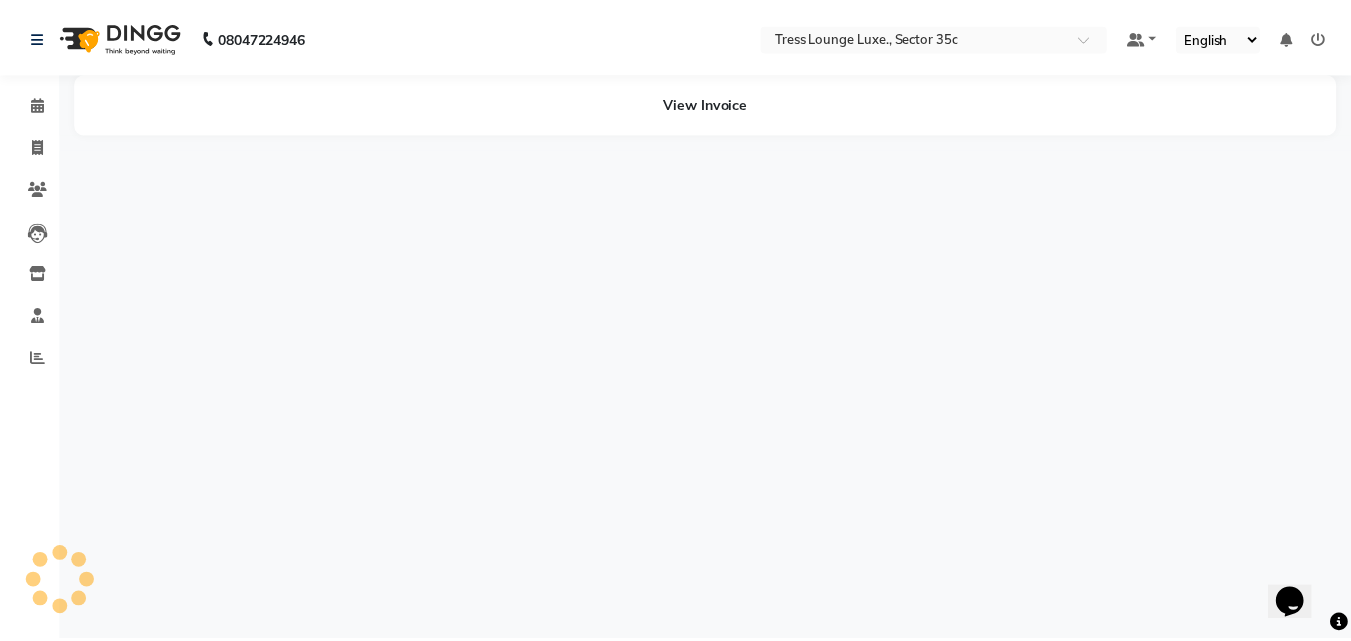 scroll, scrollTop: 0, scrollLeft: 0, axis: both 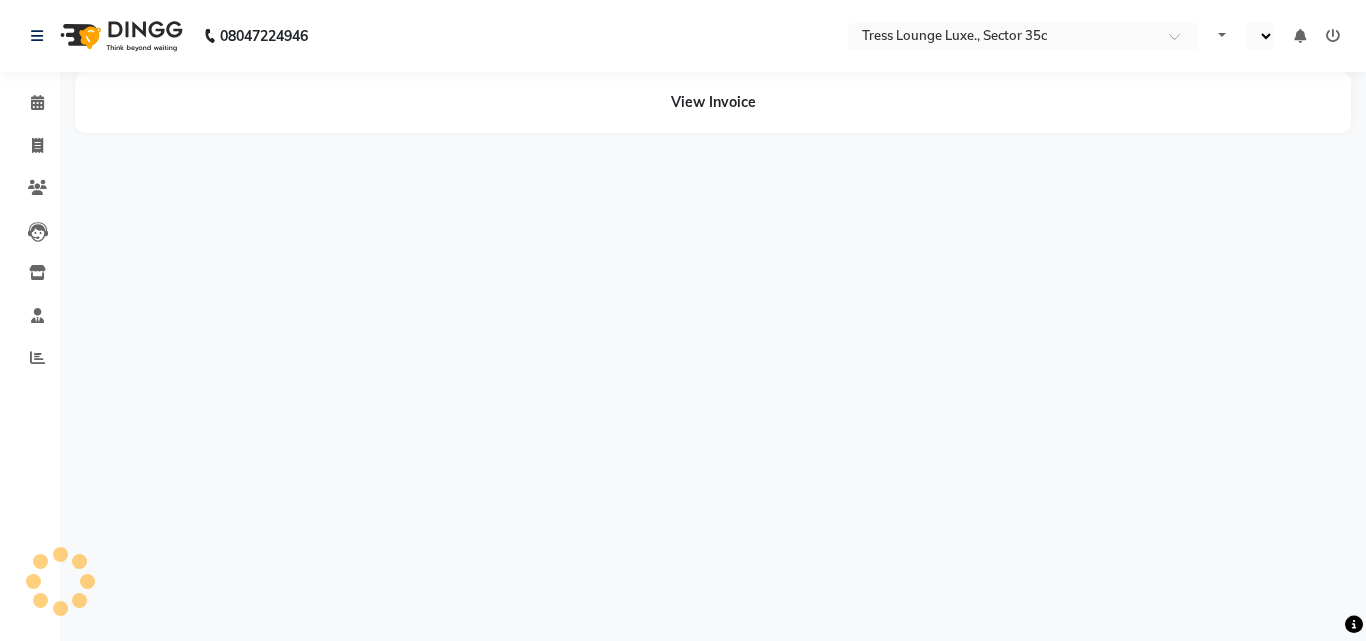 select on "en" 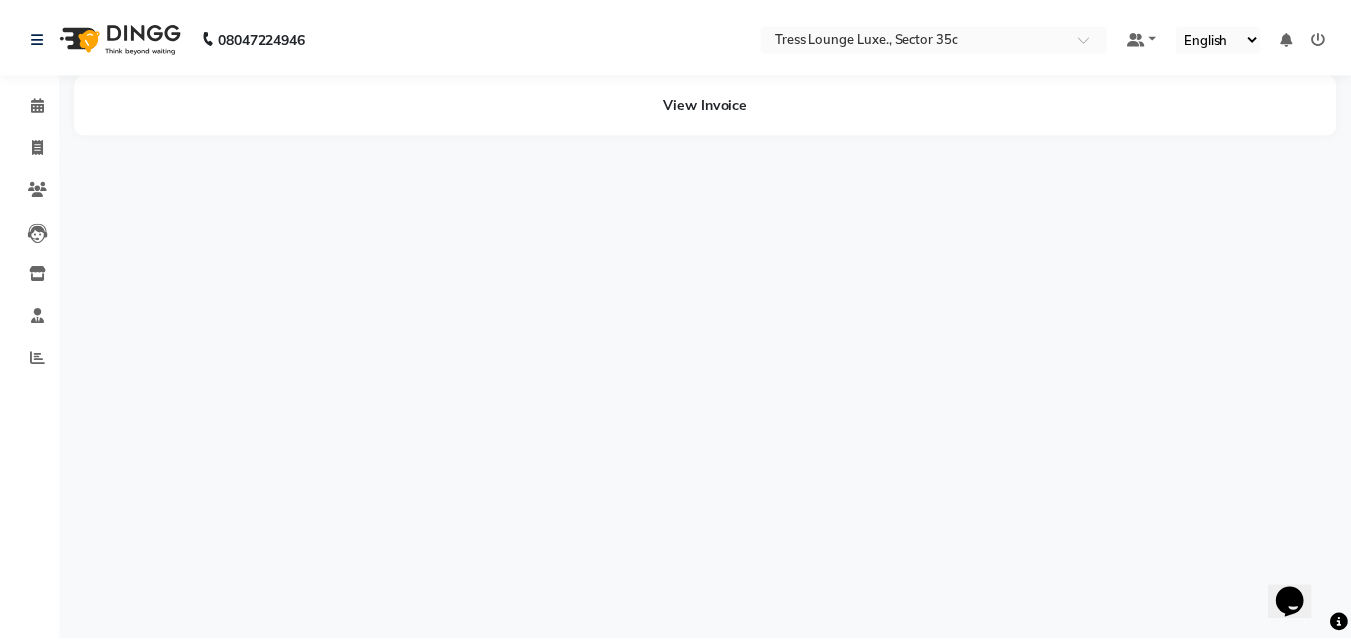 scroll, scrollTop: 0, scrollLeft: 0, axis: both 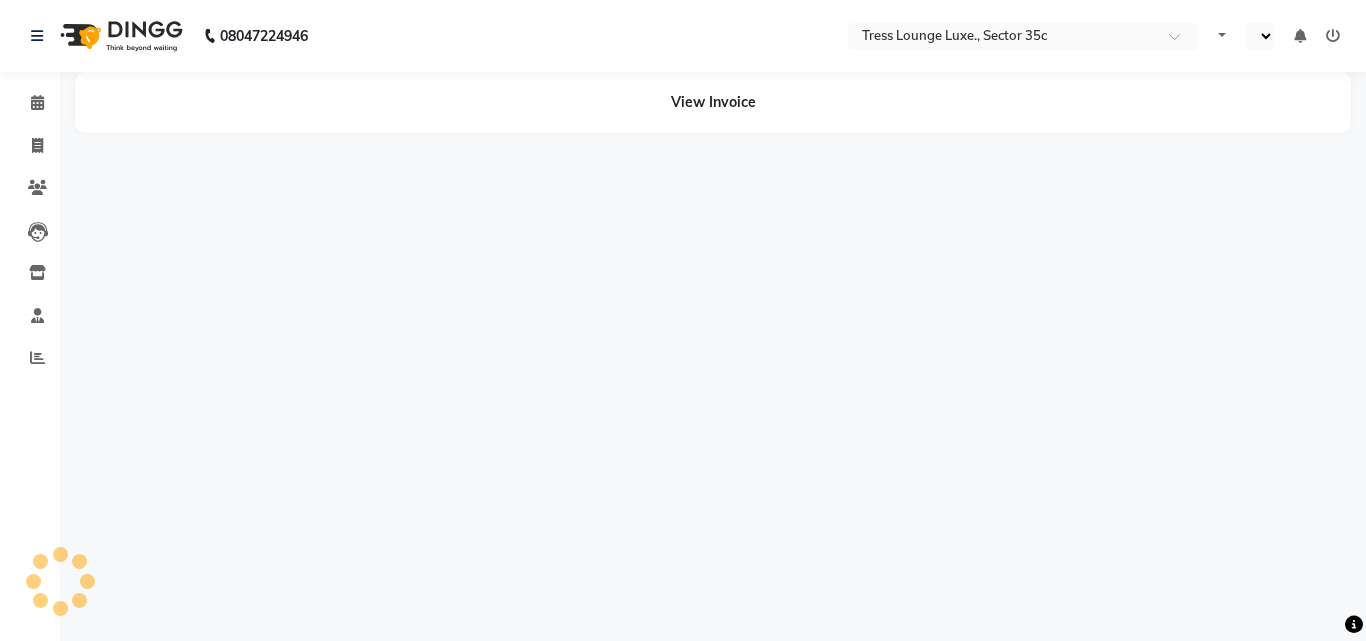 select on "en" 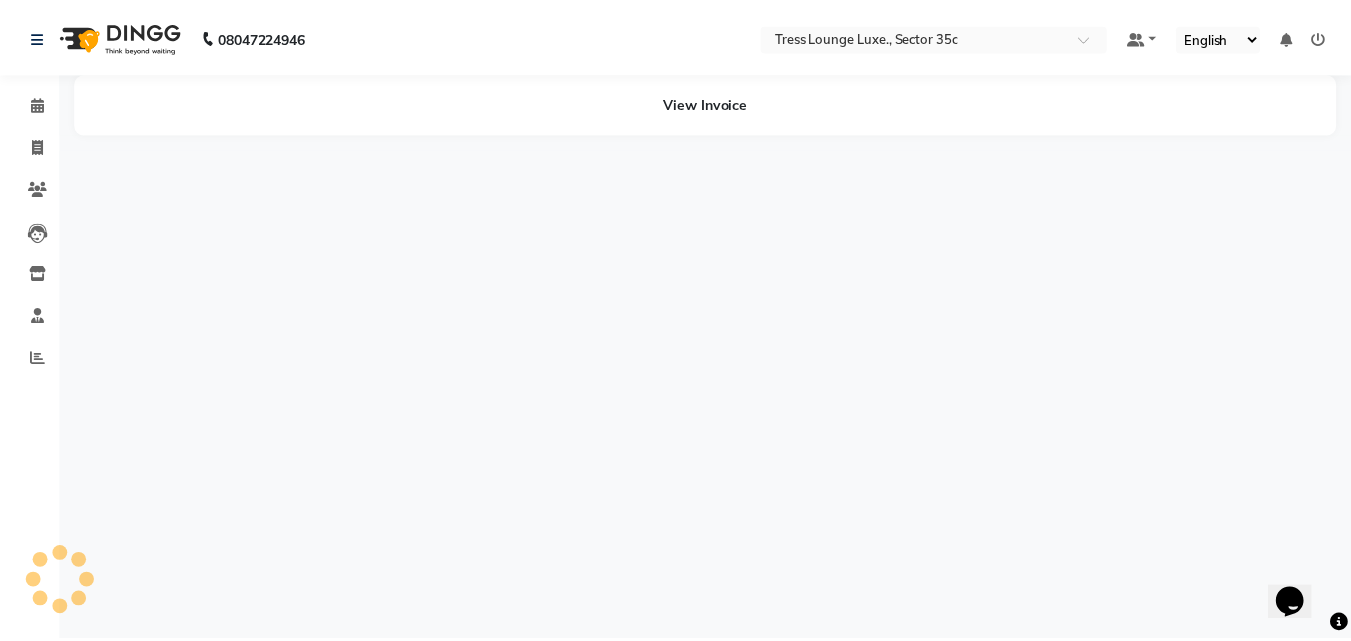 scroll, scrollTop: 0, scrollLeft: 0, axis: both 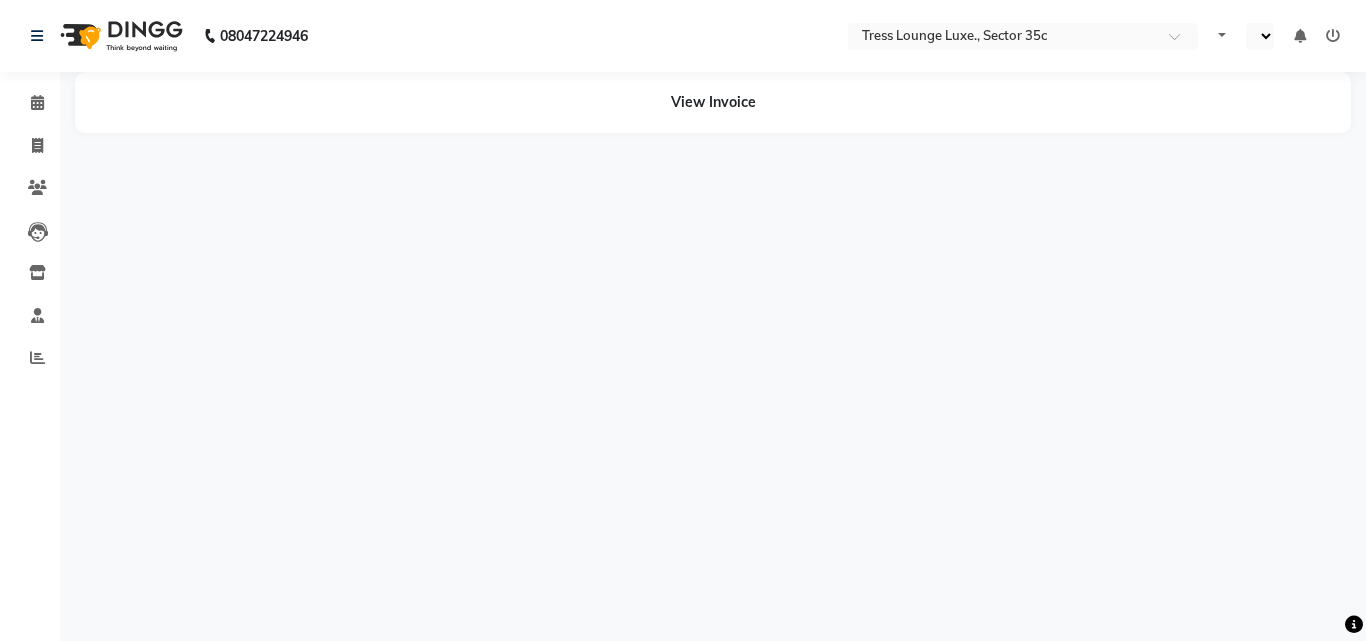 select on "en" 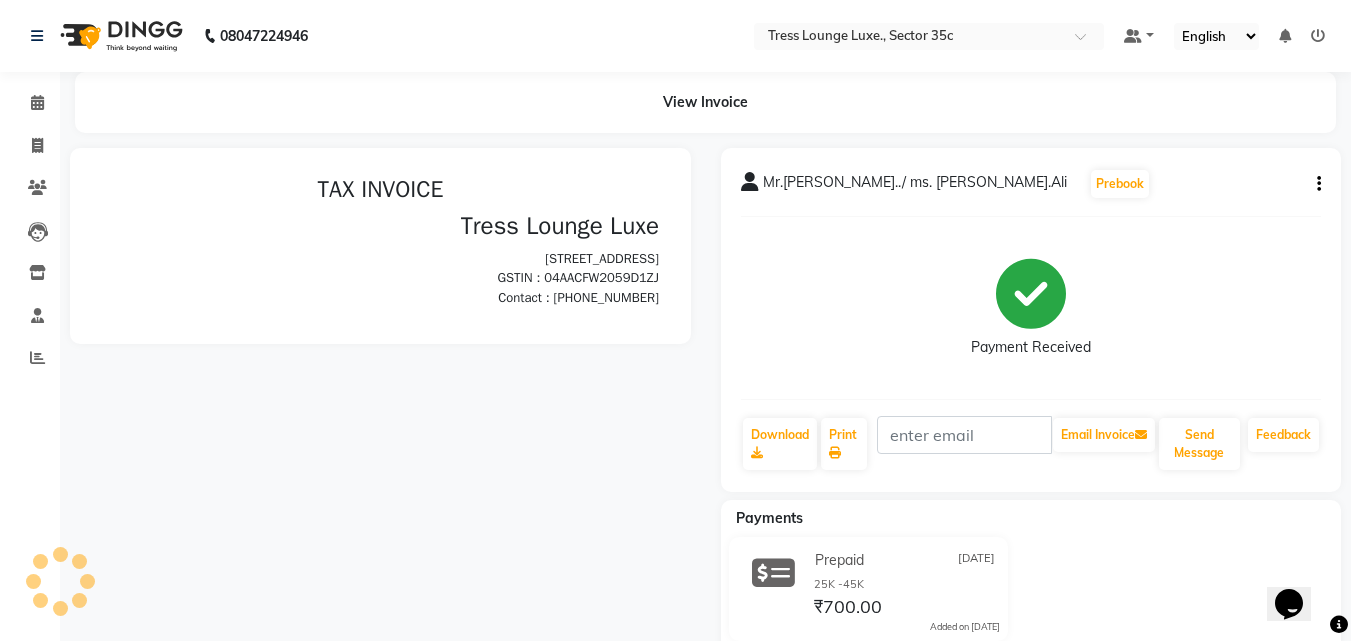 scroll, scrollTop: 0, scrollLeft: 0, axis: both 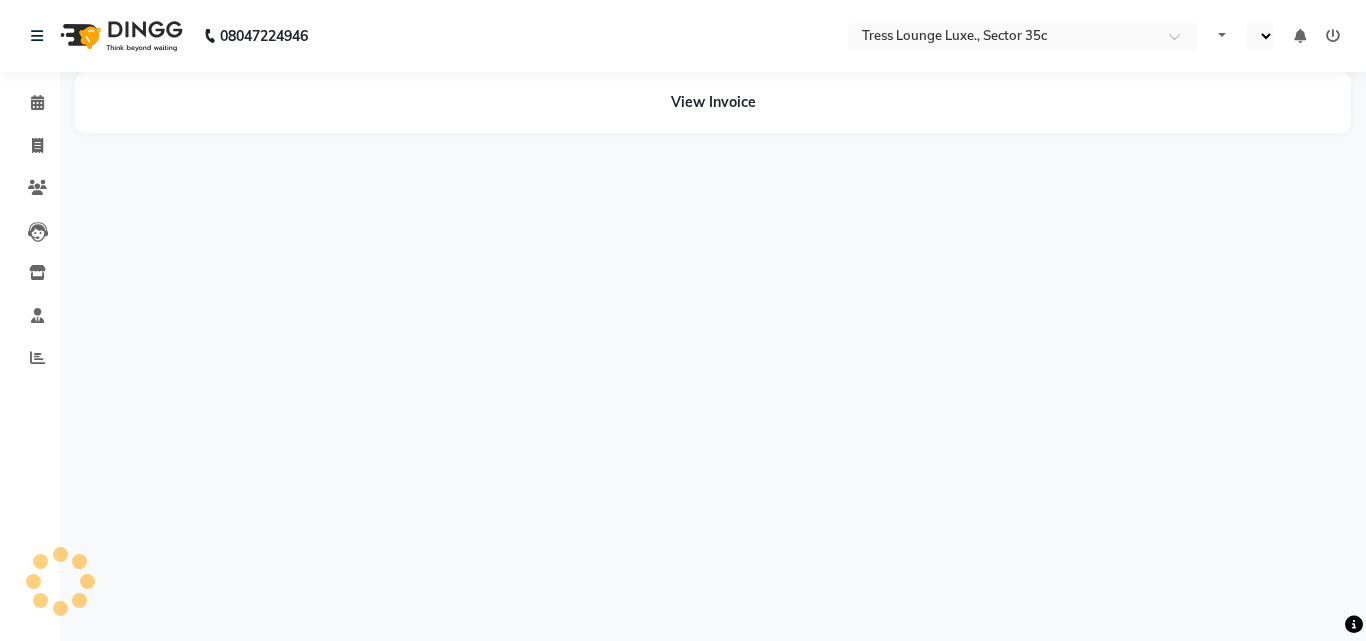 select on "en" 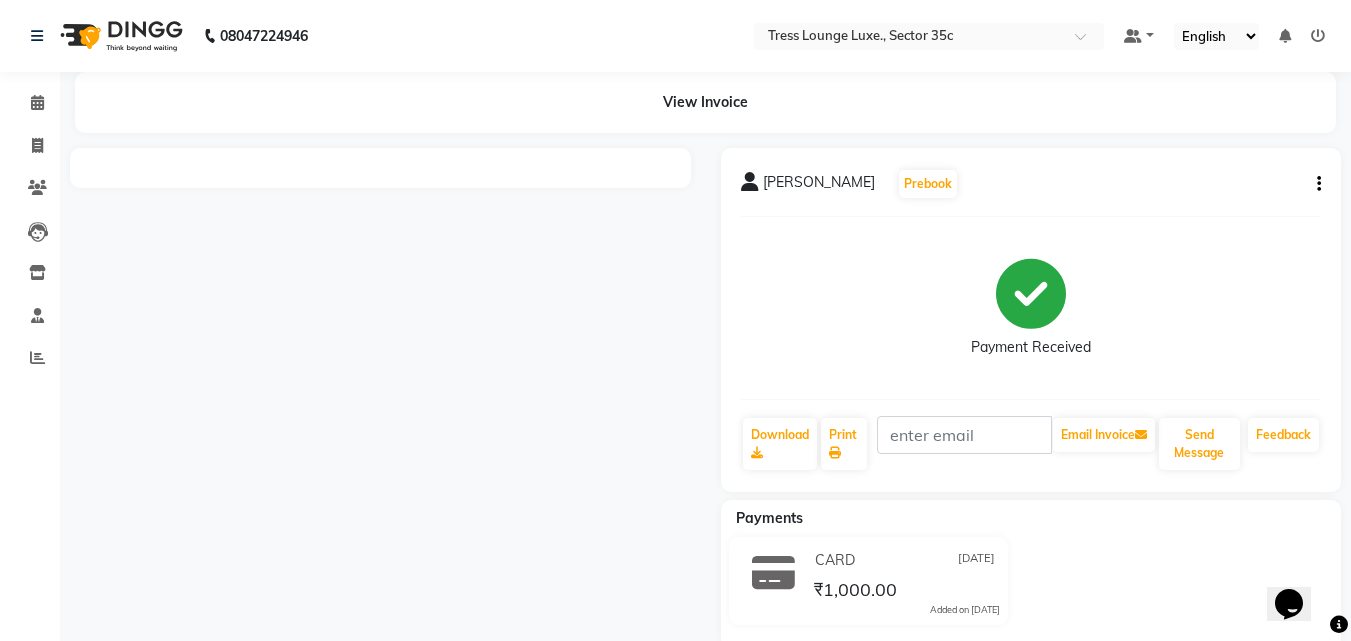 scroll, scrollTop: 0, scrollLeft: 0, axis: both 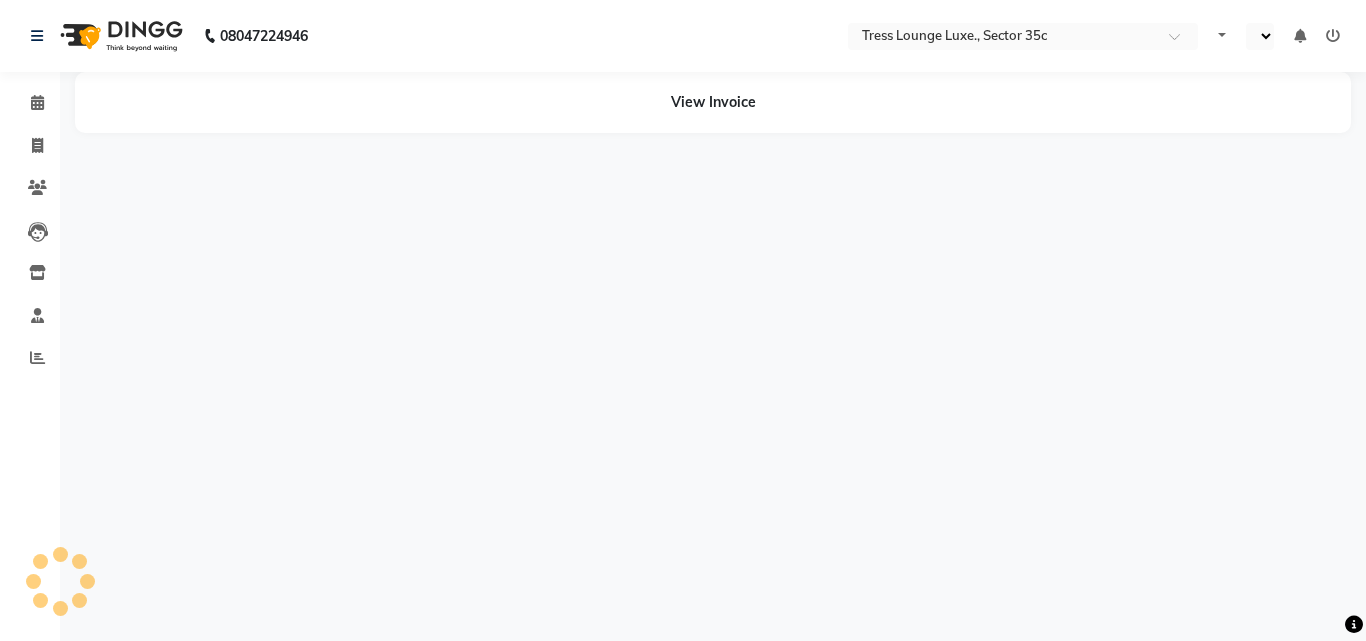 select on "en" 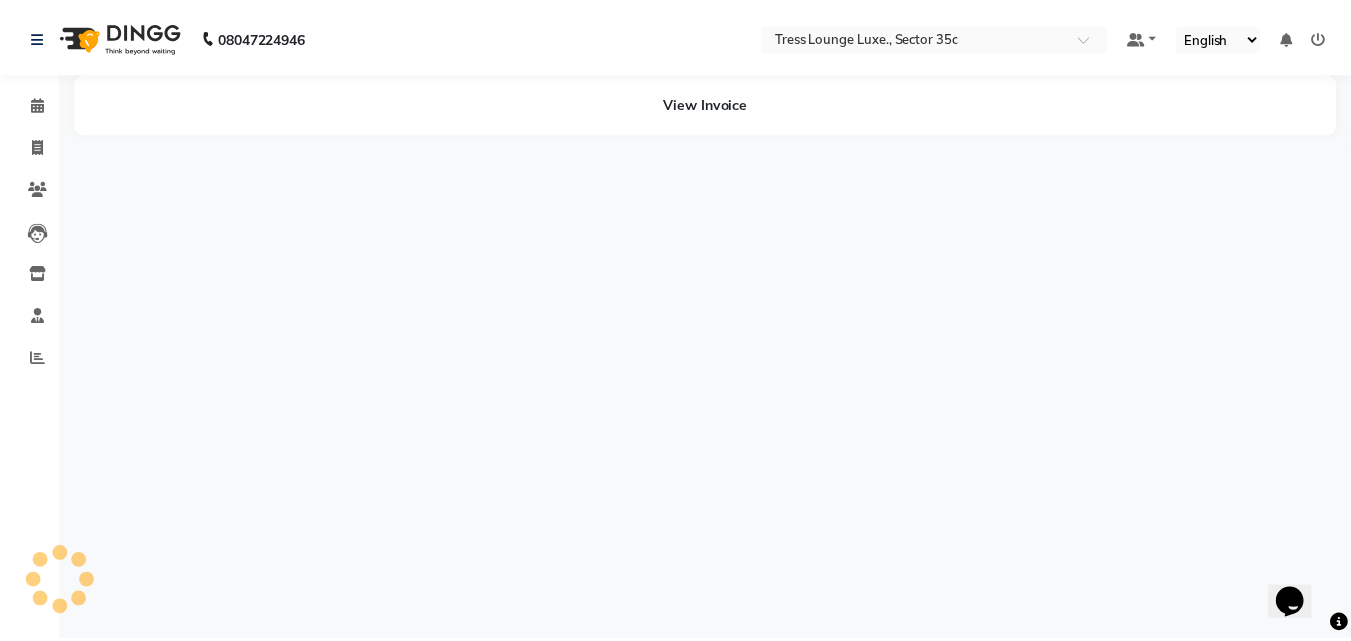 scroll, scrollTop: 0, scrollLeft: 0, axis: both 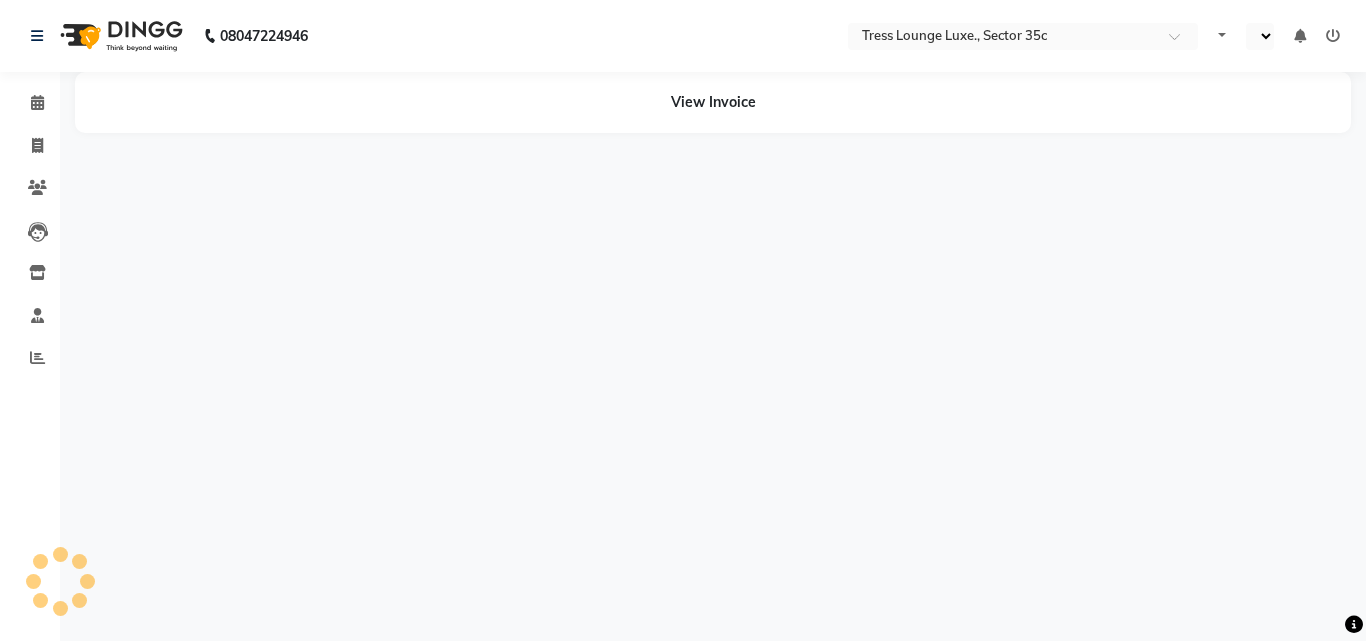 select on "en" 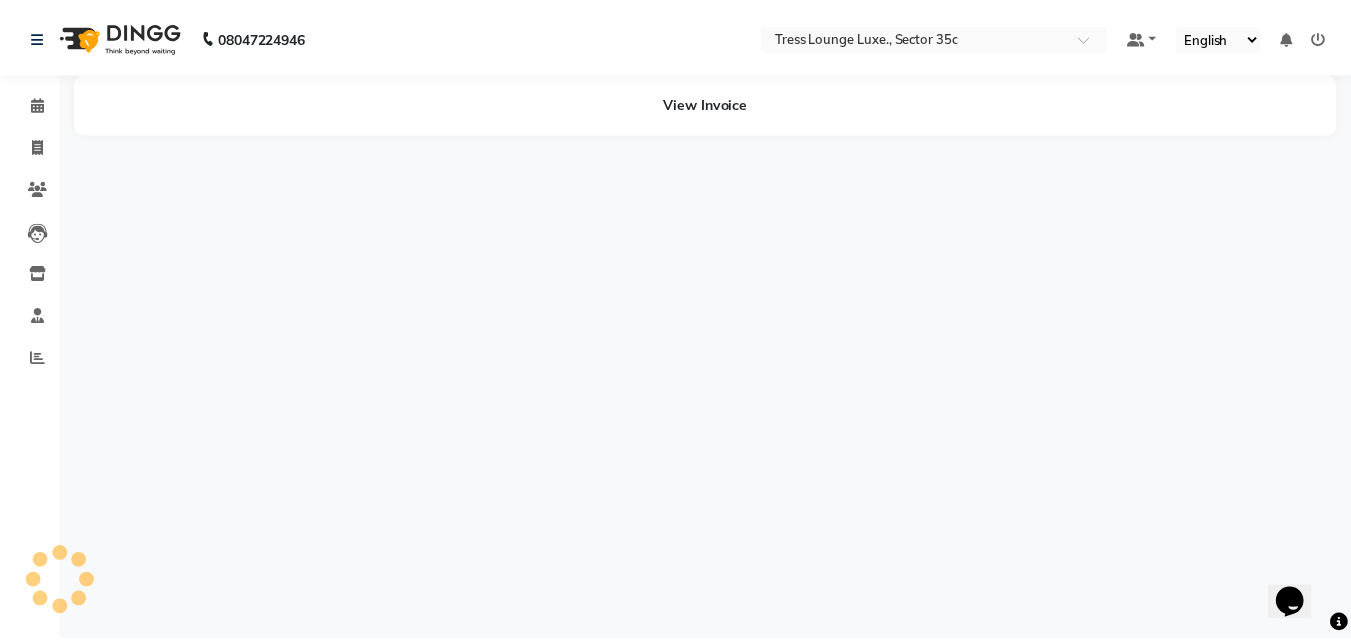 scroll, scrollTop: 0, scrollLeft: 0, axis: both 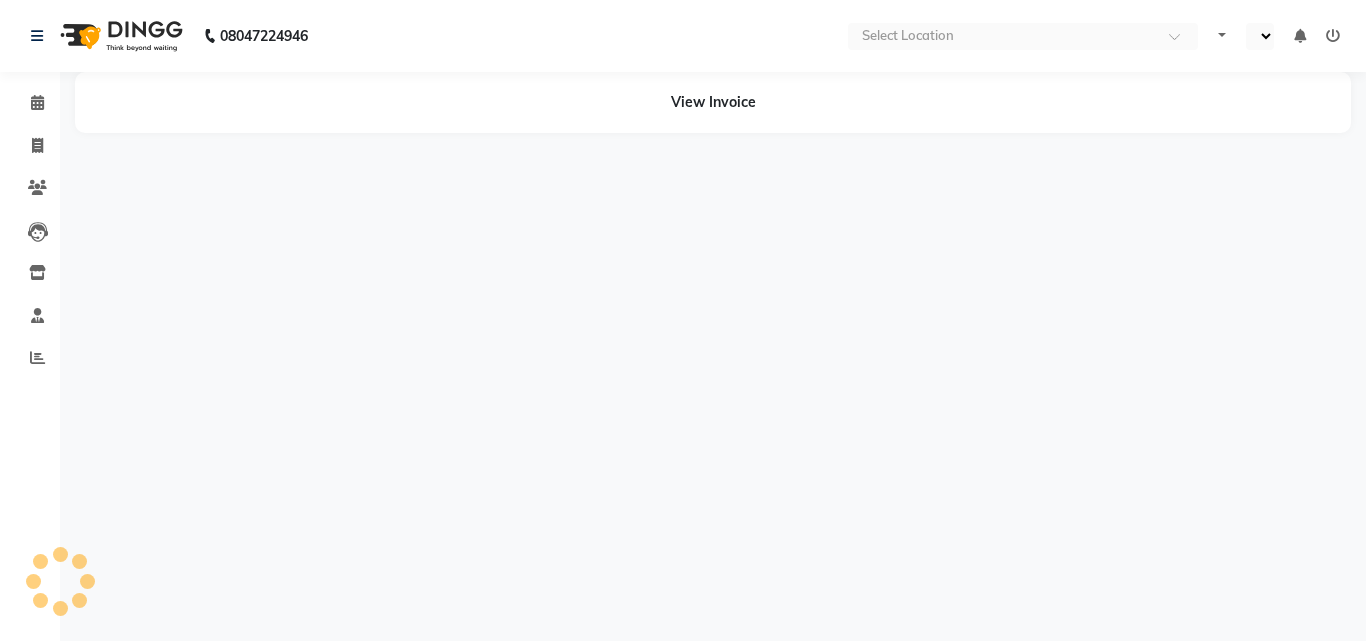 select on "en" 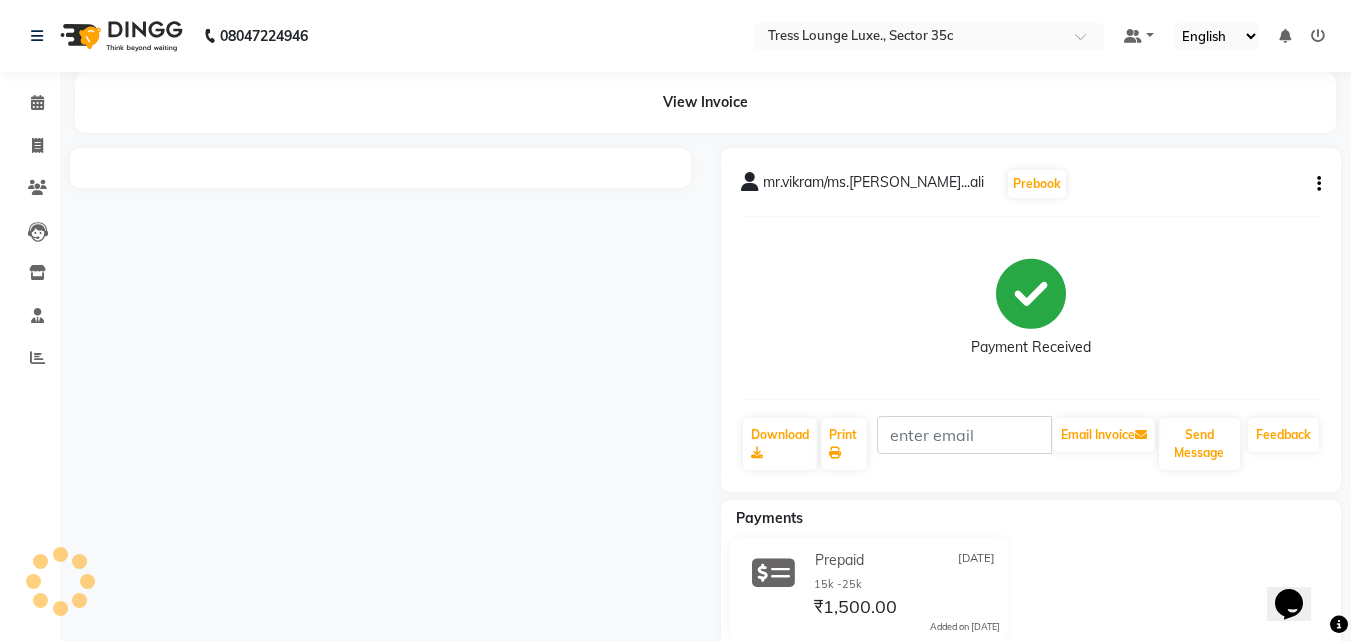 scroll, scrollTop: 0, scrollLeft: 0, axis: both 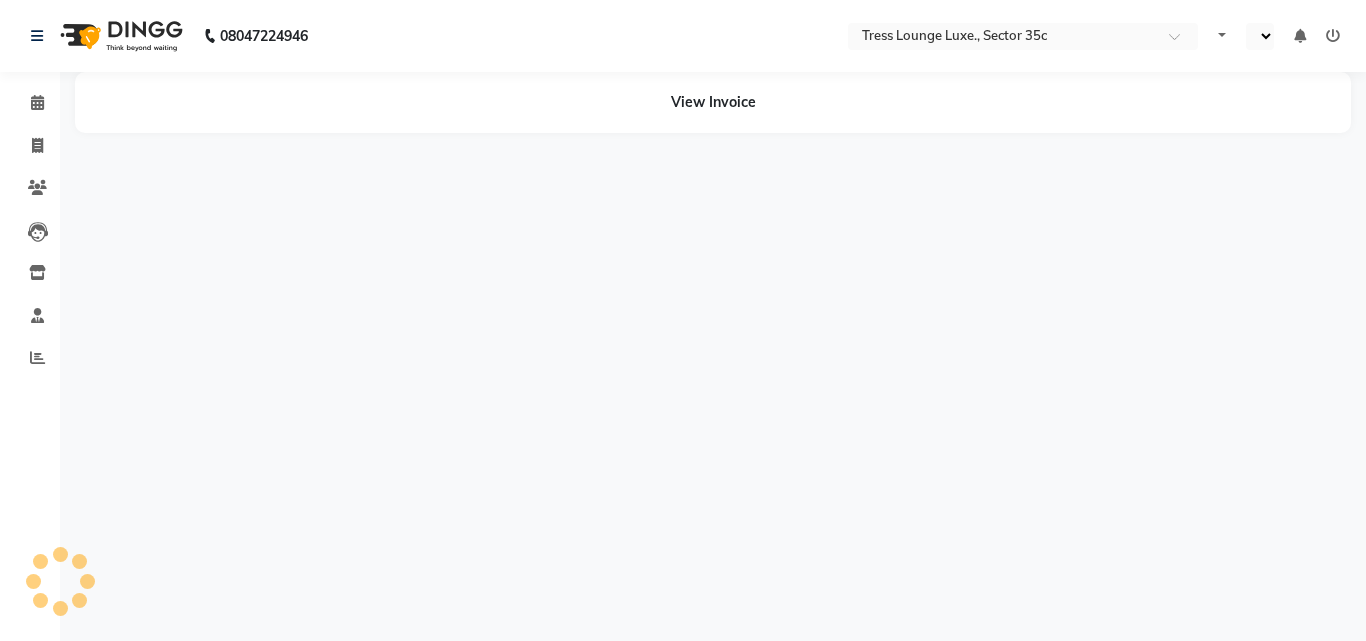 select on "en" 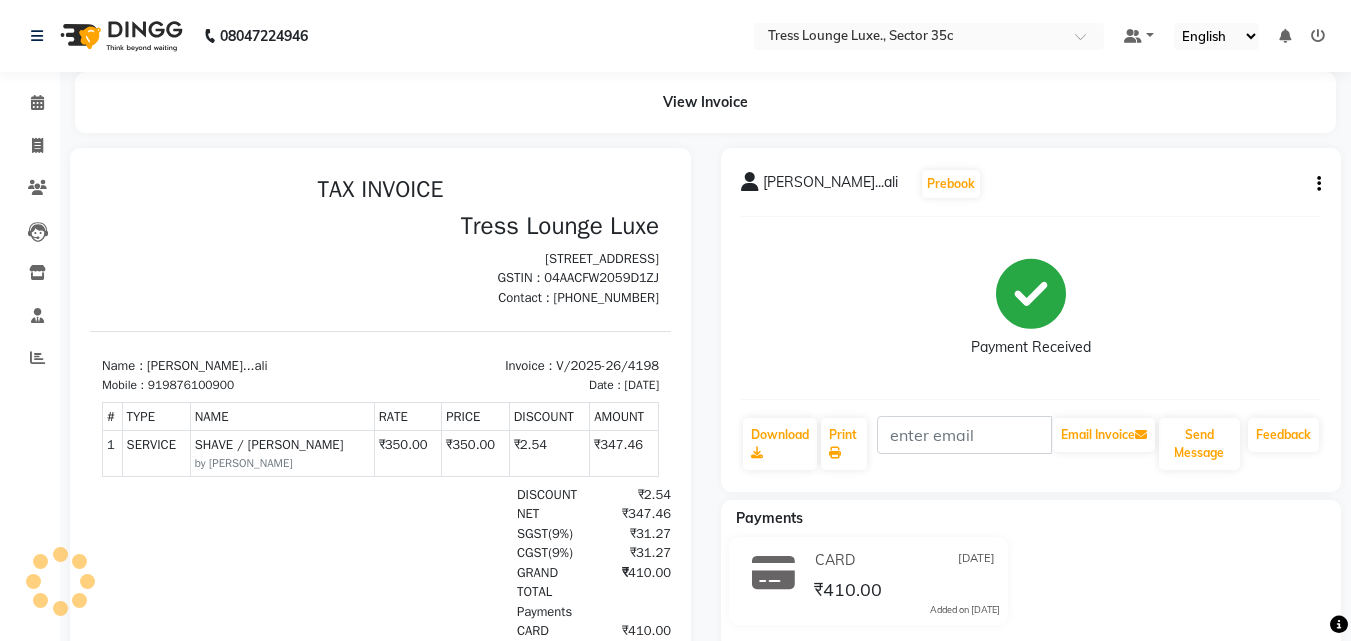 scroll, scrollTop: 0, scrollLeft: 0, axis: both 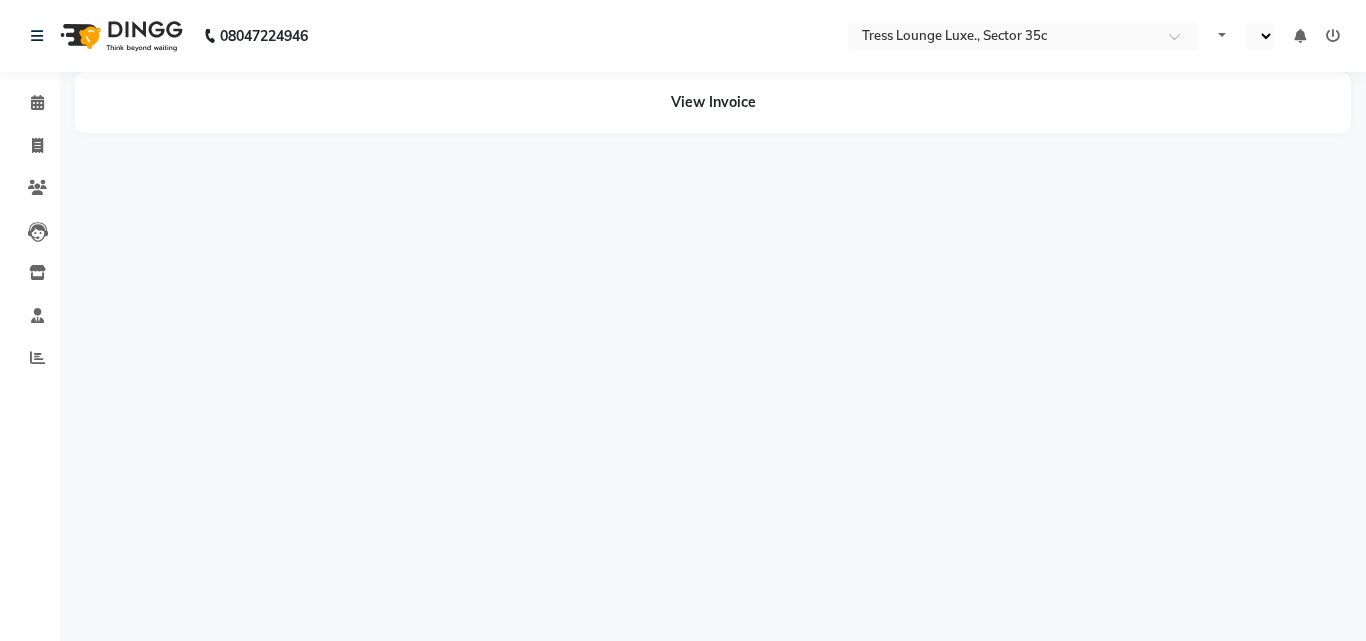 select on "en" 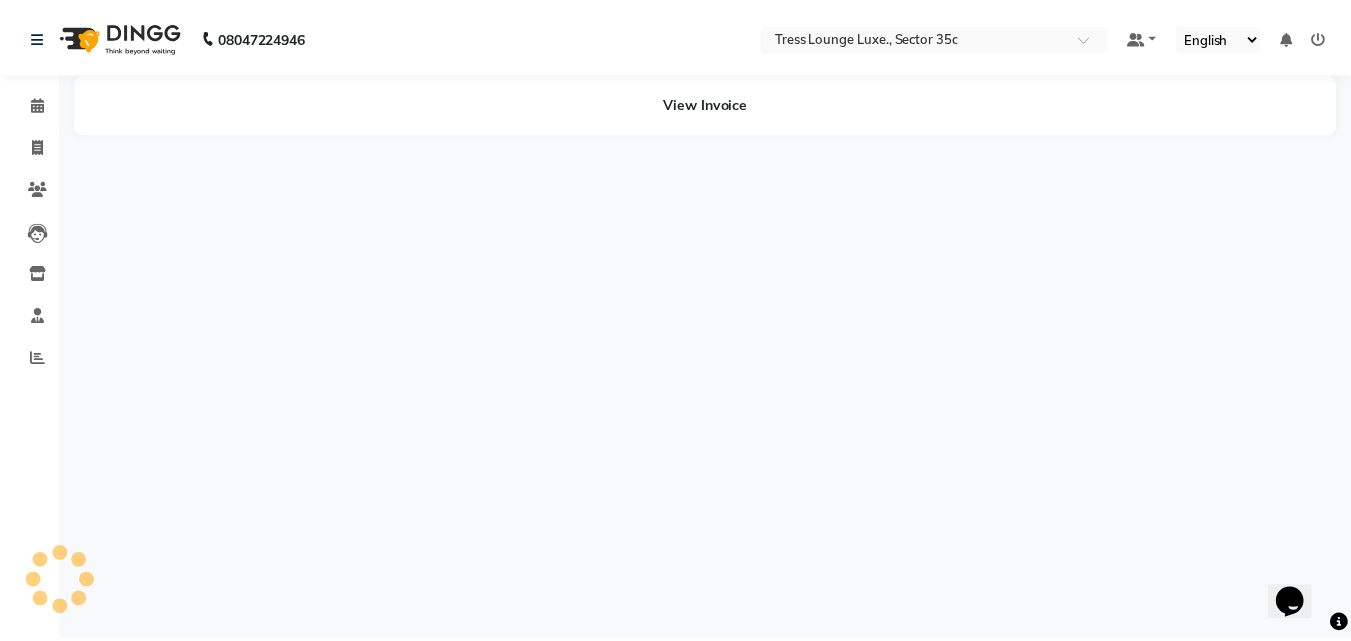 scroll, scrollTop: 0, scrollLeft: 0, axis: both 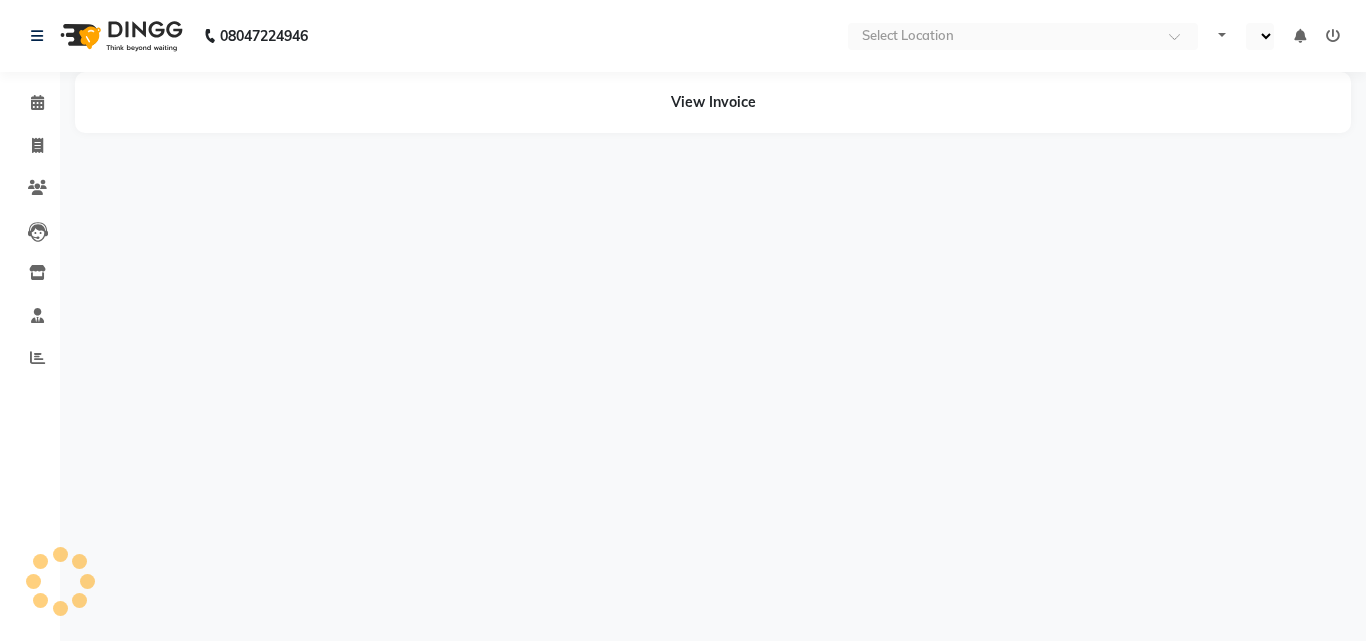 select on "en" 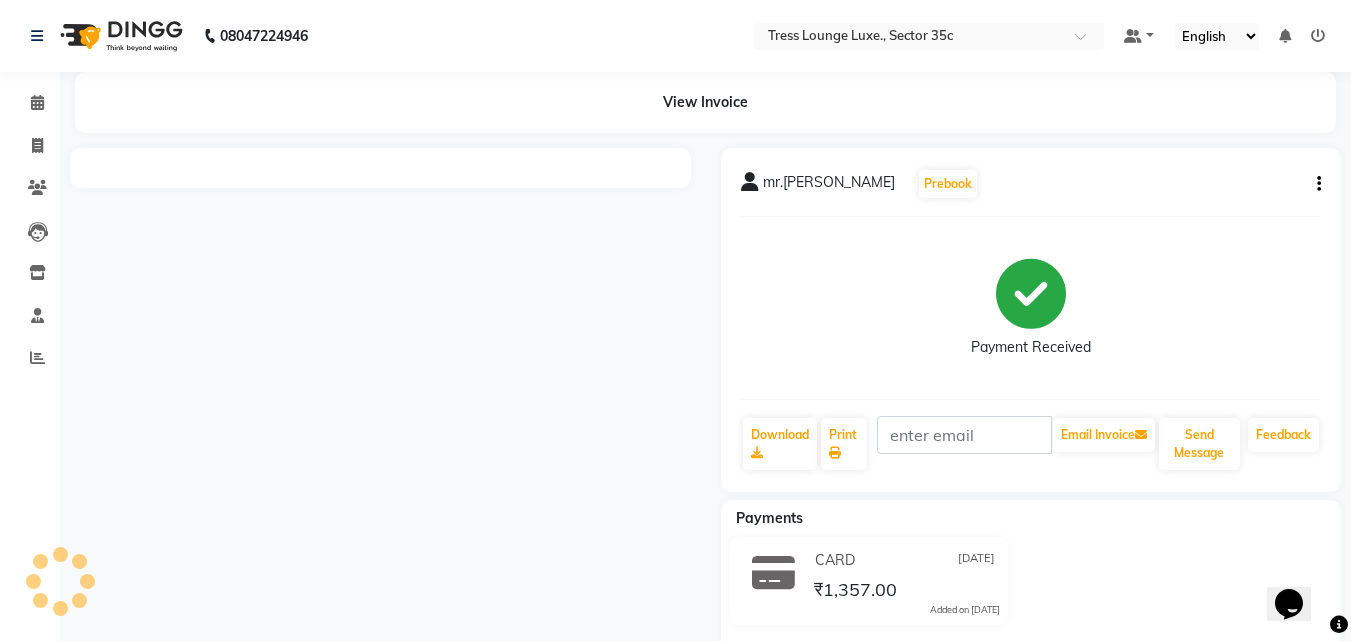 scroll, scrollTop: 0, scrollLeft: 0, axis: both 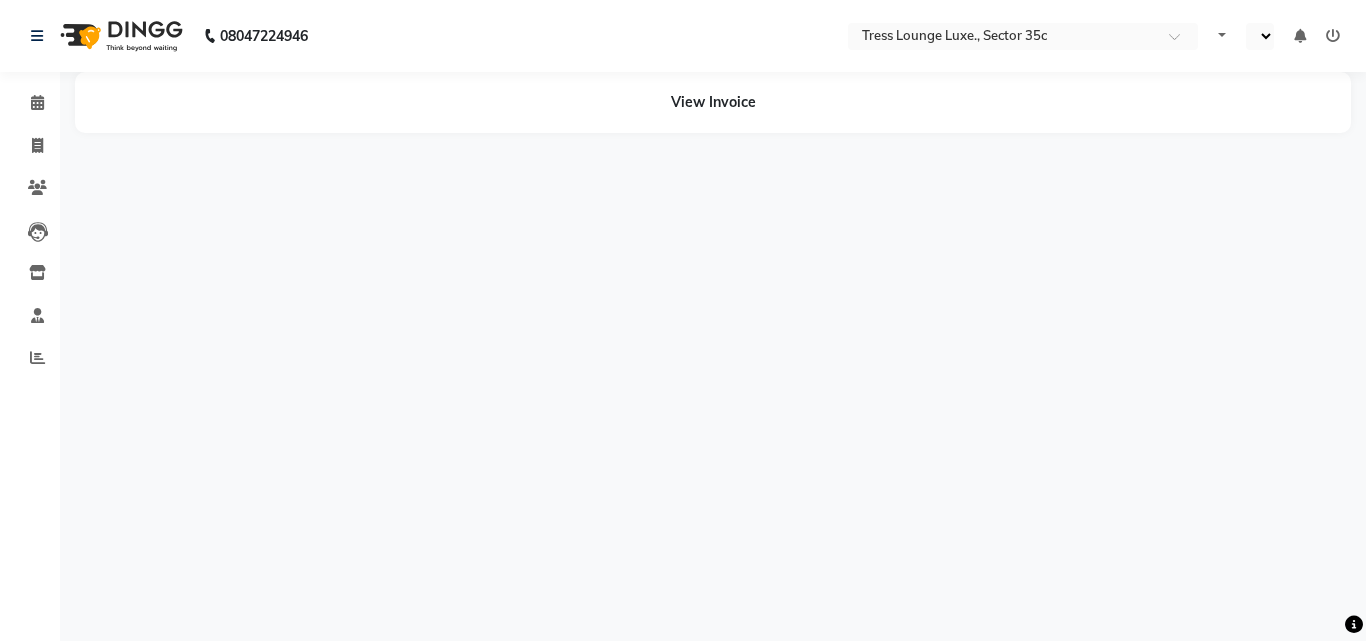 select on "en" 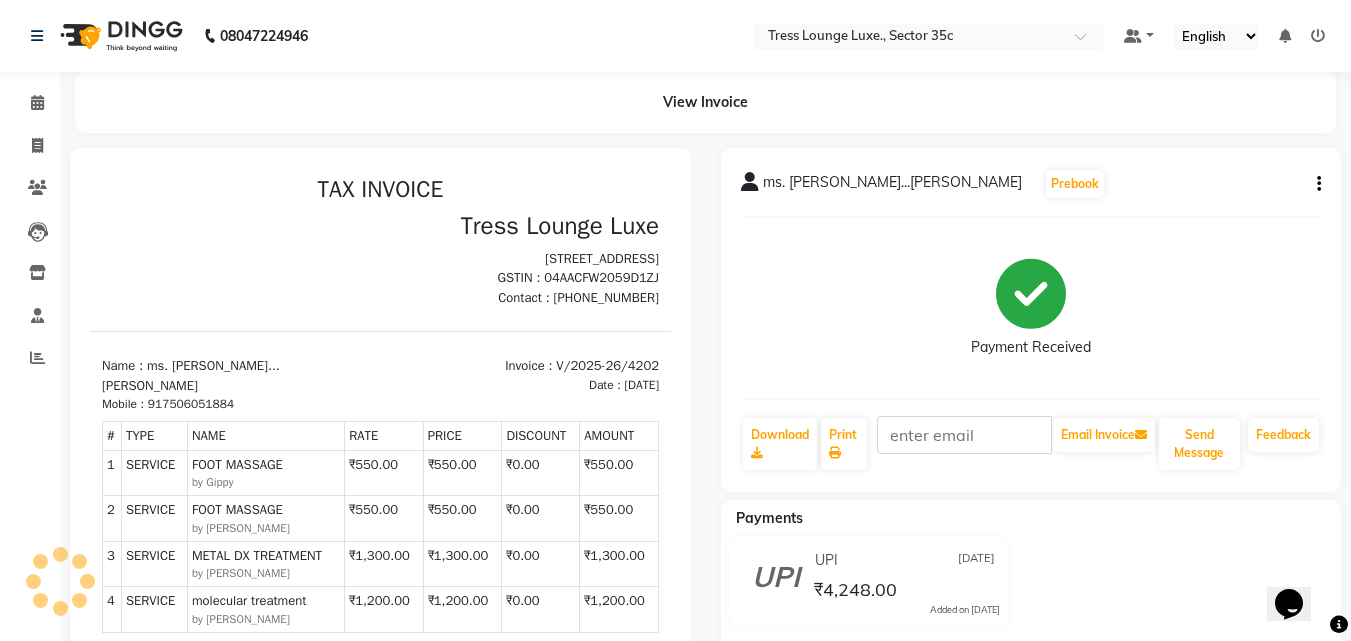 scroll, scrollTop: 0, scrollLeft: 0, axis: both 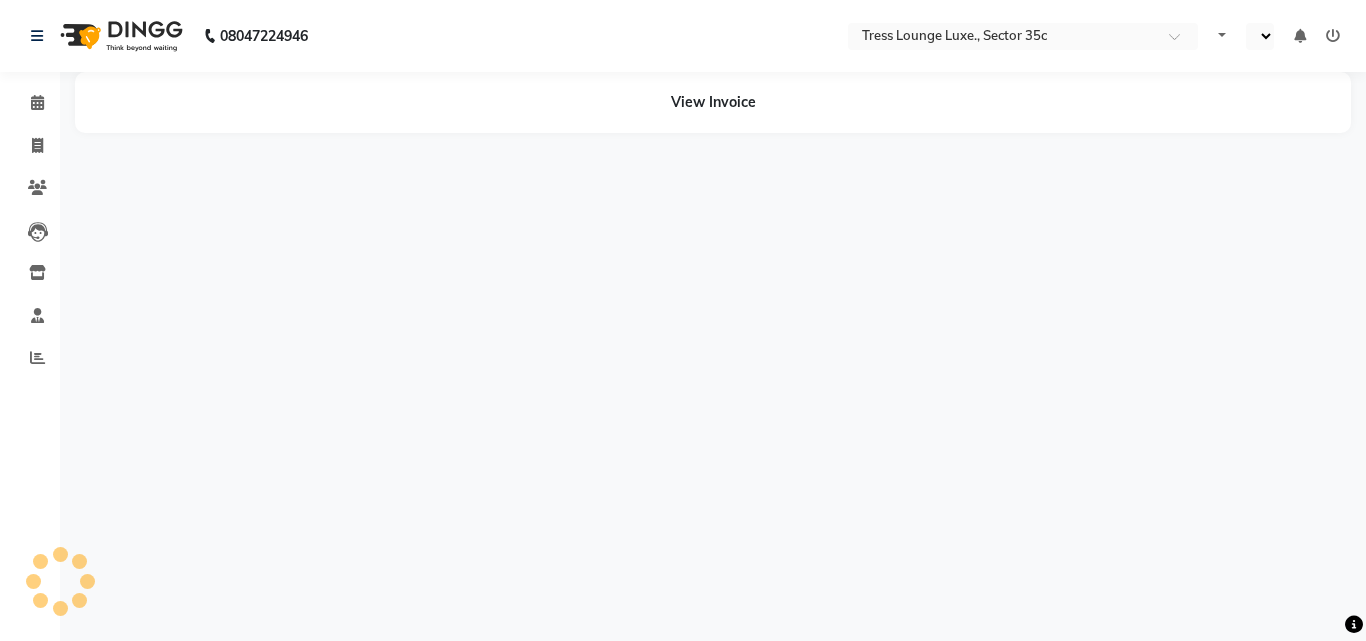 select on "en" 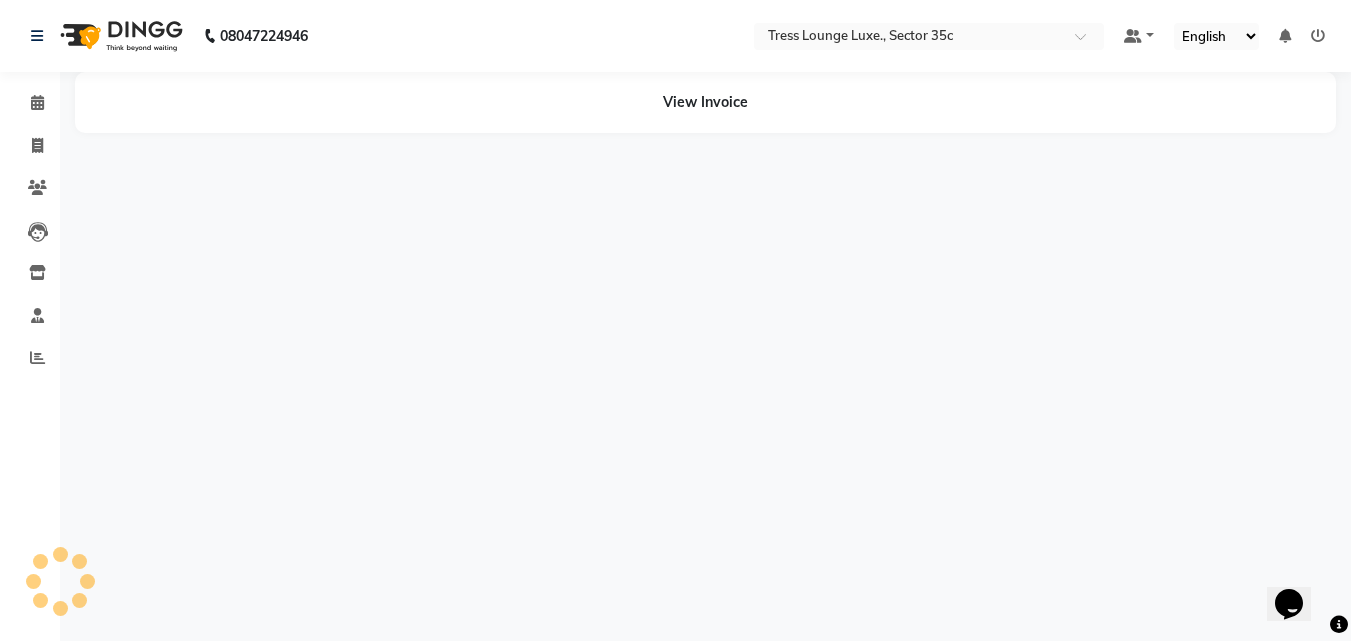 scroll, scrollTop: 0, scrollLeft: 0, axis: both 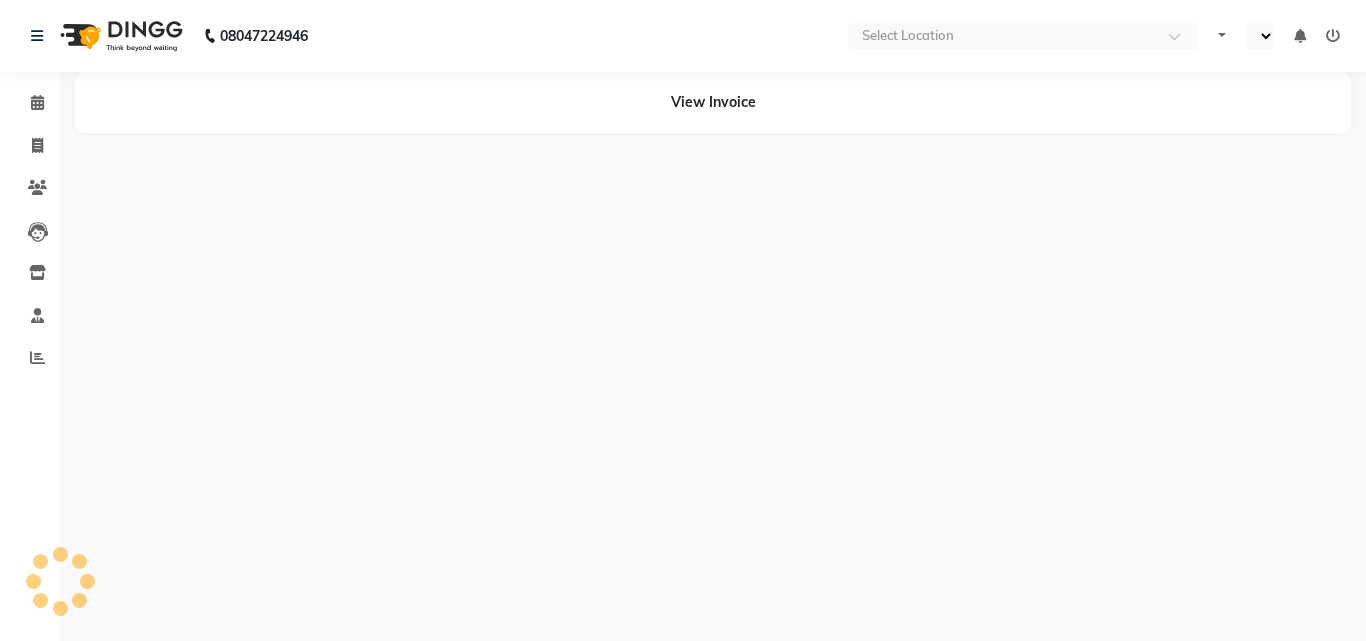 select on "en" 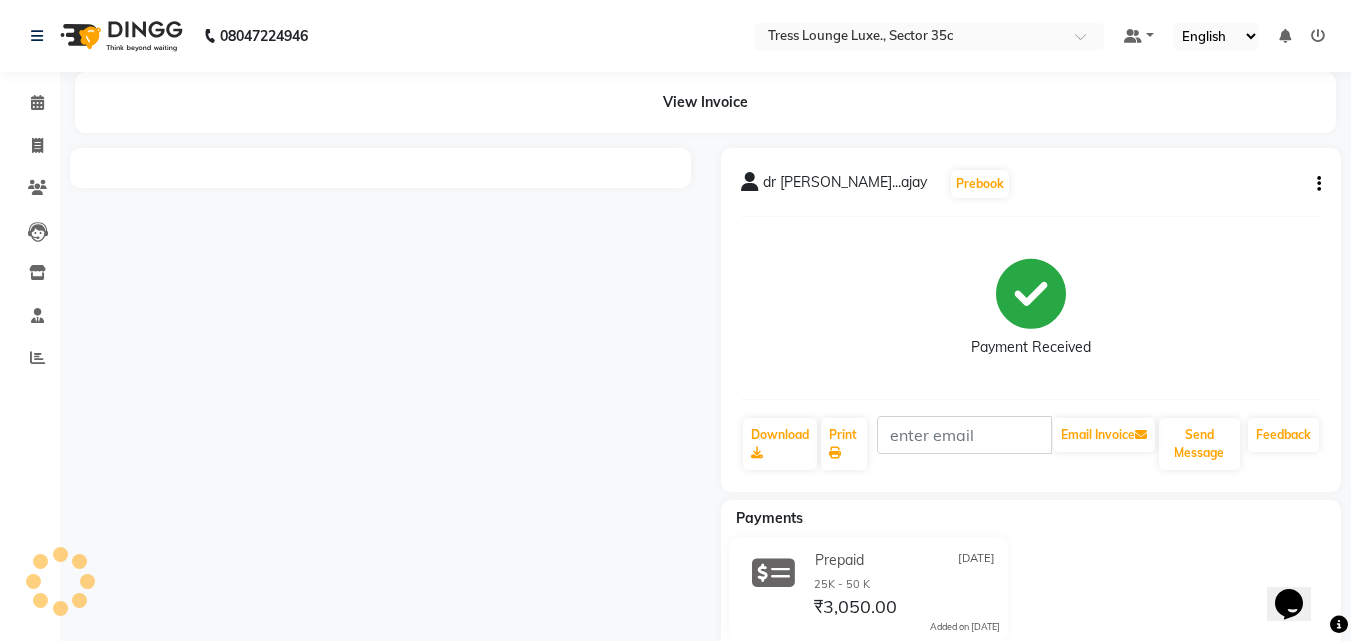 scroll, scrollTop: 0, scrollLeft: 0, axis: both 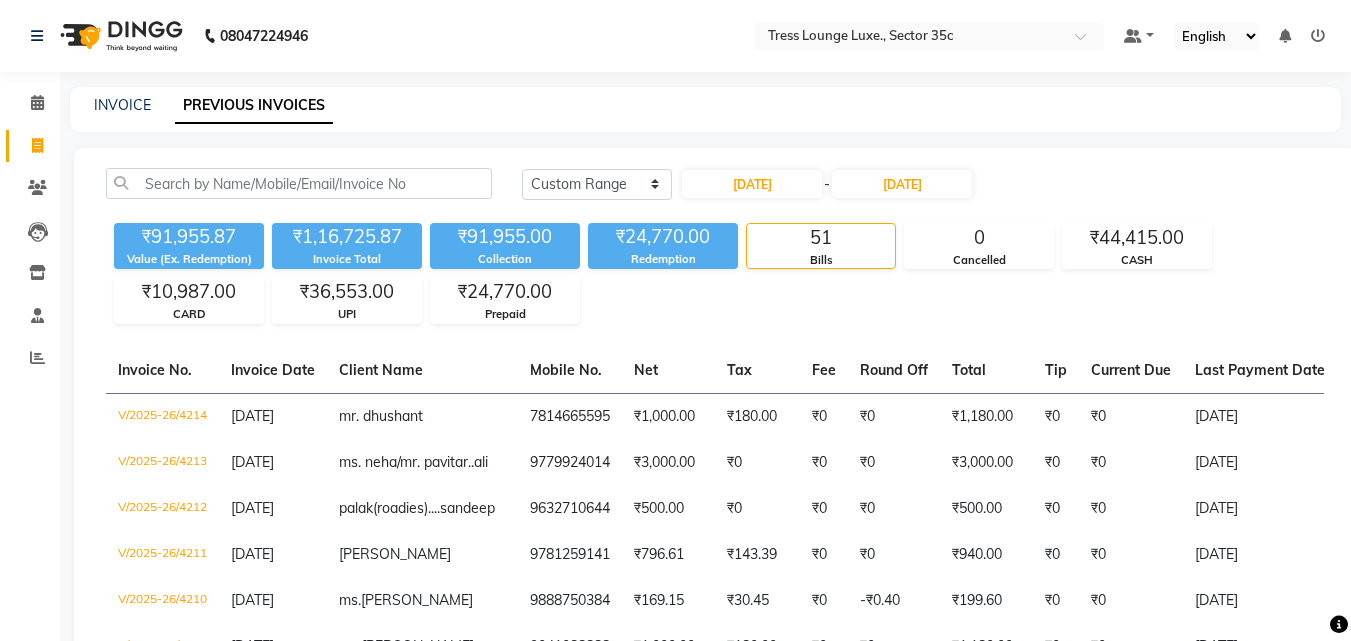 select on "range" 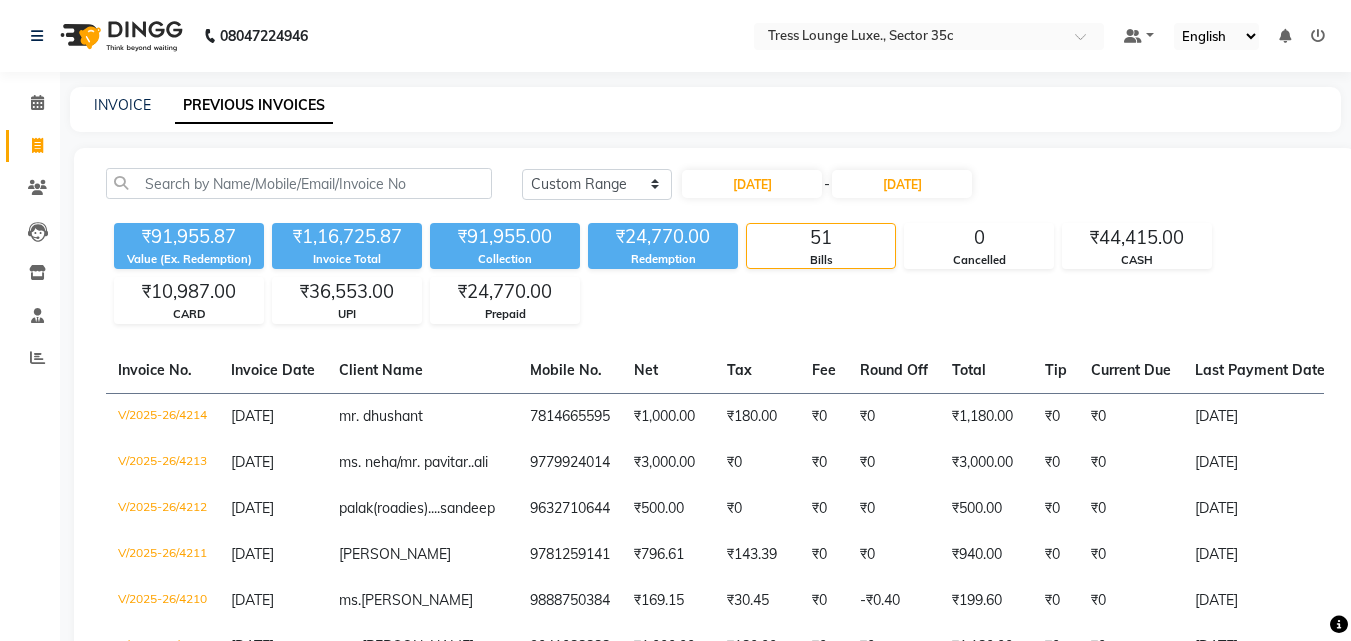 scroll, scrollTop: 783, scrollLeft: 0, axis: vertical 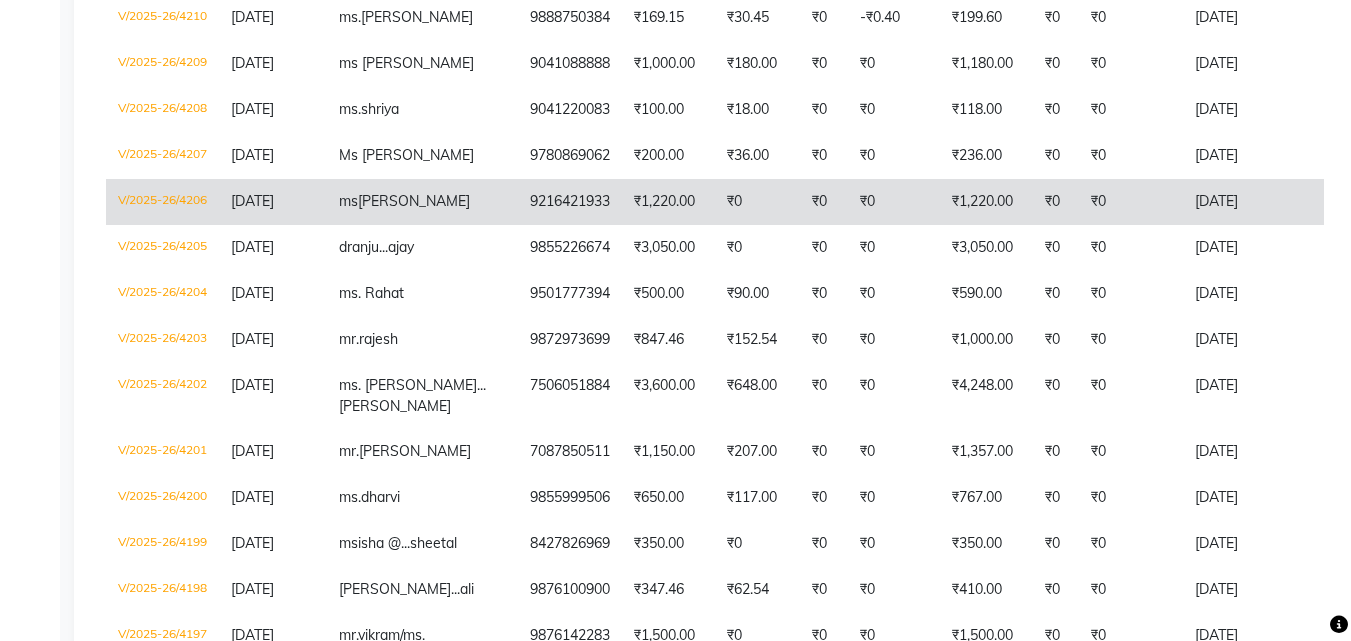click on "renu sobti" 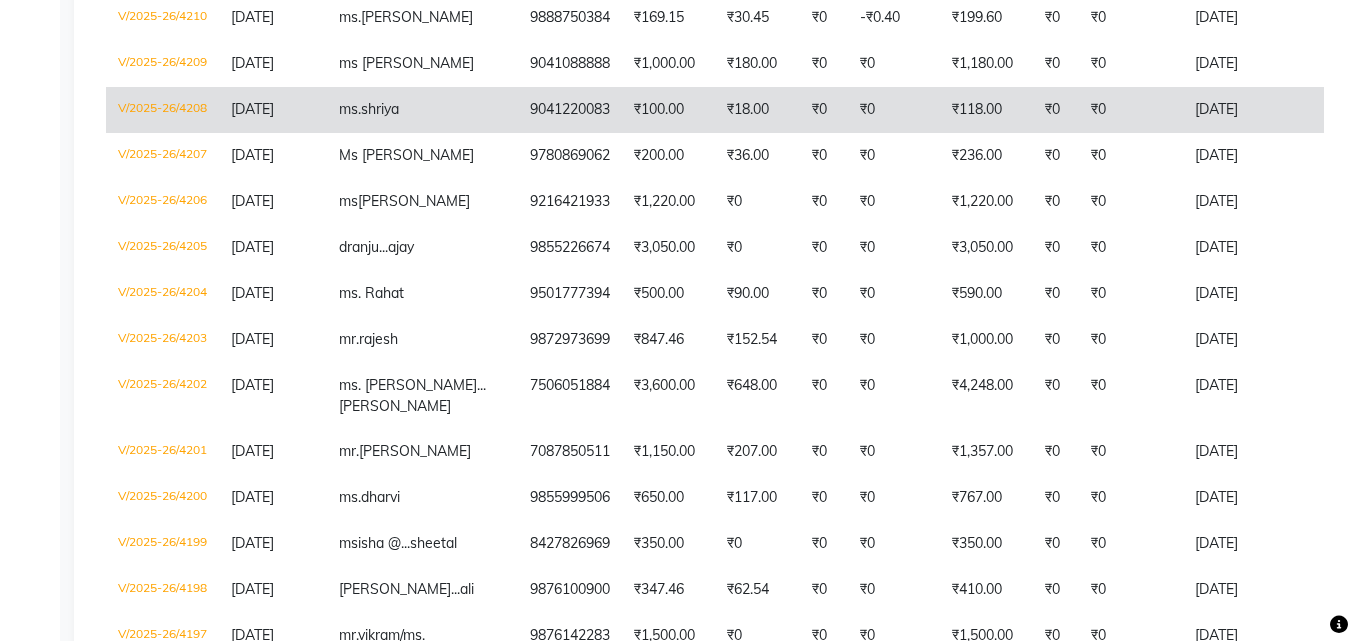 click on "ms.shriya" 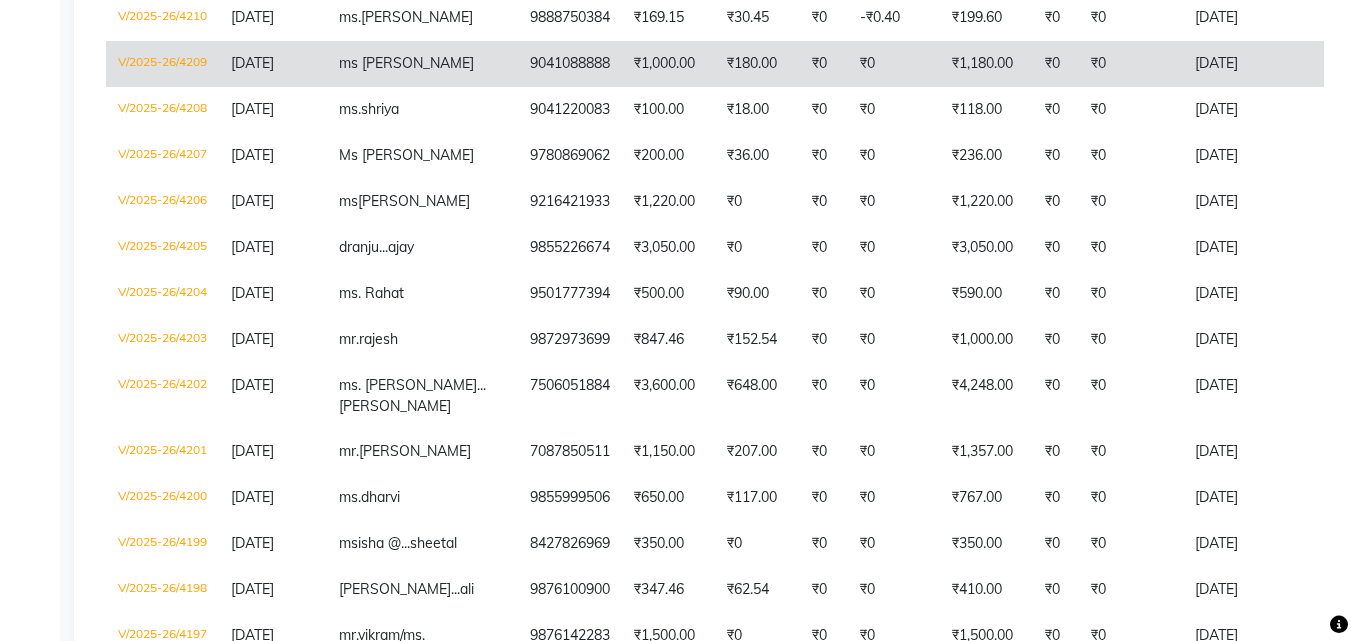 click on "ms mona" 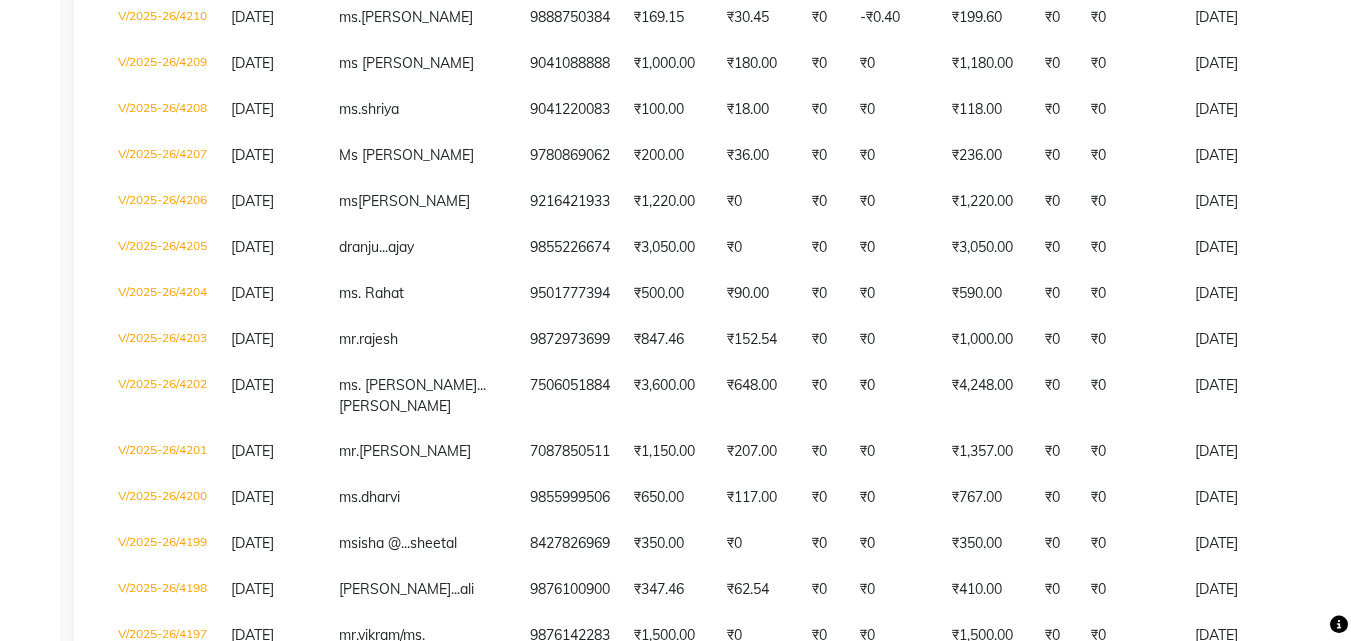 scroll, scrollTop: 383, scrollLeft: 0, axis: vertical 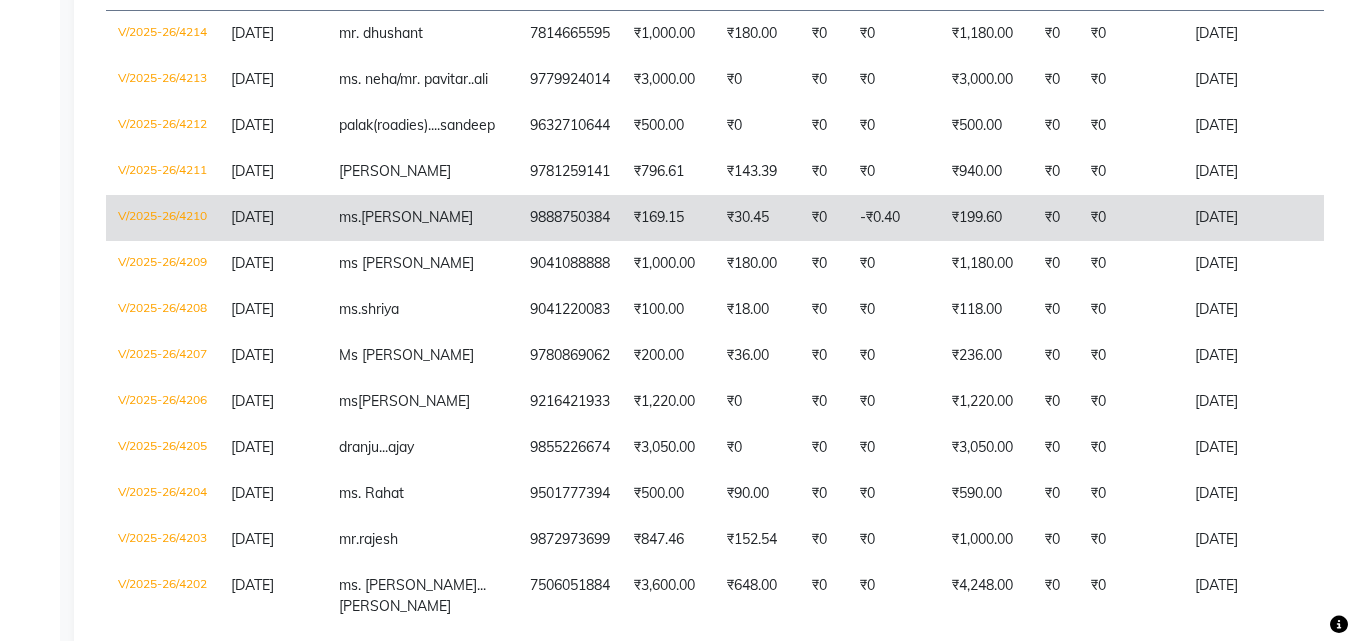 click on "ms.sonia" 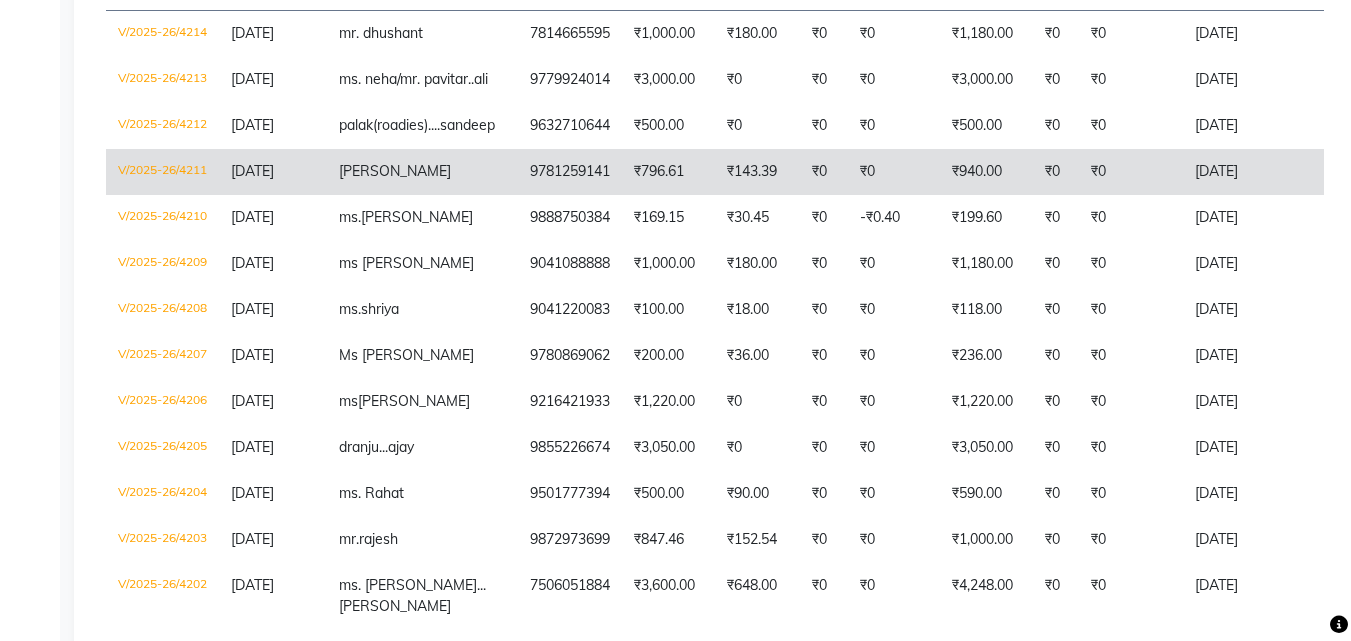 click on "ms. neha arora" 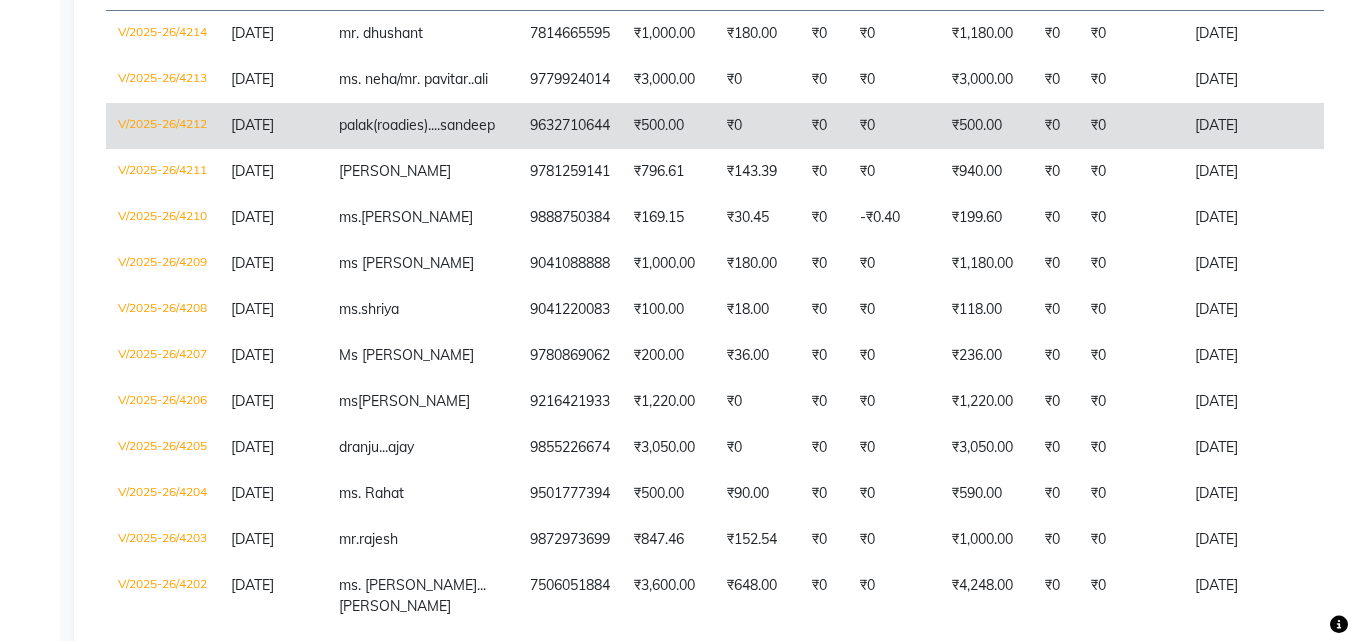 click on "(roadies)....sandeep" 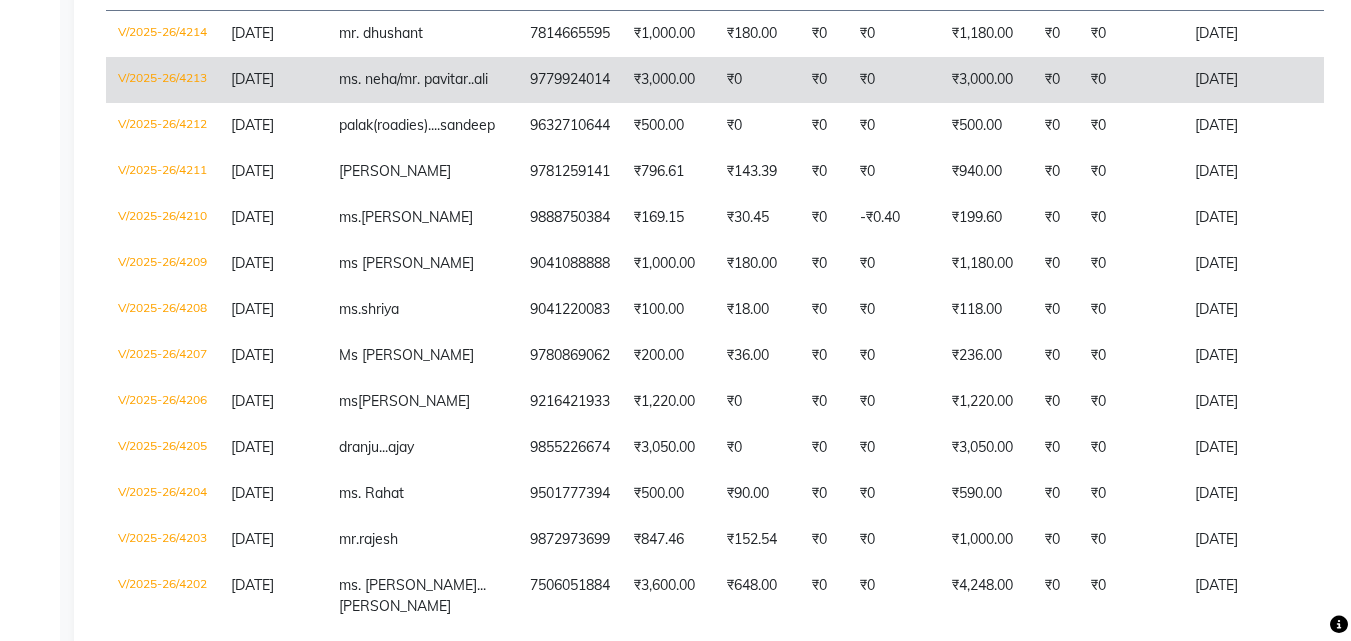 click on "ms. neha/mr. pavitar..ali" 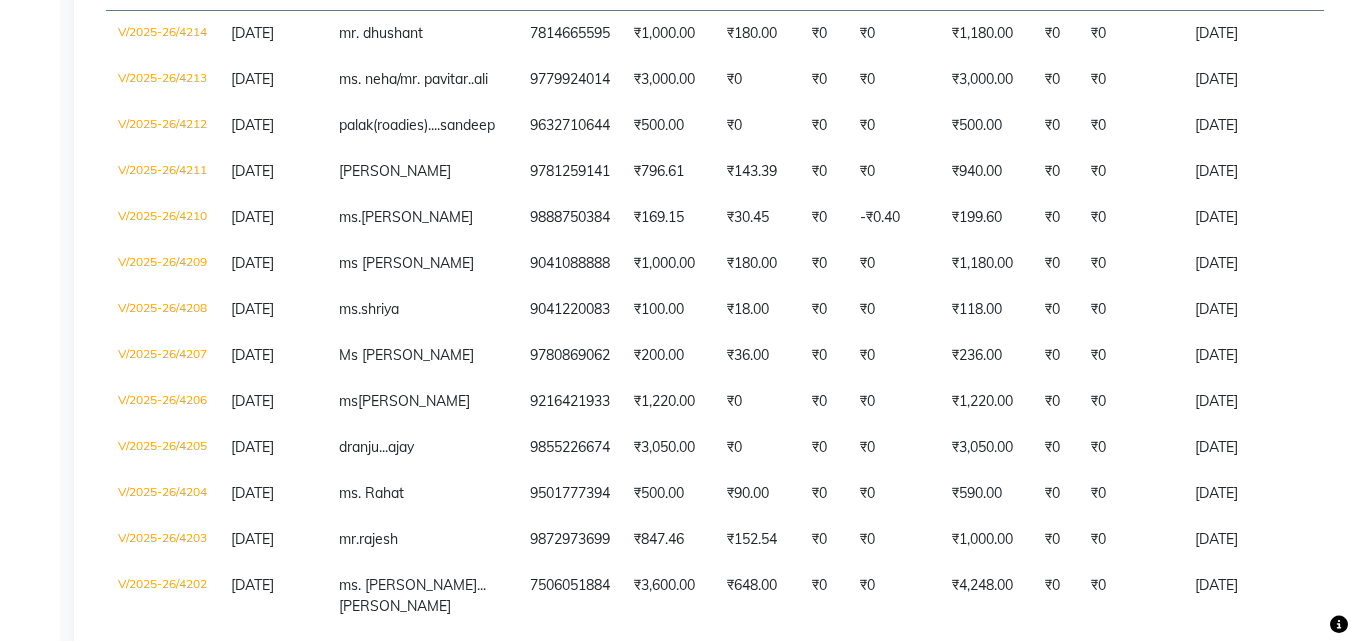 scroll, scrollTop: 183, scrollLeft: 0, axis: vertical 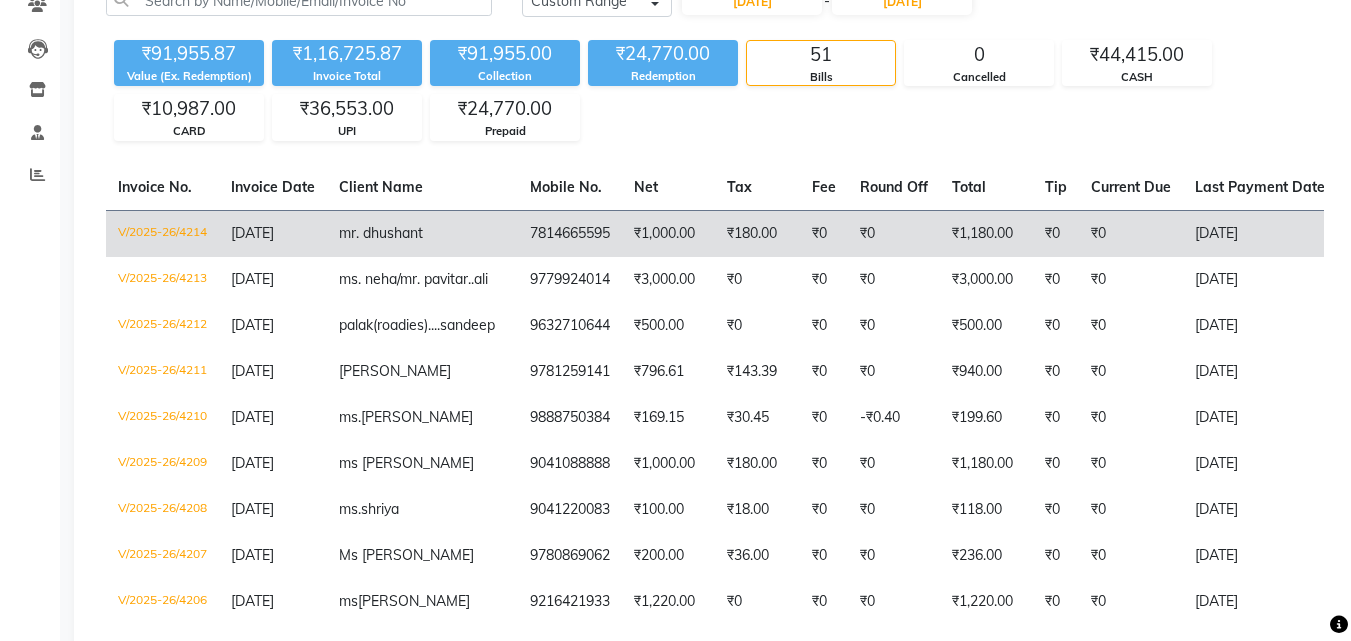 click on "mr. dhushant" 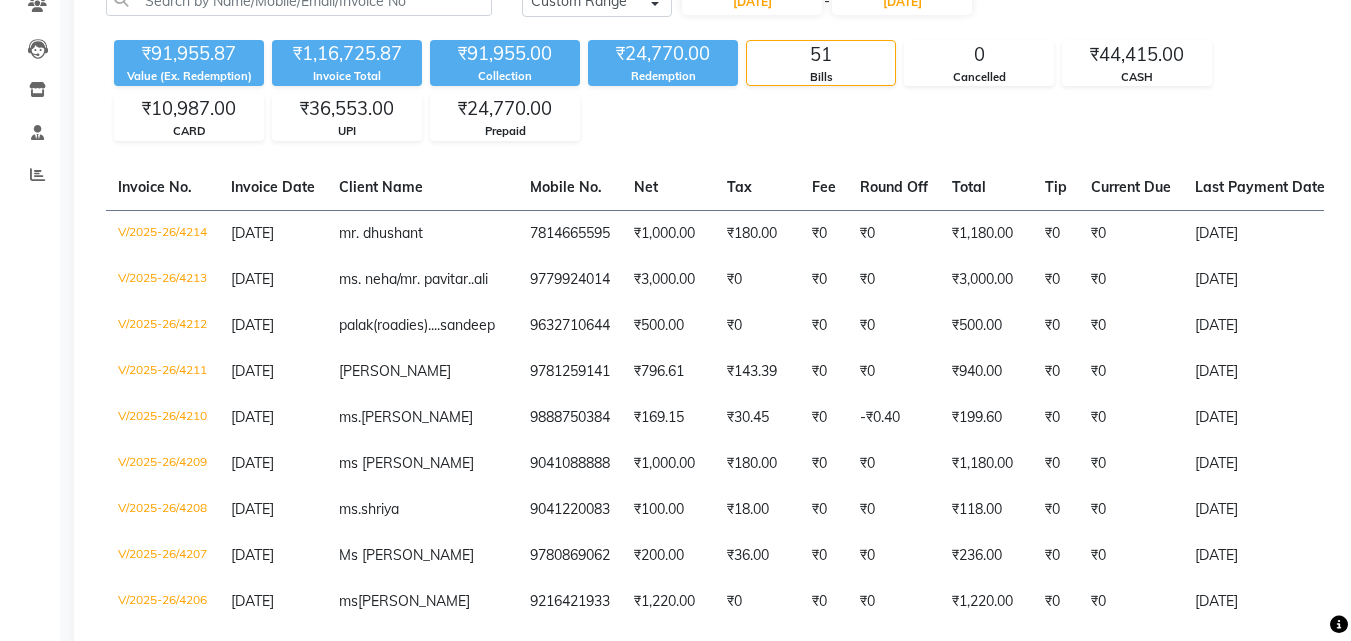scroll, scrollTop: 0, scrollLeft: 0, axis: both 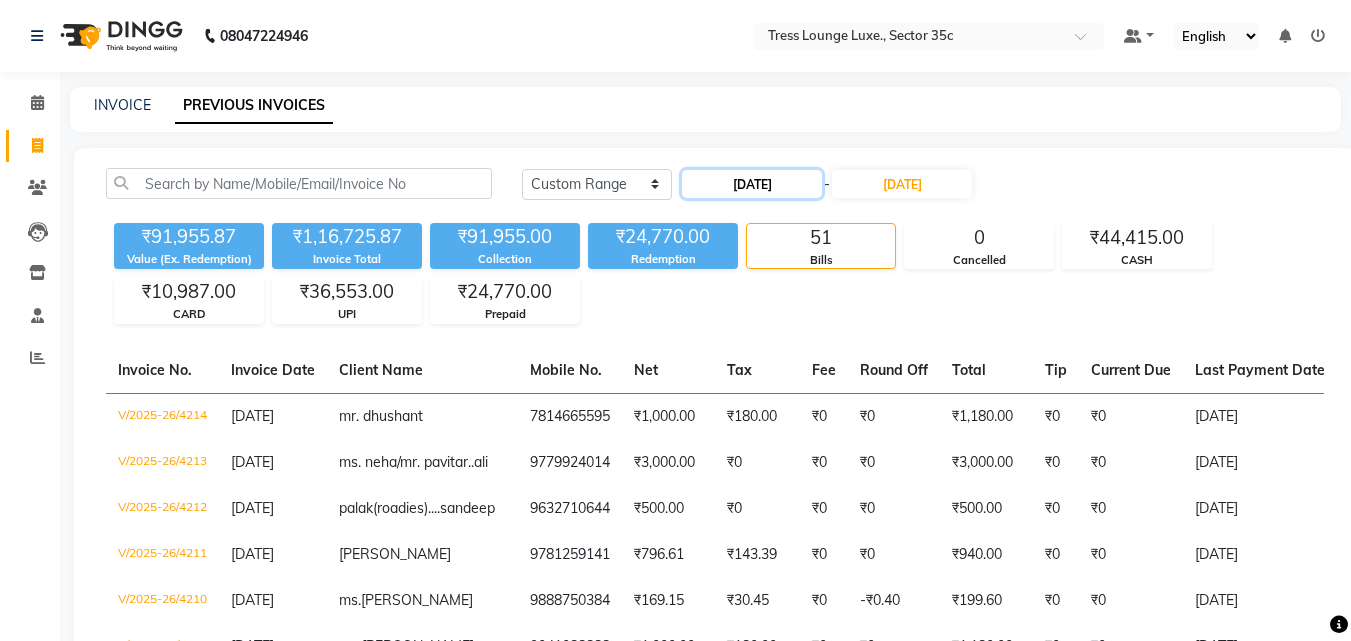 click on "[DATE]" 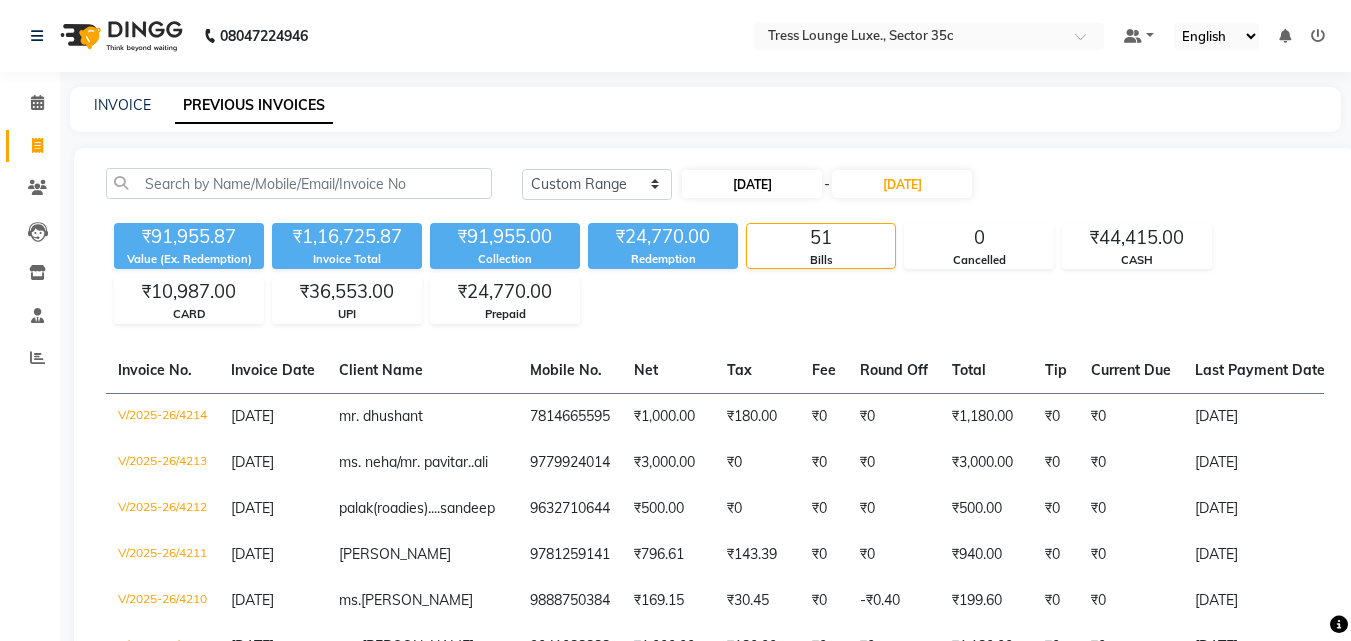 select on "7" 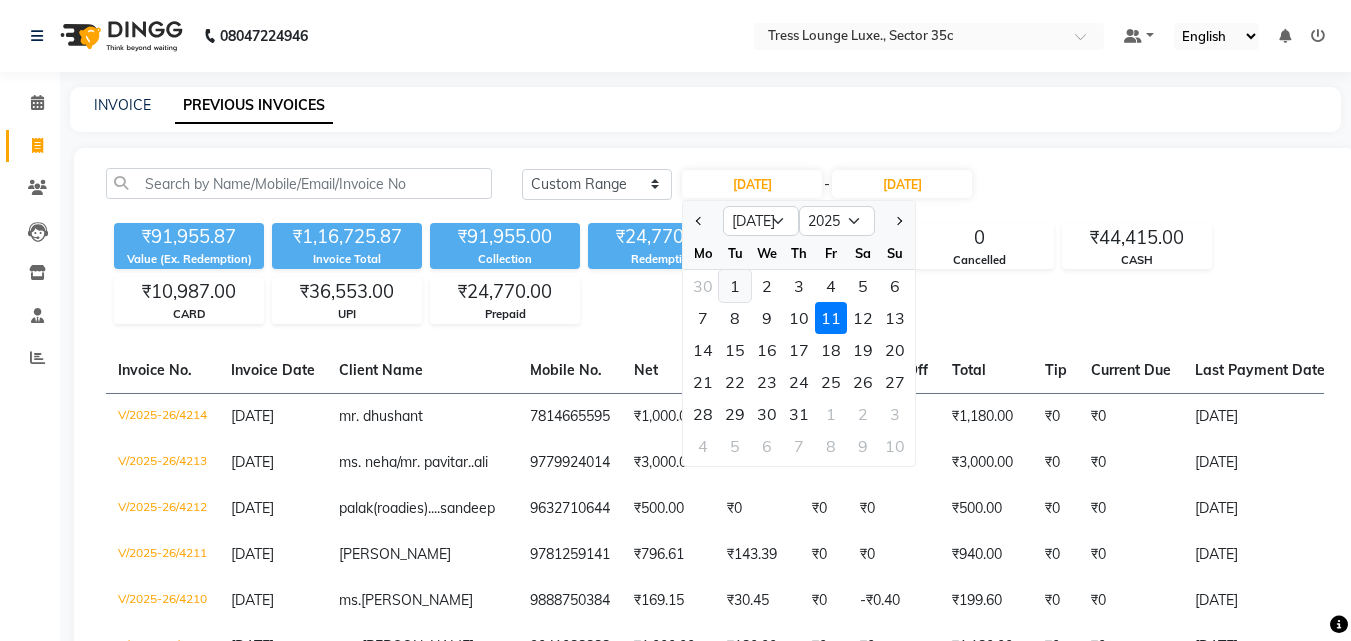 click on "1" 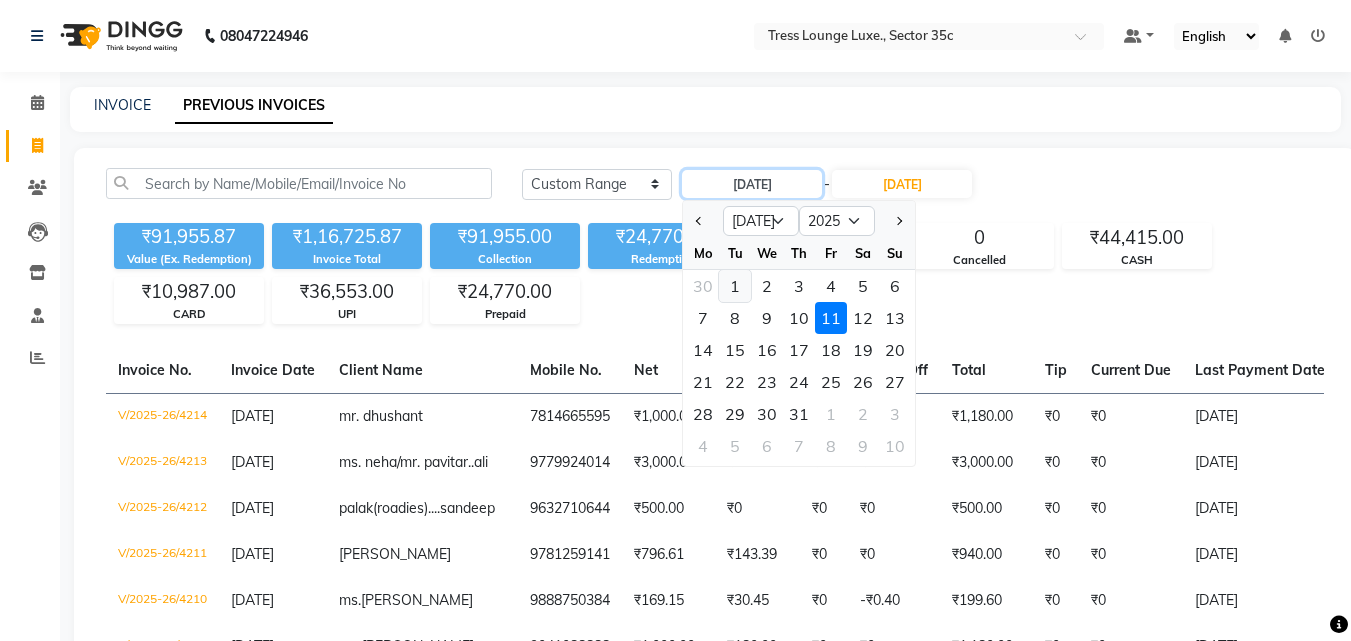 type on "01-07-2025" 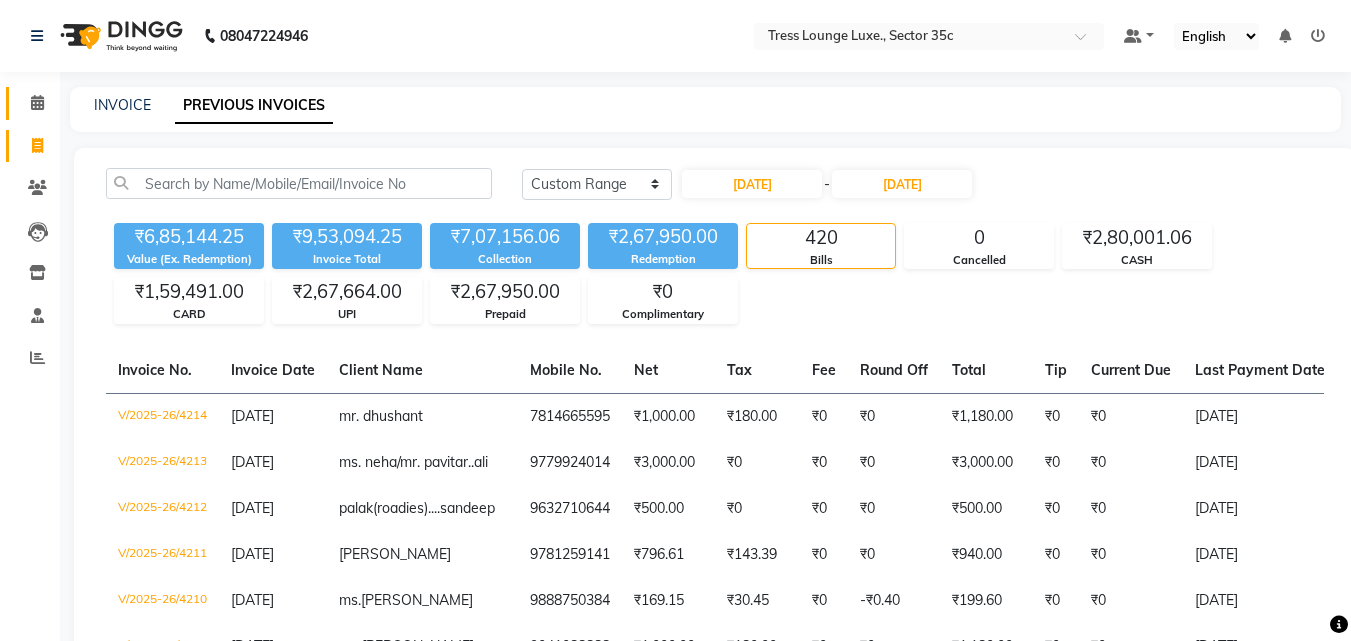 click on "Calendar" 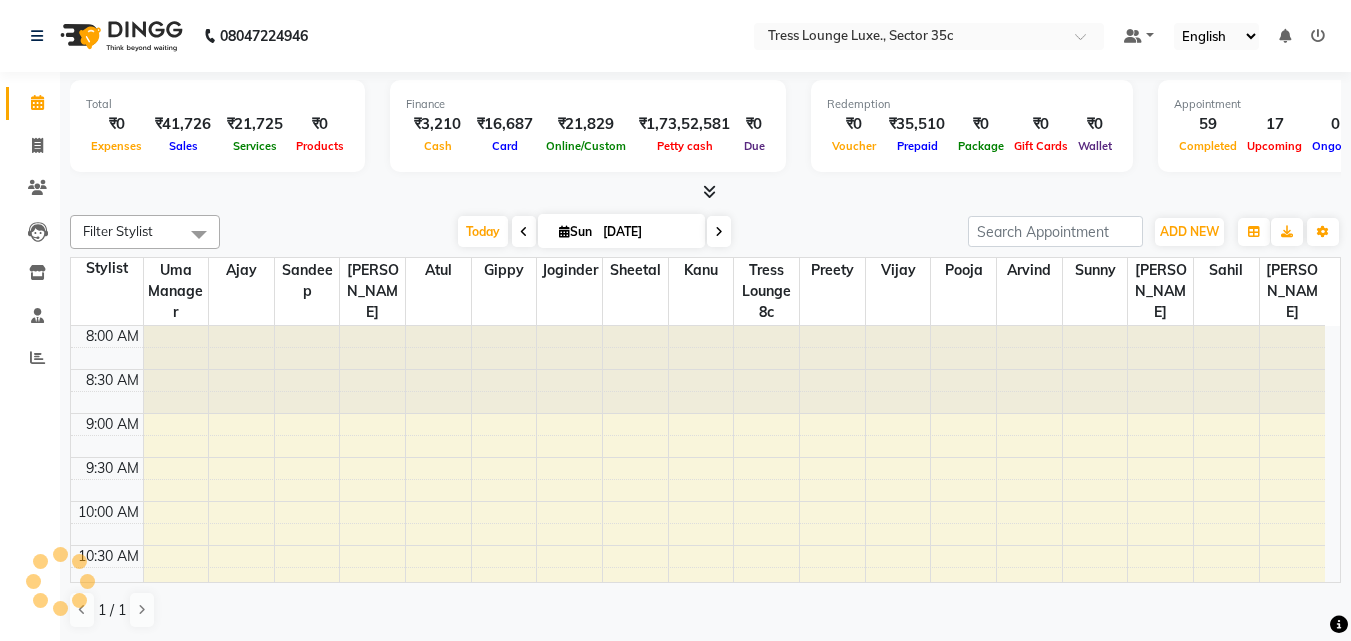 scroll, scrollTop: 0, scrollLeft: 0, axis: both 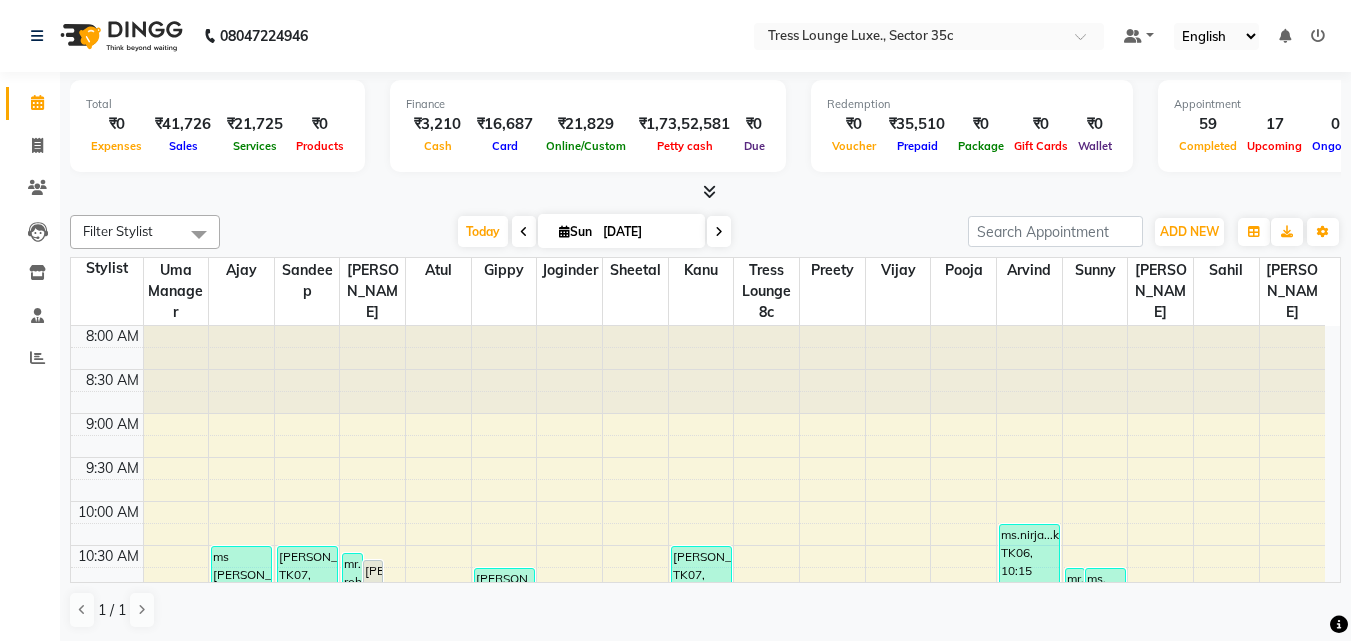 click on "Calendar" 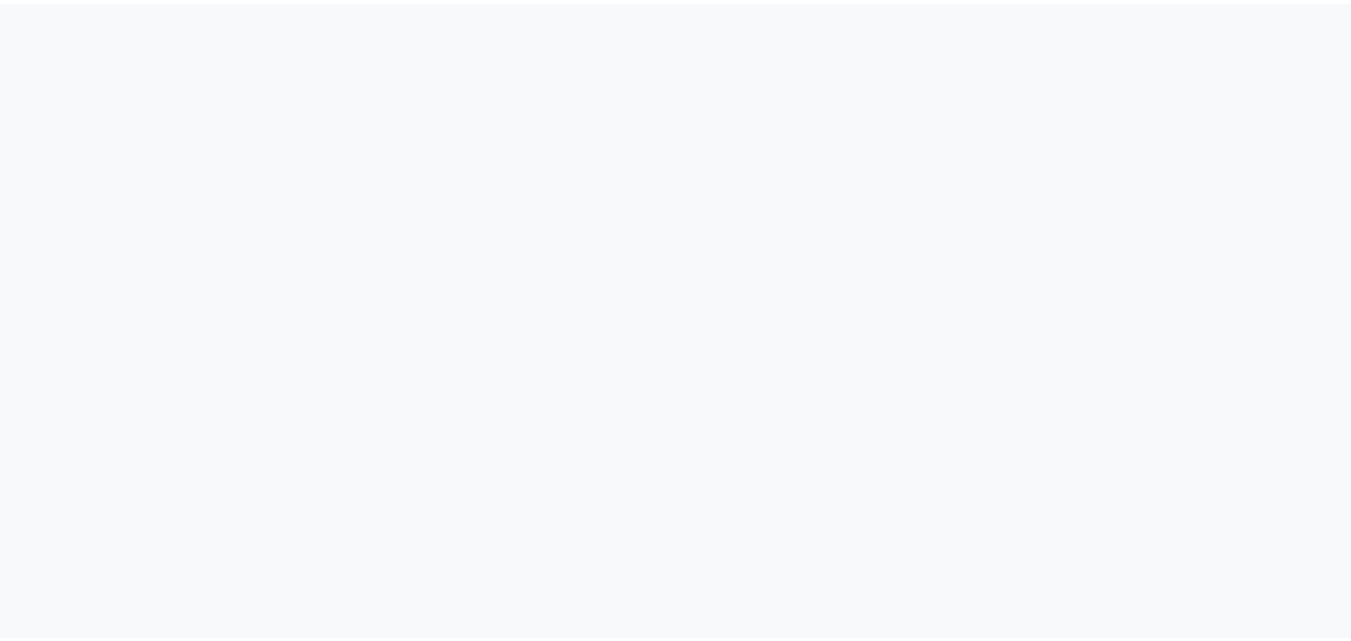 scroll, scrollTop: 0, scrollLeft: 0, axis: both 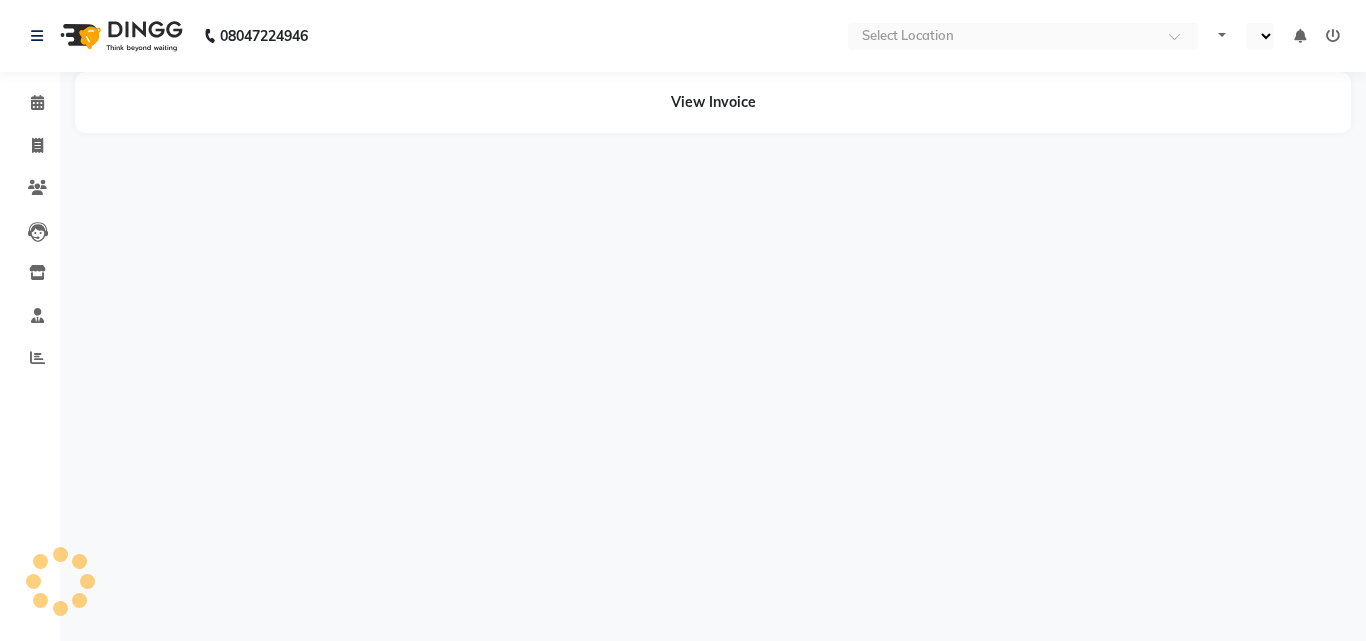select on "en" 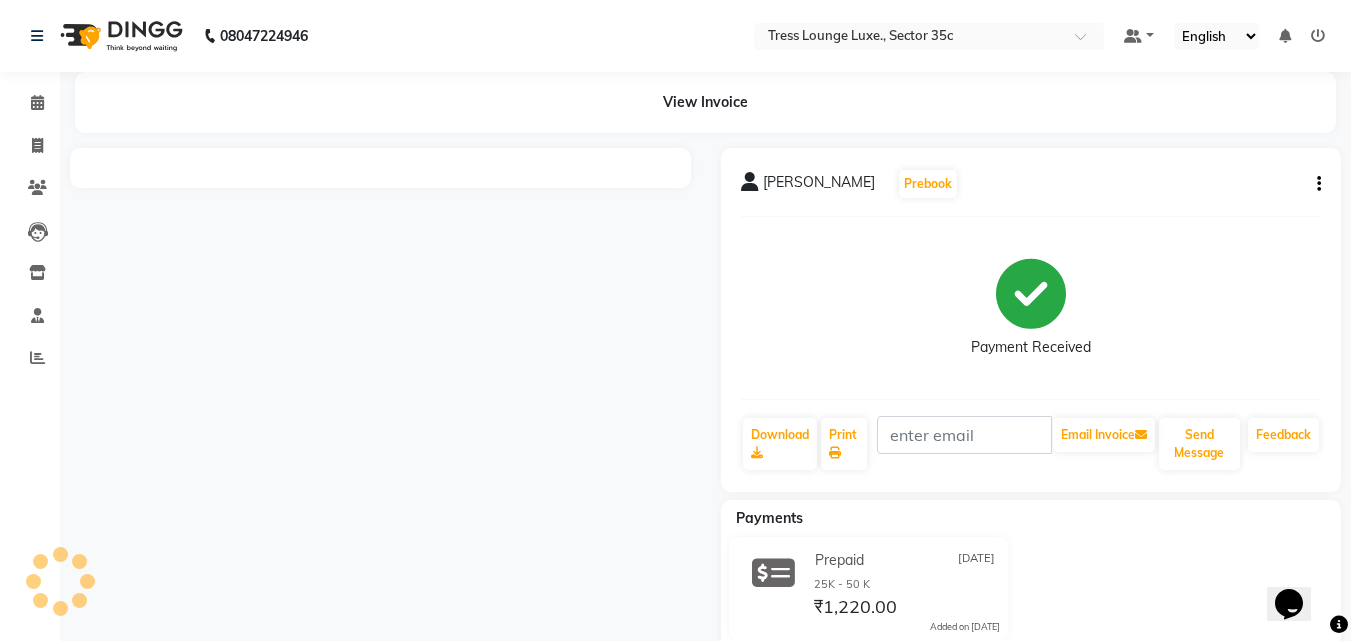 scroll, scrollTop: 0, scrollLeft: 0, axis: both 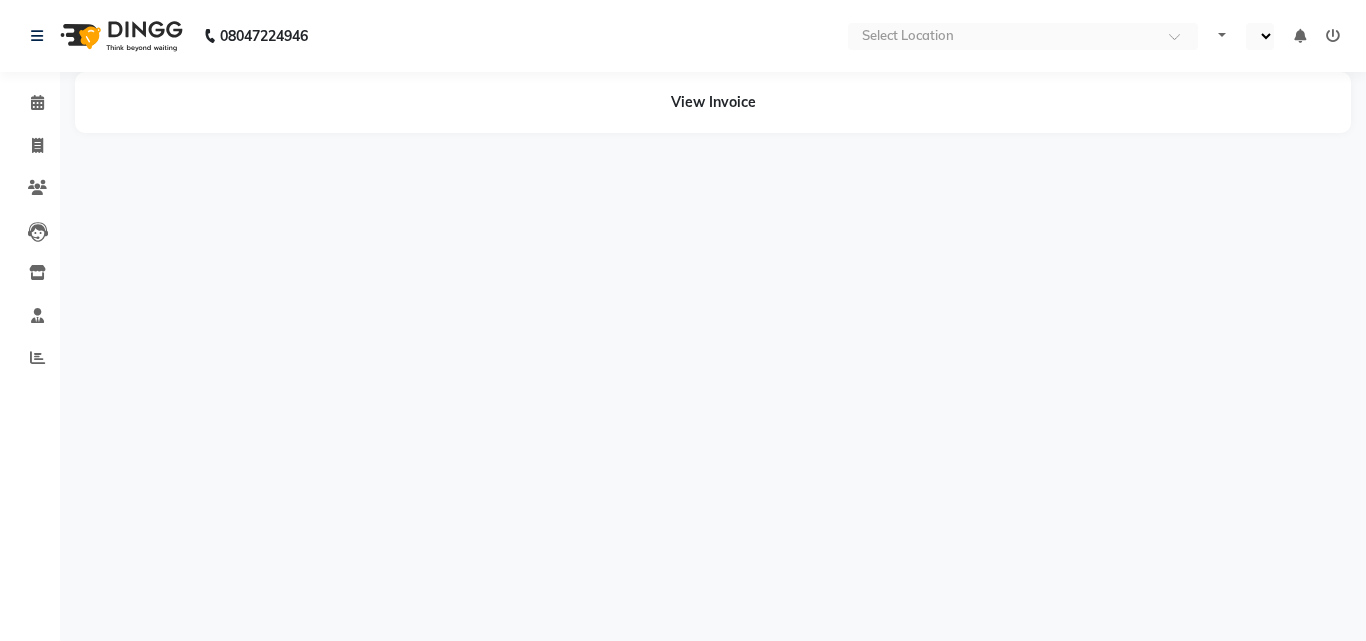 select on "en" 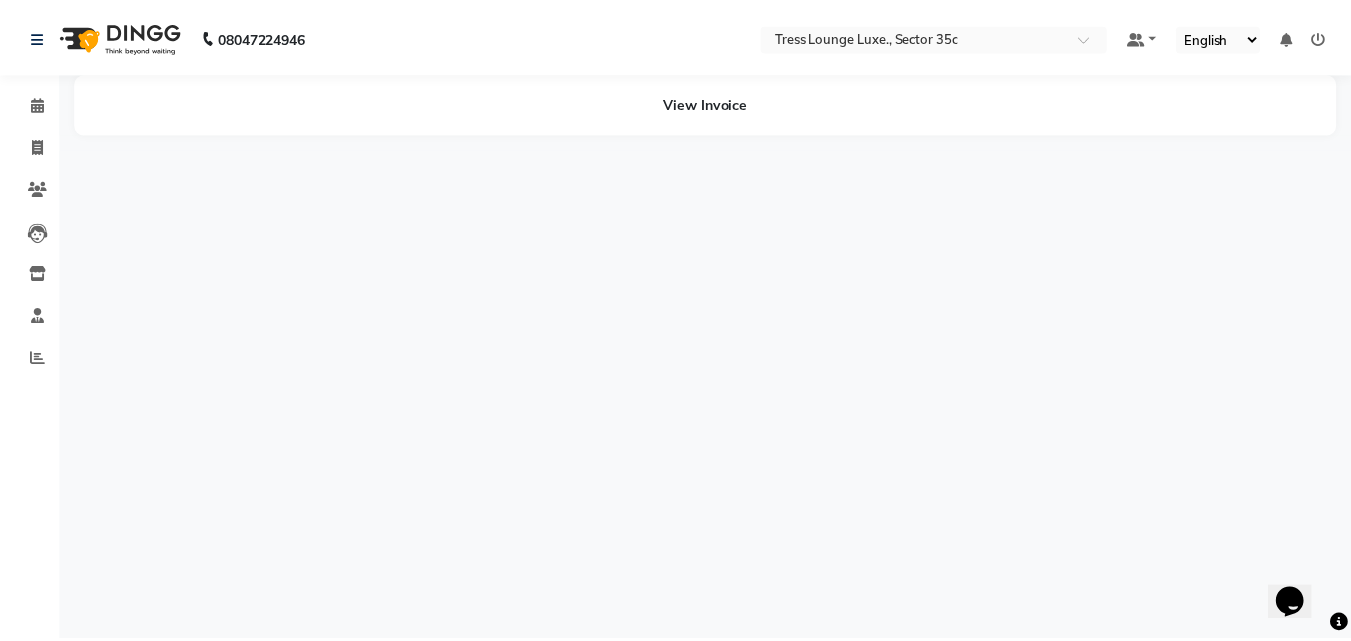 scroll, scrollTop: 0, scrollLeft: 0, axis: both 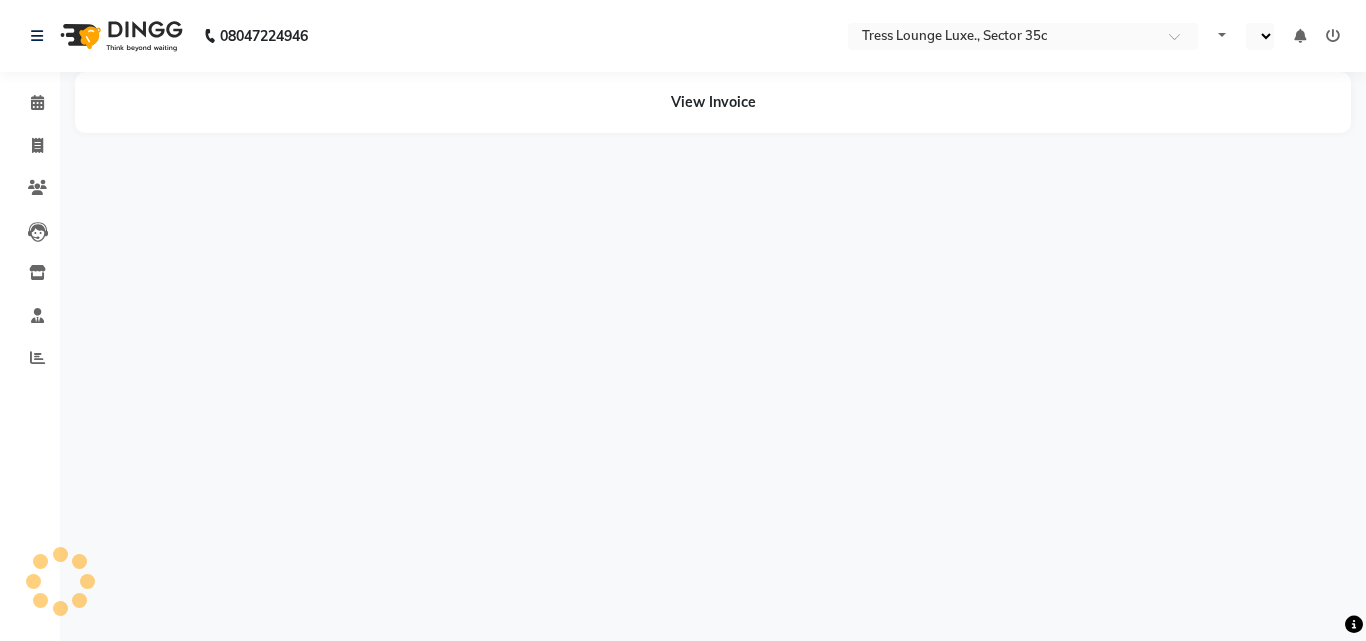 select on "en" 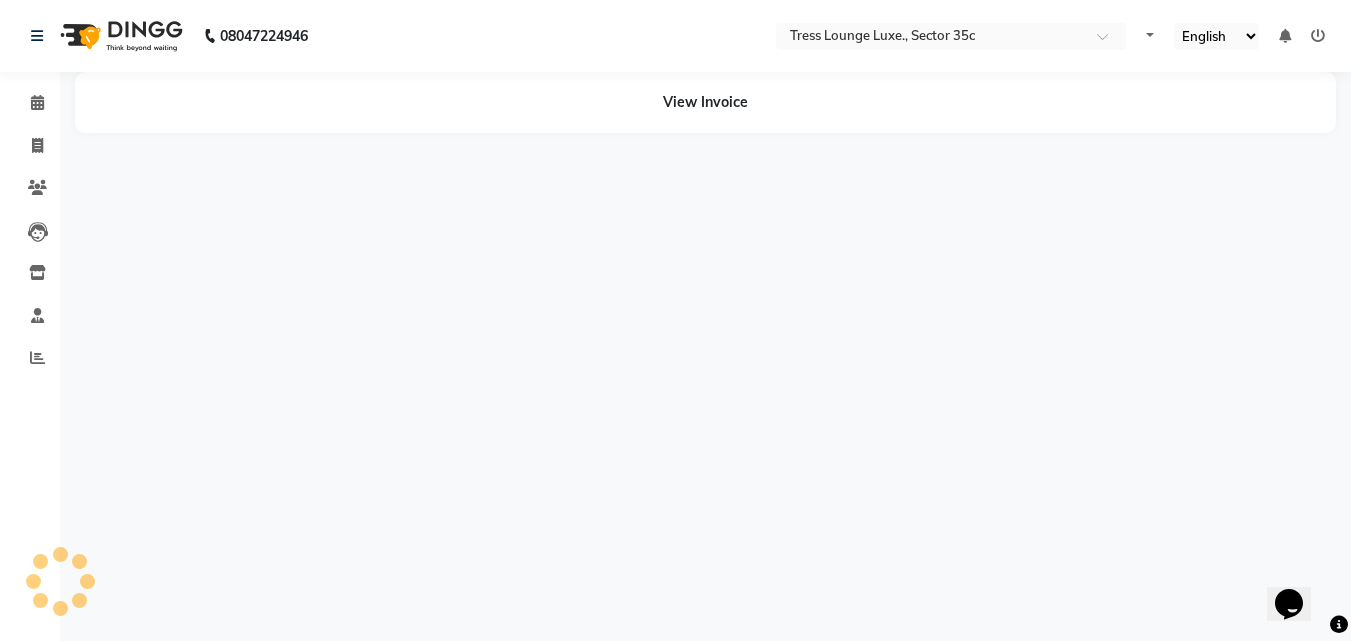 scroll, scrollTop: 0, scrollLeft: 0, axis: both 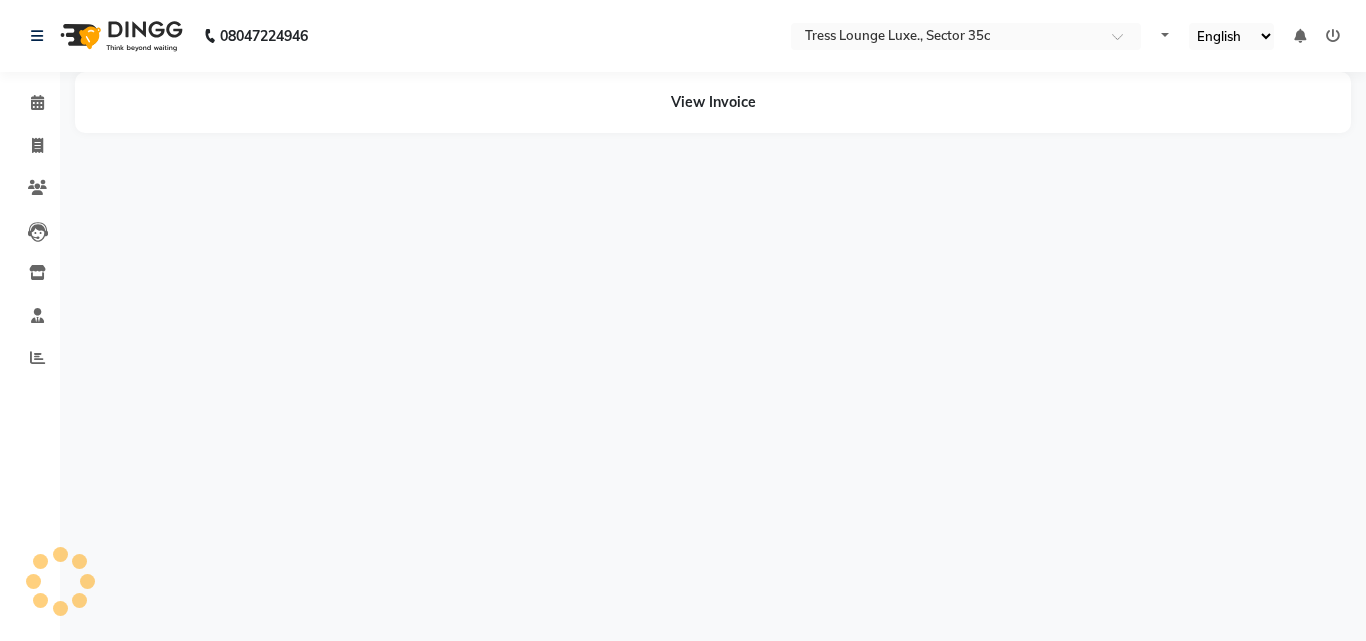 select on "en" 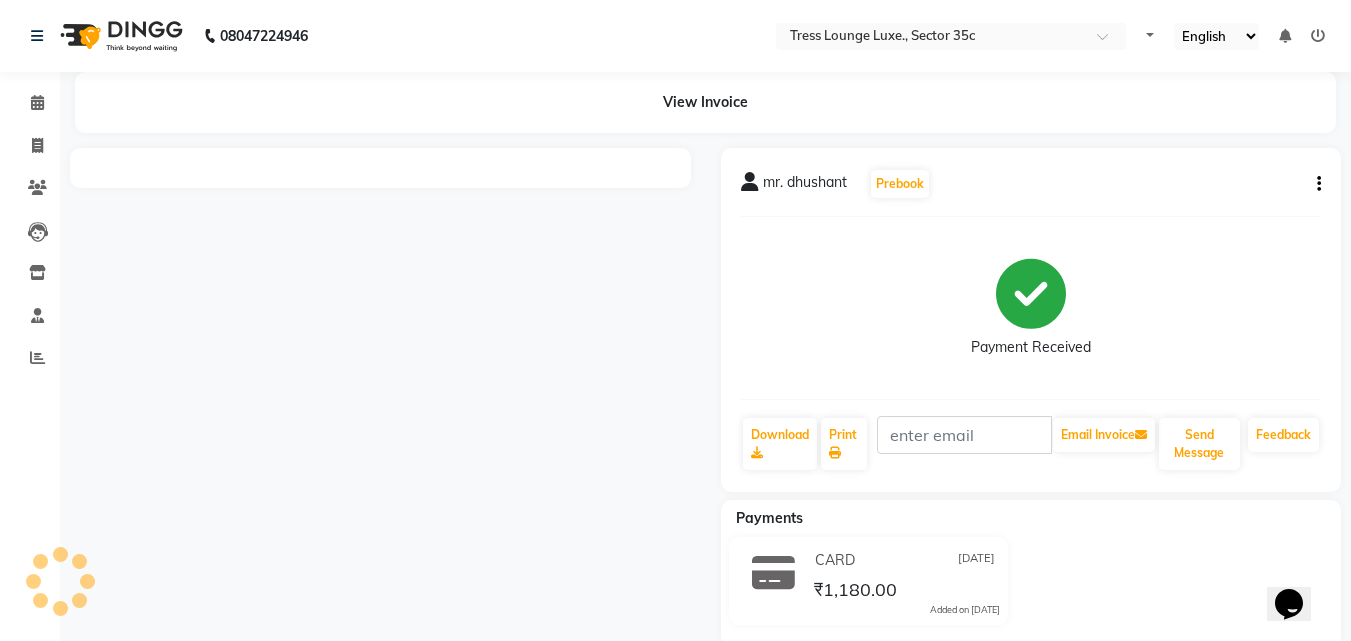 scroll, scrollTop: 0, scrollLeft: 0, axis: both 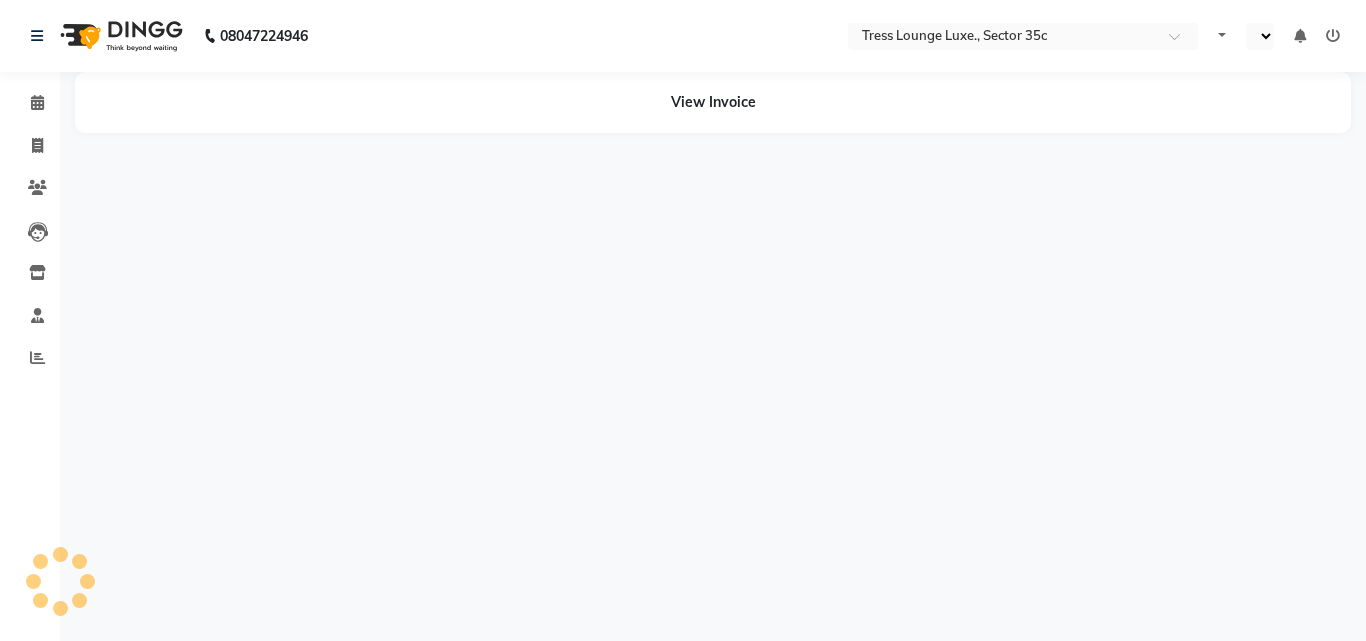 select on "en" 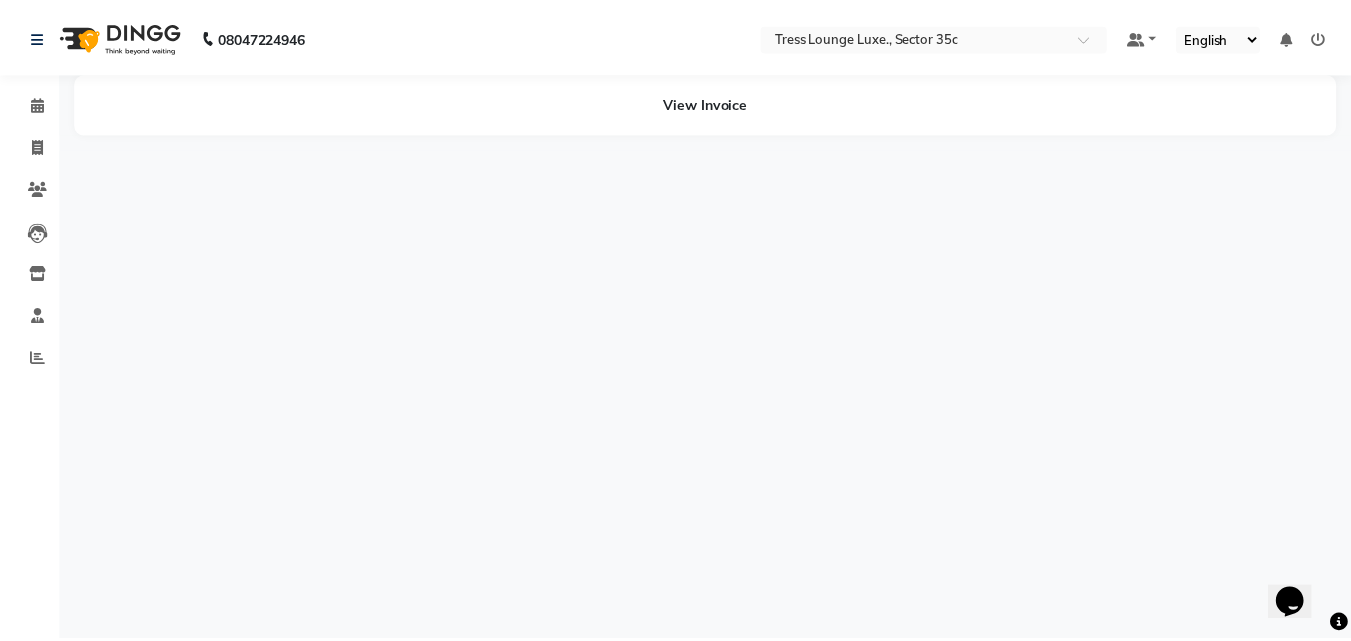 scroll, scrollTop: 0, scrollLeft: 0, axis: both 